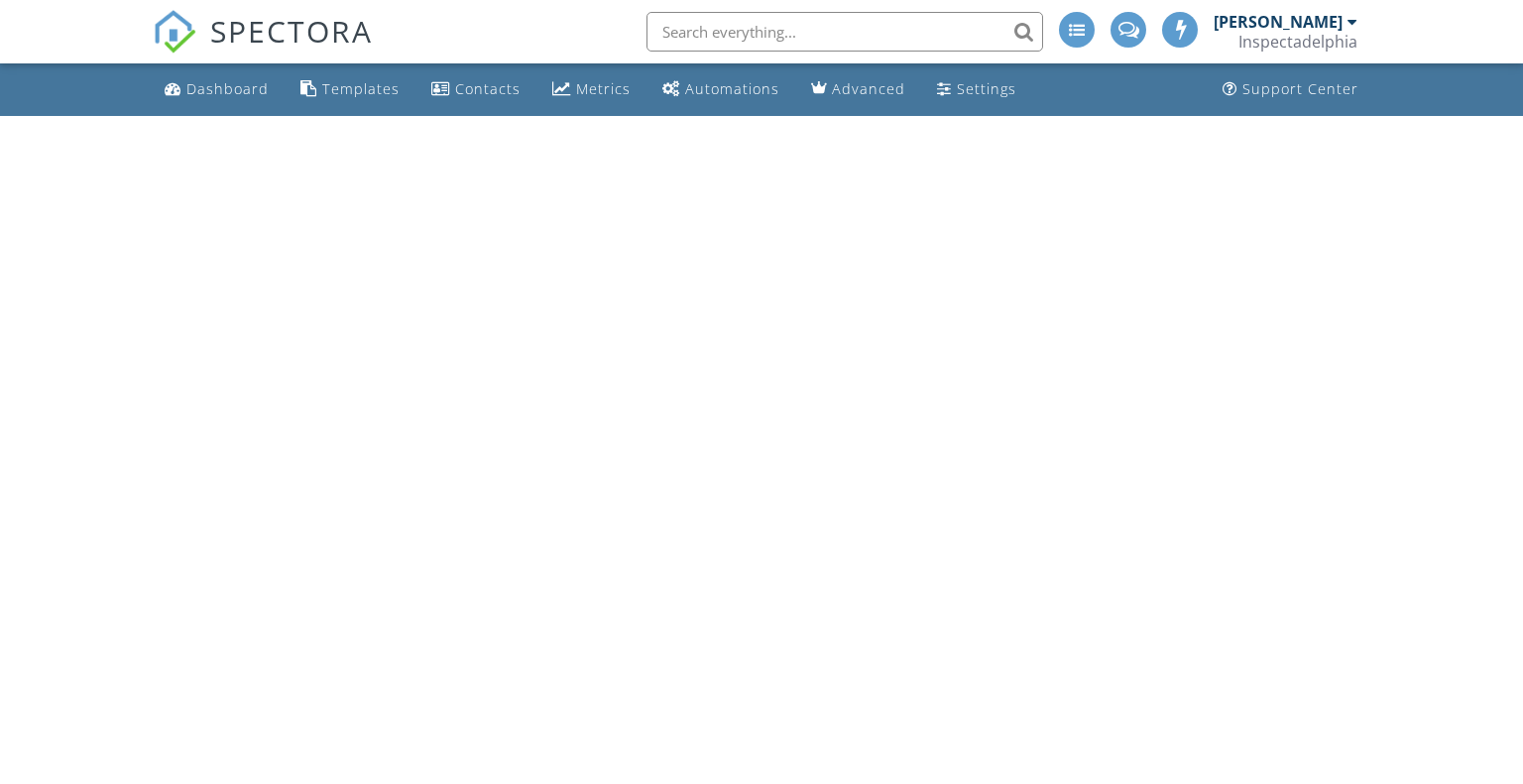 scroll, scrollTop: 0, scrollLeft: 0, axis: both 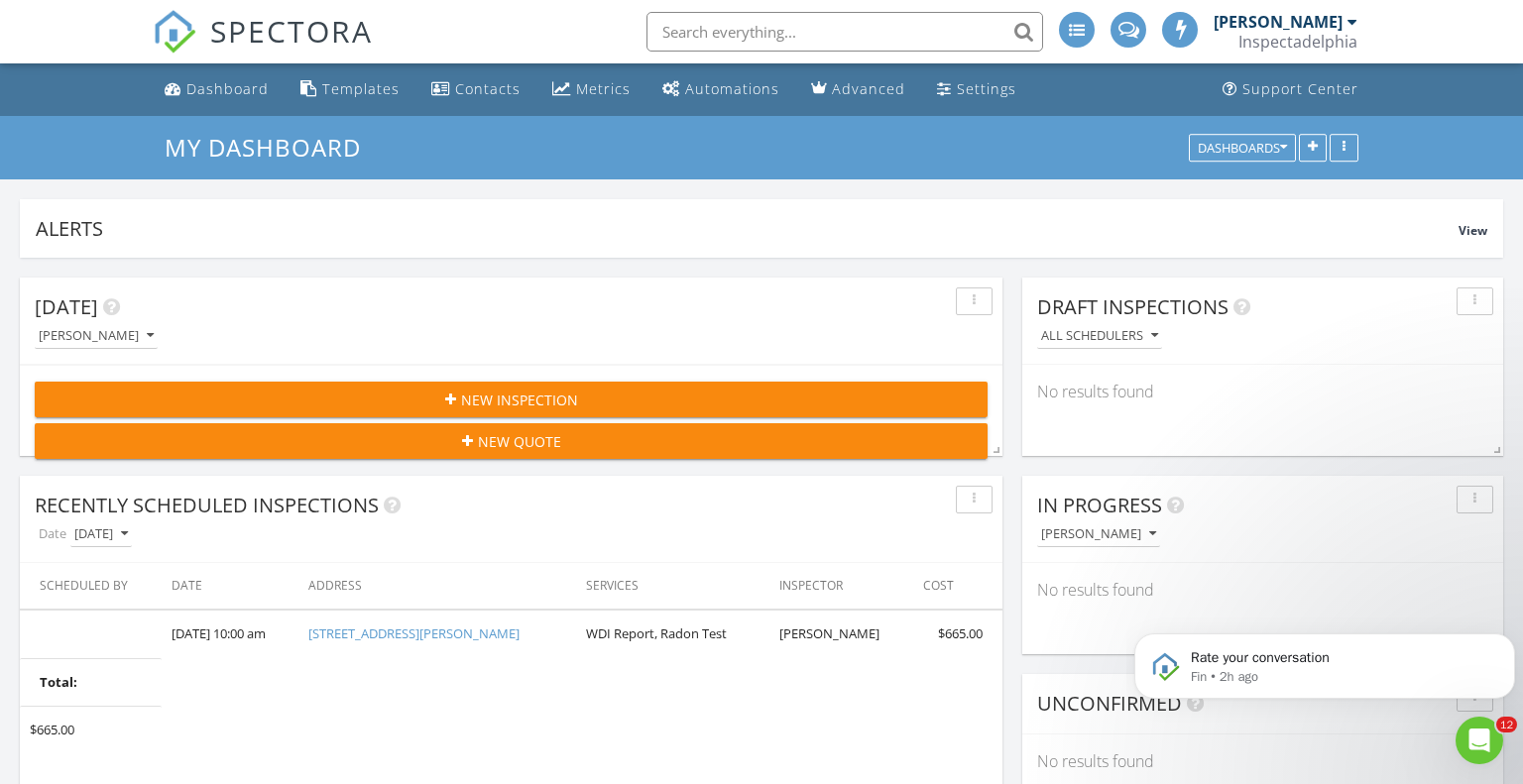 click at bounding box center [1479, 740] 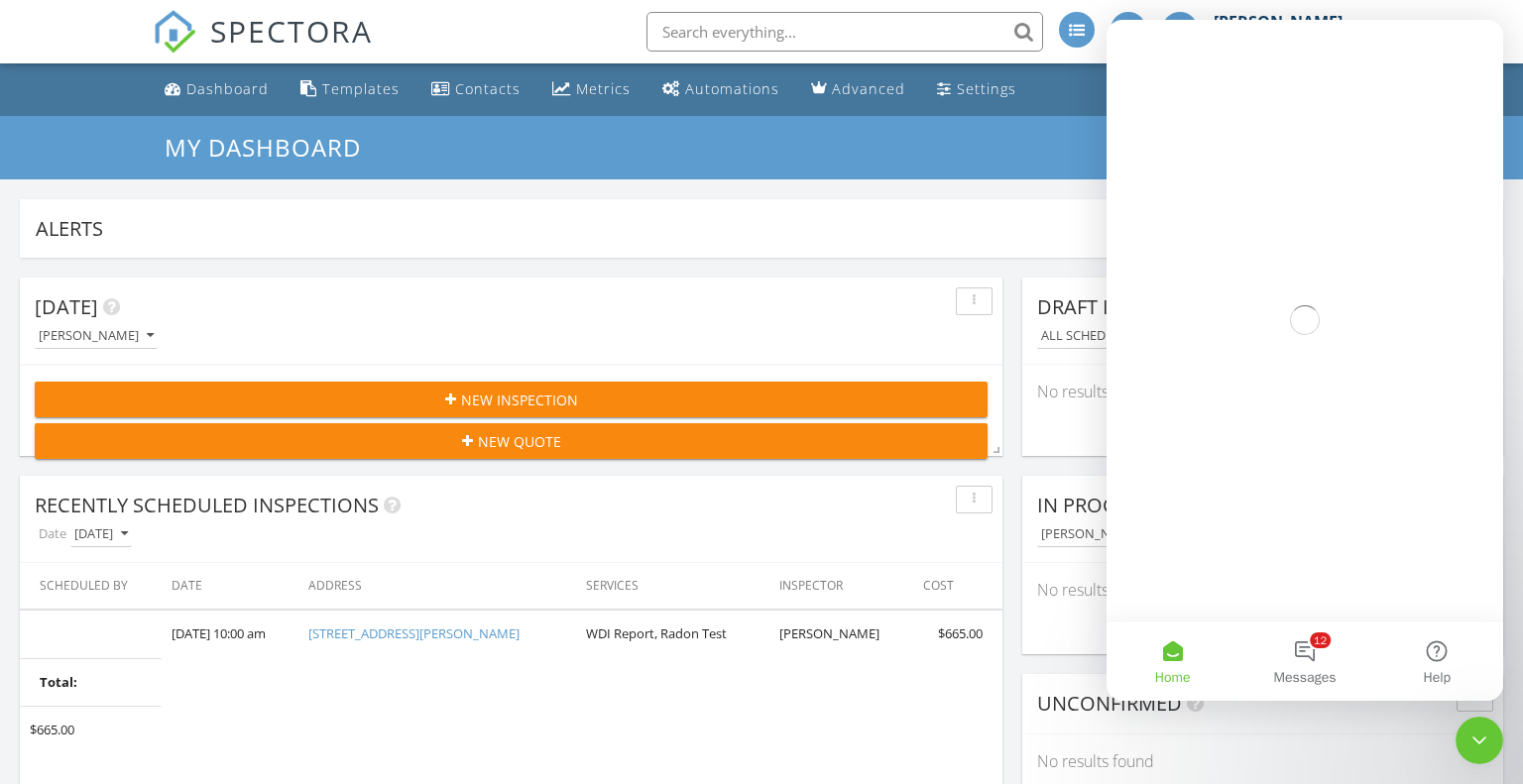 scroll, scrollTop: 0, scrollLeft: 0, axis: both 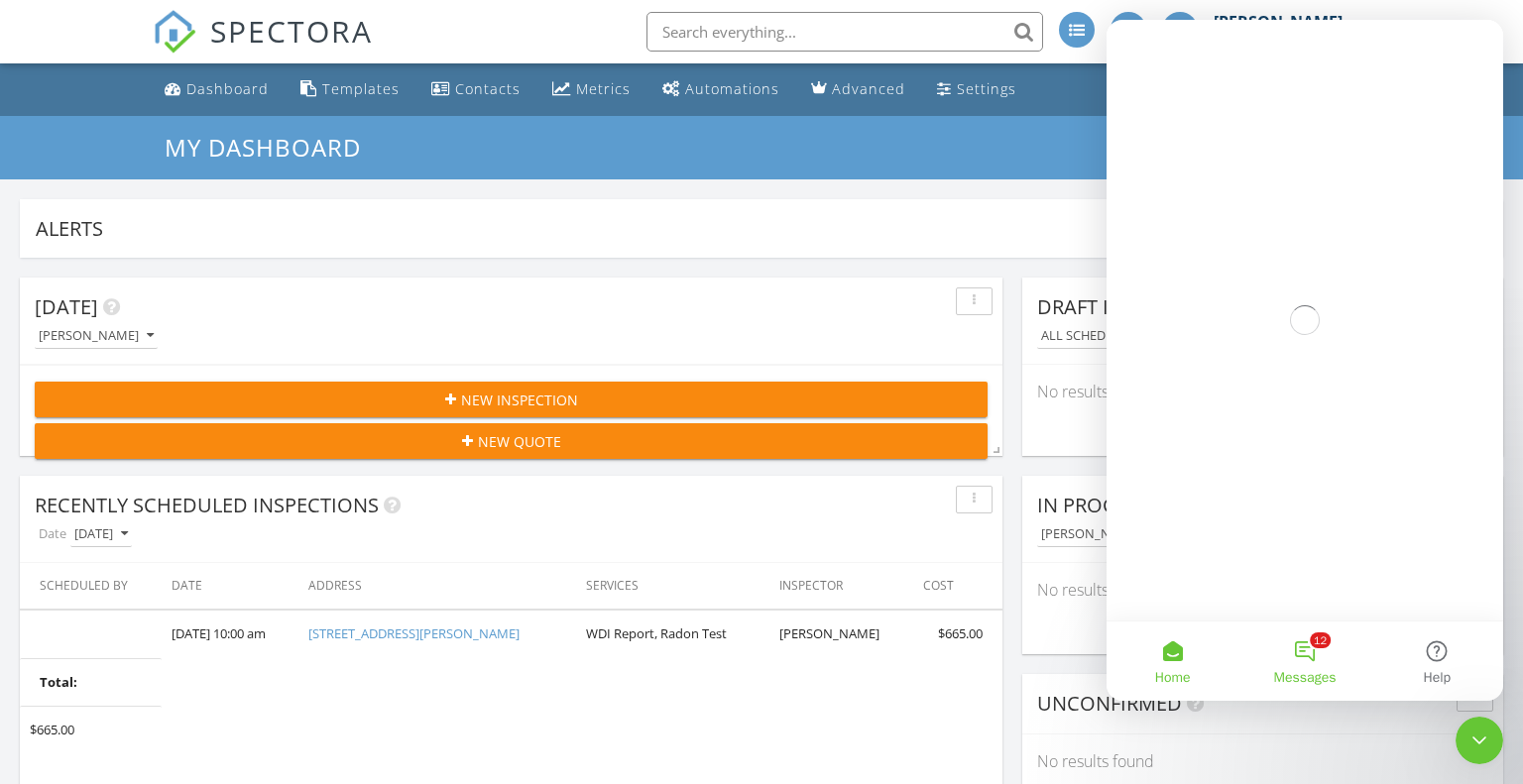 click on "12 Messages" at bounding box center [1304, 661] 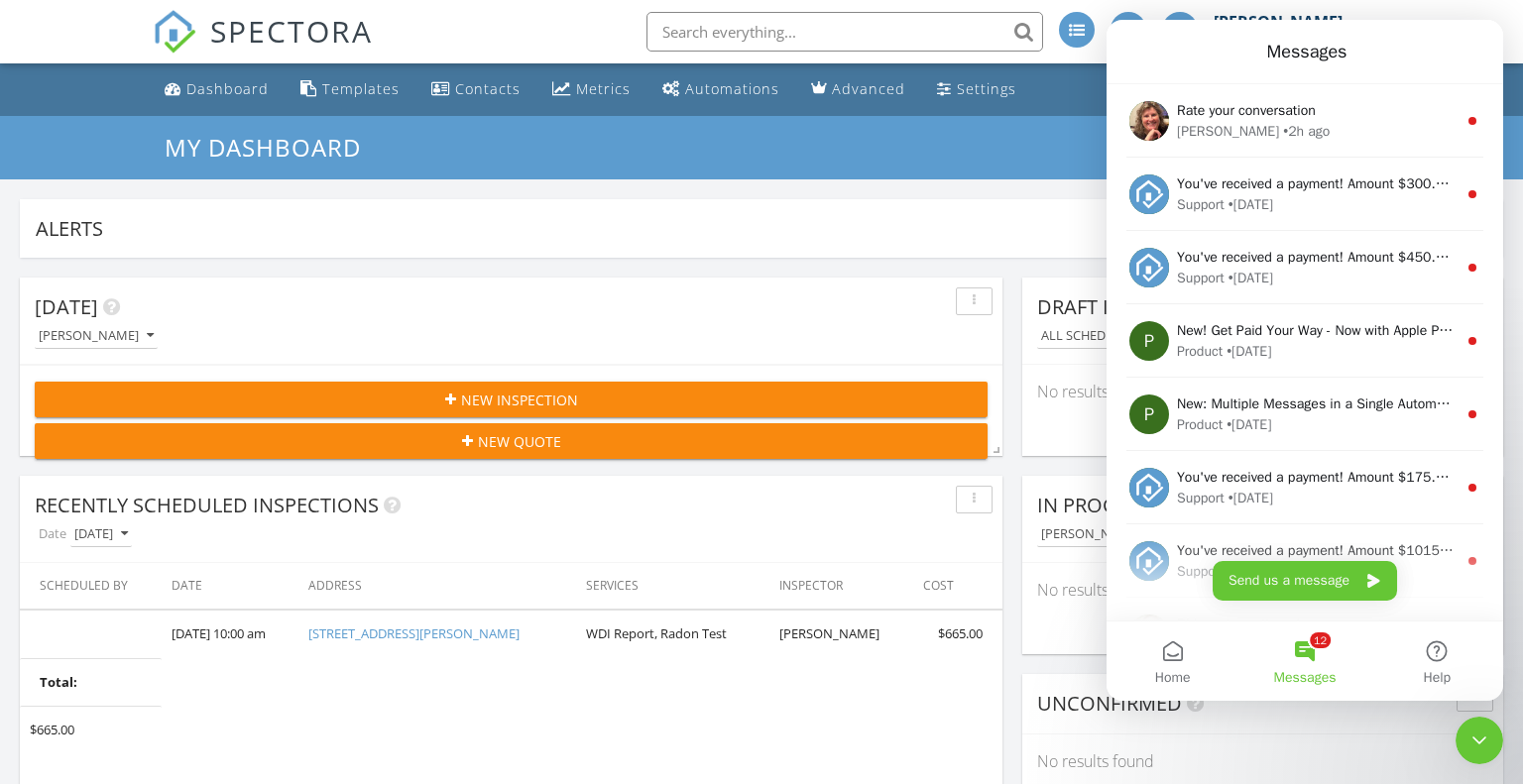 click on "12 Messages" at bounding box center (1304, 661) 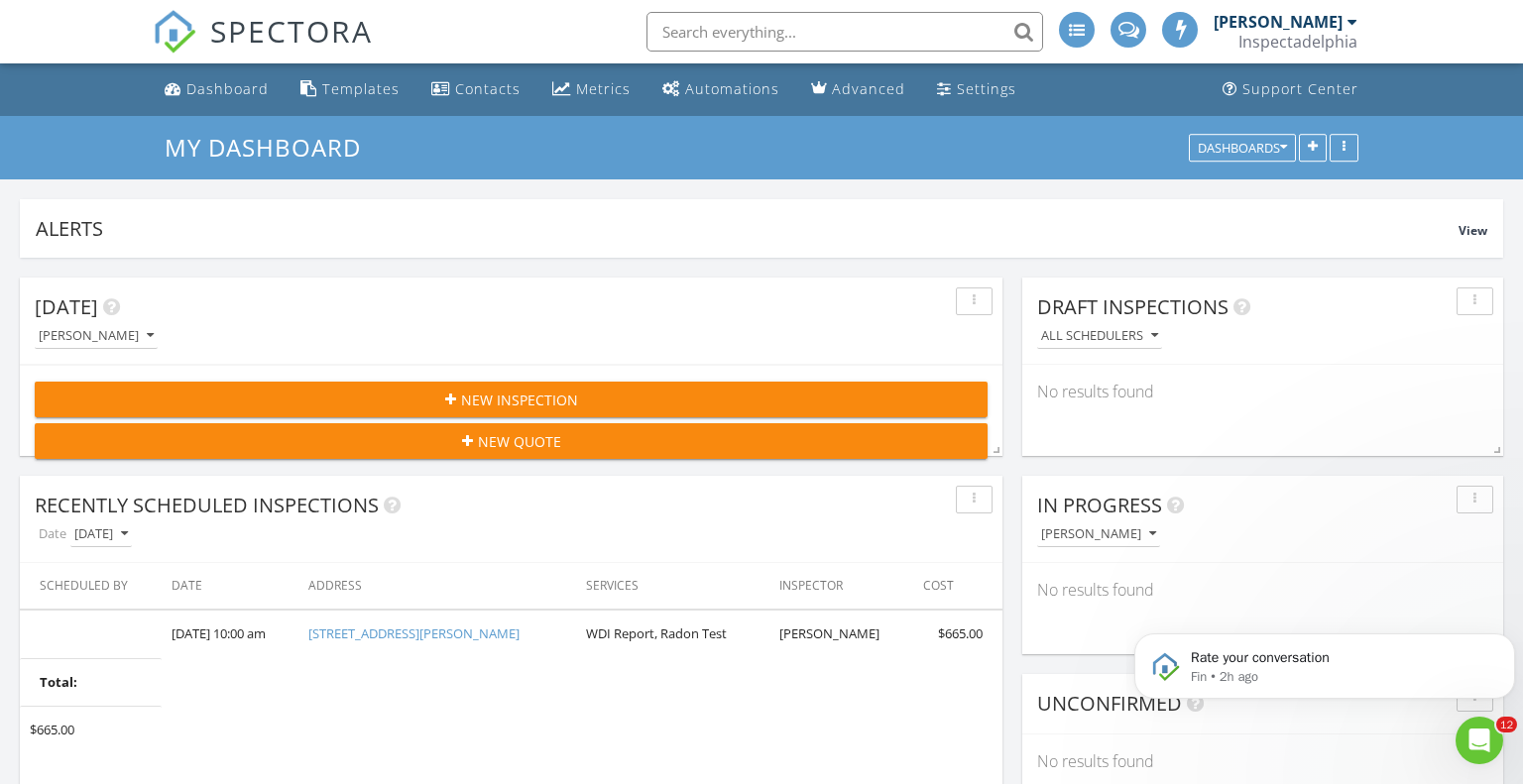 scroll, scrollTop: 0, scrollLeft: 0, axis: both 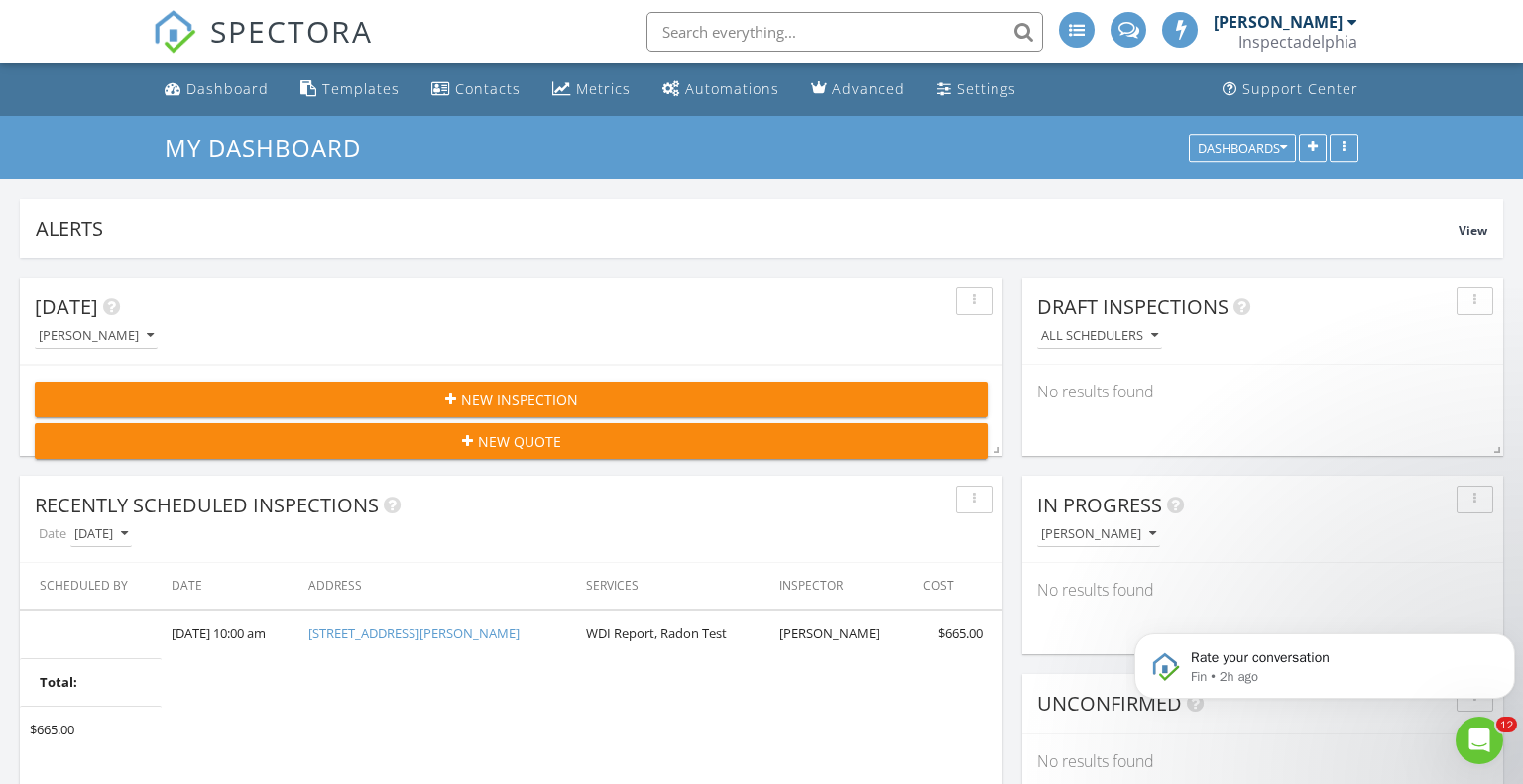 click 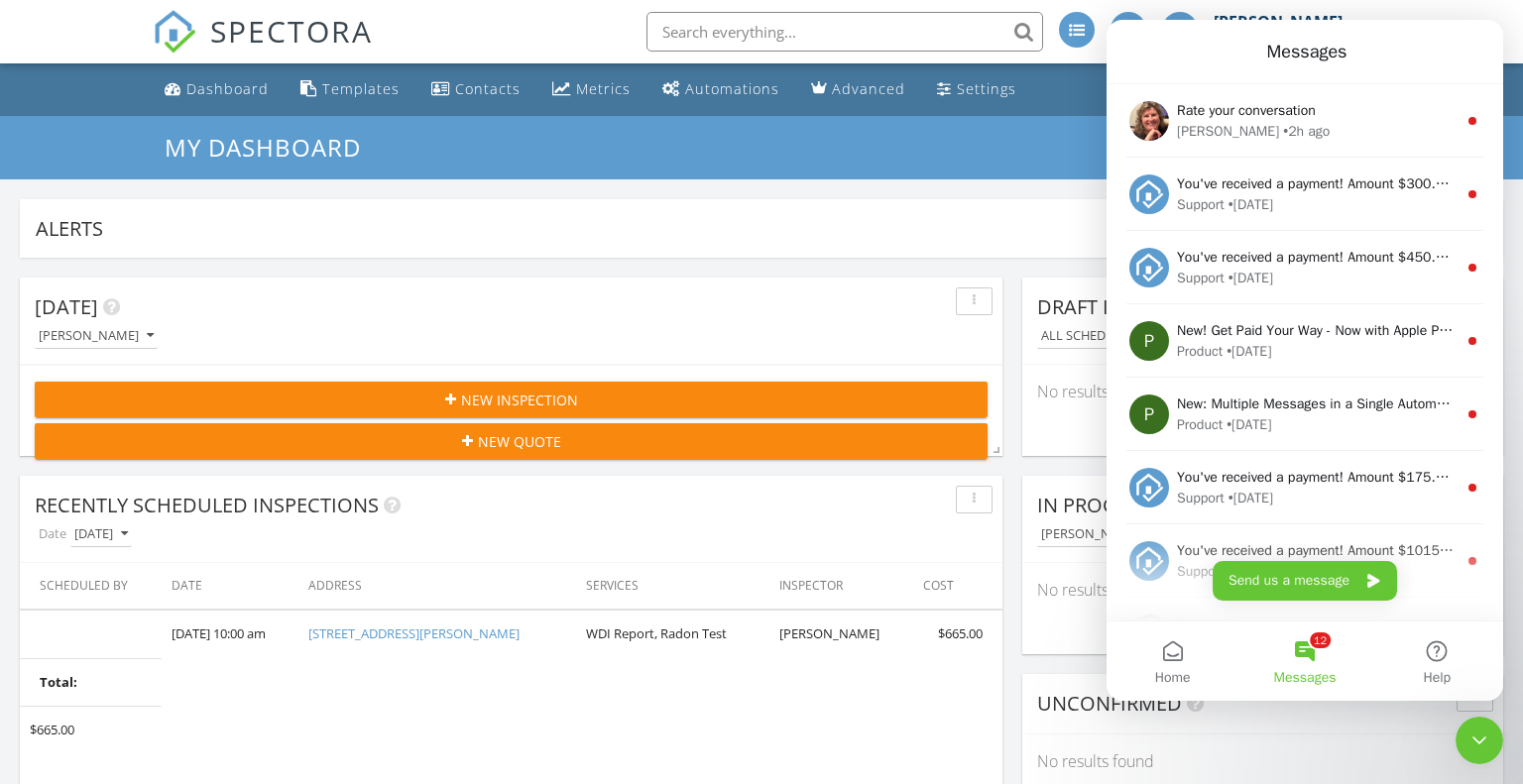 click on "12 Messages" at bounding box center [1304, 661] 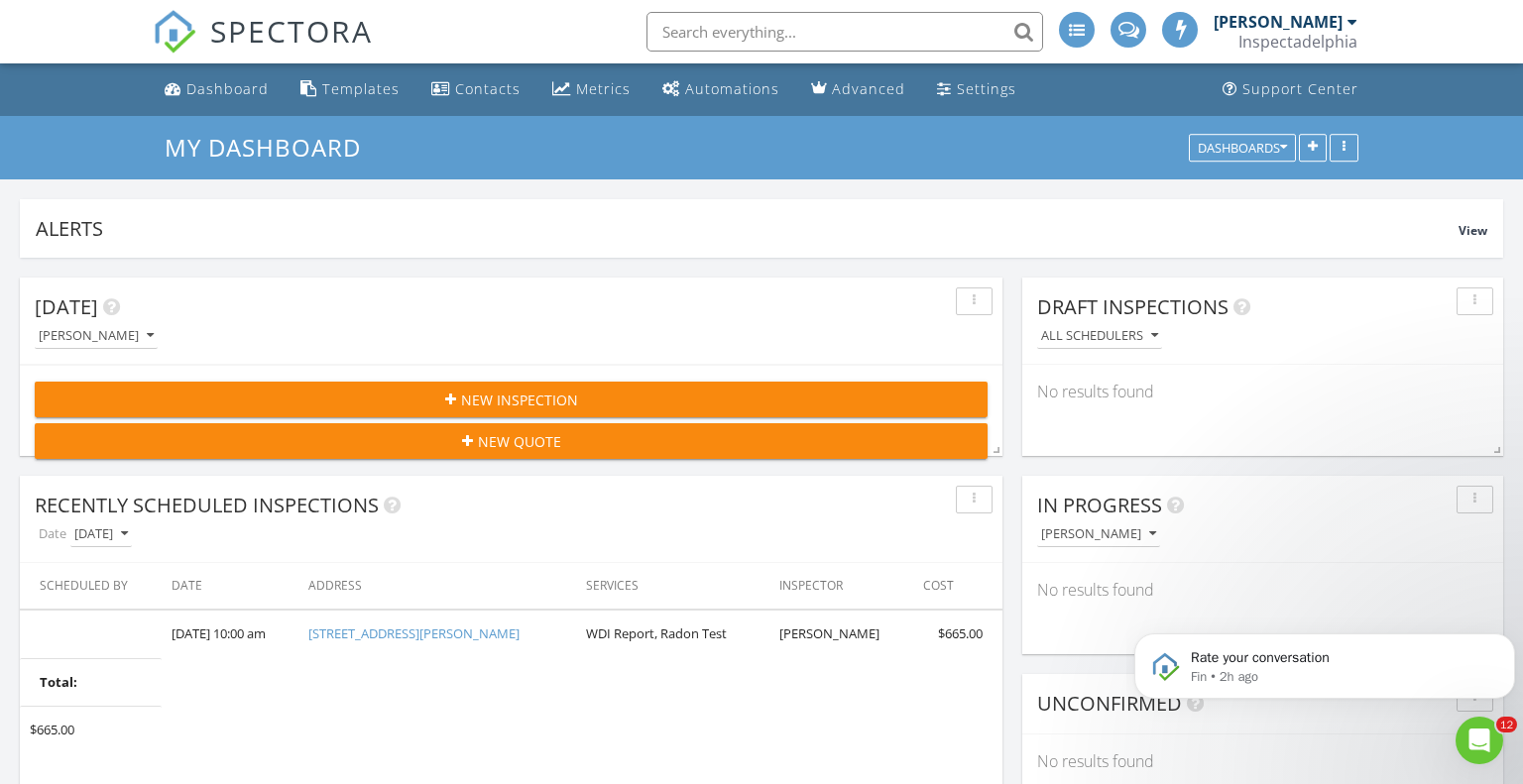 scroll, scrollTop: 0, scrollLeft: 0, axis: both 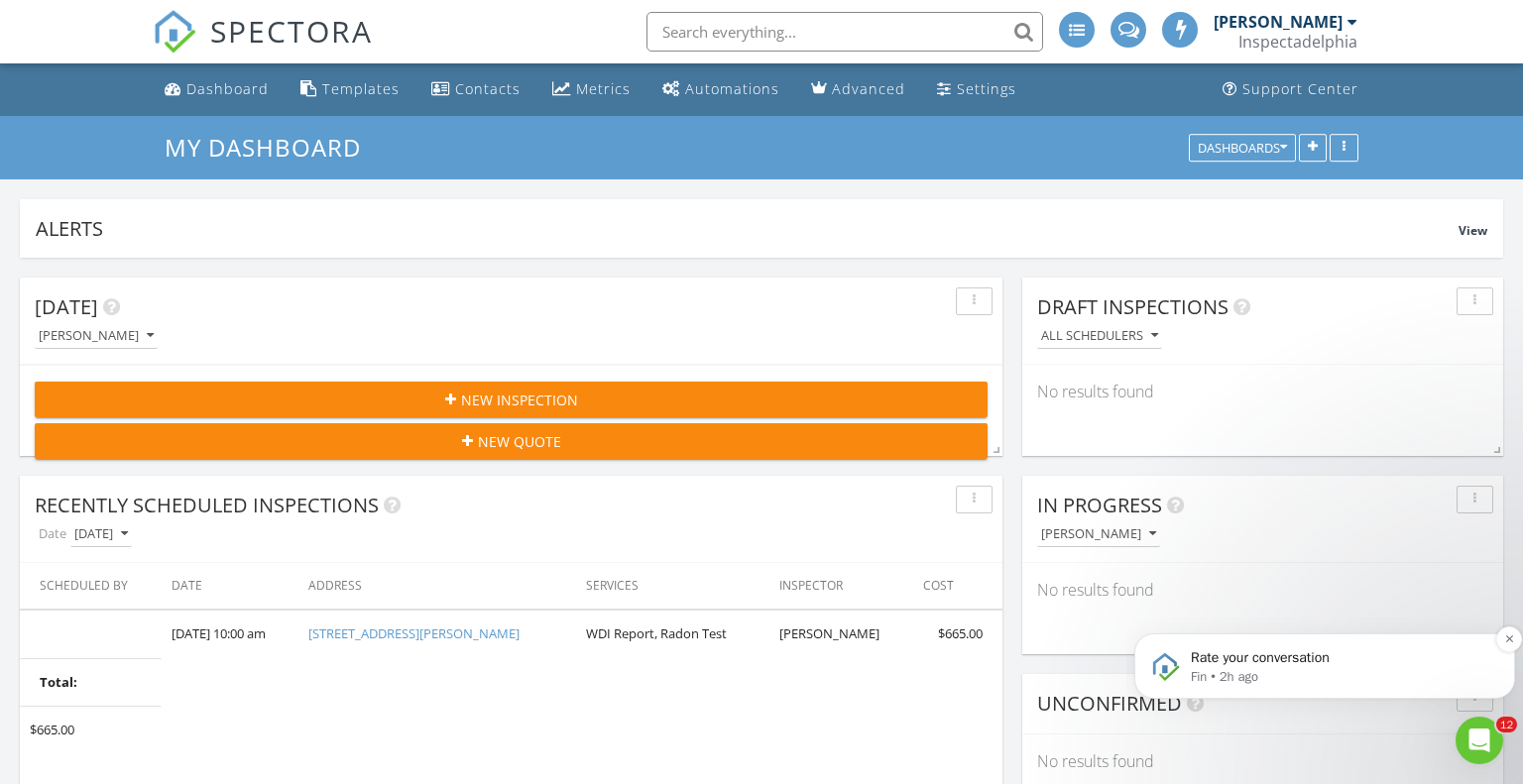 click on "Rate your conversation Fin • 2h ago" at bounding box center [1325, 666] 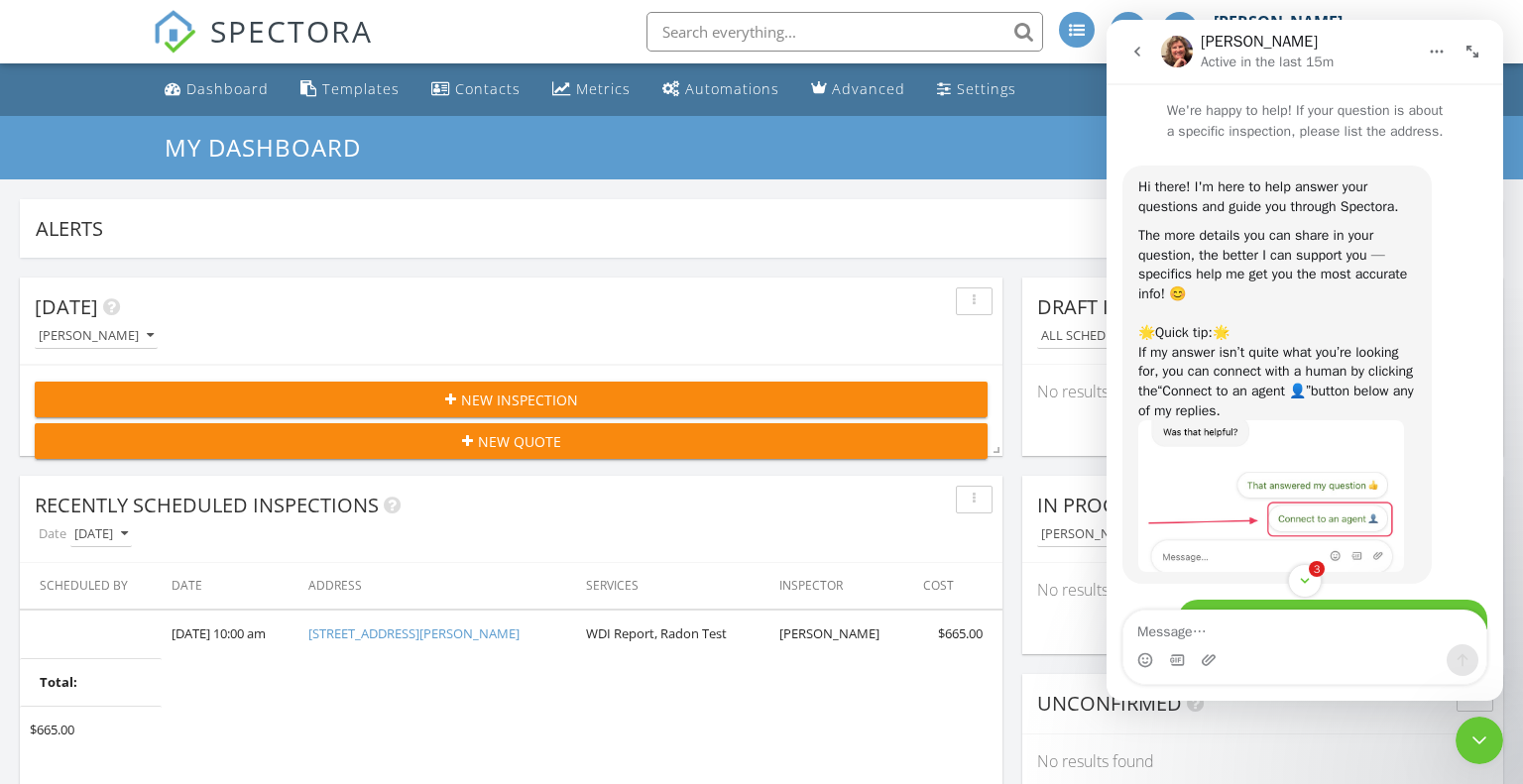 scroll, scrollTop: 3, scrollLeft: 0, axis: vertical 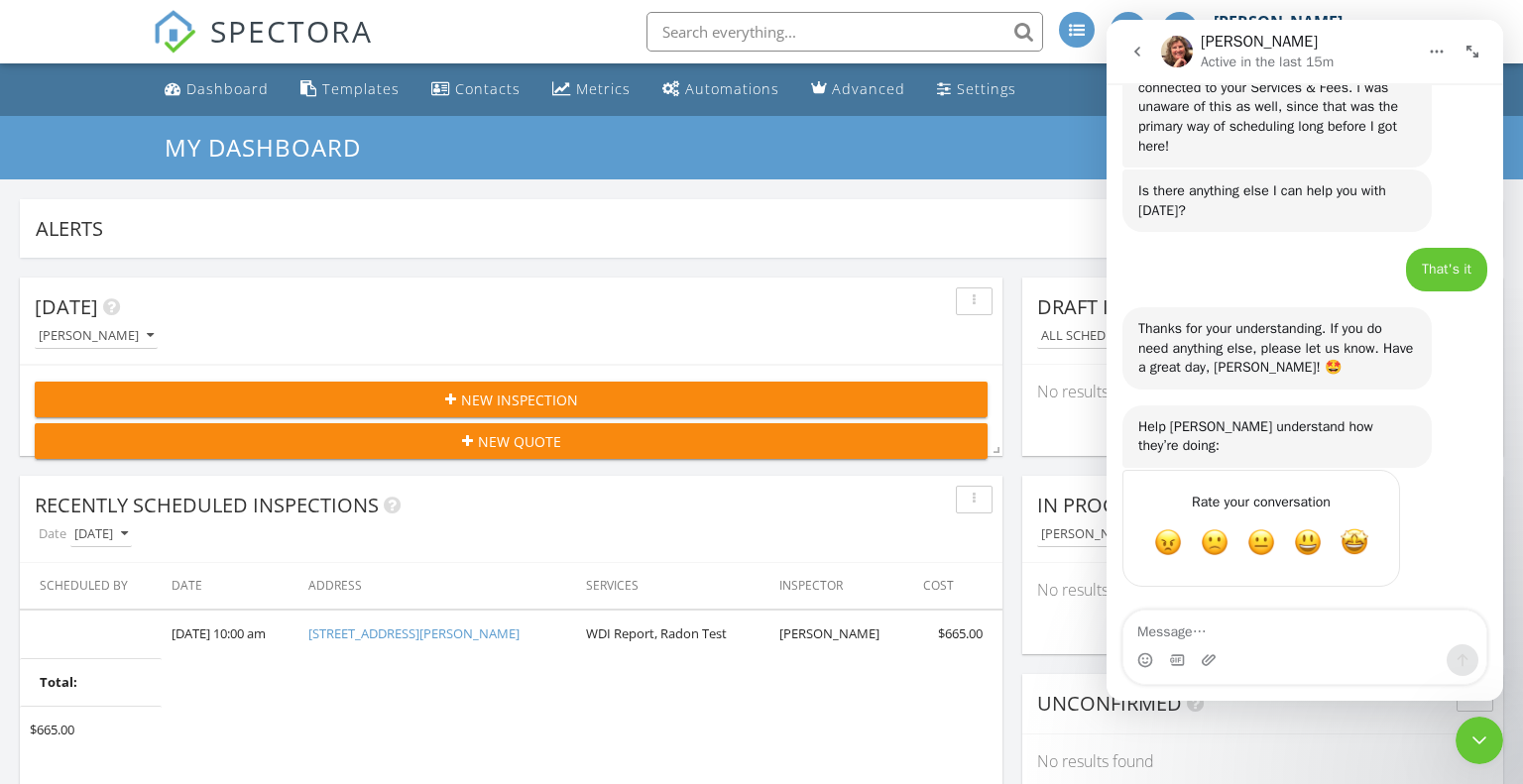 click 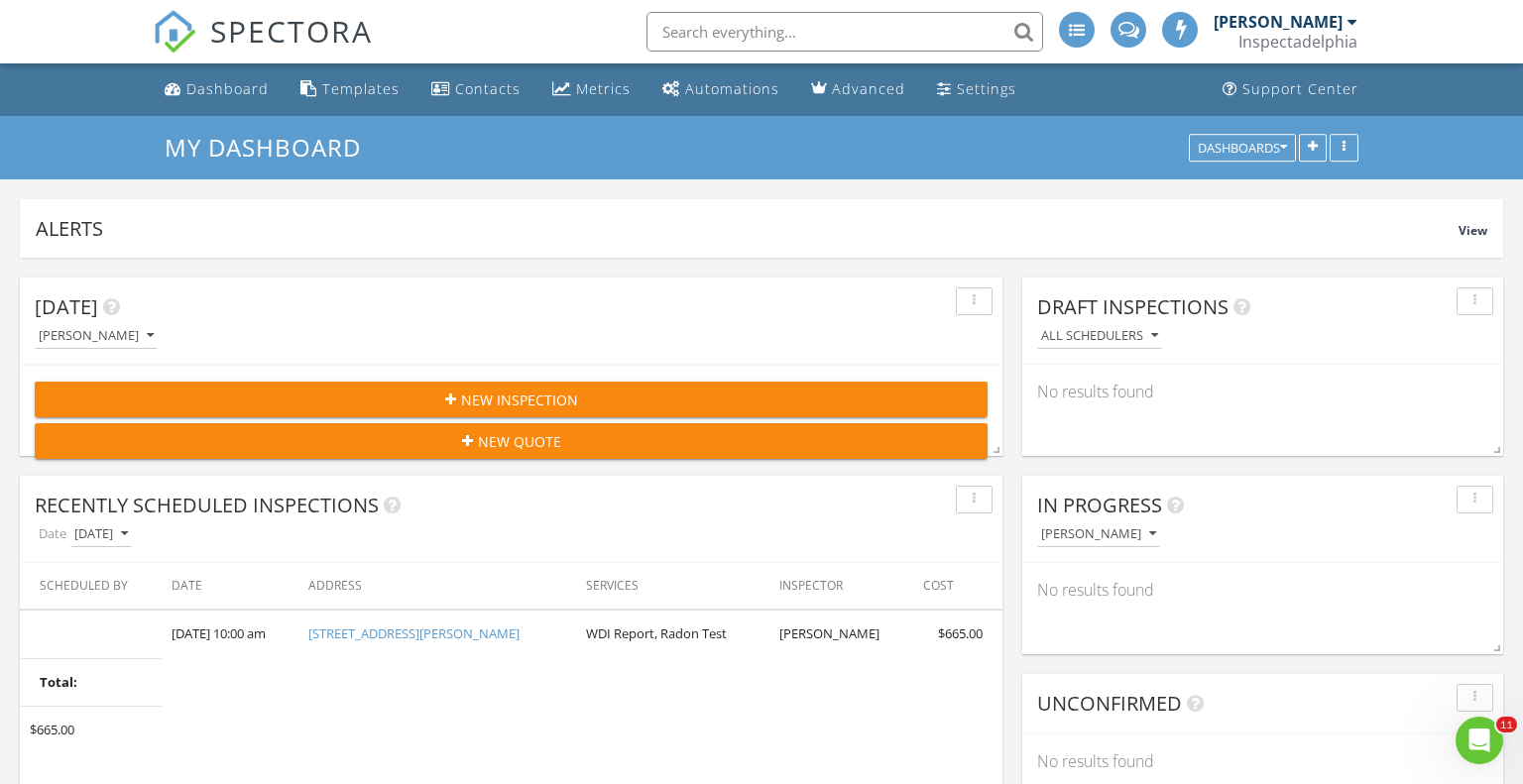 click 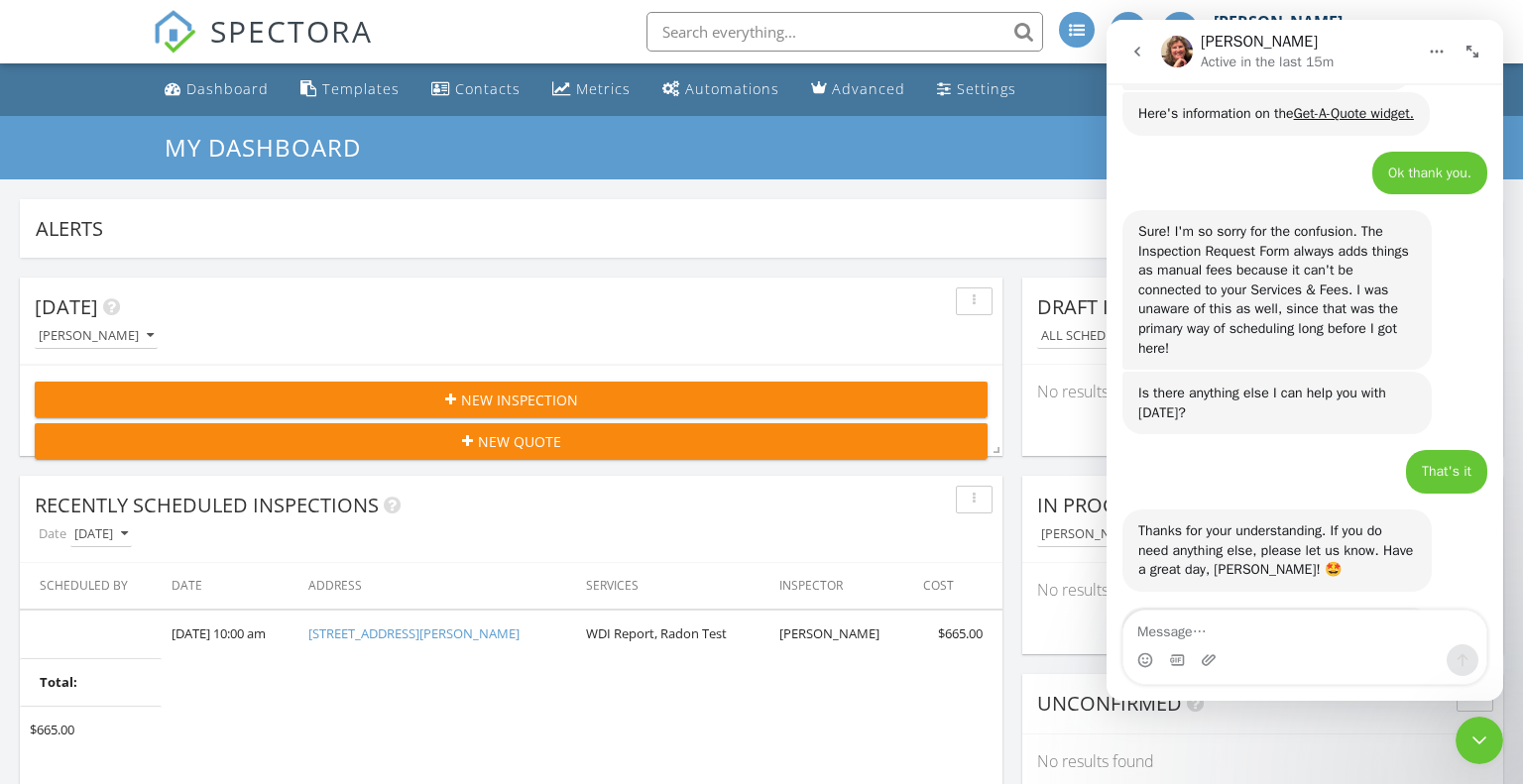 scroll, scrollTop: 4428, scrollLeft: 0, axis: vertical 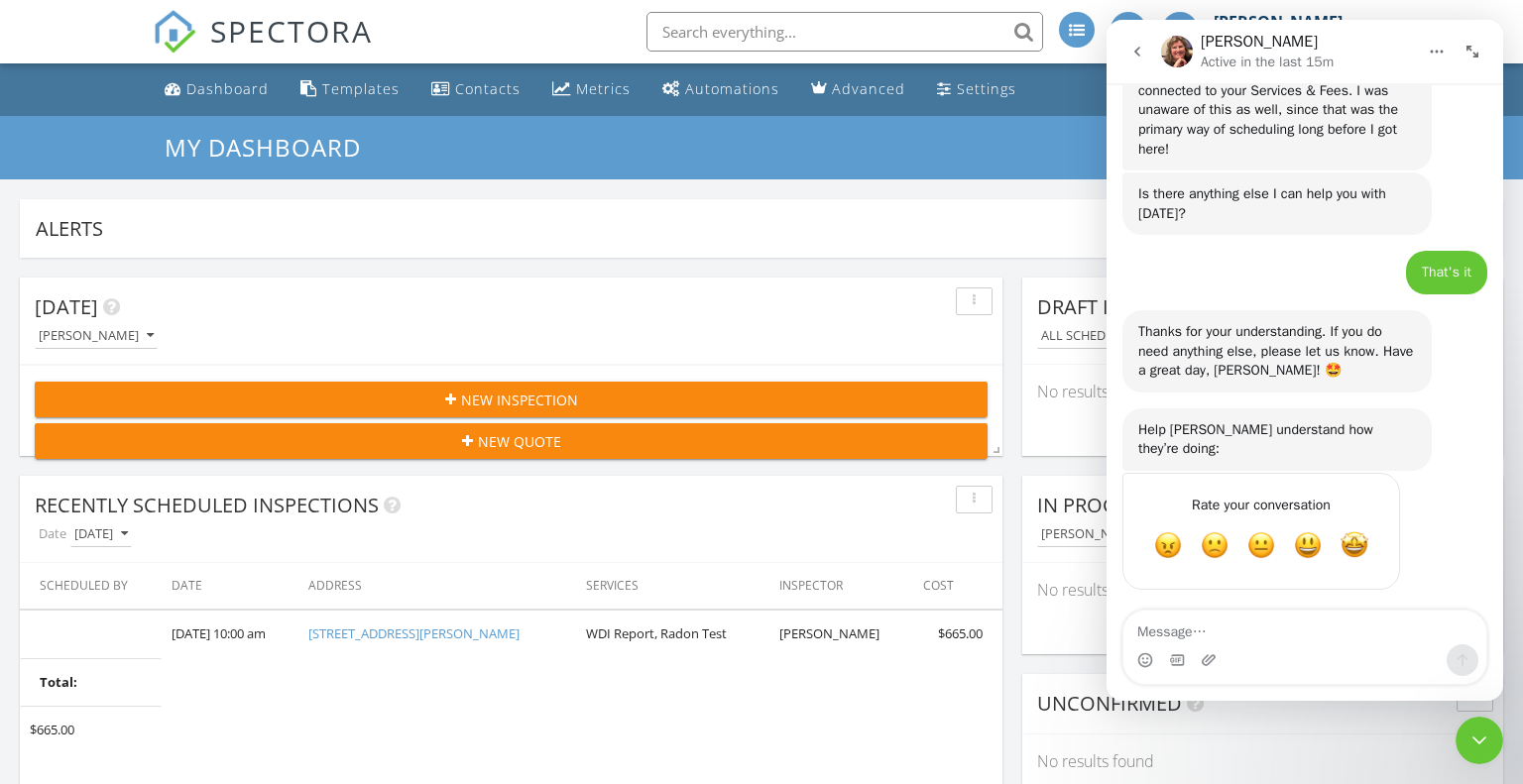 click 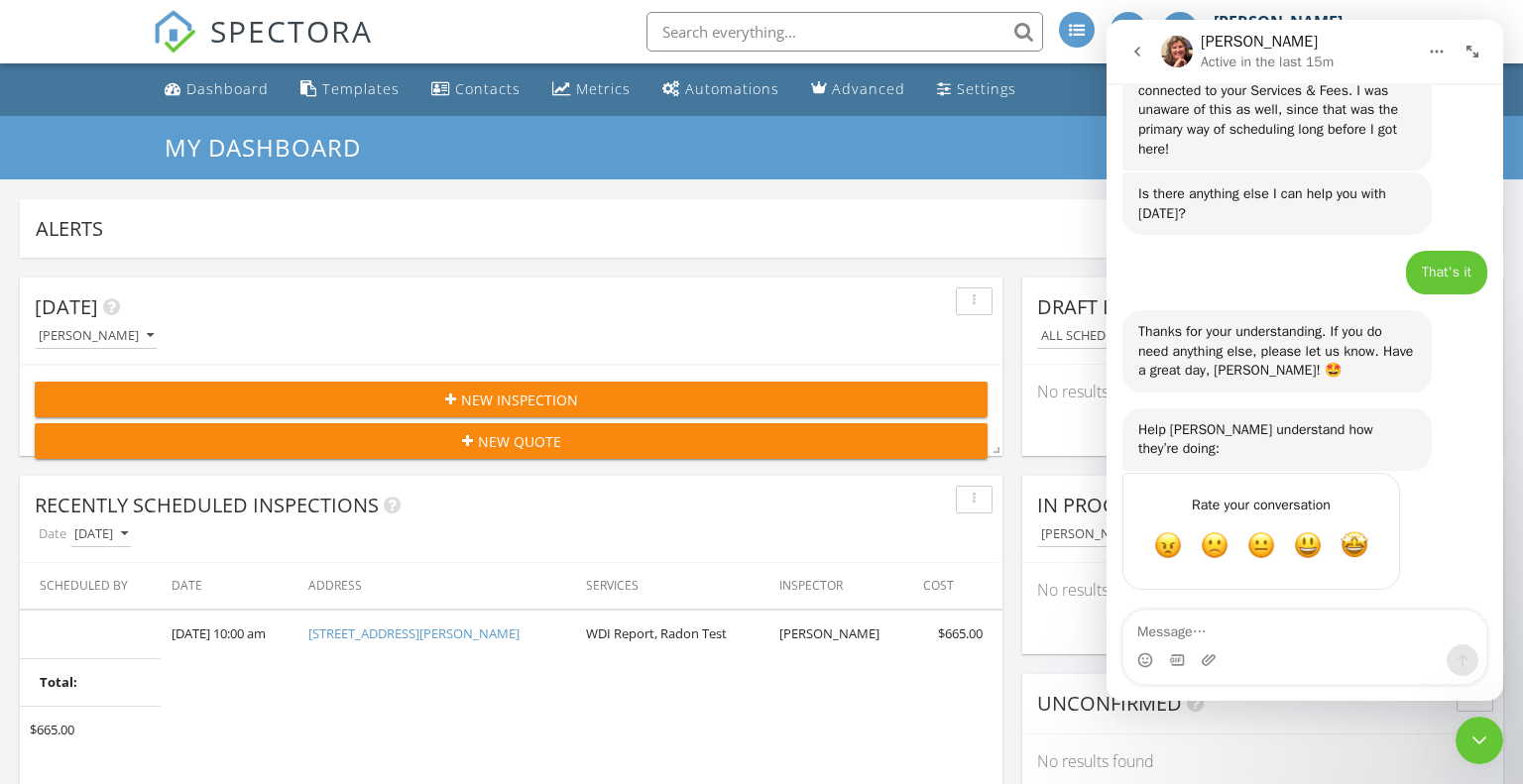 scroll, scrollTop: 0, scrollLeft: 0, axis: both 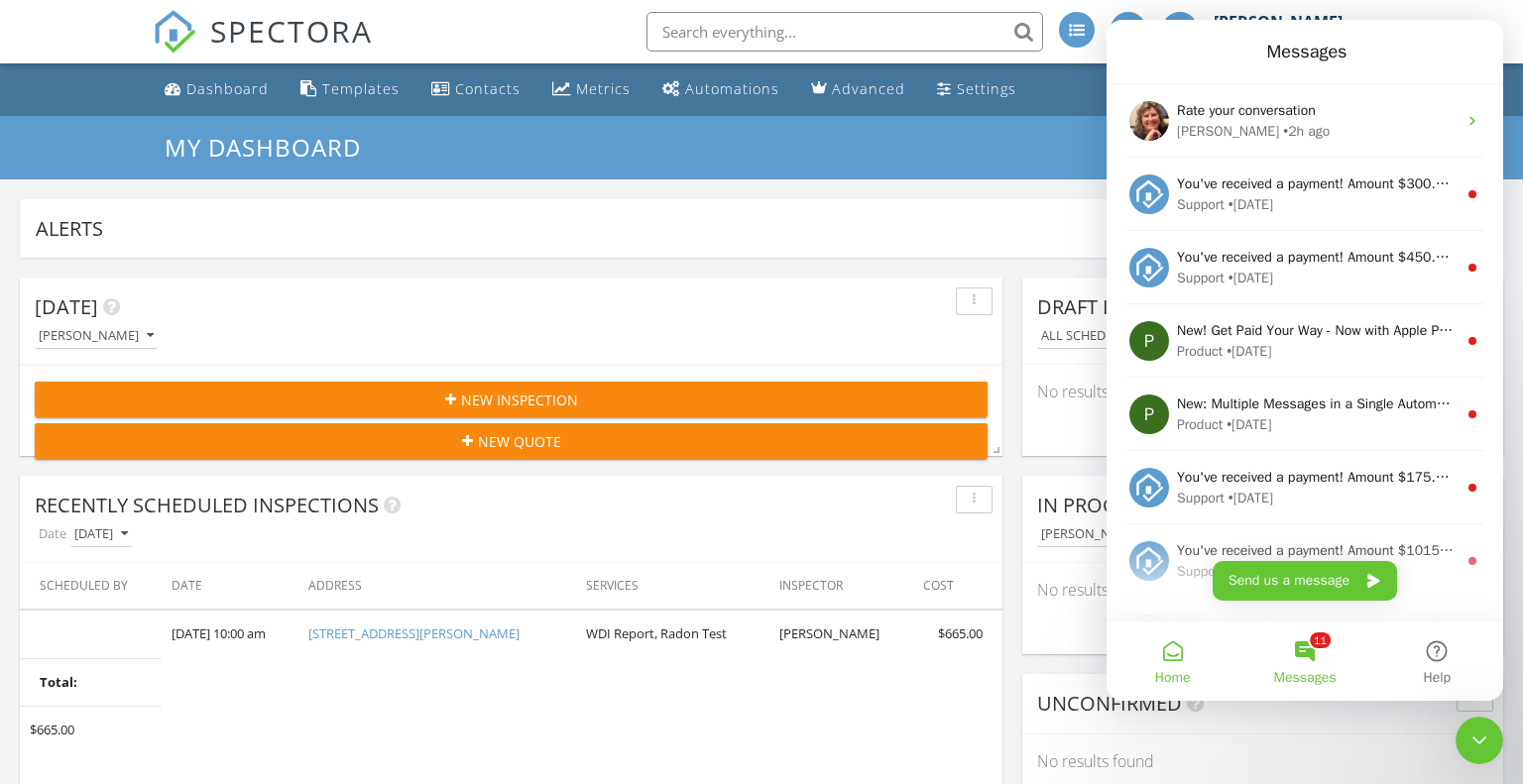 click on "Home" at bounding box center [1172, 661] 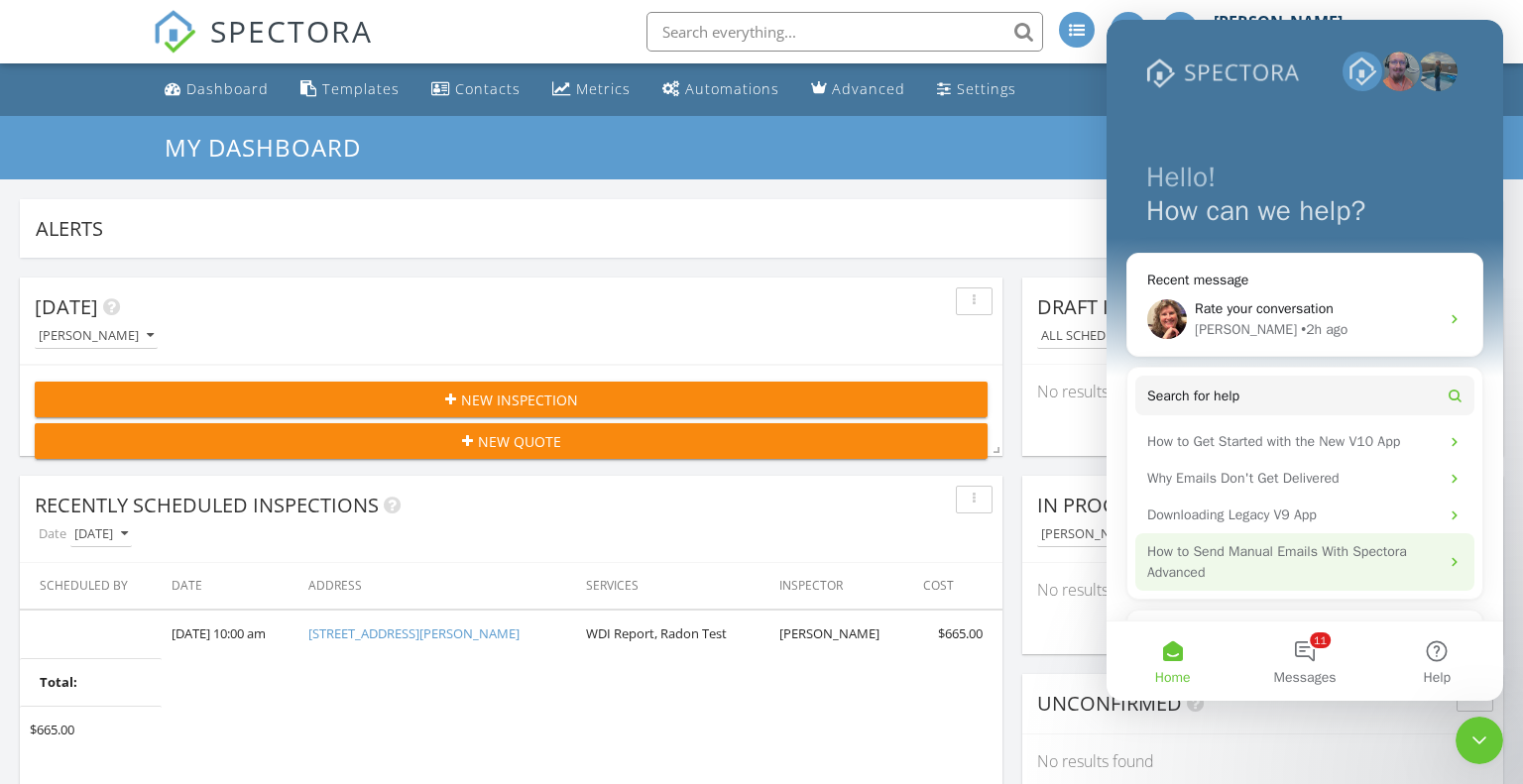 scroll, scrollTop: 297, scrollLeft: 0, axis: vertical 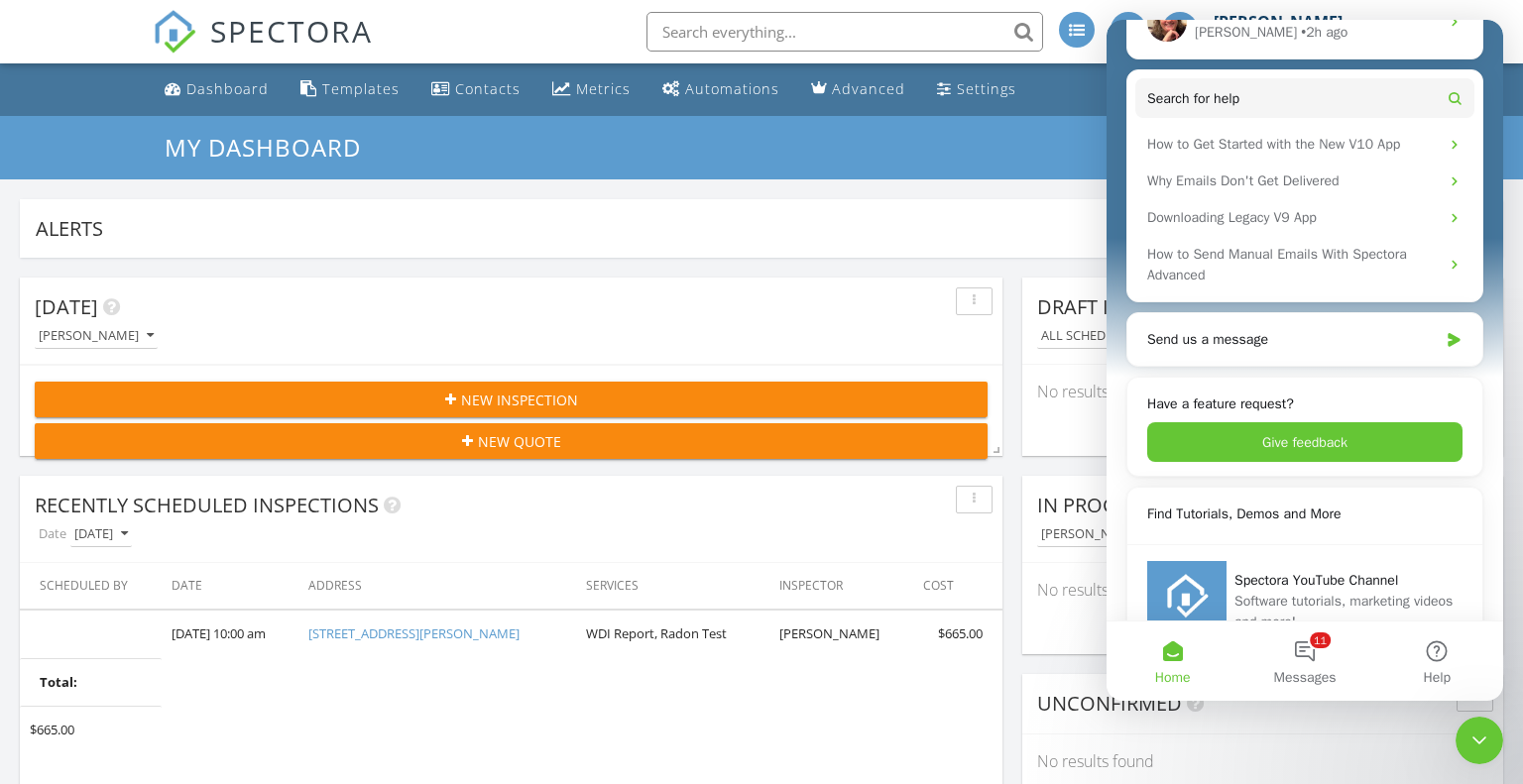 click at bounding box center (1479, 740) 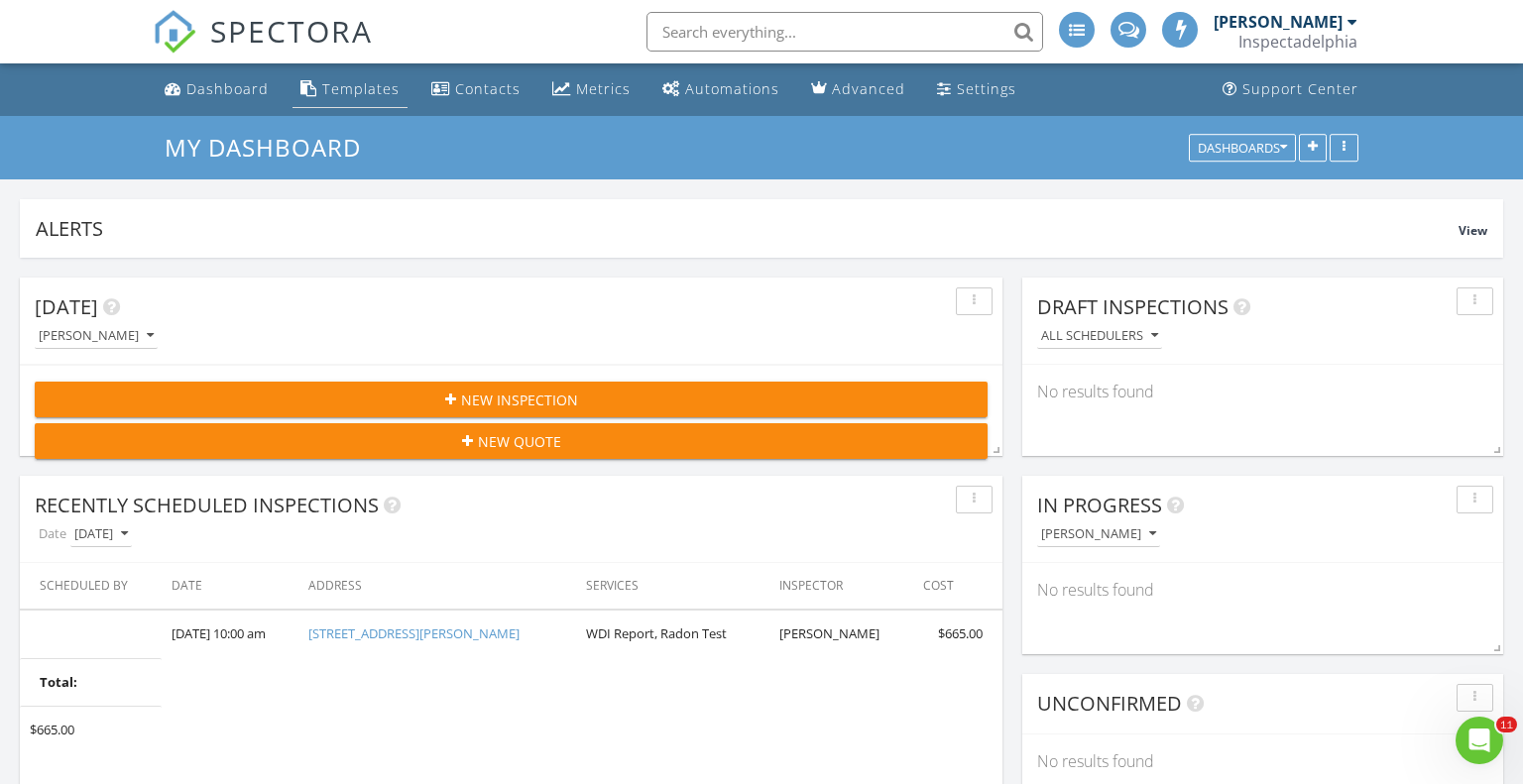 click on "Templates" at bounding box center (350, 89) 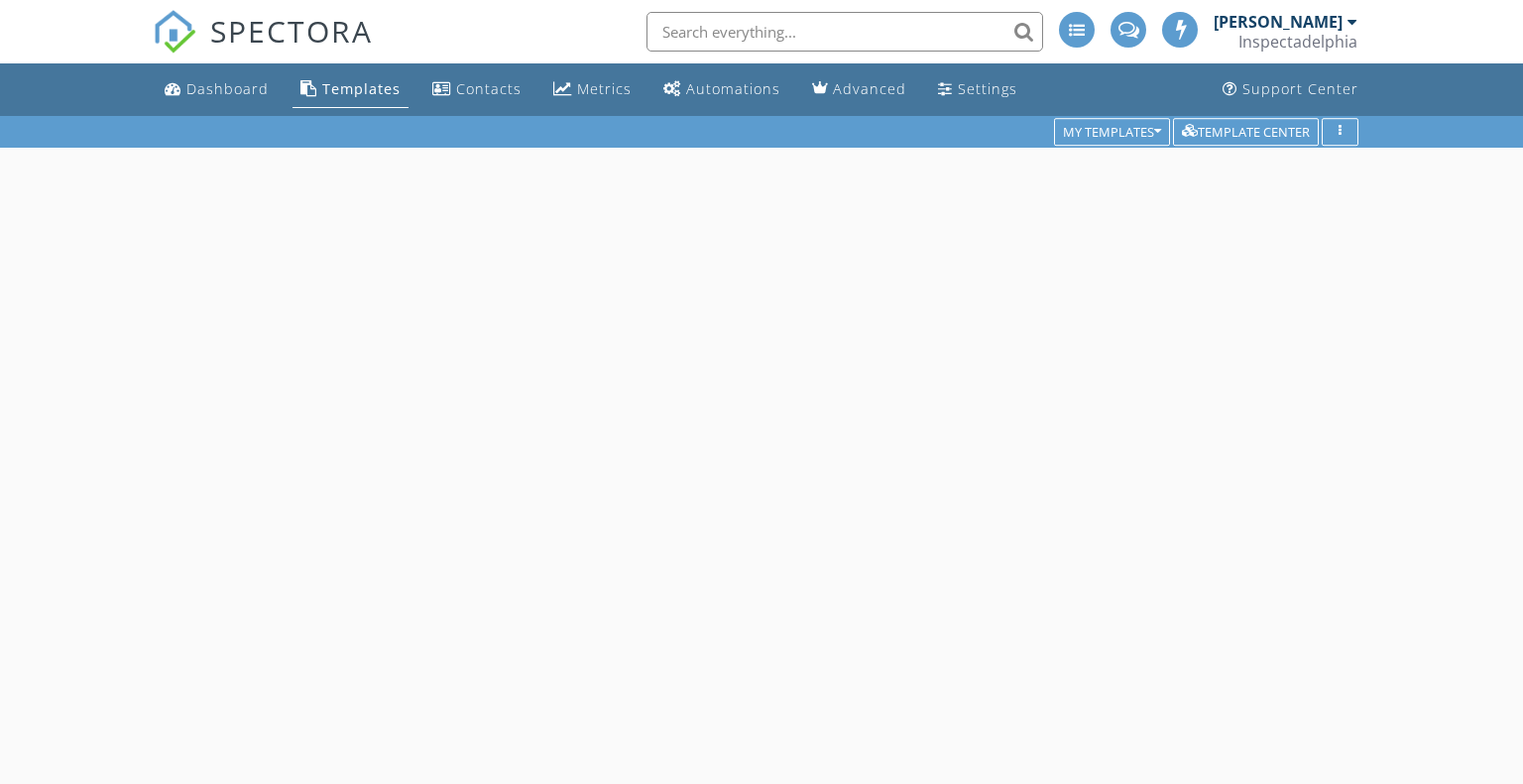 scroll, scrollTop: 0, scrollLeft: 0, axis: both 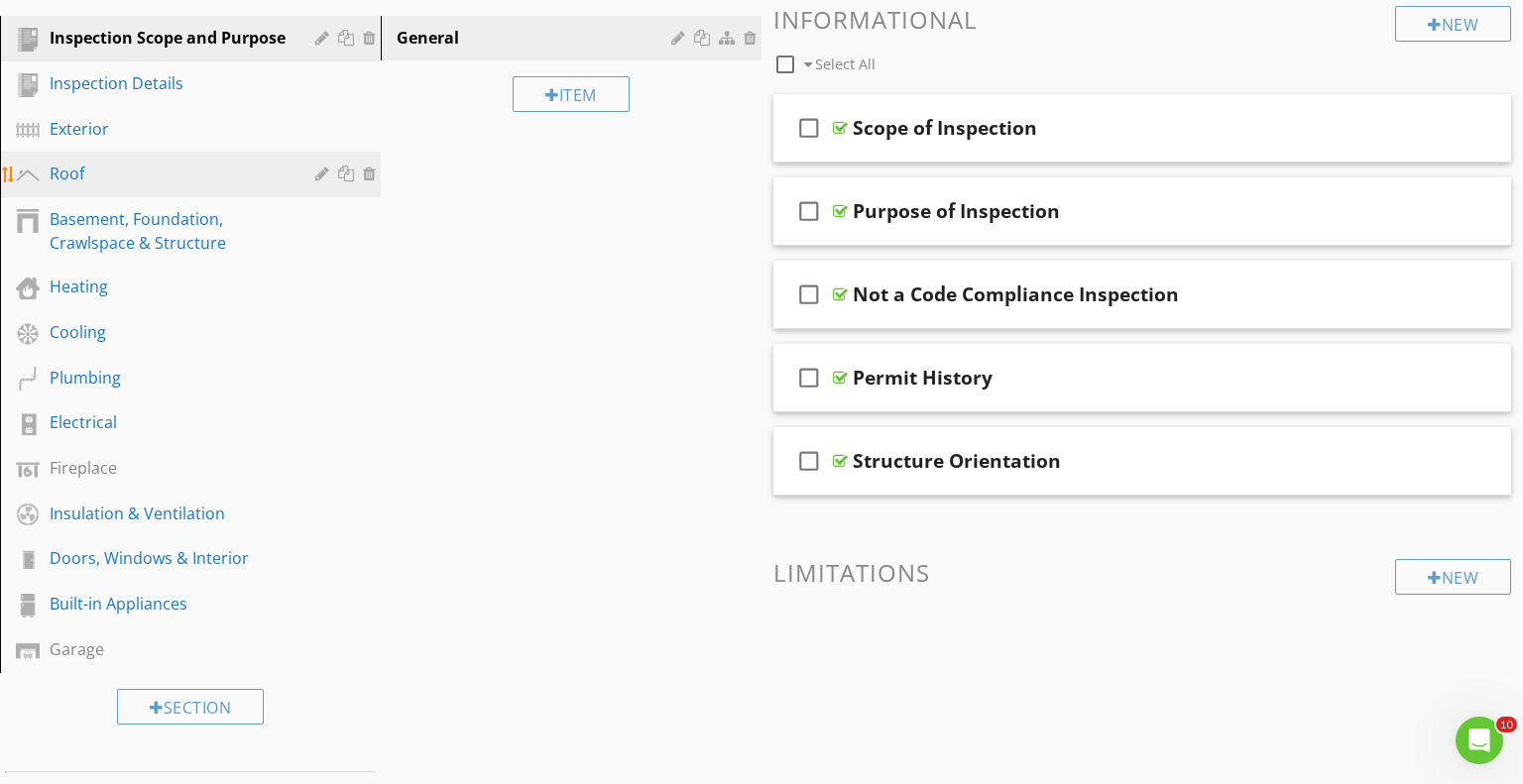 click on "Roof" at bounding box center [168, 173] 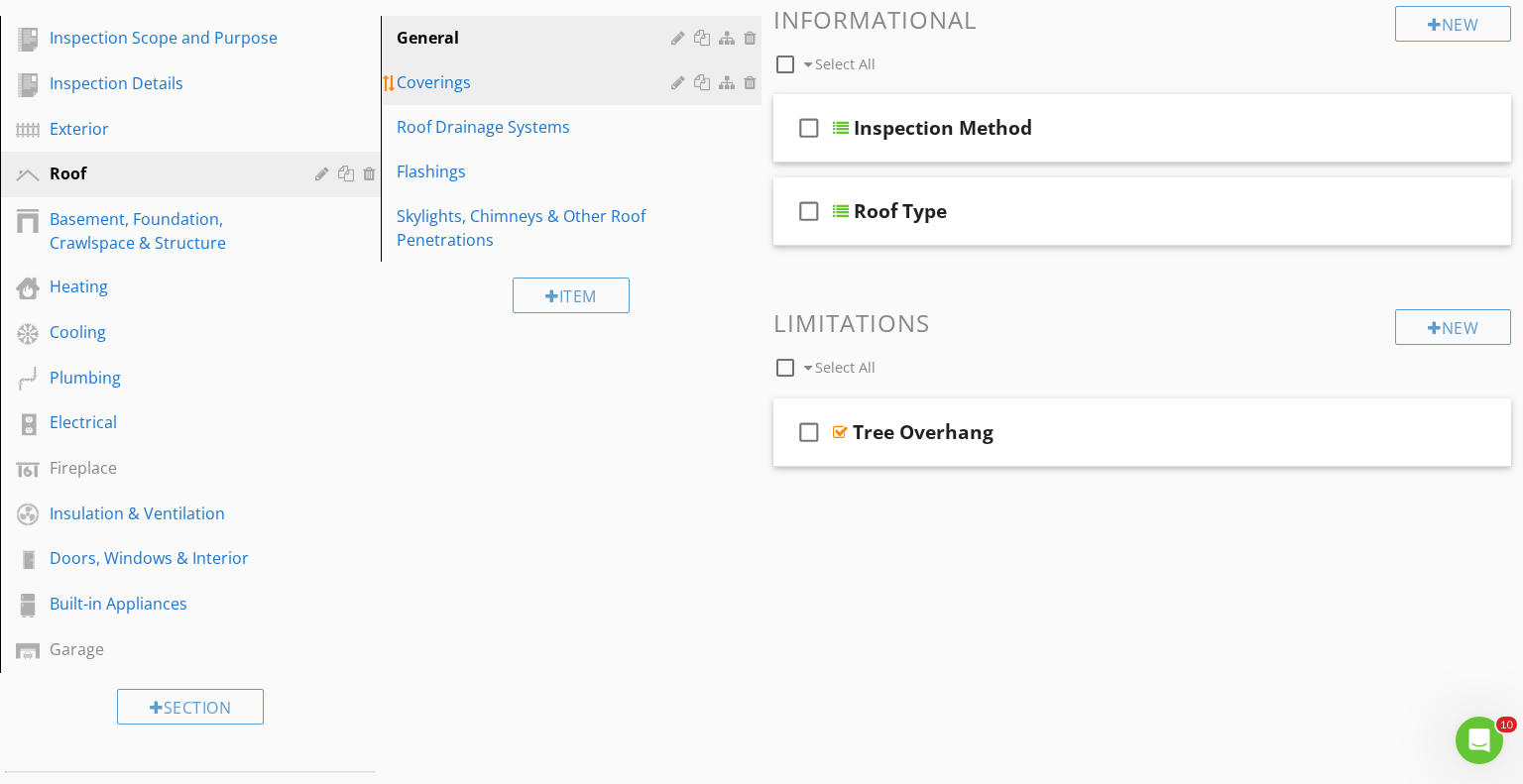 click on "Coverings" at bounding box center (536, 82) 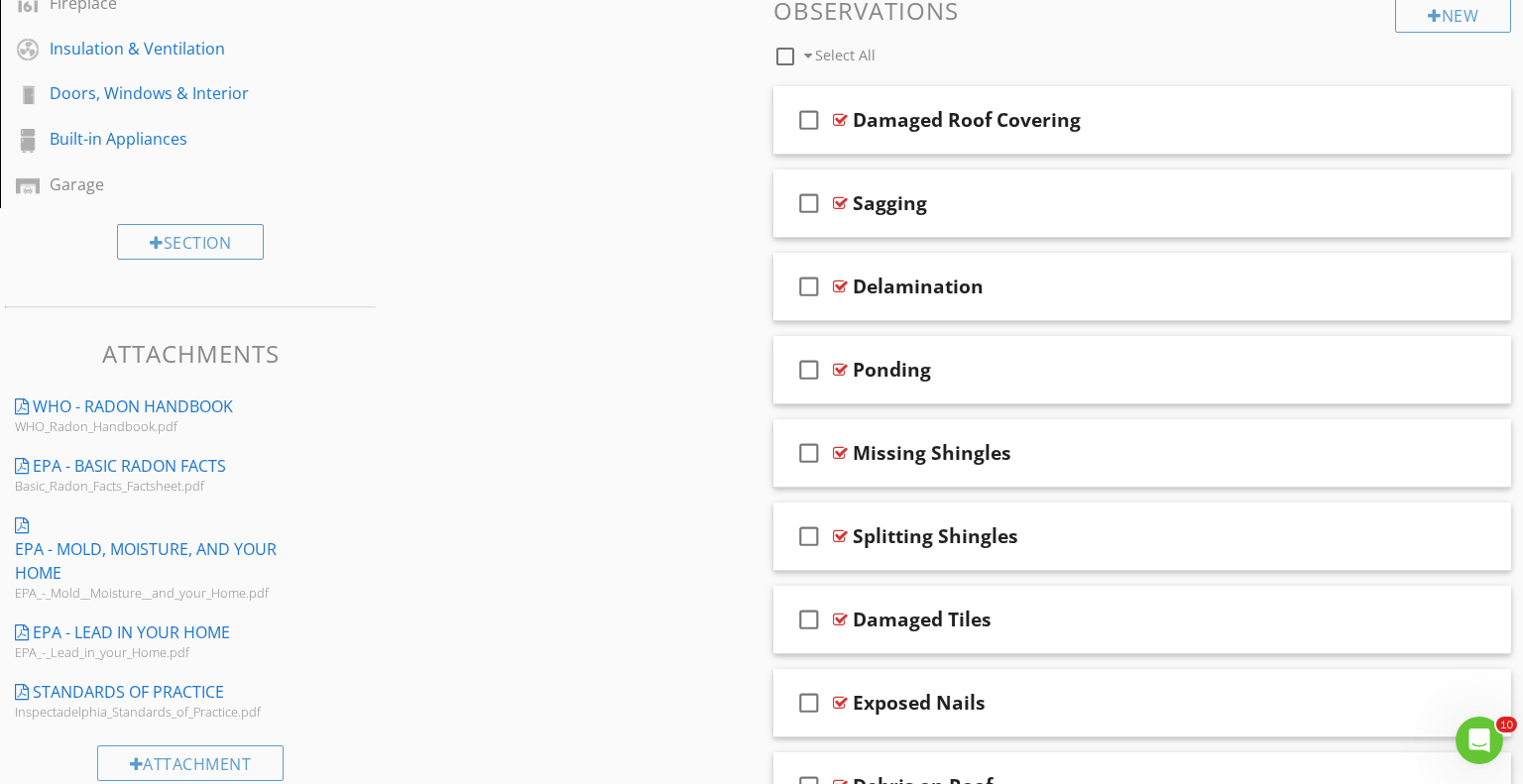 scroll, scrollTop: 674, scrollLeft: 0, axis: vertical 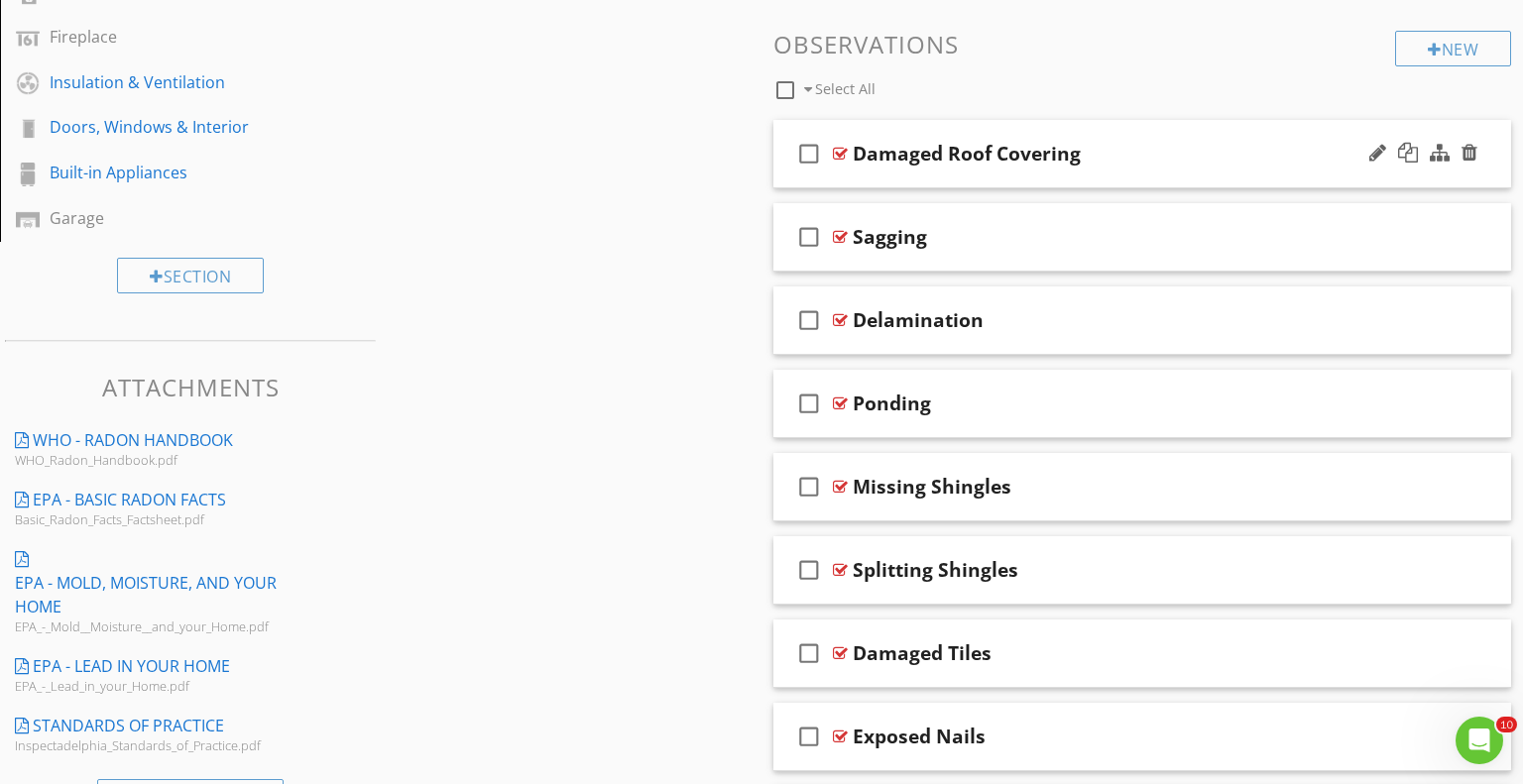 click on "check_box_outline_blank
Damaged Roof Covering" at bounding box center [1142, 154] 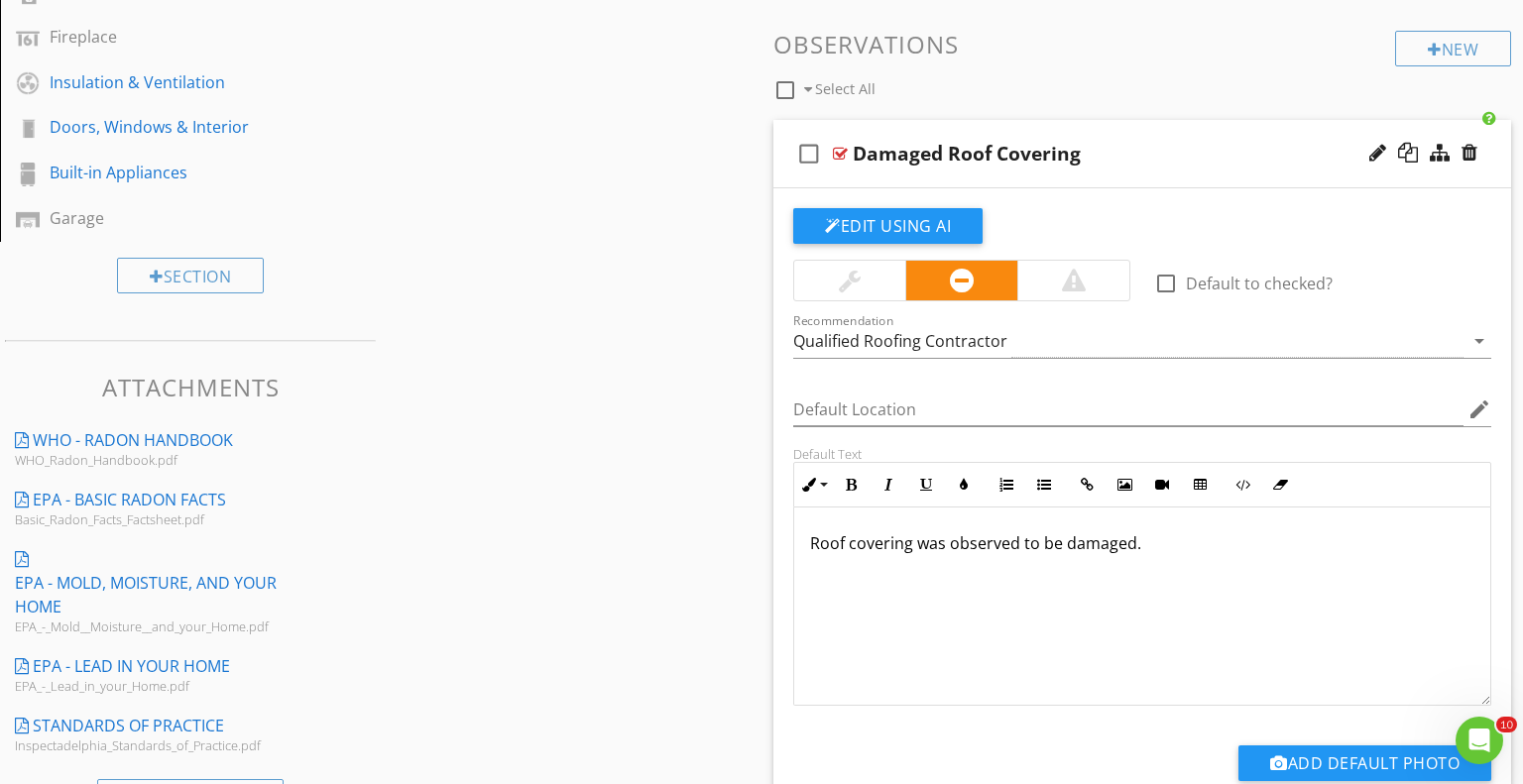 click on "Roof covering was observed to be damaged." at bounding box center (1142, 607) 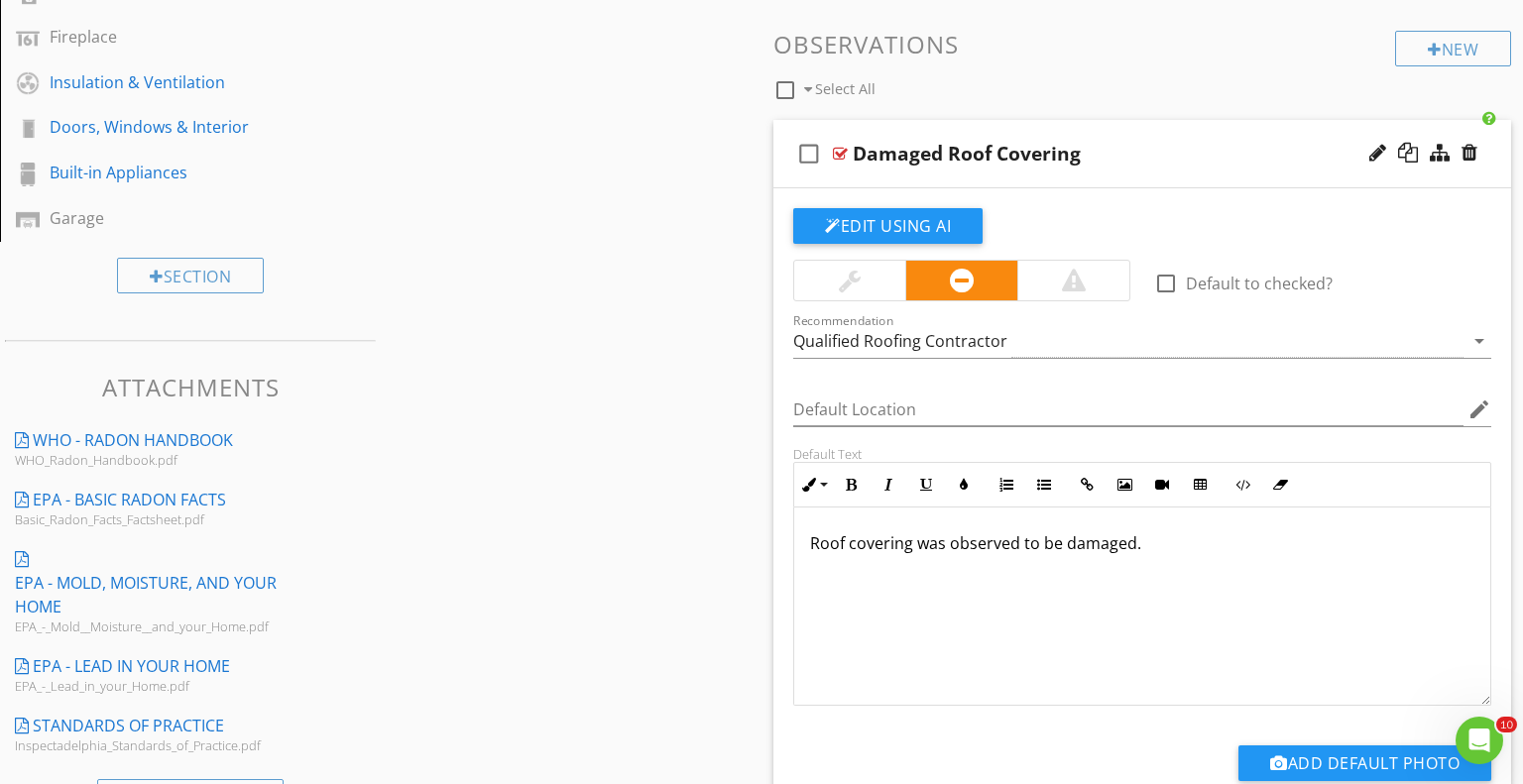 type 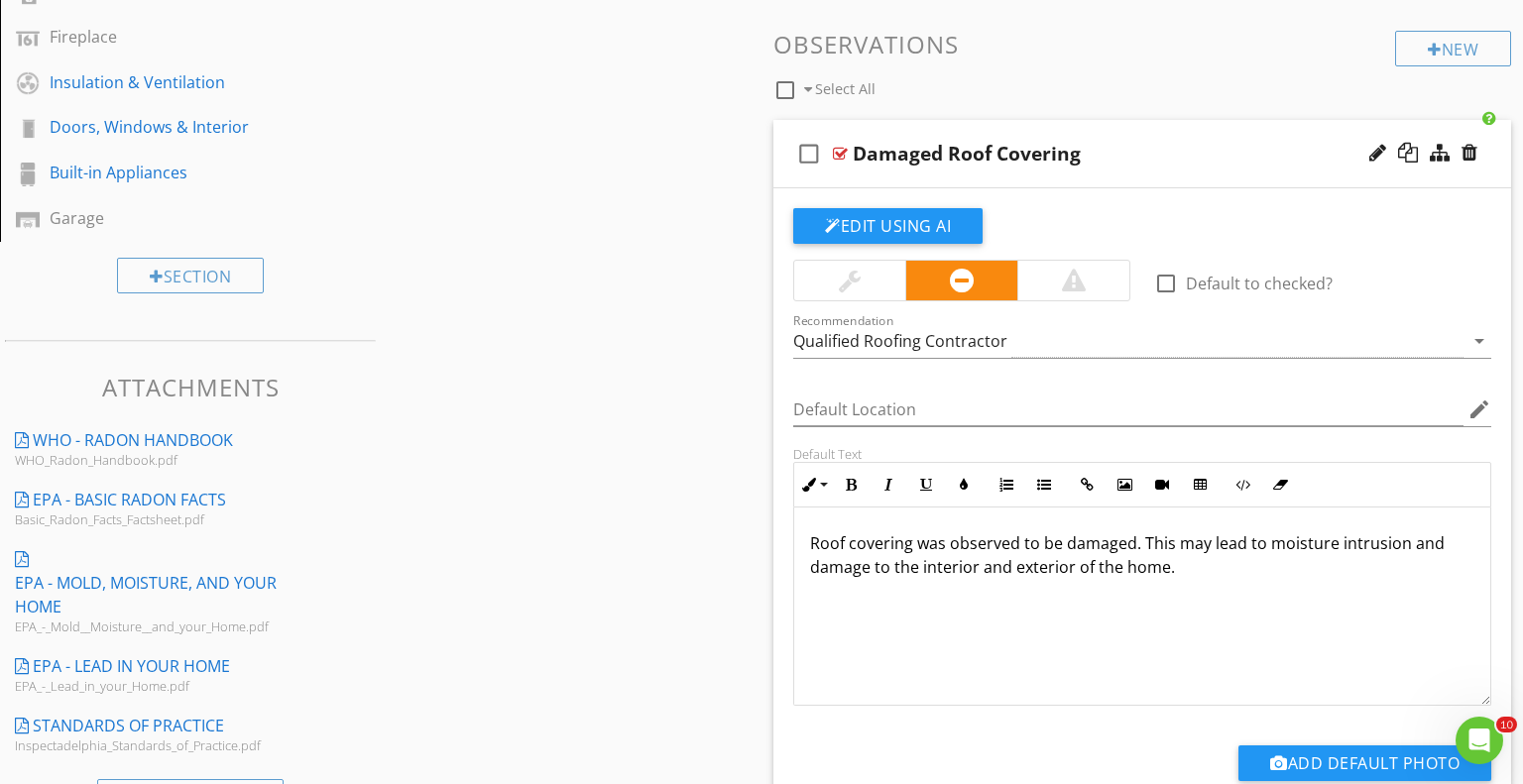 click on "Roof covering was observed to be damaged. This may lead to moisture intrusion and damage to the interior and exterior of the home." at bounding box center [1142, 607] 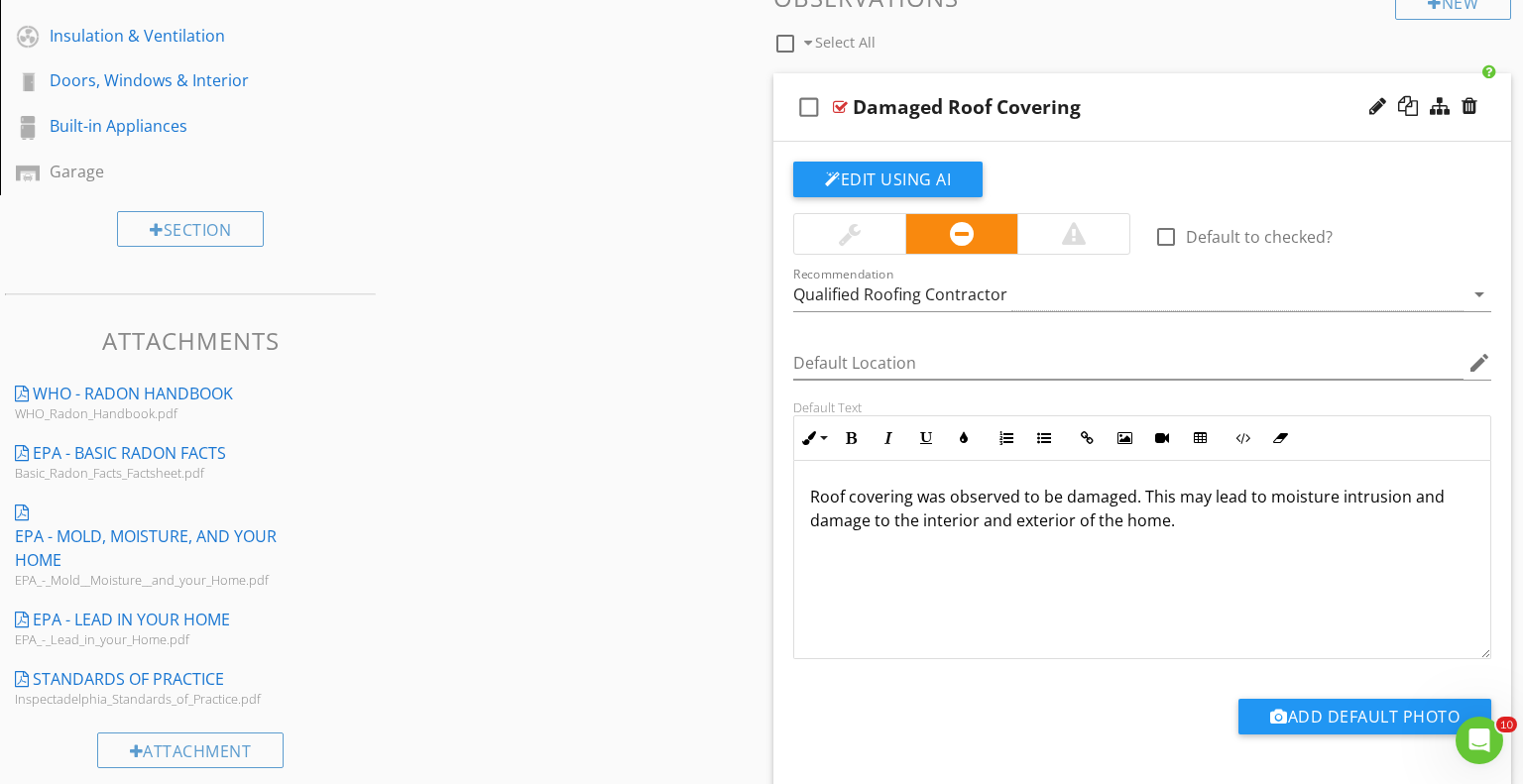 scroll, scrollTop: 726, scrollLeft: 0, axis: vertical 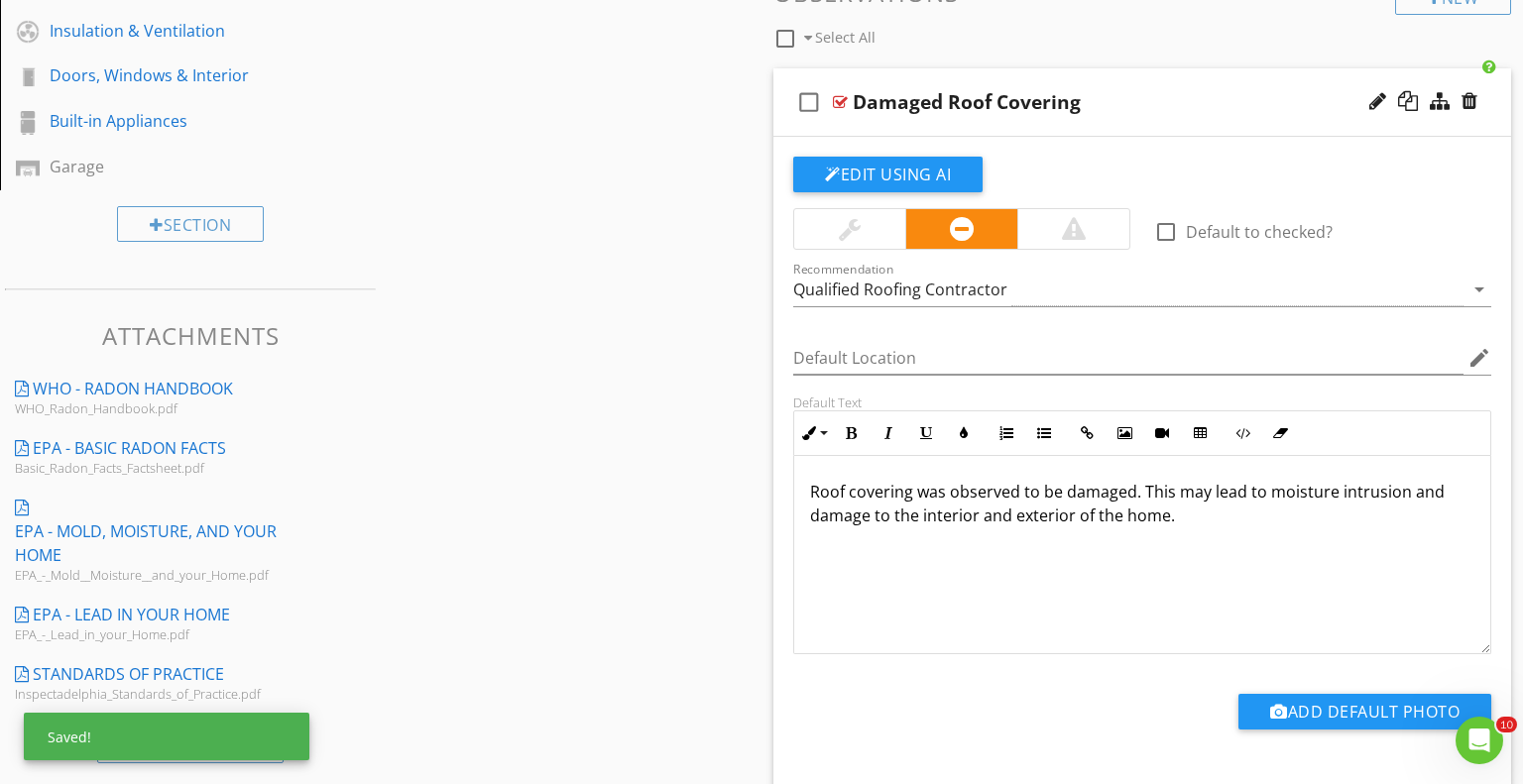 click on "check_box_outline_blank
Damaged Roof Covering" at bounding box center [1142, 102] 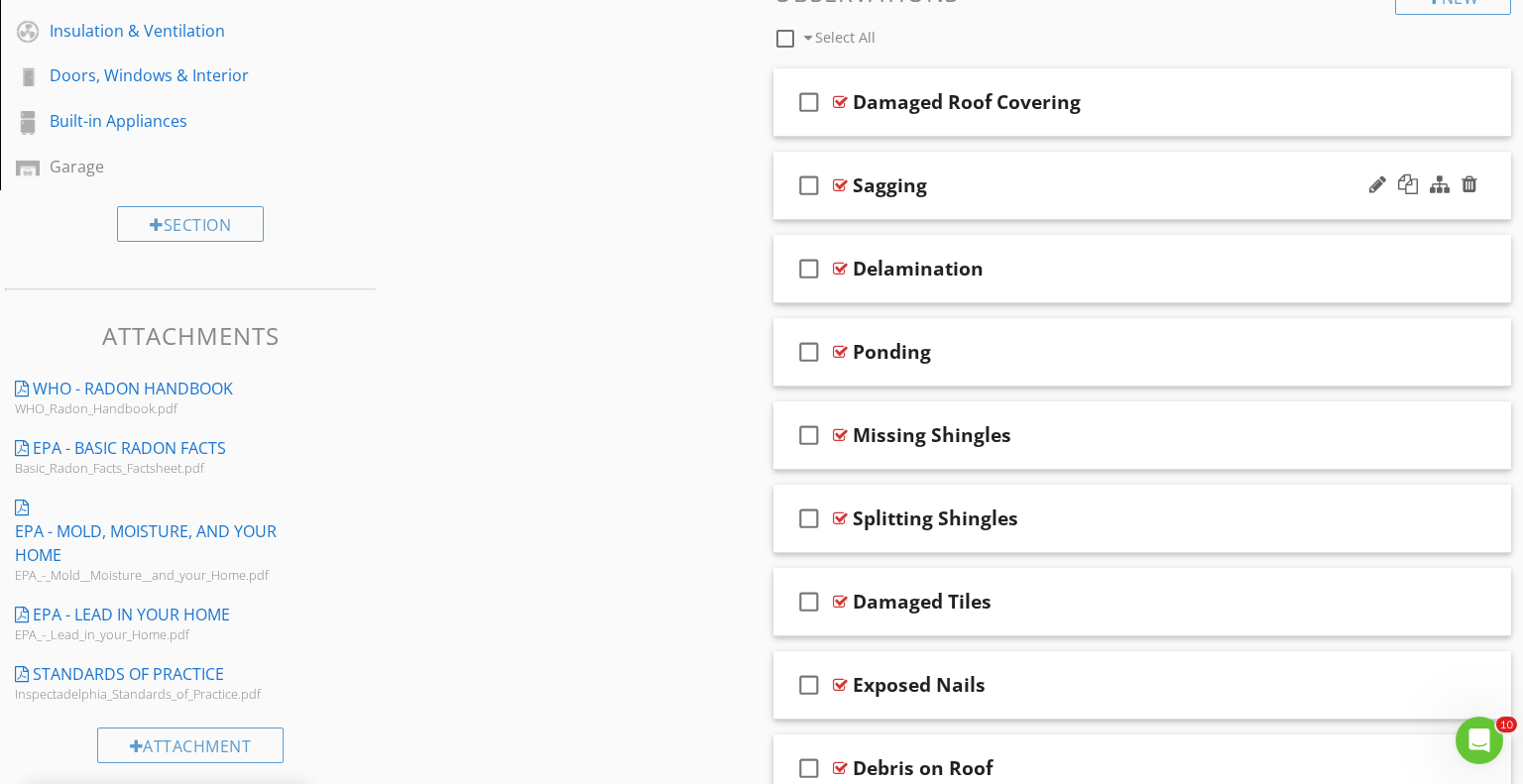 click on "check_box_outline_blank
Sagging" at bounding box center (1142, 185) 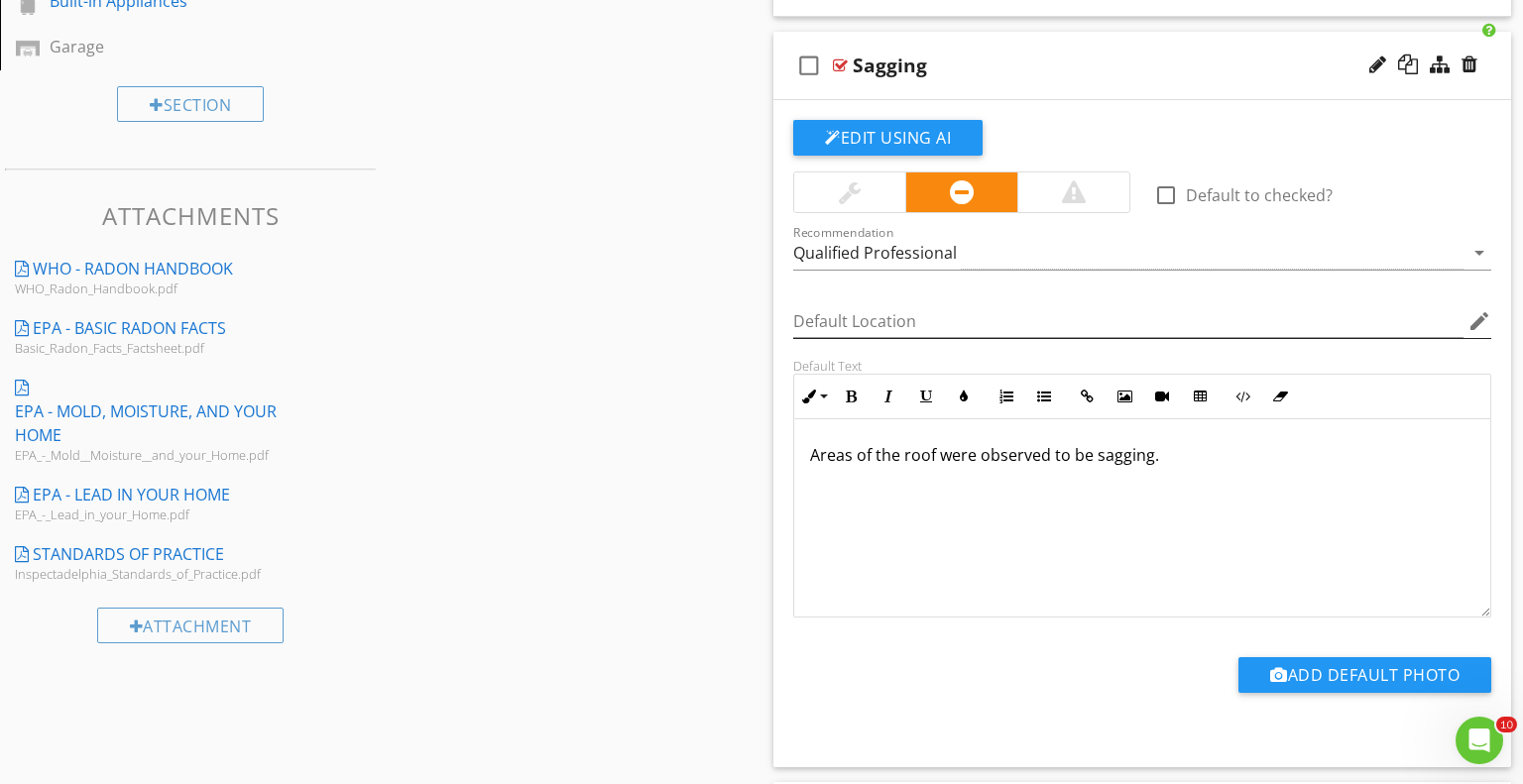 scroll, scrollTop: 848, scrollLeft: 0, axis: vertical 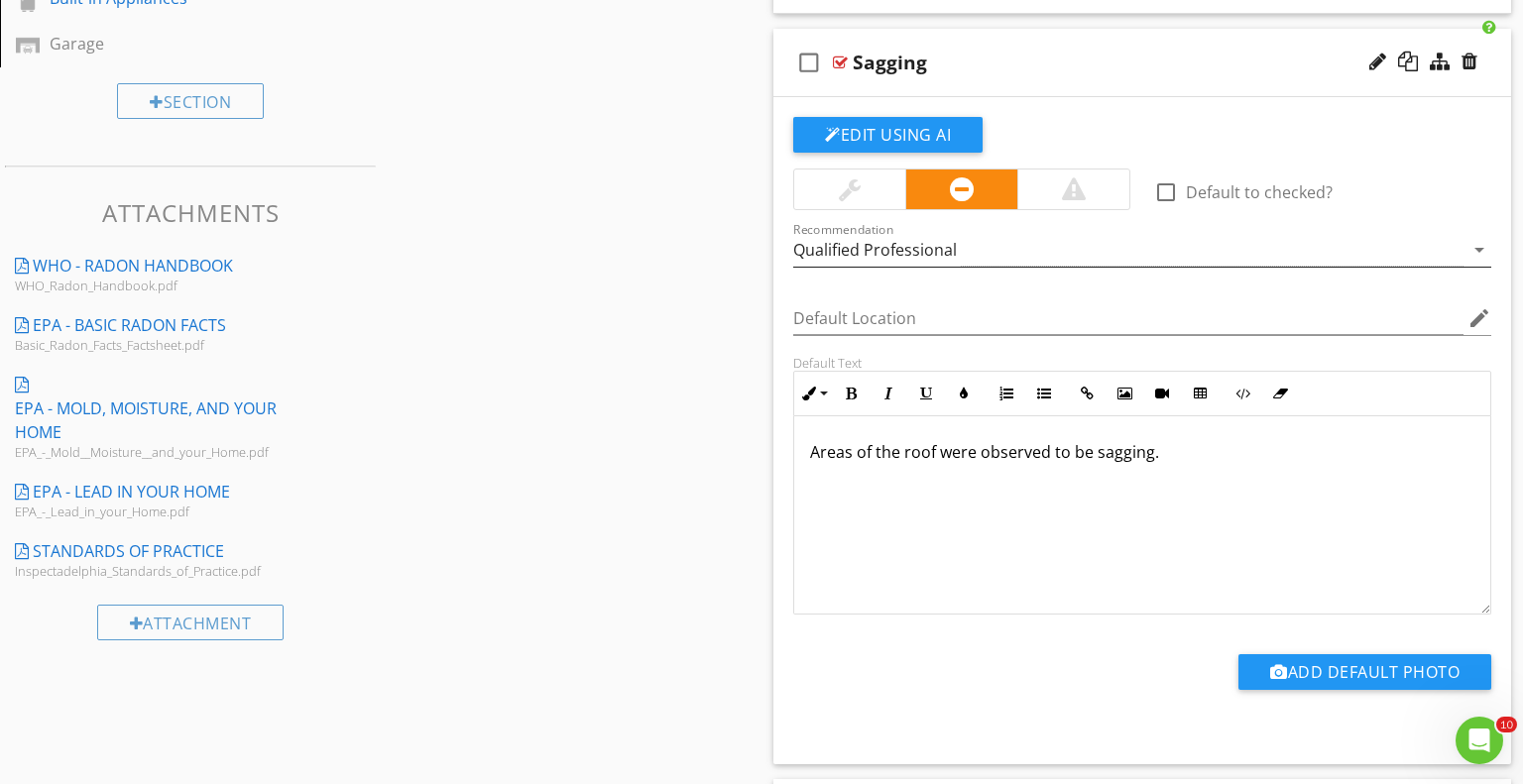 click on "Qualified Professional" at bounding box center [1128, 250] 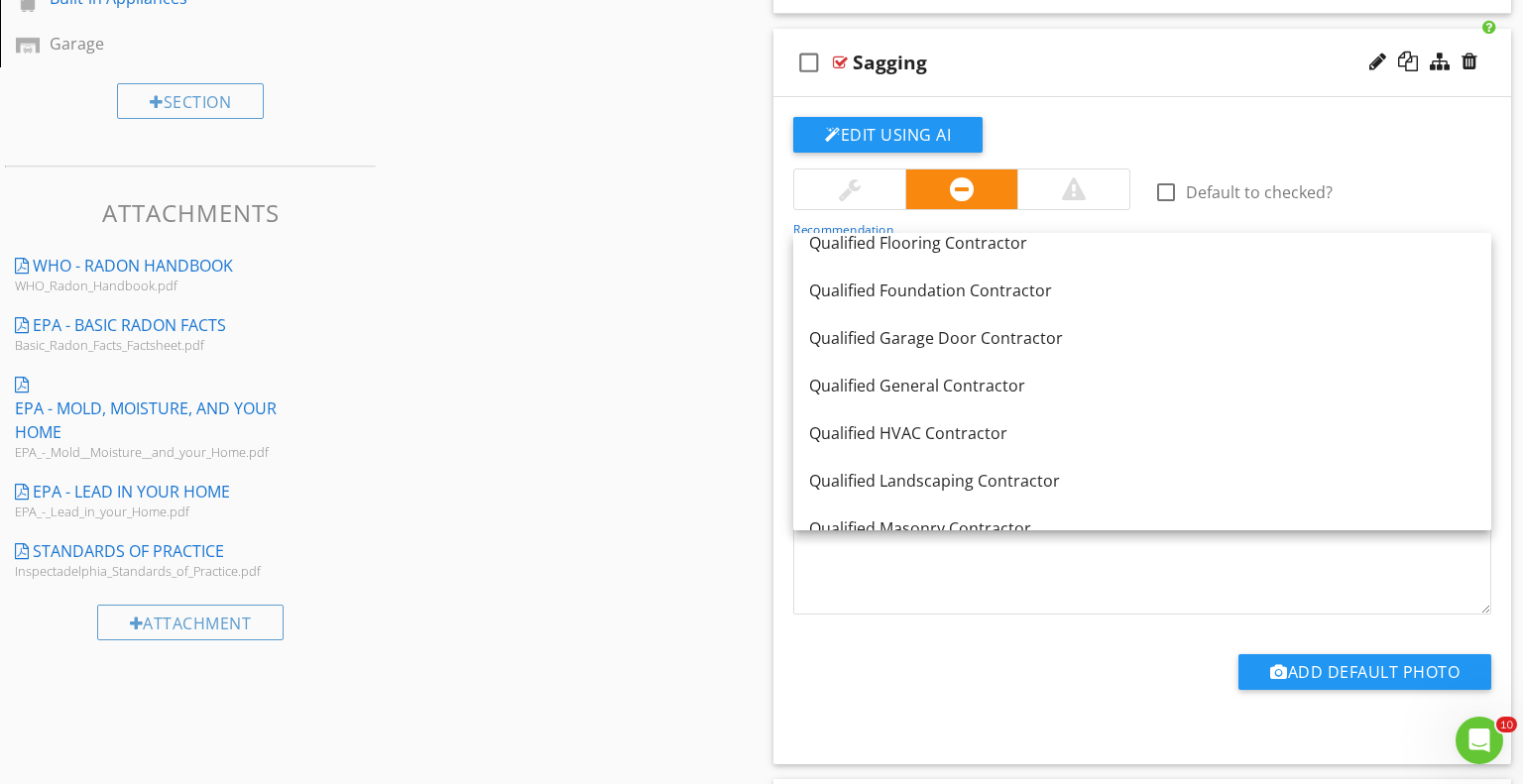 scroll, scrollTop: 1177, scrollLeft: 0, axis: vertical 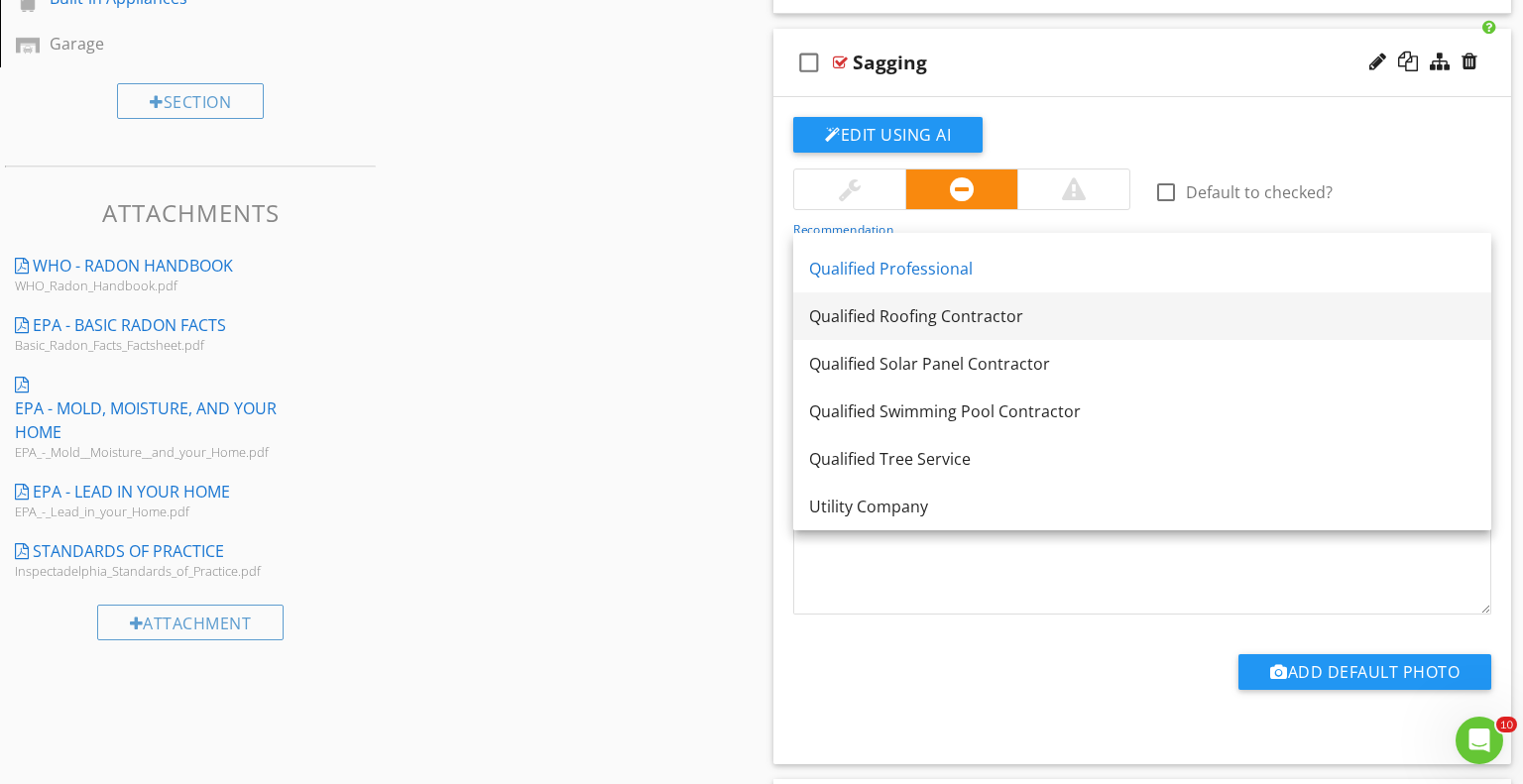 click on "Qualified Roofing Contractor" at bounding box center [1142, 316] 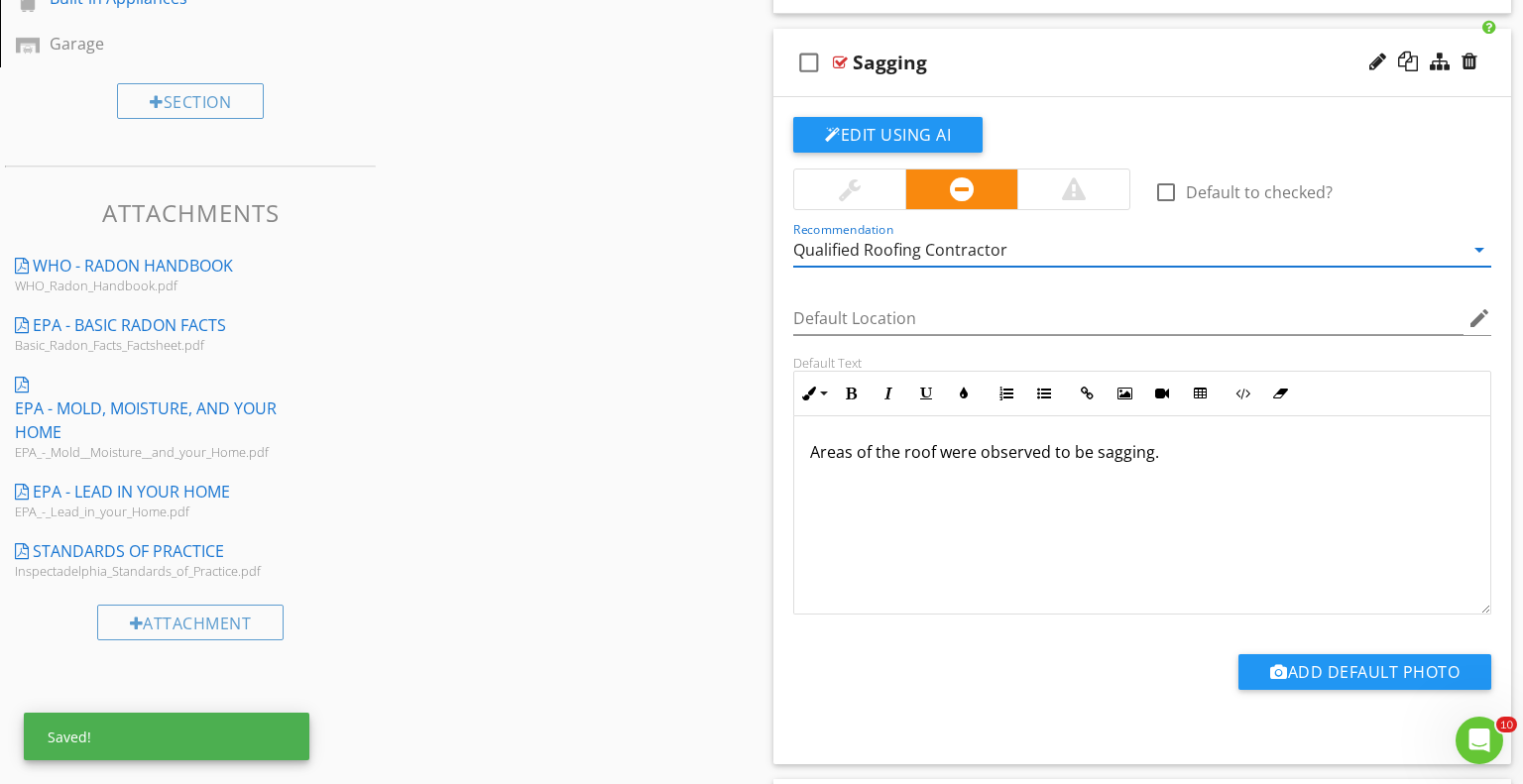 click on "Areas of the roof were observed to be sagging." at bounding box center [1142, 515] 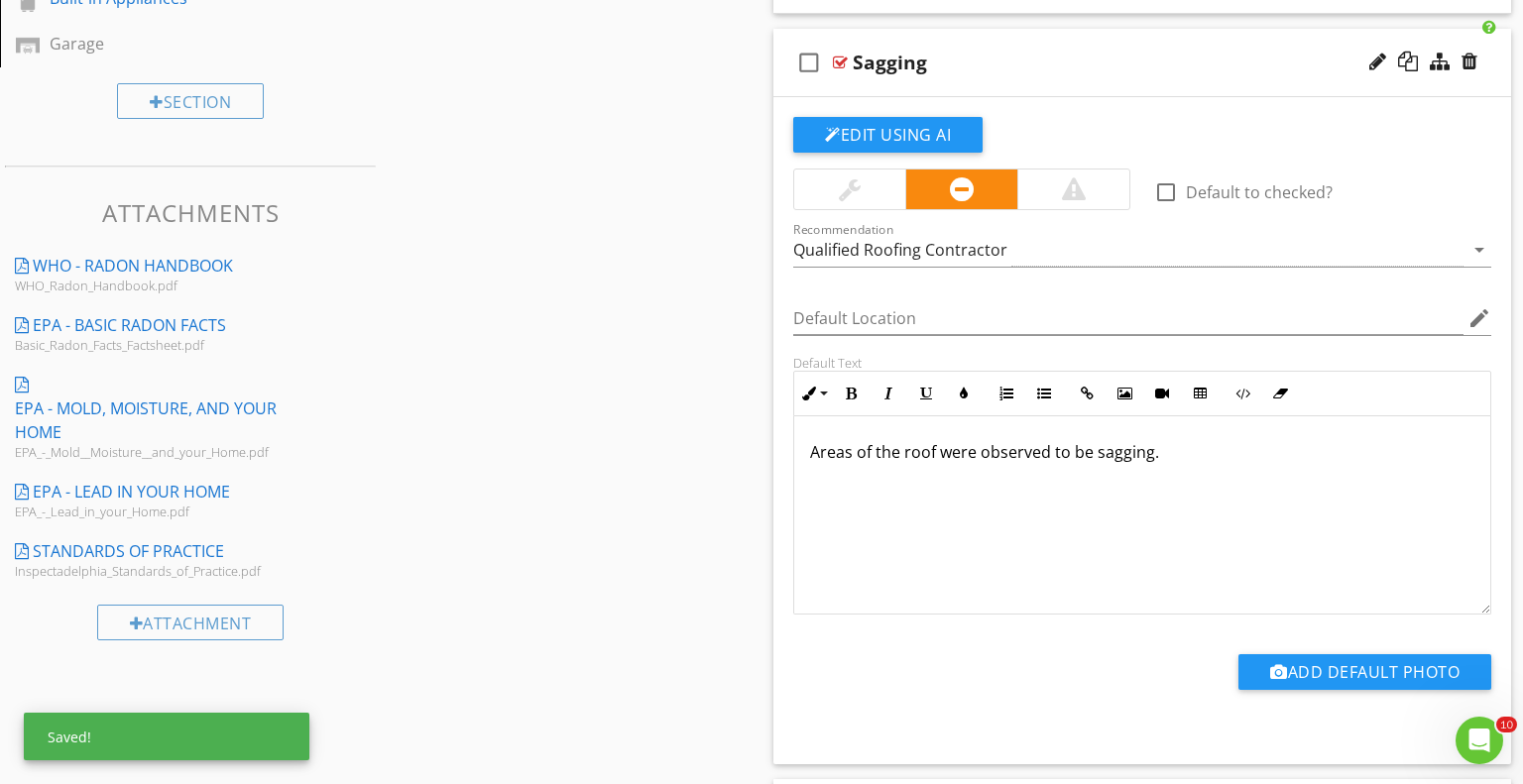 type 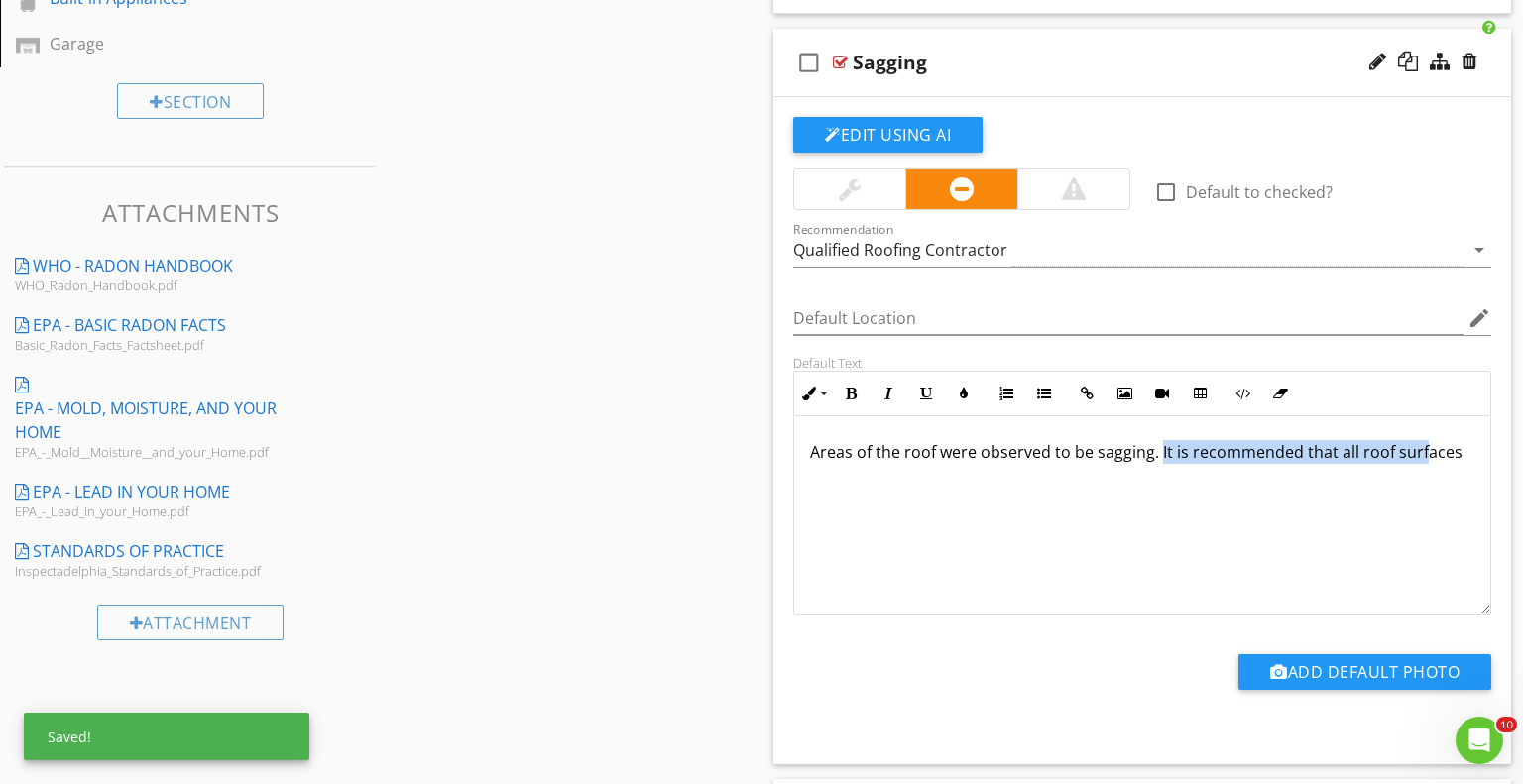 drag, startPoint x: 1157, startPoint y: 461, endPoint x: 1420, endPoint y: 506, distance: 266.82204 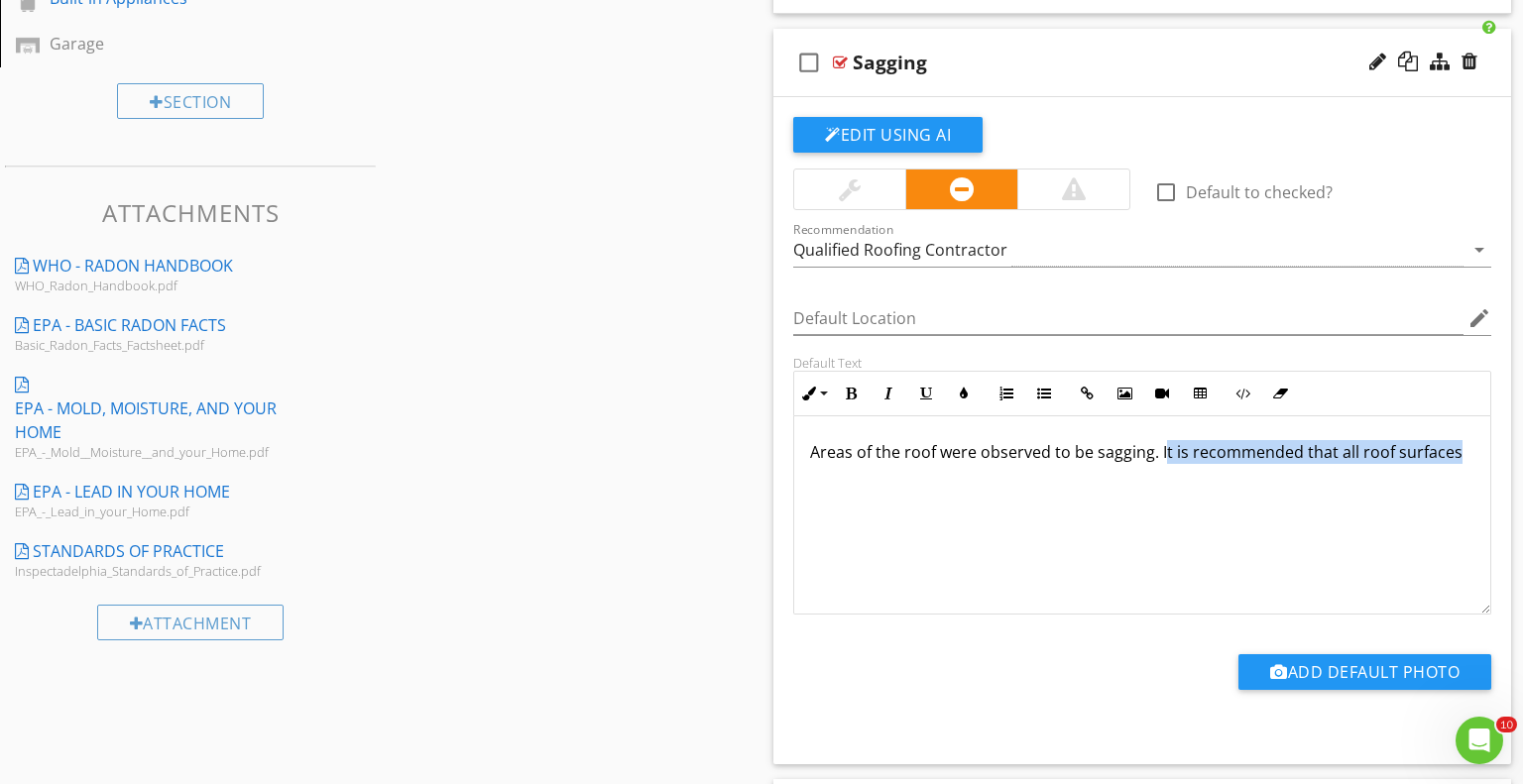 drag, startPoint x: 1160, startPoint y: 451, endPoint x: 1522, endPoint y: 484, distance: 363.50103 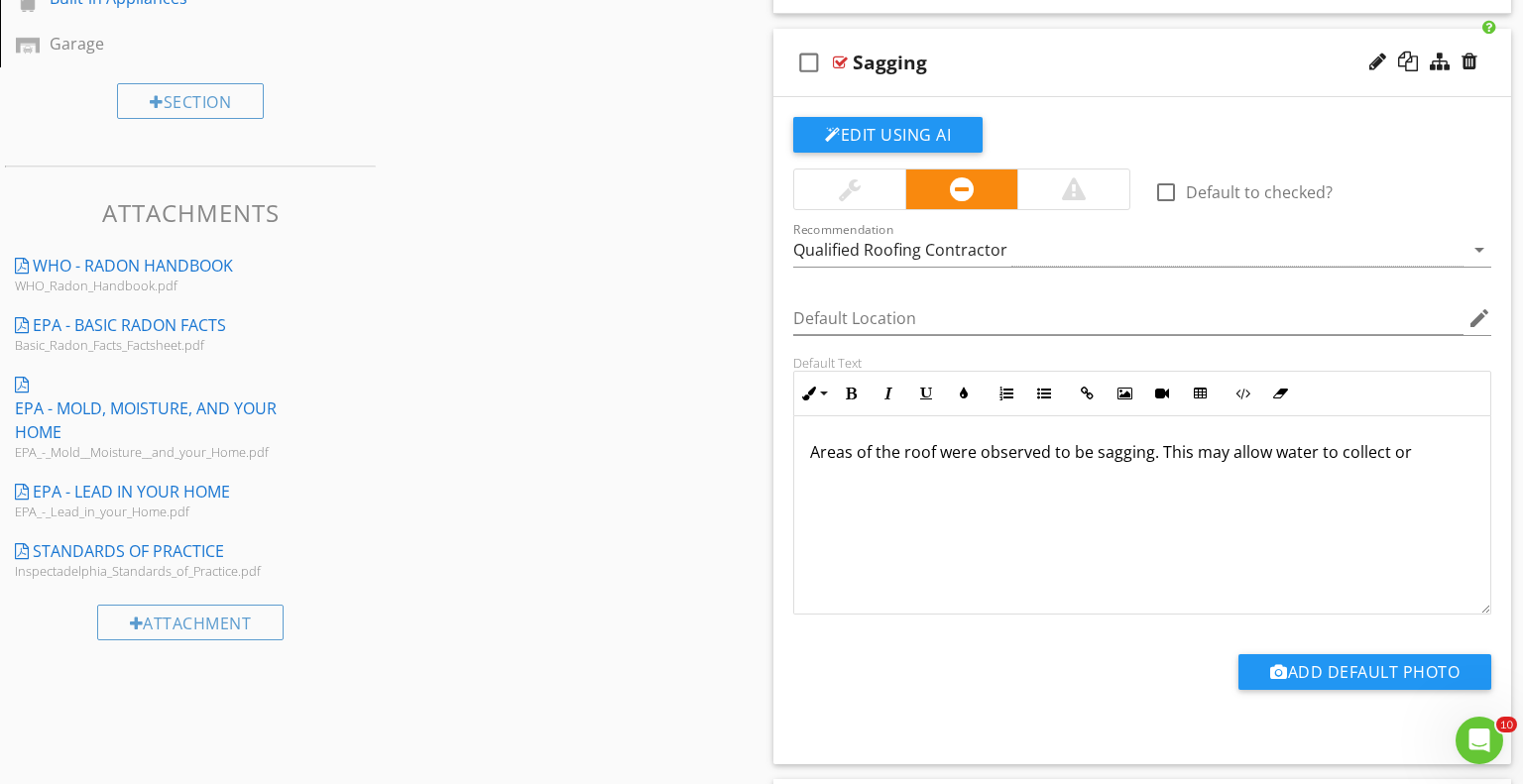 click on "Areas of the roof were observed to be sagging. This may allow water to collect or" at bounding box center [1142, 452] 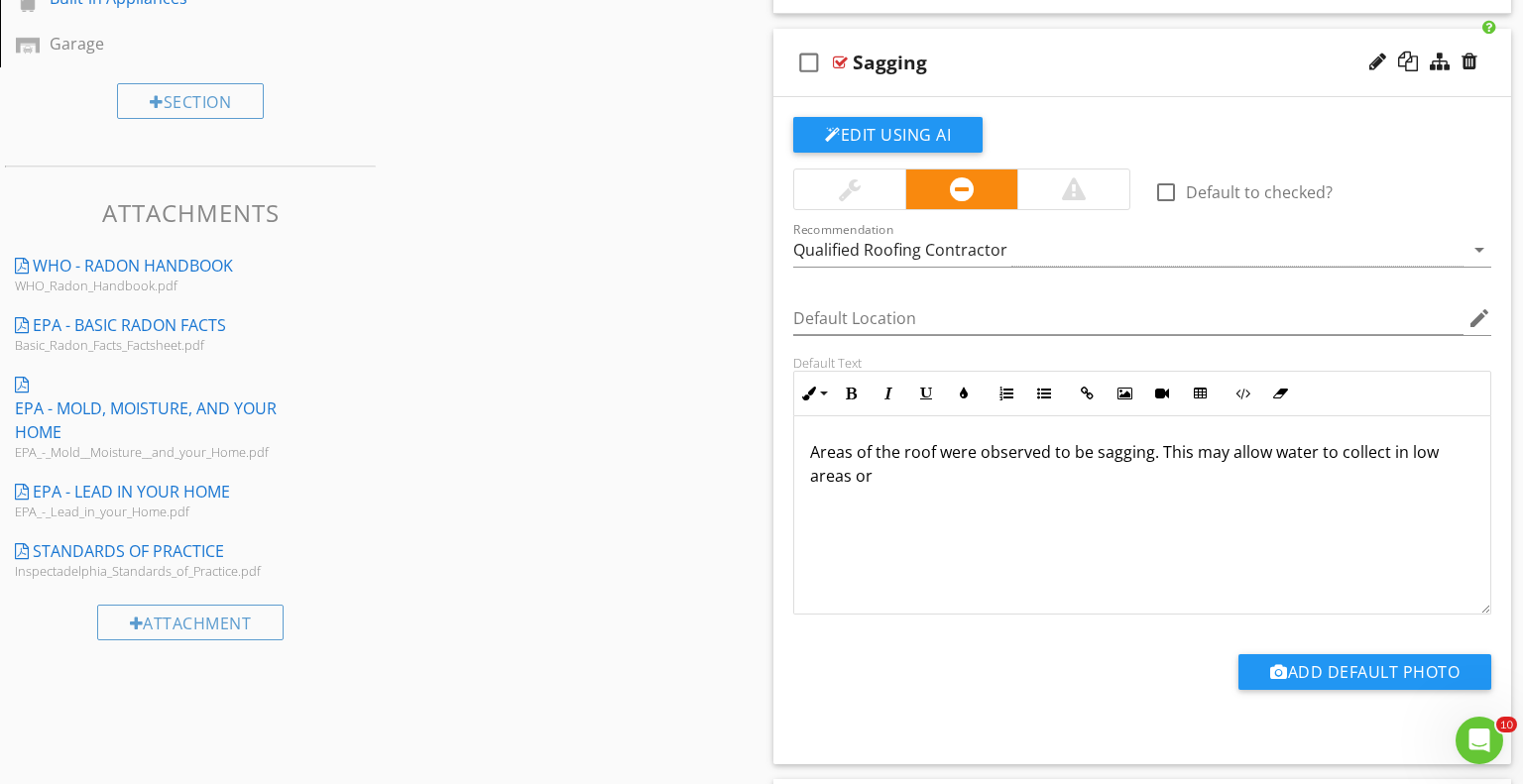 click on "Areas of the roof were observed to be sagging. This may allow water to collect in low areas or" at bounding box center [1142, 464] 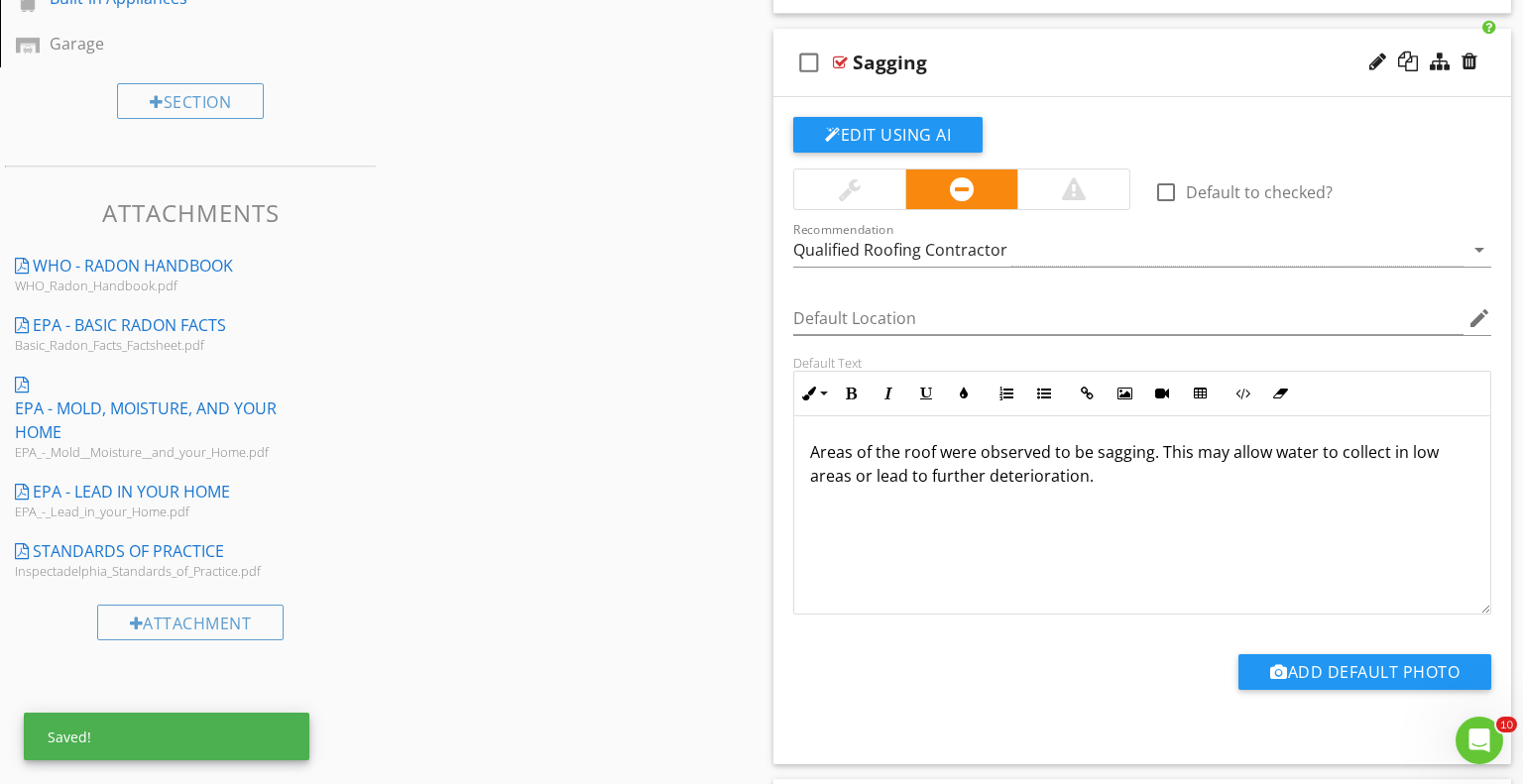 click on "check_box_outline_blank
Sagging" at bounding box center [1142, 62] 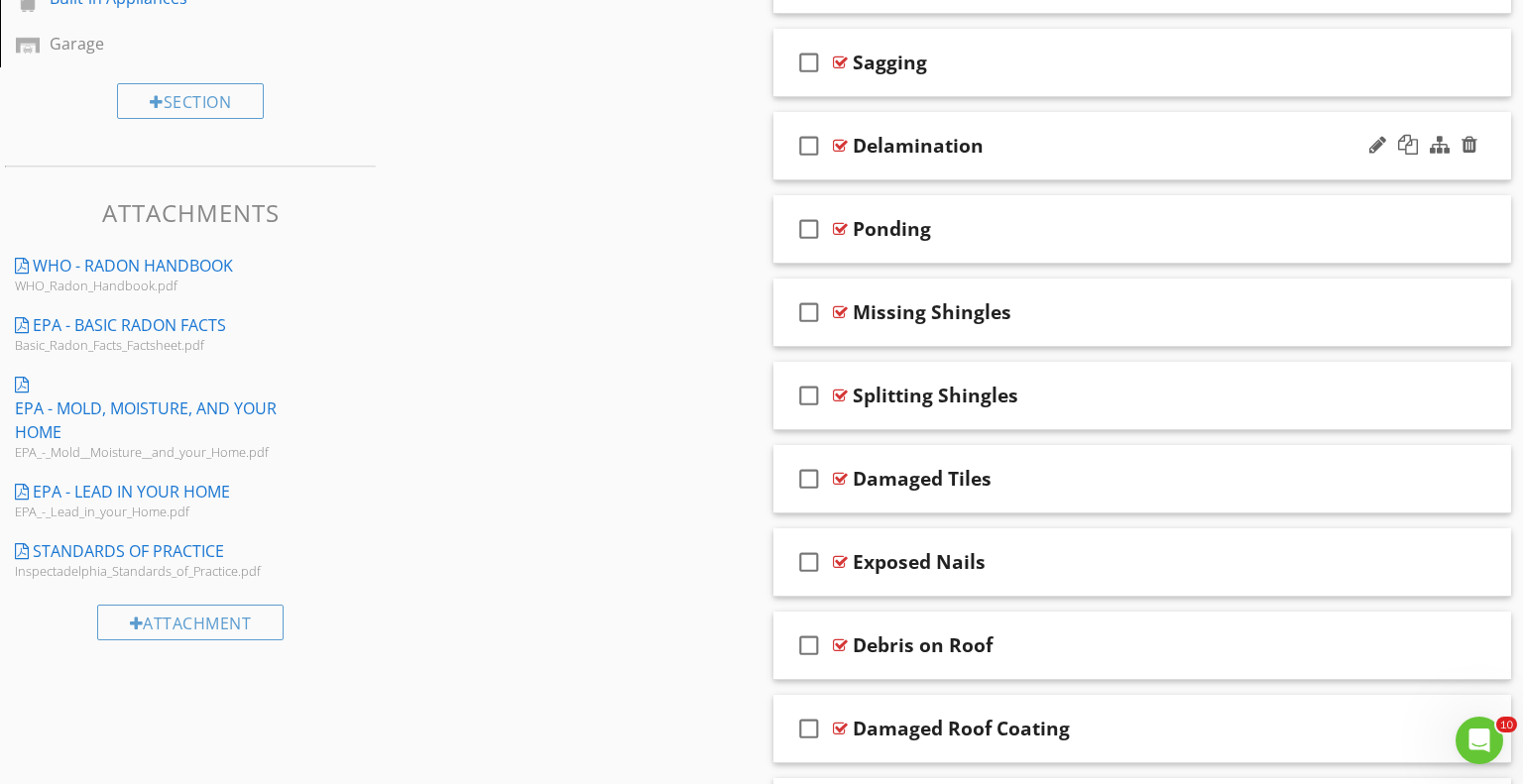 click on "check_box_outline_blank
Delamination" at bounding box center (1142, 146) 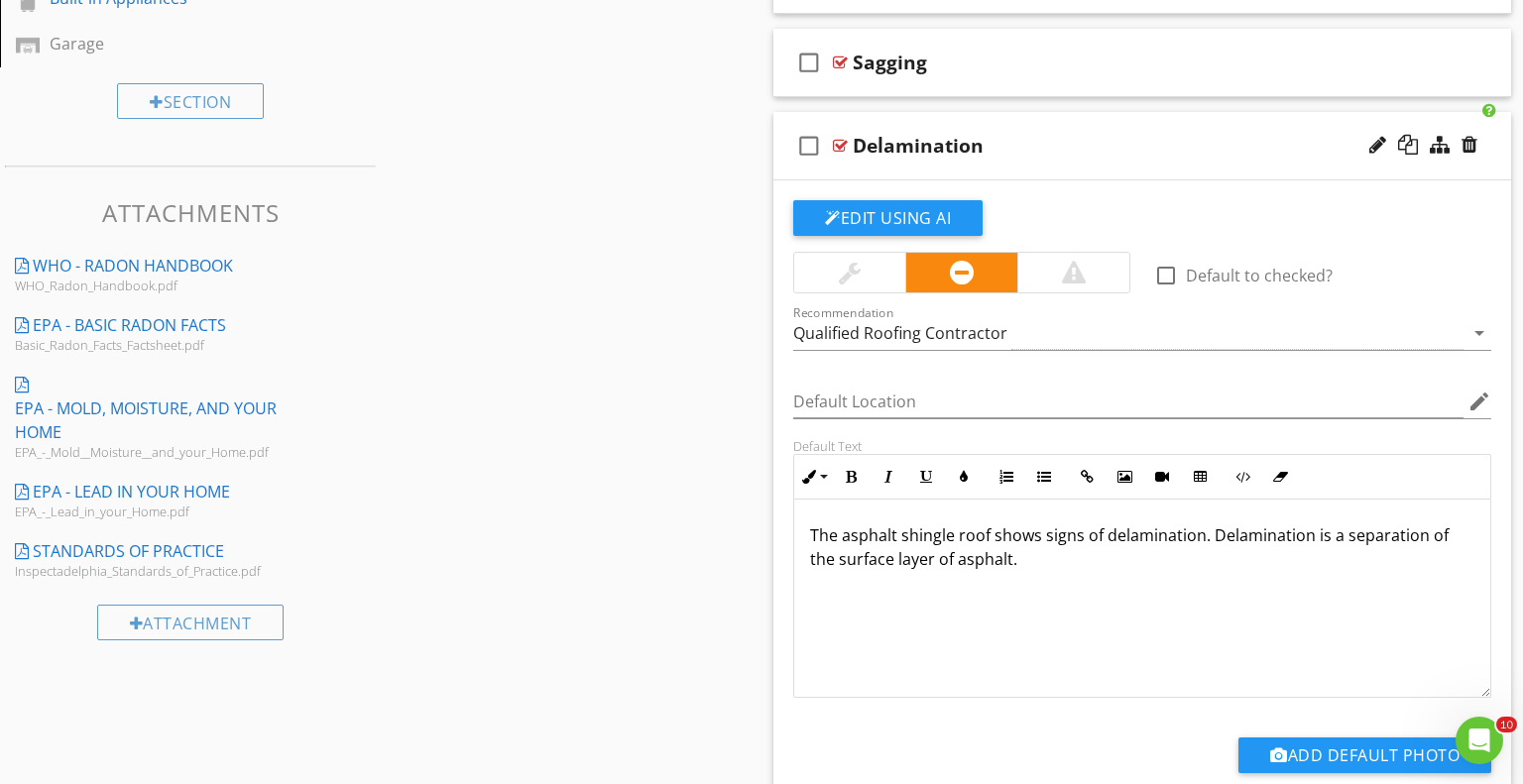 click on "The asphalt shingle roof shows signs of delamination. Delamination is a separation of the surface layer of asphalt." at bounding box center (1142, 599) 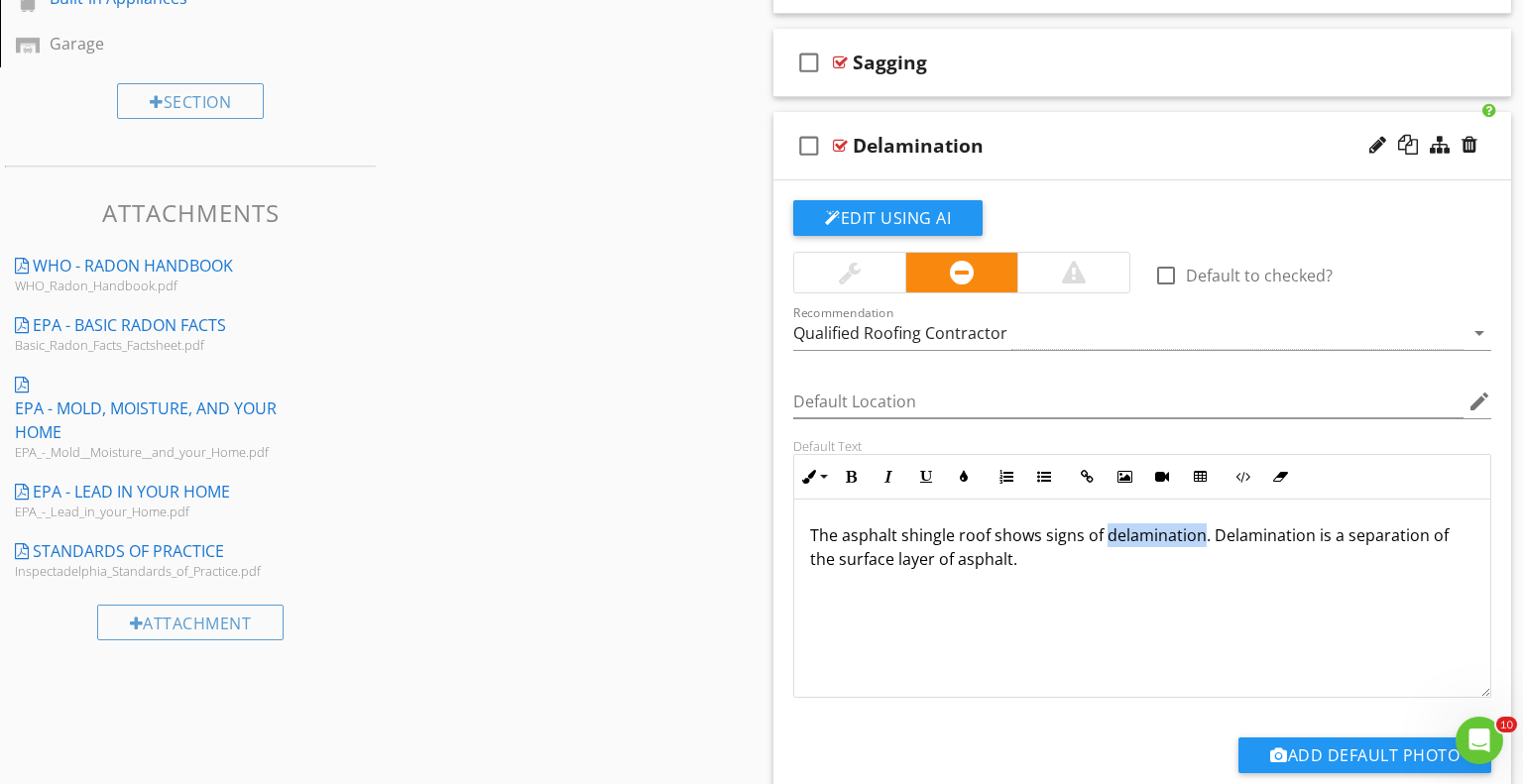 click on "The asphalt shingle roof shows signs of delamination. Delamination is a separation of the surface layer of asphalt." at bounding box center [1142, 599] 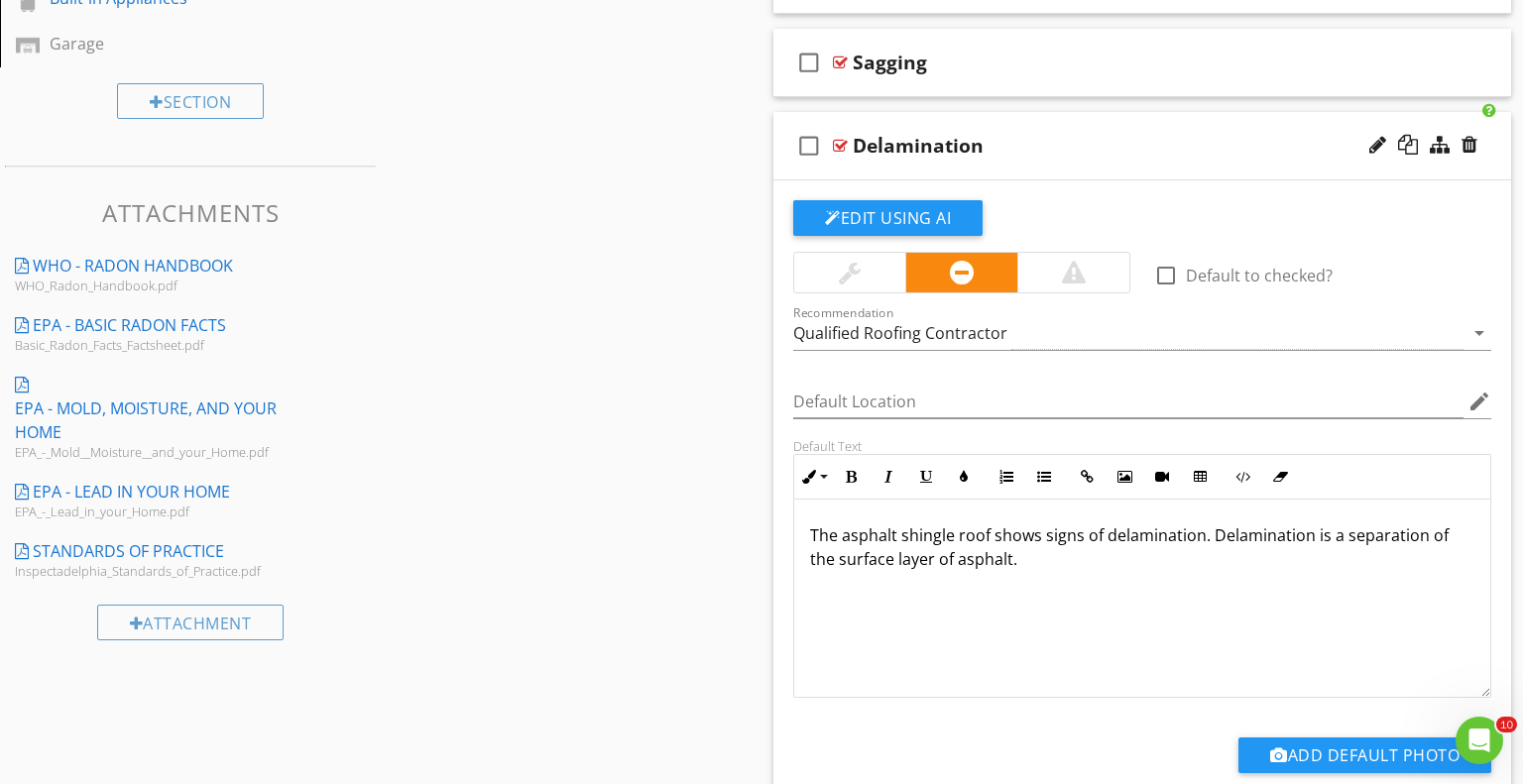 click on "The asphalt shingle roof shows signs of delamination. Delamination is a separation of the surface layer of asphalt." at bounding box center (1142, 547) 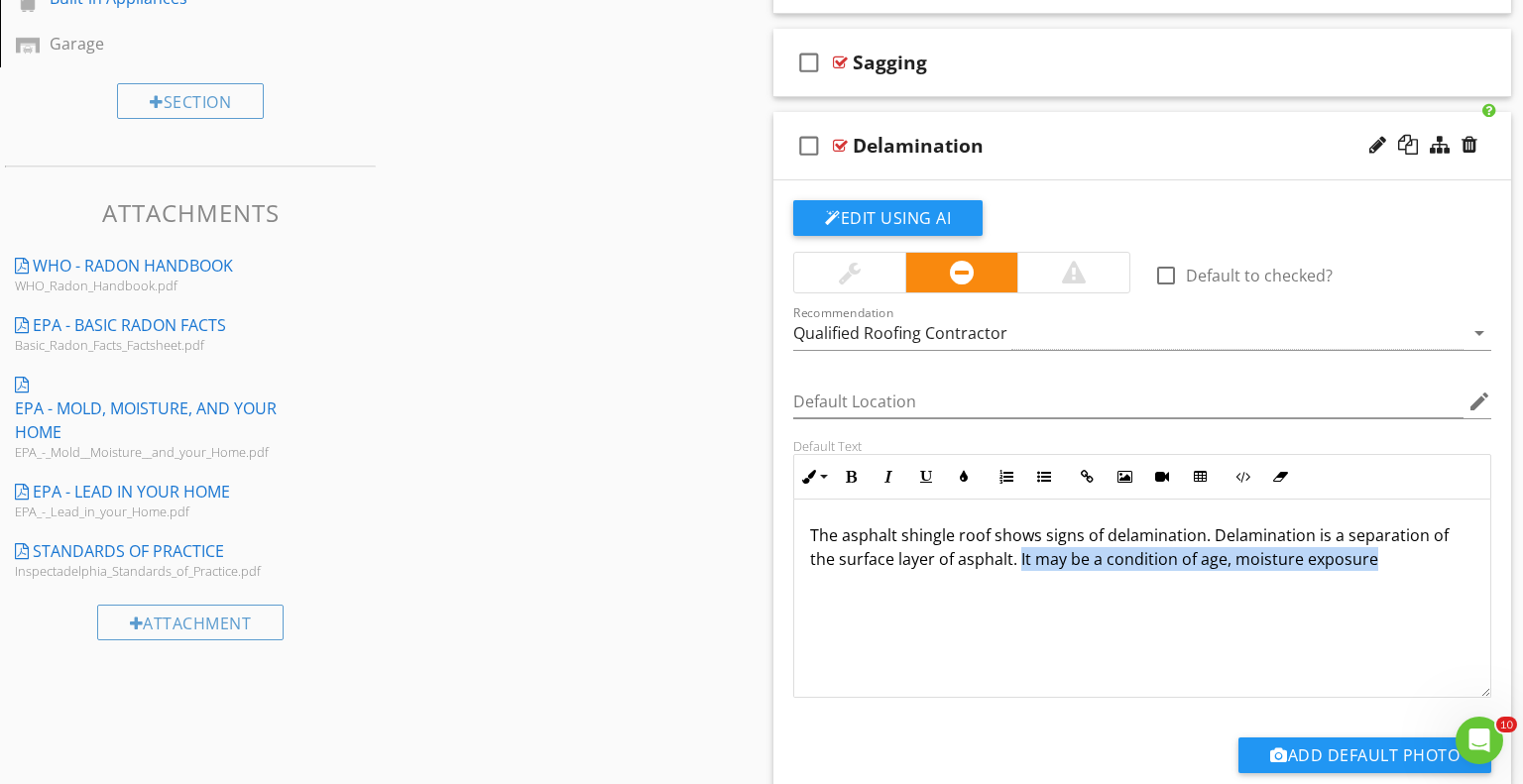 drag, startPoint x: 992, startPoint y: 562, endPoint x: 1351, endPoint y: 625, distance: 364.4859 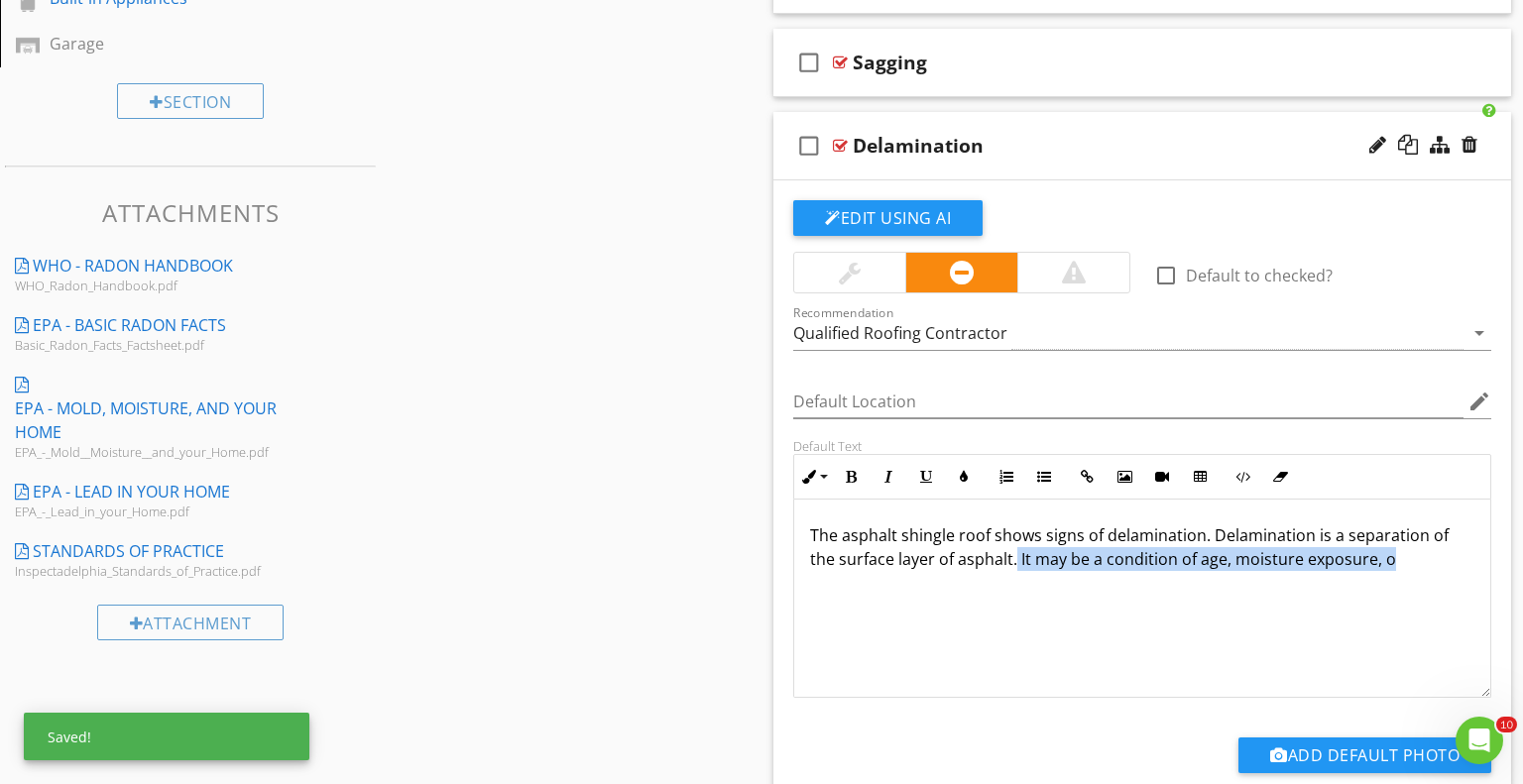 drag, startPoint x: 988, startPoint y: 555, endPoint x: 1391, endPoint y: 611, distance: 406.8722 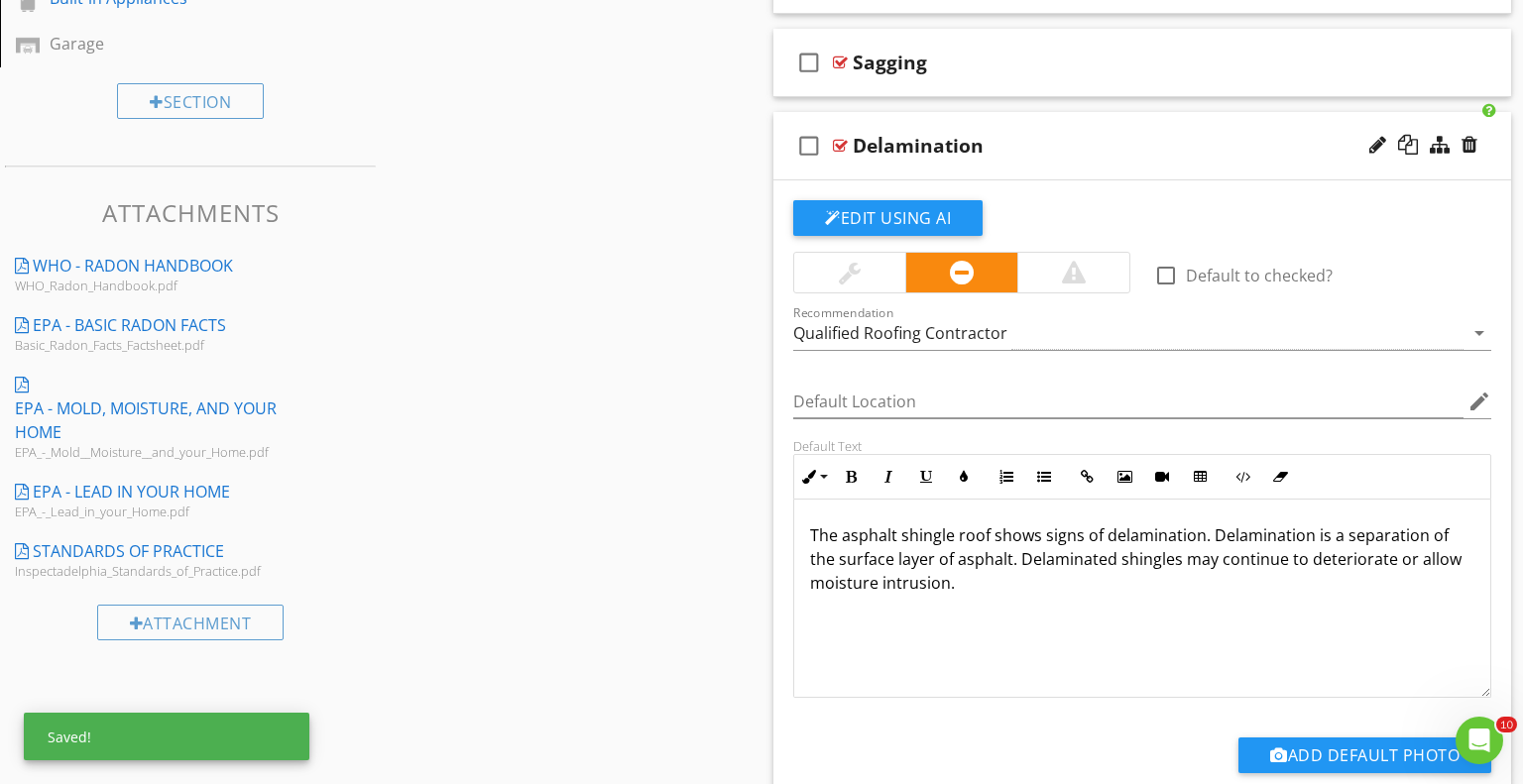 click on "The asphalt shingle roof shows signs of delamination. Delamination is a separation of the surface layer of asphalt. Delaminated shingles may continue to deteriorate or allow moisture intrusion." at bounding box center [1142, 599] 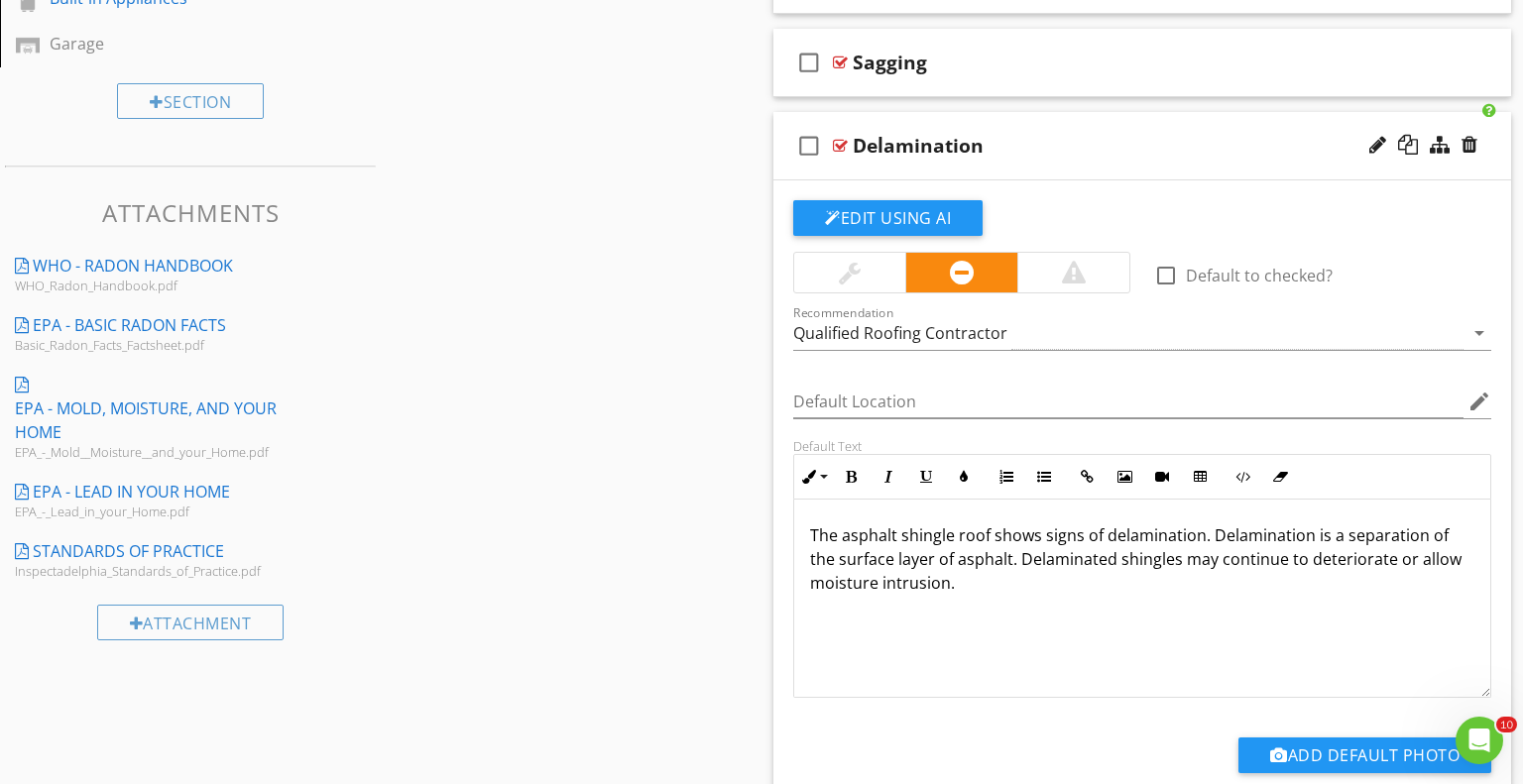 click on "The asphalt shingle roof shows signs of delamination. Delamination is a separation of the surface layer of asphalt. Delaminated shingles may continue to deteriorate or allow moisture intrusion." at bounding box center (1142, 559) 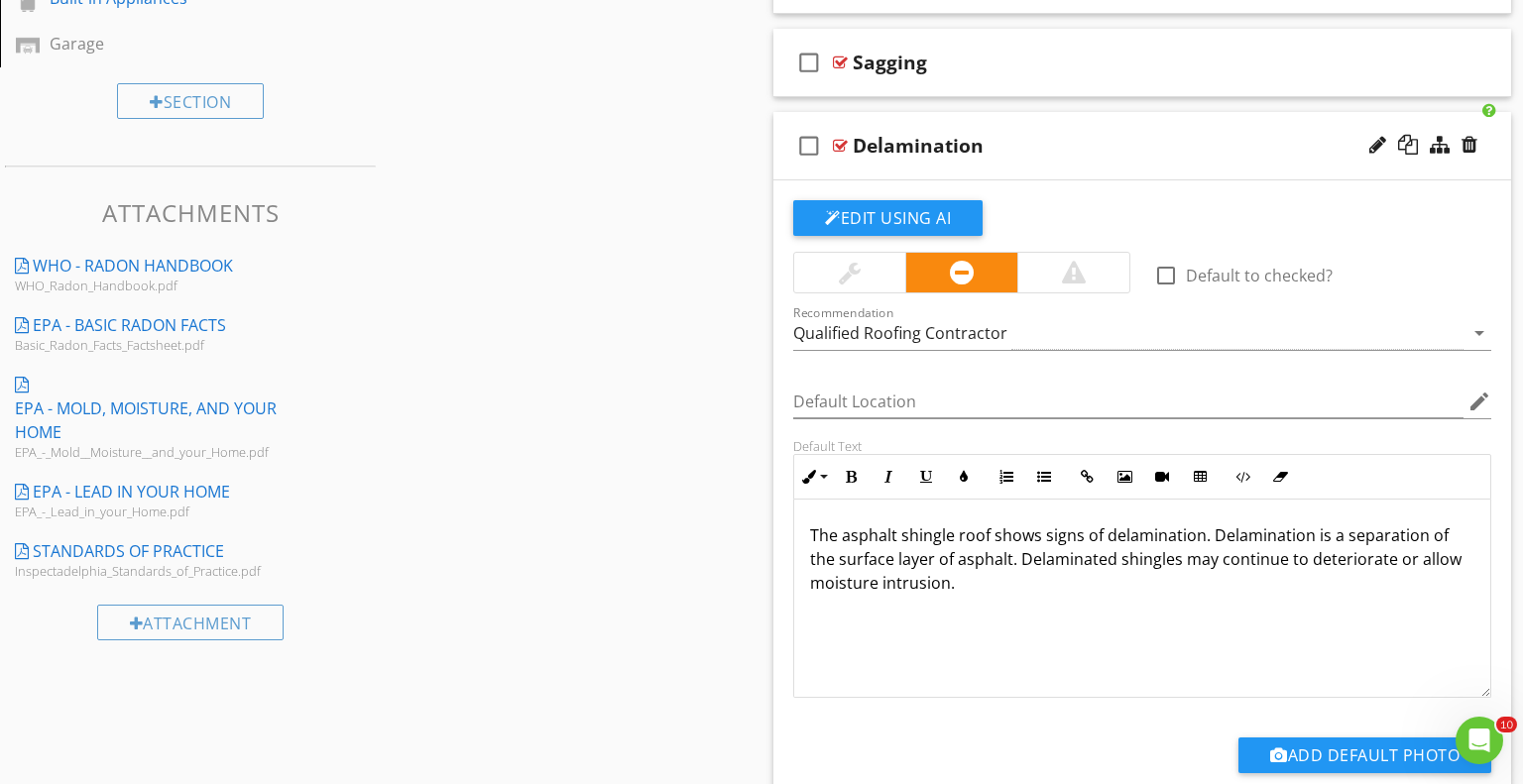 click on "The asphalt shingle roof shows signs of delamination. Delamination is a separation of the surface layer of asphalt. Delaminated shingles may continue to deteriorate or allow moisture intrusion." at bounding box center [1142, 559] 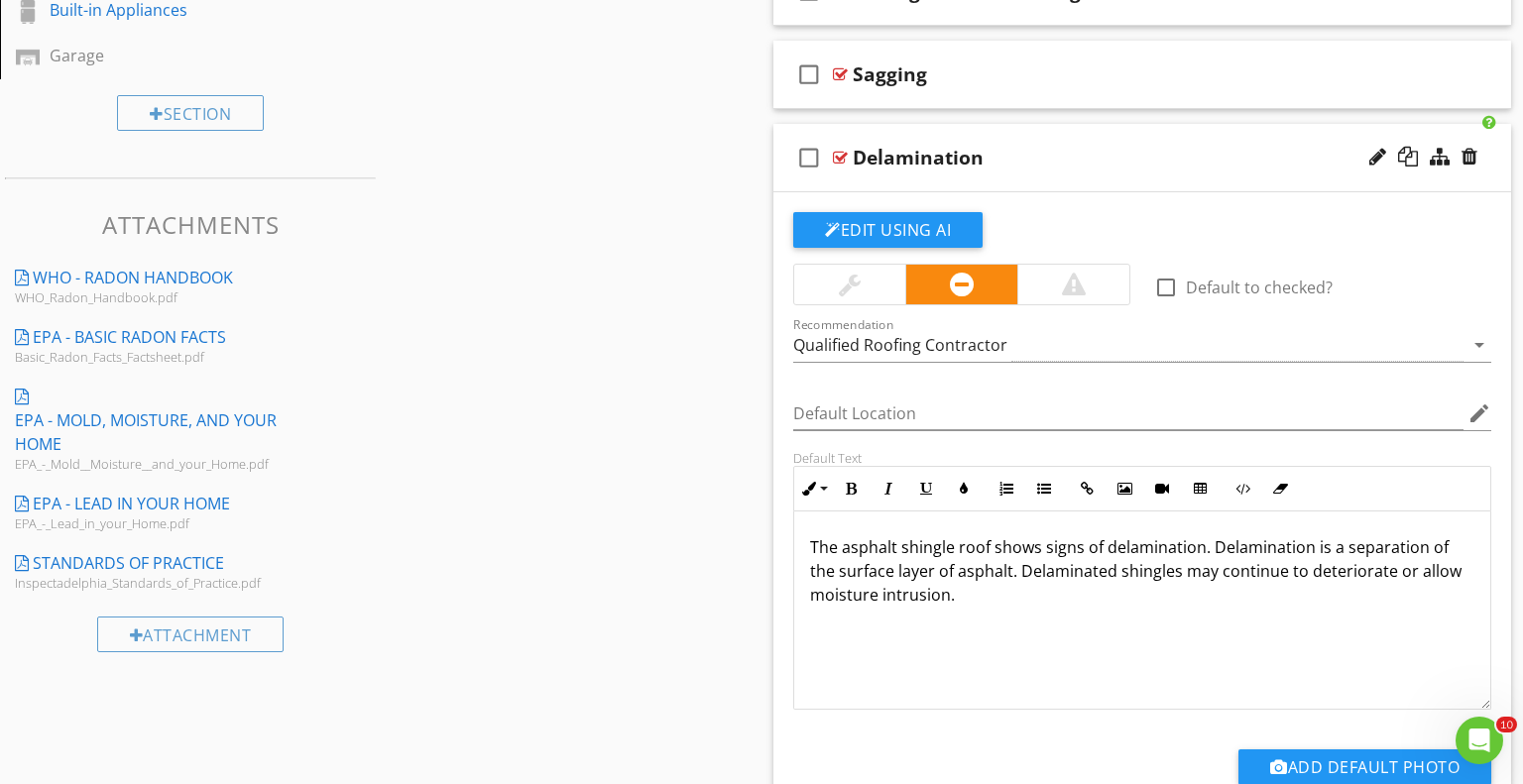 scroll, scrollTop: 837, scrollLeft: 0, axis: vertical 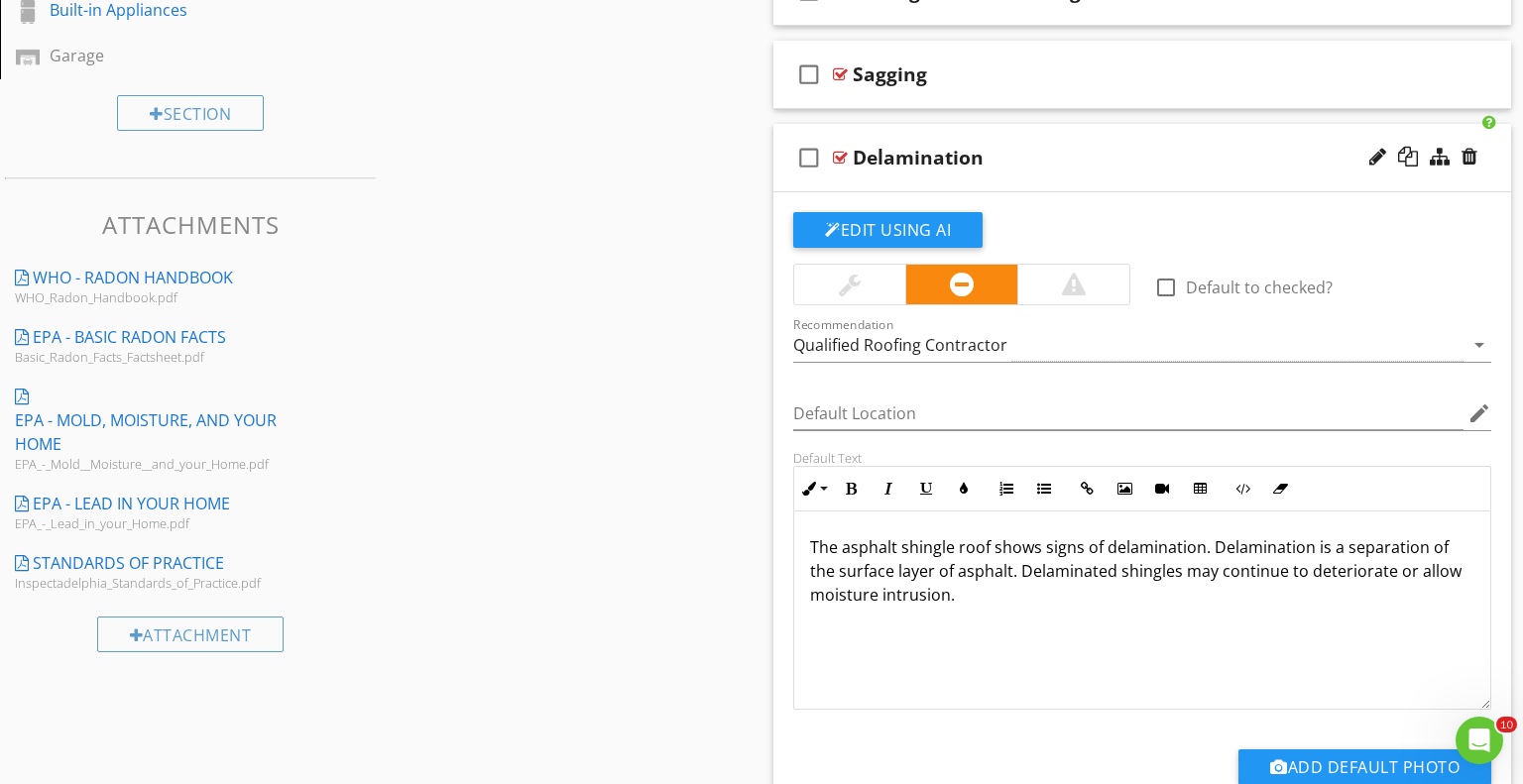 click on "Delamination" at bounding box center (1114, 158) 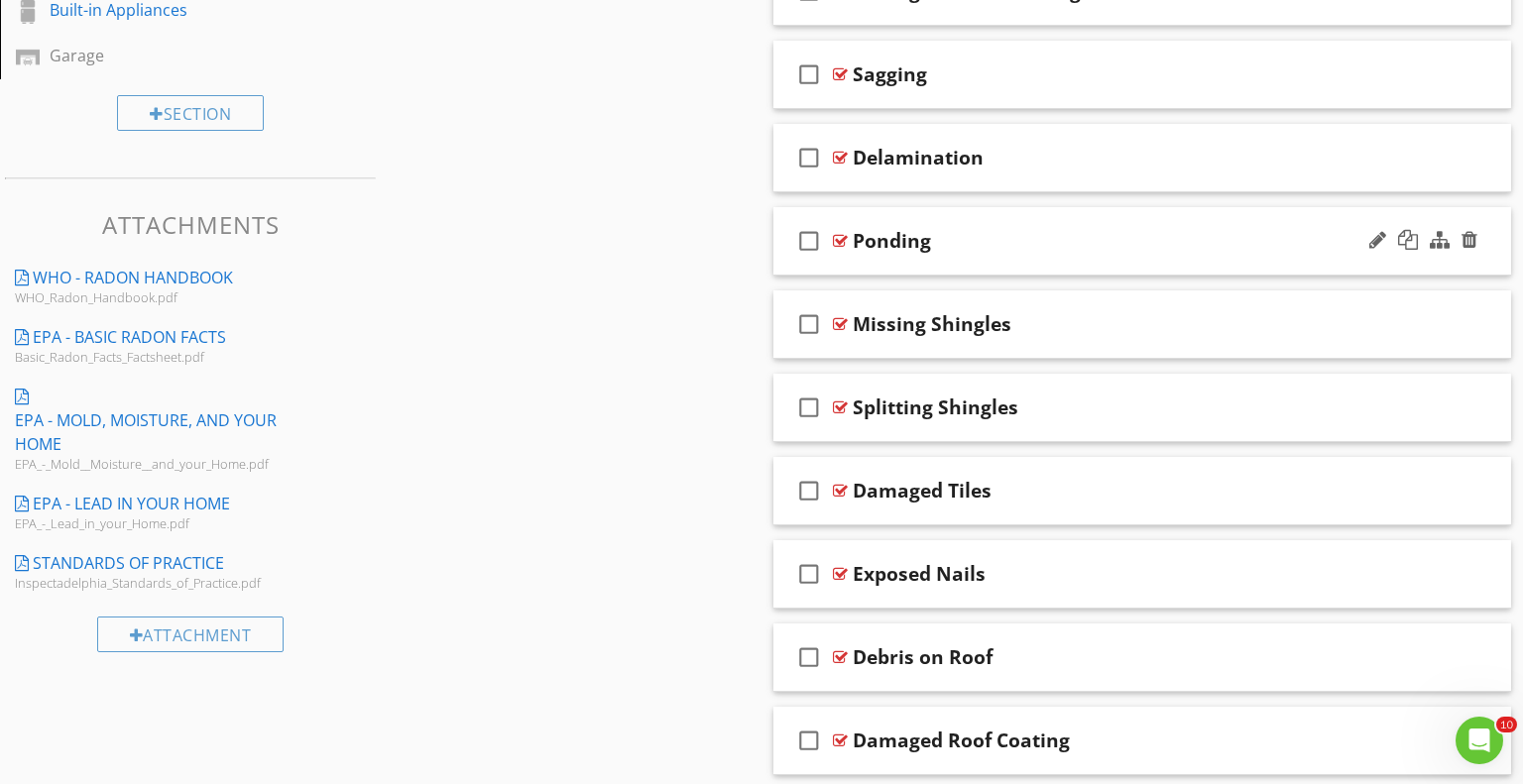 click on "Ponding" at bounding box center (1114, 241) 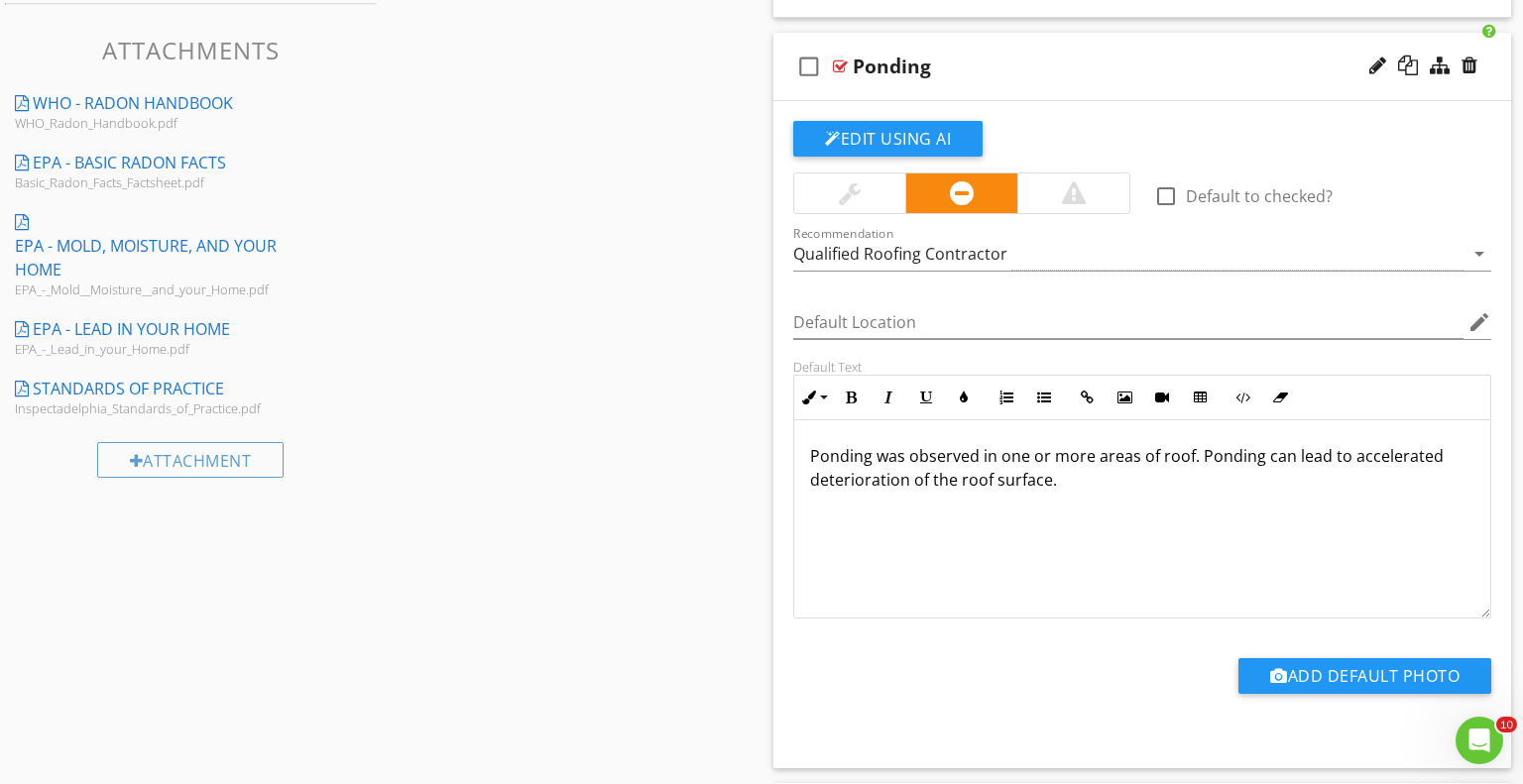 scroll, scrollTop: 1012, scrollLeft: 0, axis: vertical 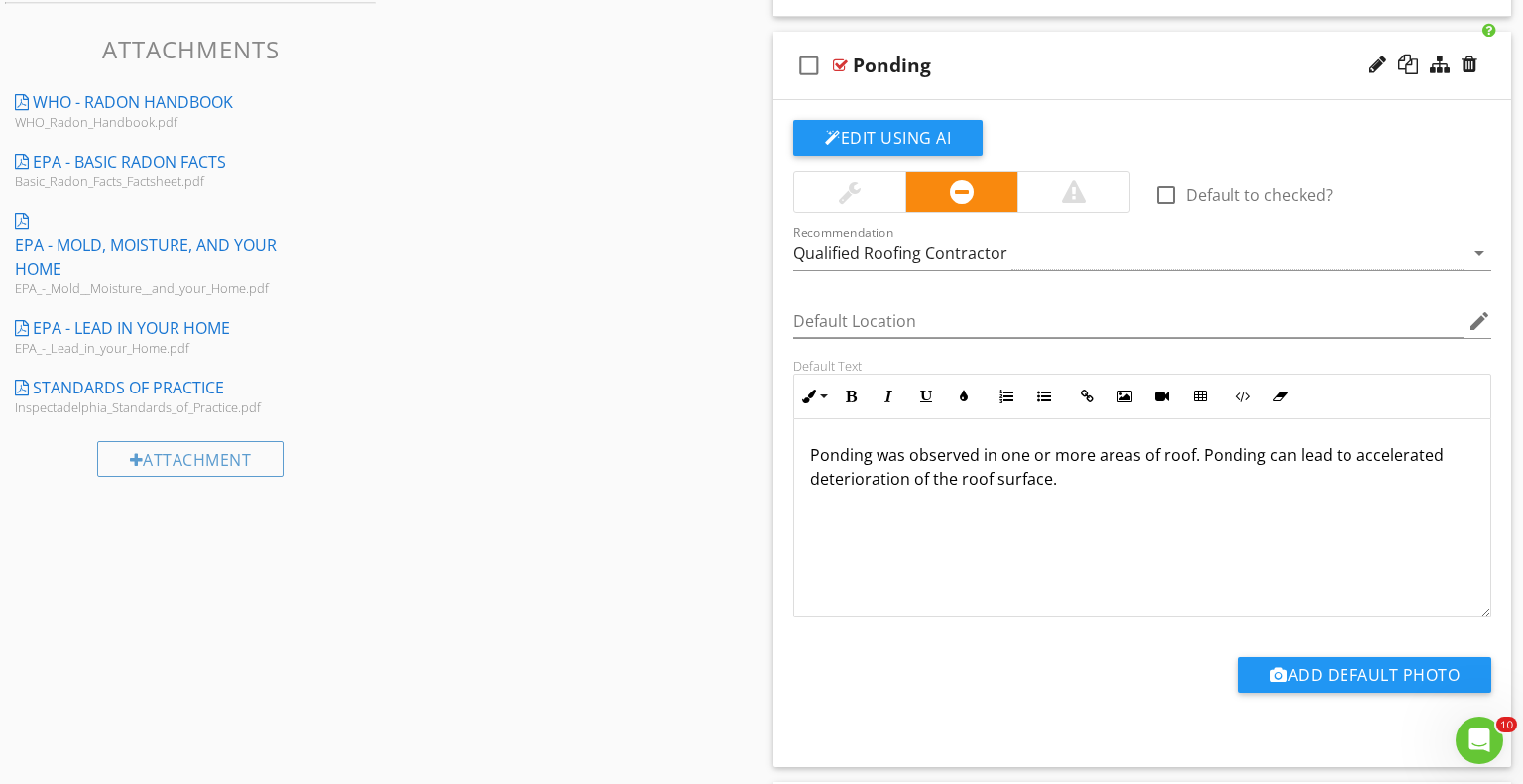 click on "Ponding was observed in one or more areas of roof. Ponding can lead to accelerated deterioration of the roof surface." at bounding box center [1142, 467] 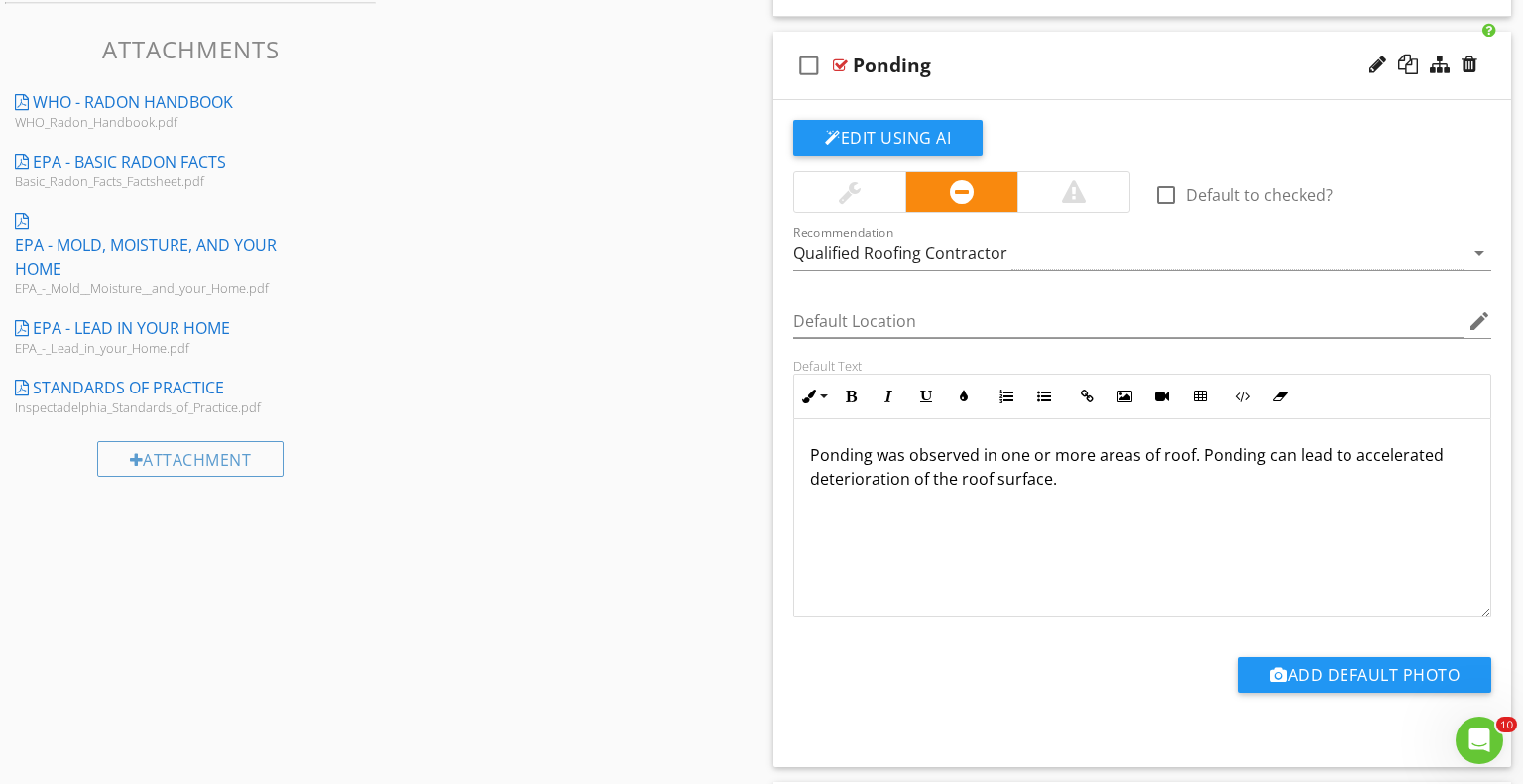 click on "Ponding was observed in one or more areas of roof. Ponding can lead to accelerated deterioration of the roof surface." at bounding box center (1142, 467) 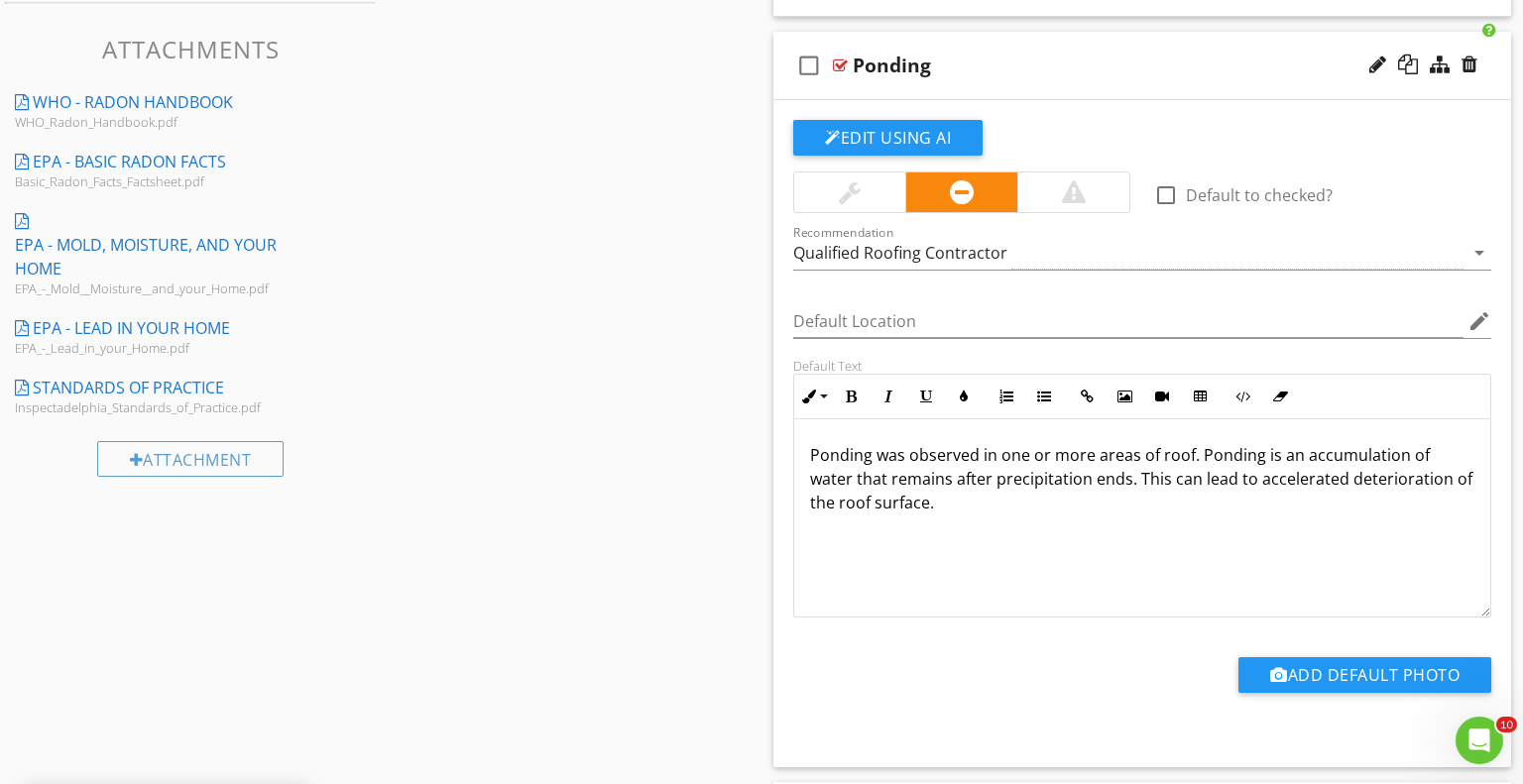 click on "Ponding was observed in one or more areas of roof. Ponding is an accumulation of water that remains after precipitation ends. This can lead to accelerated deterioration of the roof surface." at bounding box center [1142, 479] 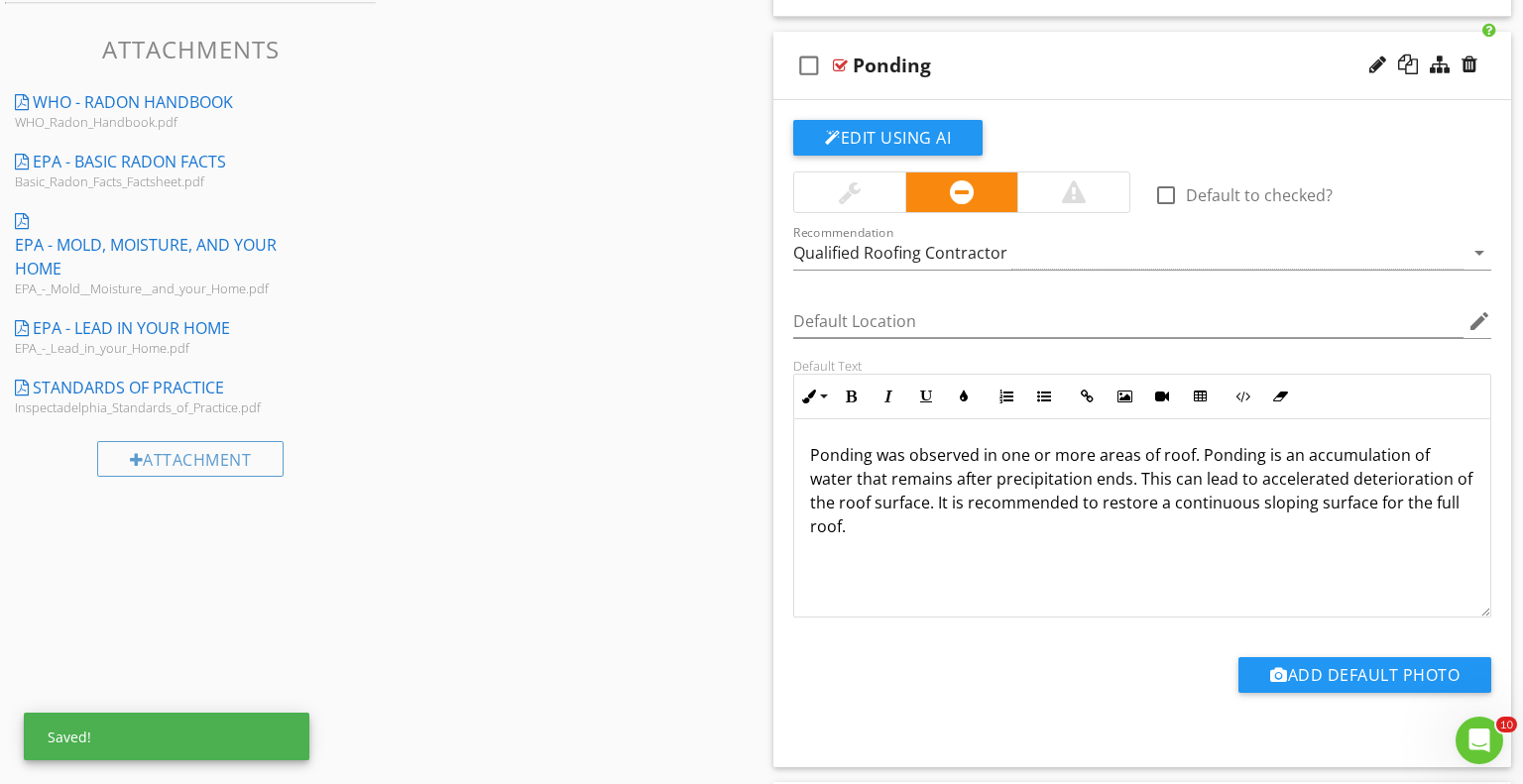 click on "Ponding was observed in one or more areas of roof. Ponding is an accumulation of water that remains after precipitation ends. This can lead to accelerated deterioration of the roof surface. It is recommended to restore a continuous sloping surface for the full roof." at bounding box center (1142, 518) 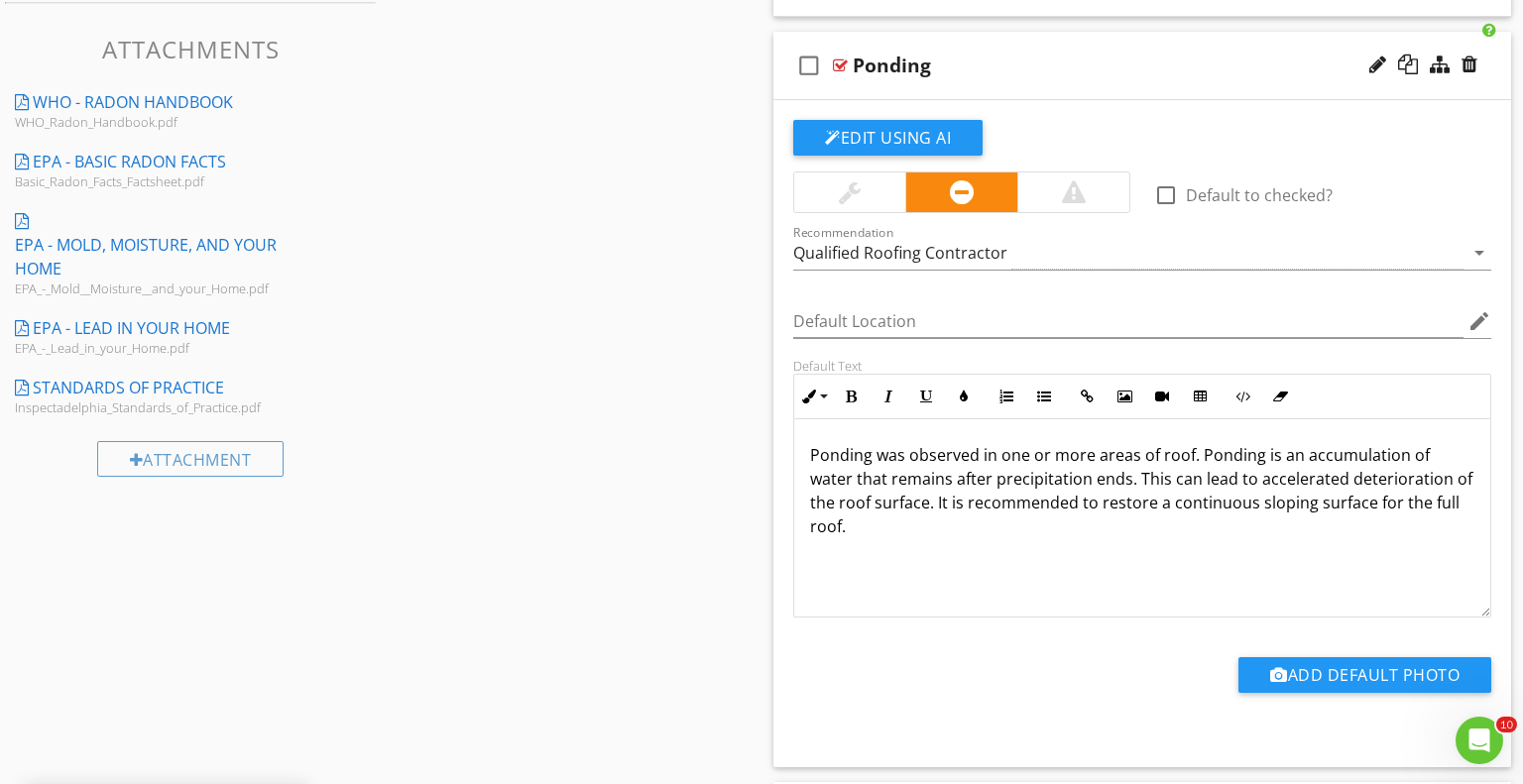 click on "Ponding" at bounding box center (1114, 65) 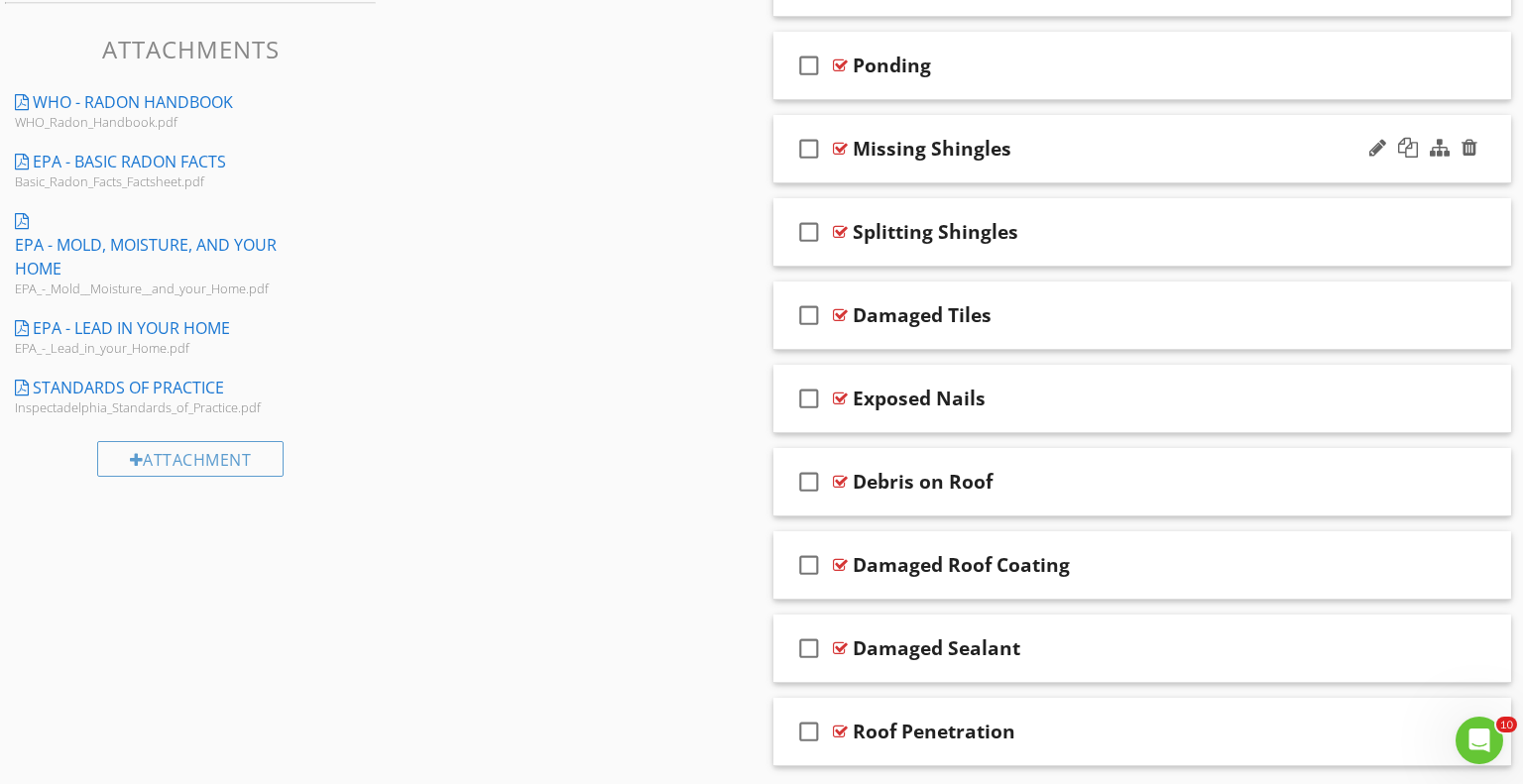 click on "Missing Shingles" at bounding box center [1114, 149] 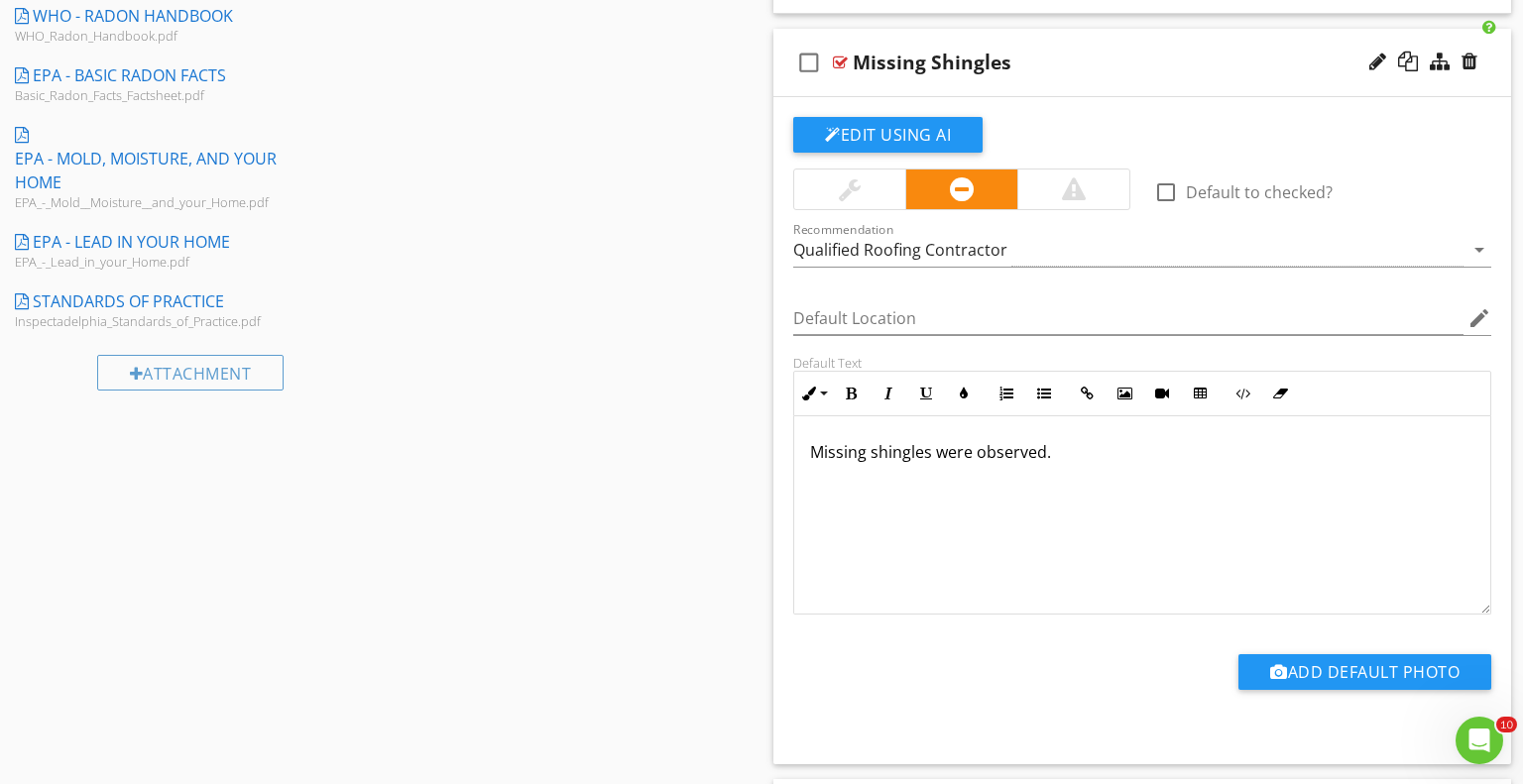 scroll, scrollTop: 1099, scrollLeft: 0, axis: vertical 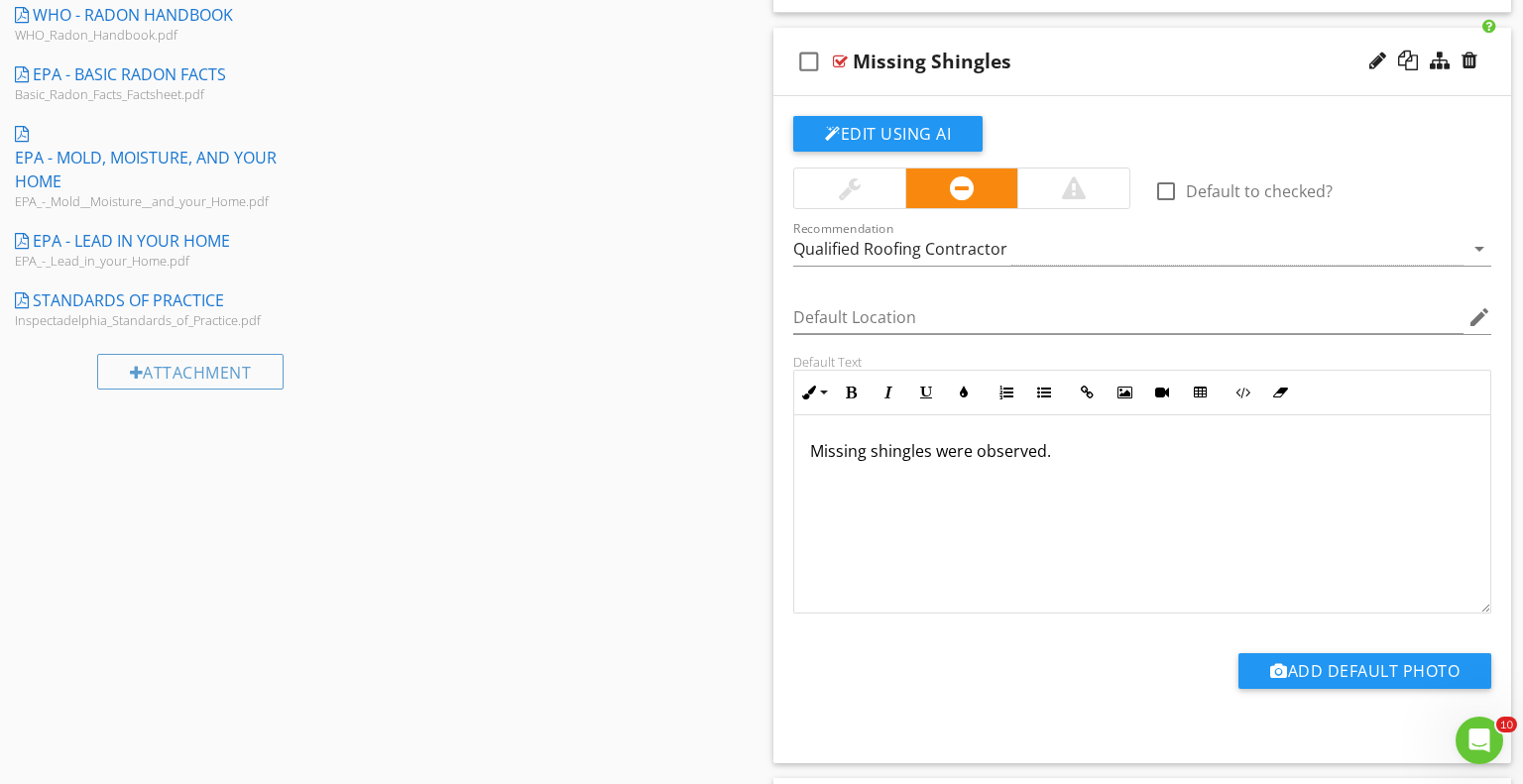 click on "Missing shingles were observed." at bounding box center [1142, 514] 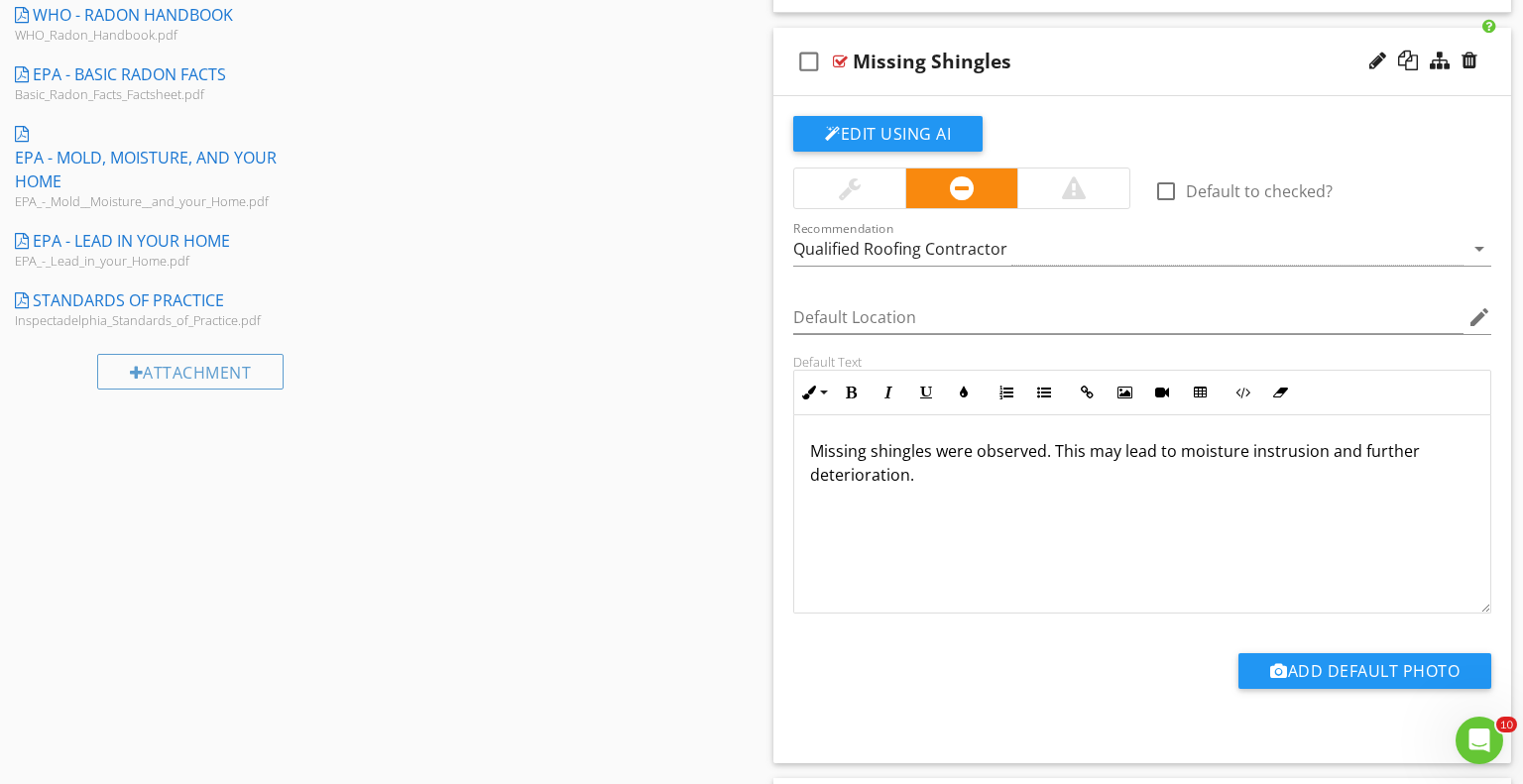 click on "Missing shingles were observed. This may lead to moisture instrusion and further deterioration." at bounding box center [1142, 463] 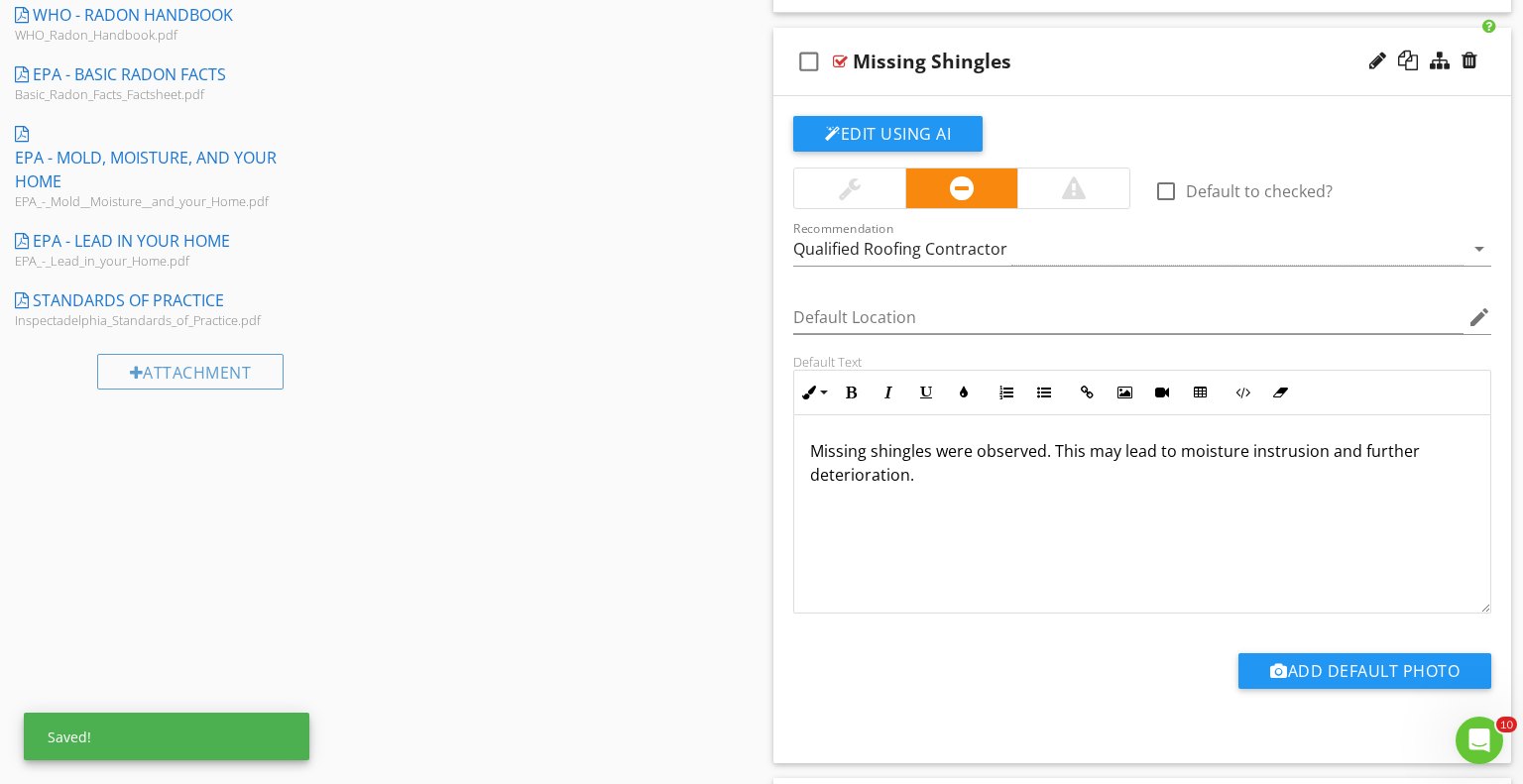 click on "Missing shingles were observed. This may lead to moisture instrusion and further deterioration." at bounding box center (1142, 463) 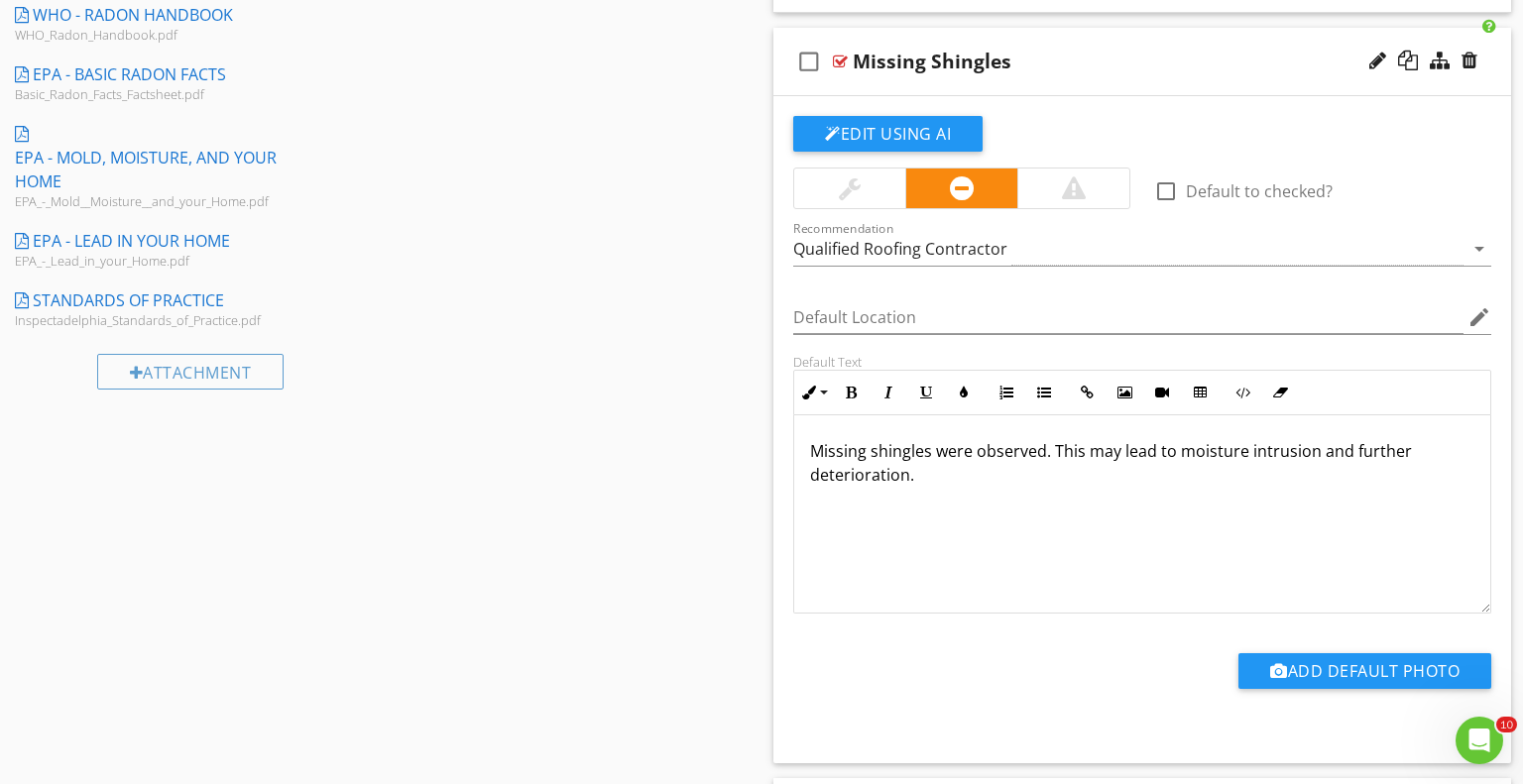 click on "Missing shingles were observed. This may lead to moisture intrusion and further deterioration." at bounding box center [1142, 463] 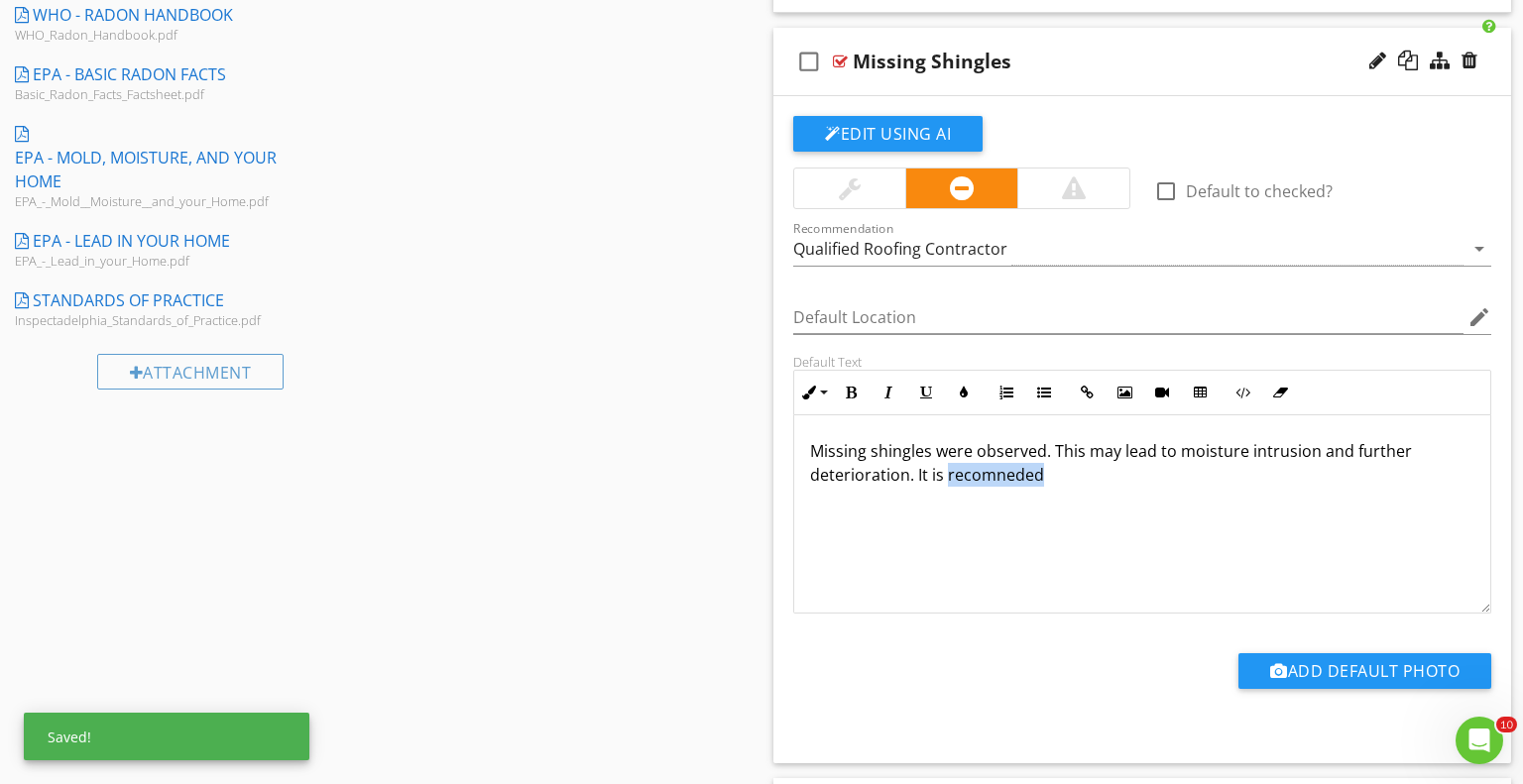 click on "Missing shingles were observed. This may lead to moisture intrusion and further deterioration. It is recomneded" at bounding box center (1142, 514) 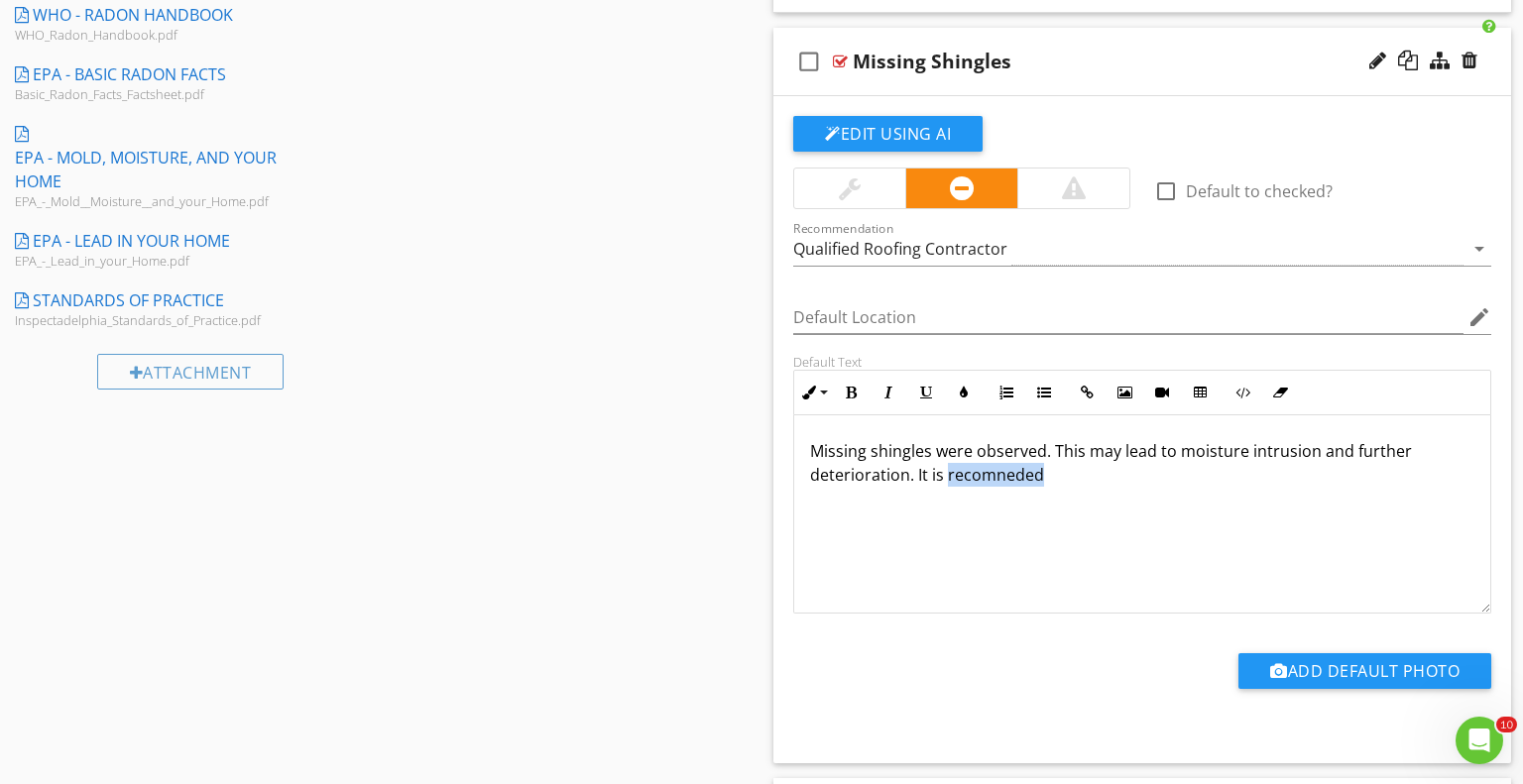 click on "Missing shingles were observed. This may lead to moisture intrusion and further deterioration. It is recomneded" at bounding box center (1142, 463) 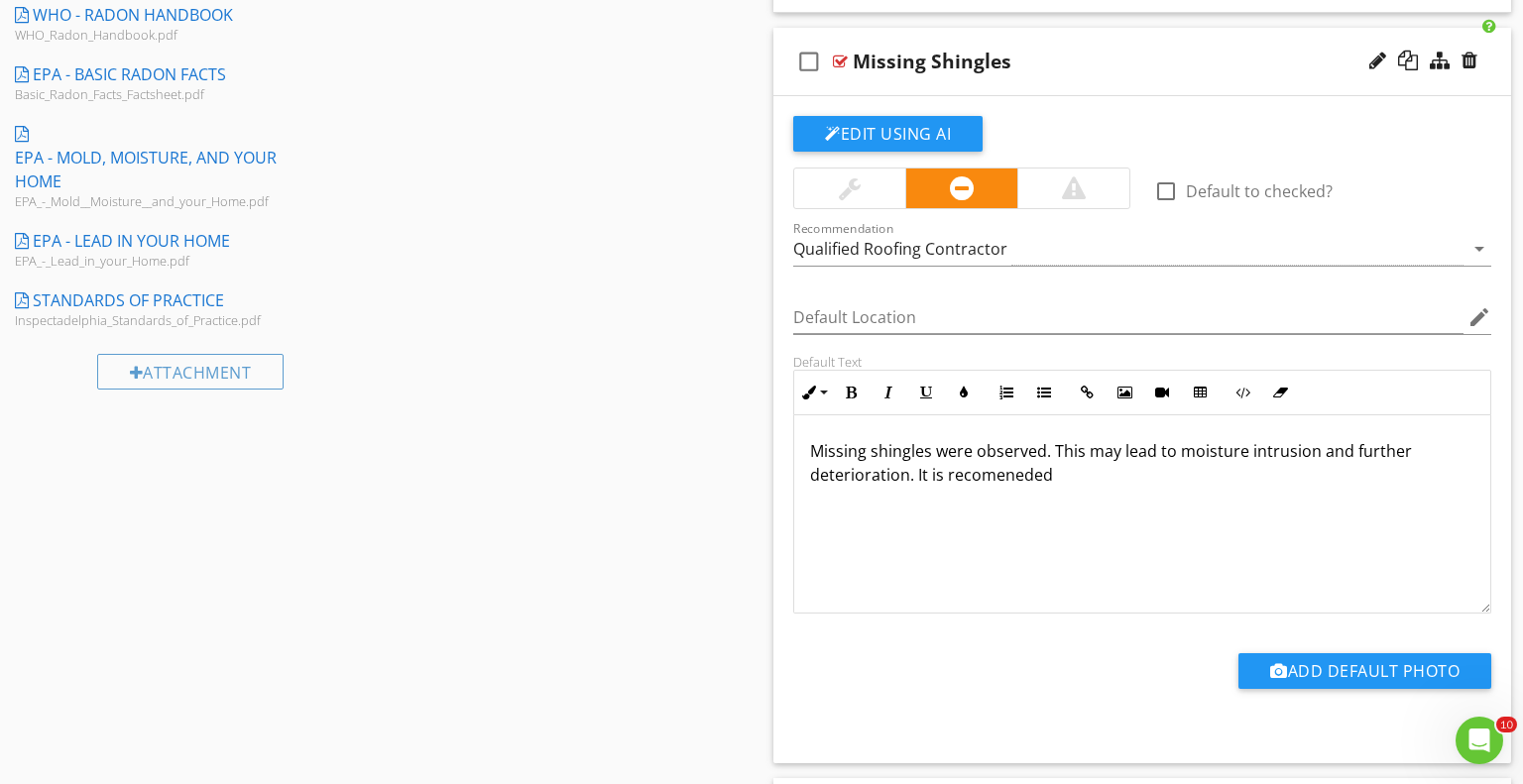 click on "Missing shingles were observed. This may lead to moisture intrusion and further deterioration. It is recomeneded" at bounding box center (1142, 463) 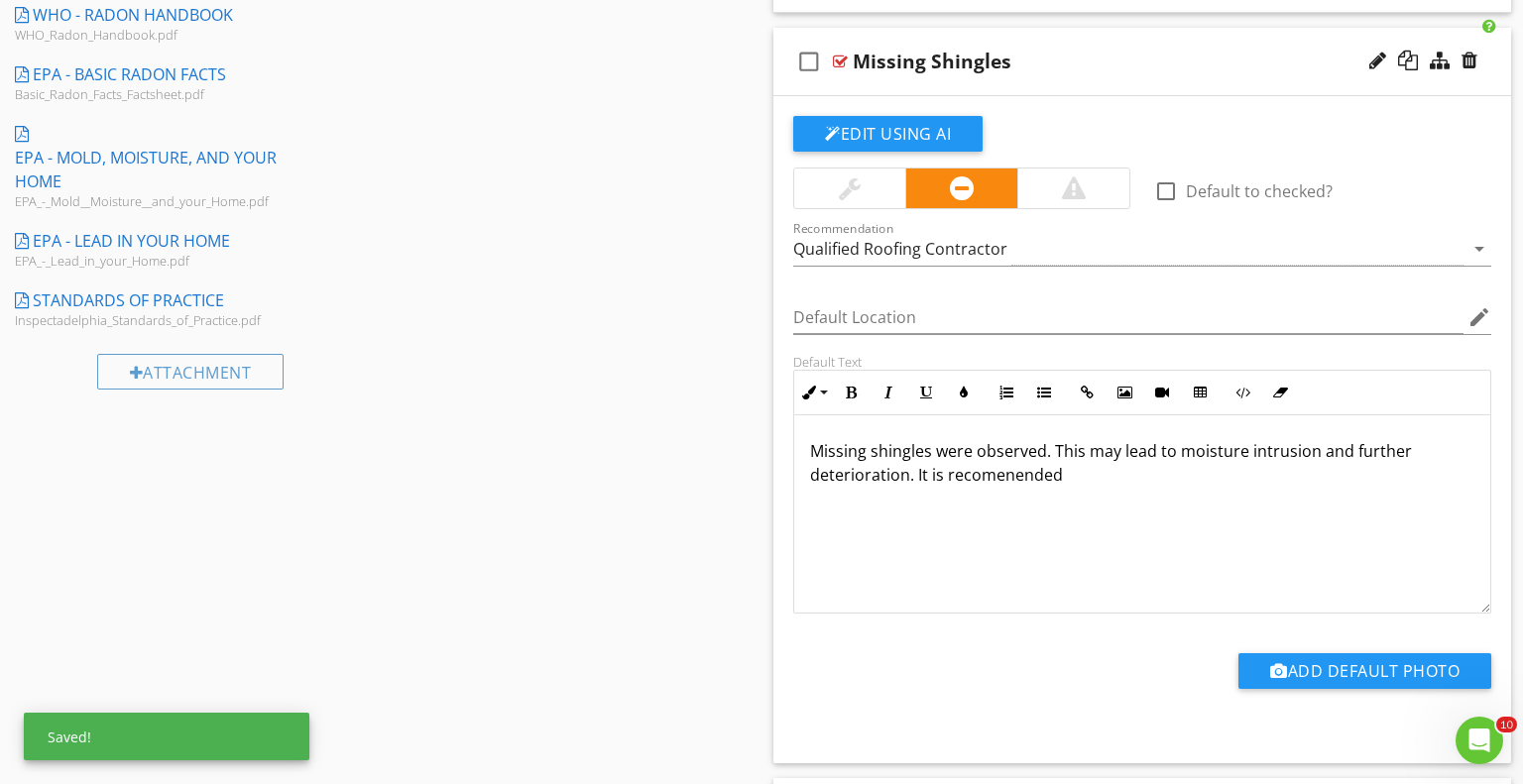 click on "Missing shingles were observed. This may lead to moisture intrusion and further deterioration. It is recomenended" at bounding box center [1142, 463] 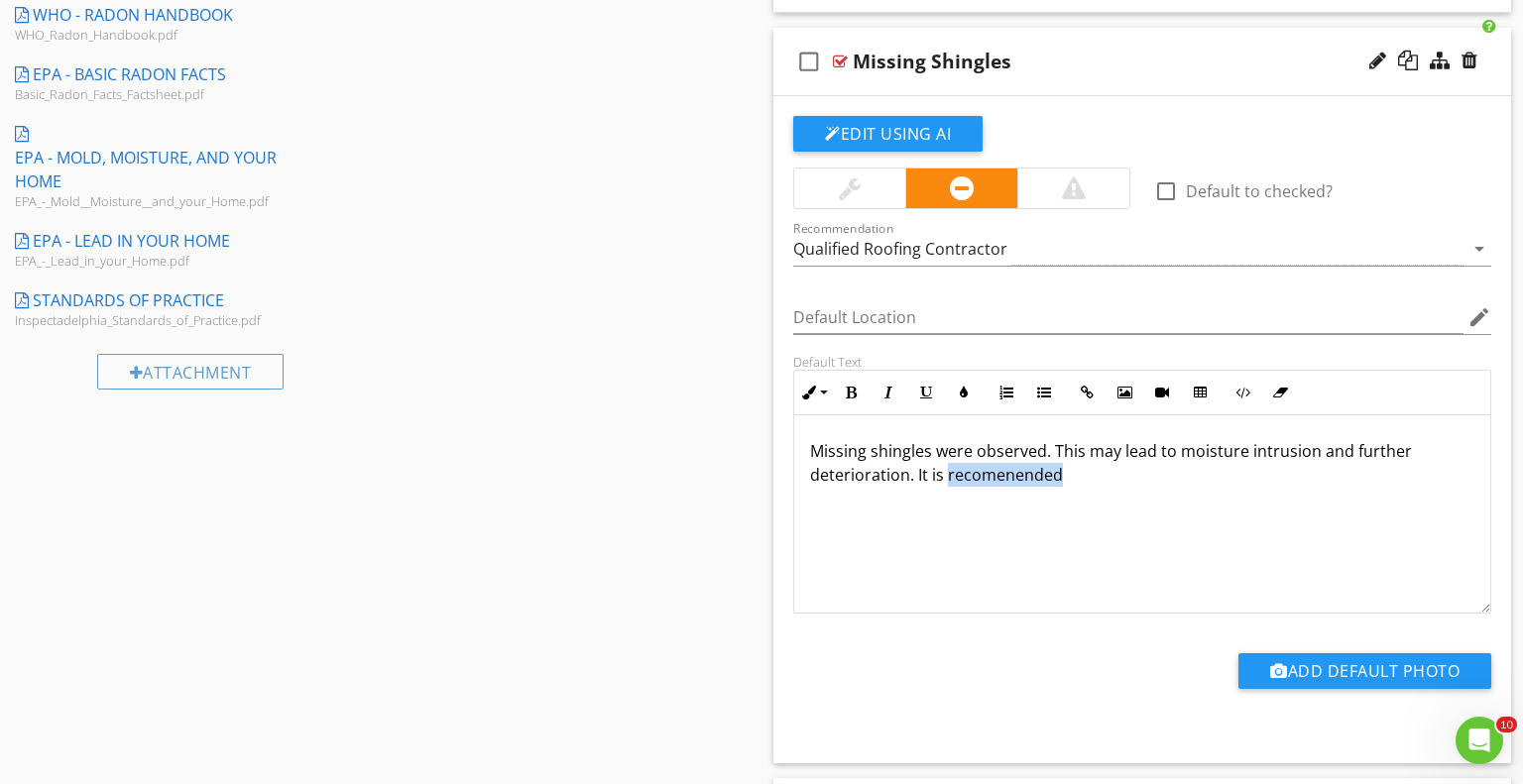 click on "Missing shingles were observed. This may lead to moisture intrusion and further deterioration. It is recomenended" at bounding box center [1142, 514] 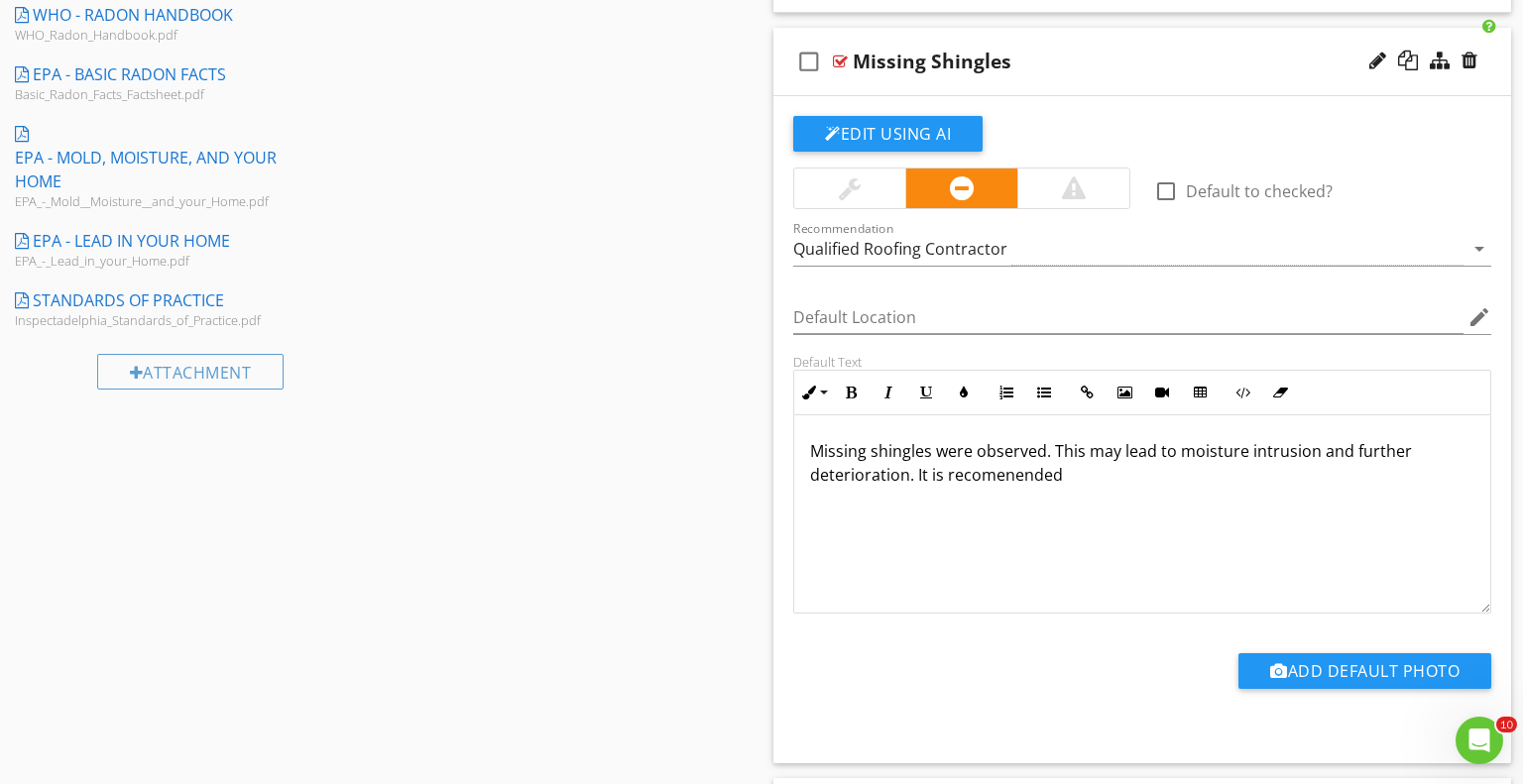 click on "Missing shingles were observed. This may lead to moisture intrusion and further deterioration. It is recomenended" at bounding box center (1142, 463) 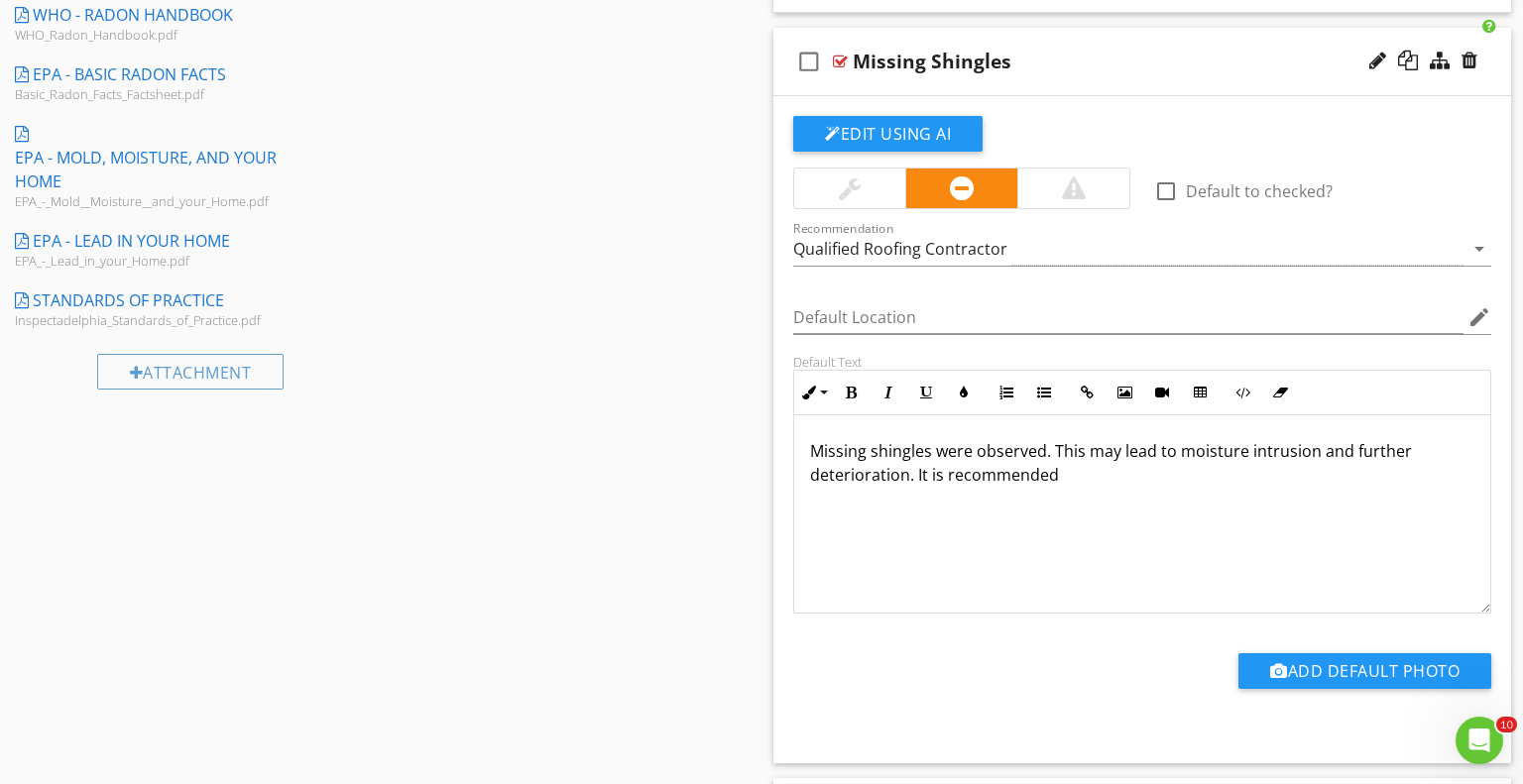 click on "Missing shingles were observed. This may lead to moisture intrusion and further deterioration. It is recommended" at bounding box center (1142, 463) 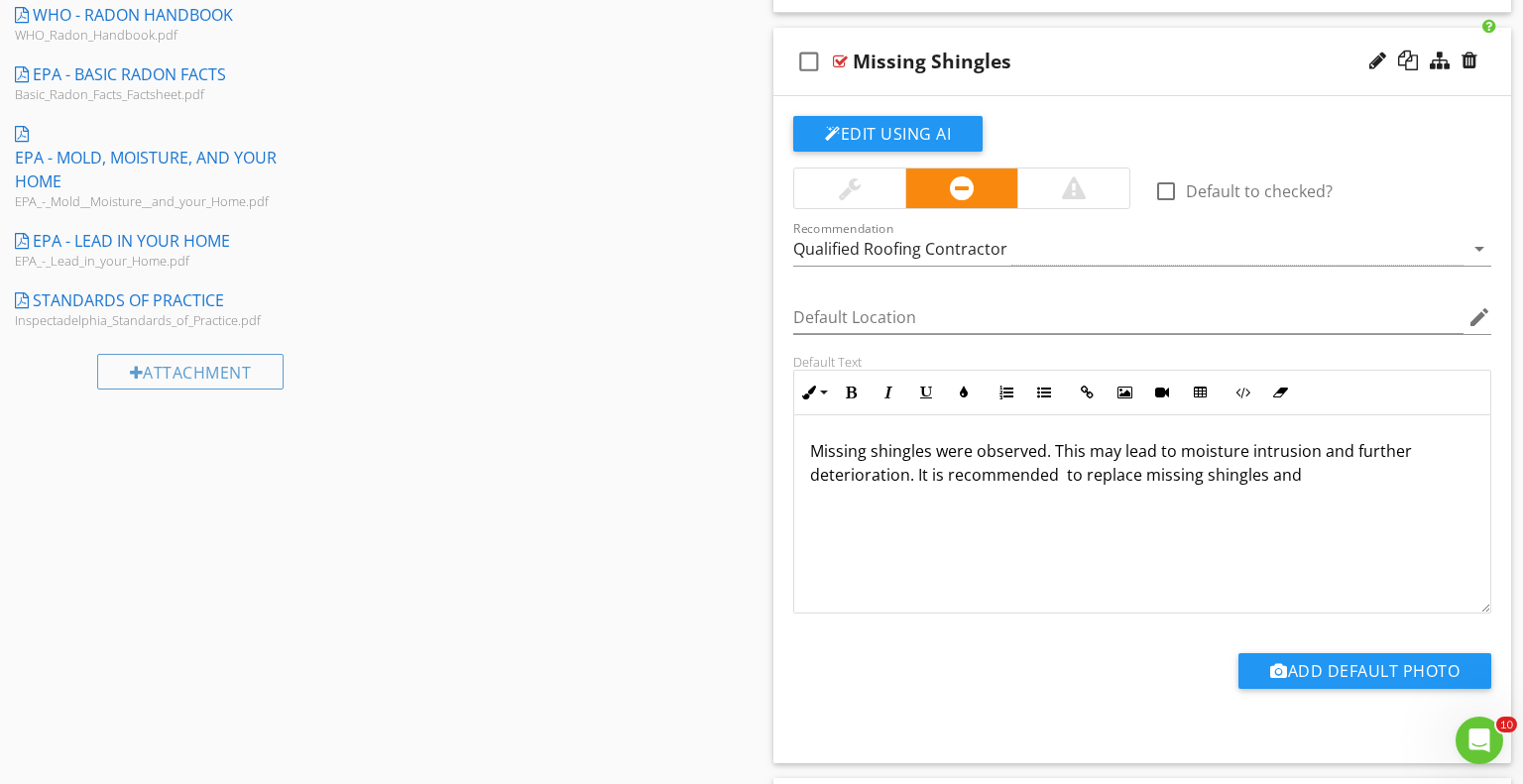 scroll, scrollTop: 0, scrollLeft: 0, axis: both 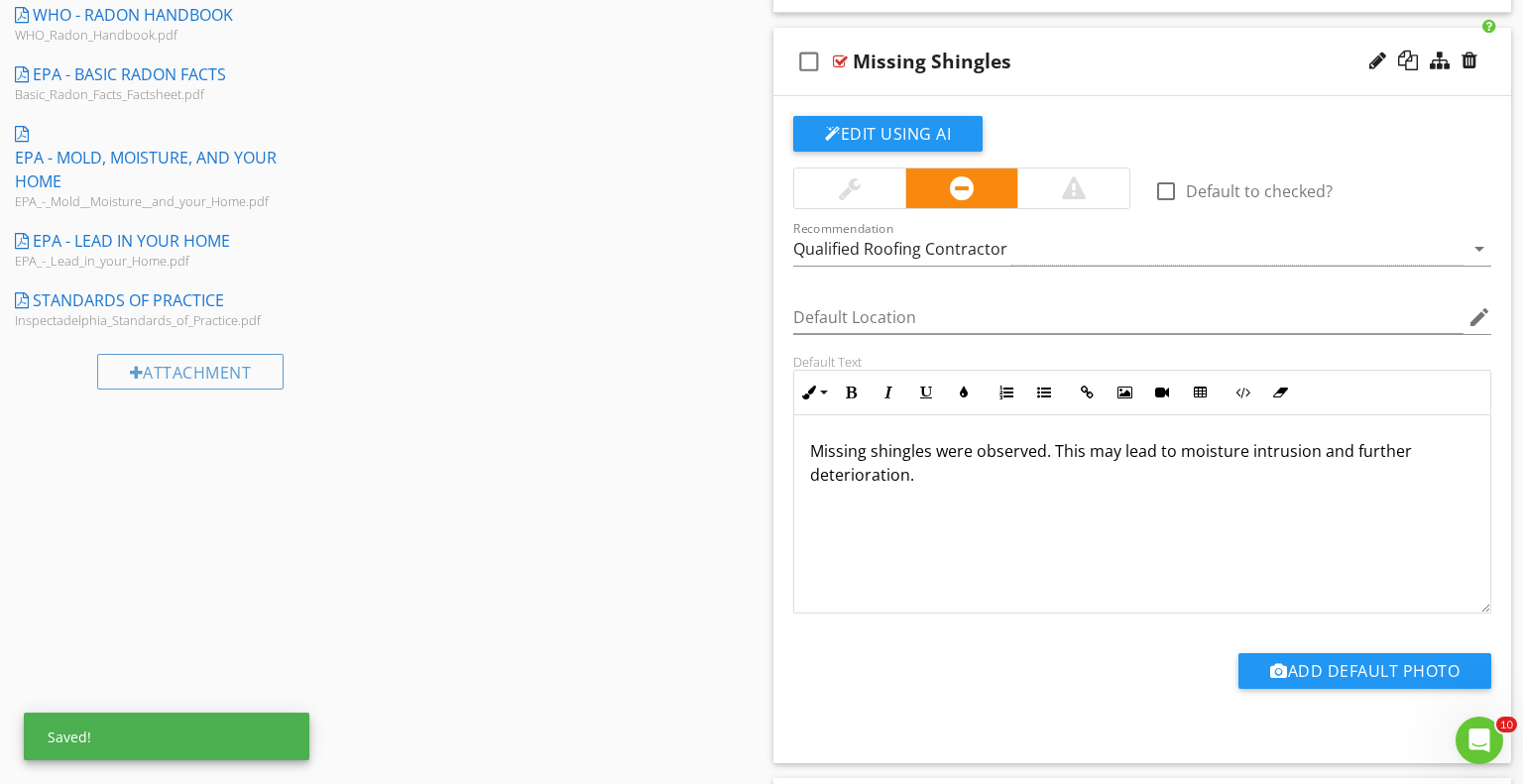 click on "Missing shingles were observed. This may lead to moisture intrusion and further deterioration." at bounding box center [1142, 514] 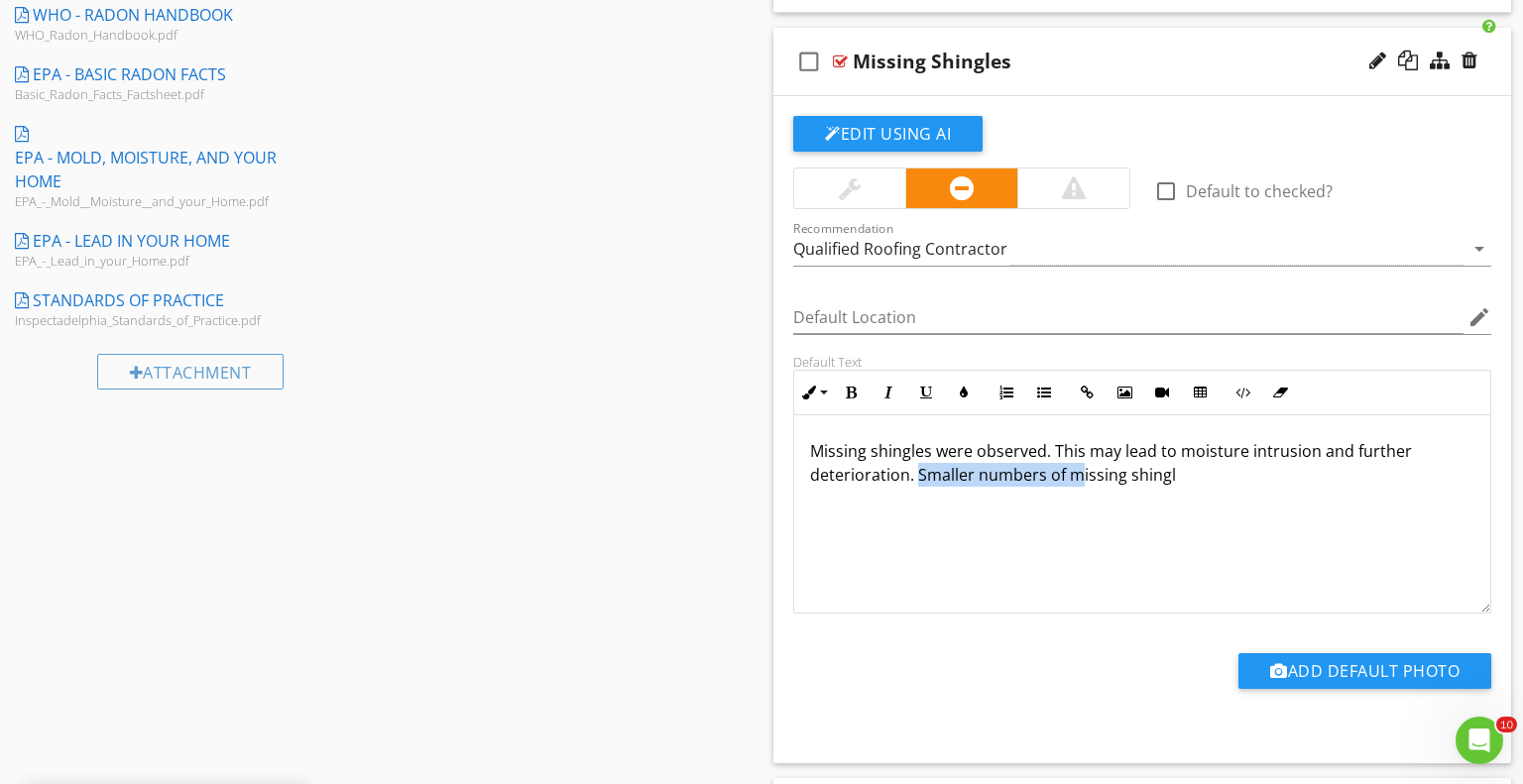 drag, startPoint x: 1078, startPoint y: 476, endPoint x: 918, endPoint y: 472, distance: 160.04999 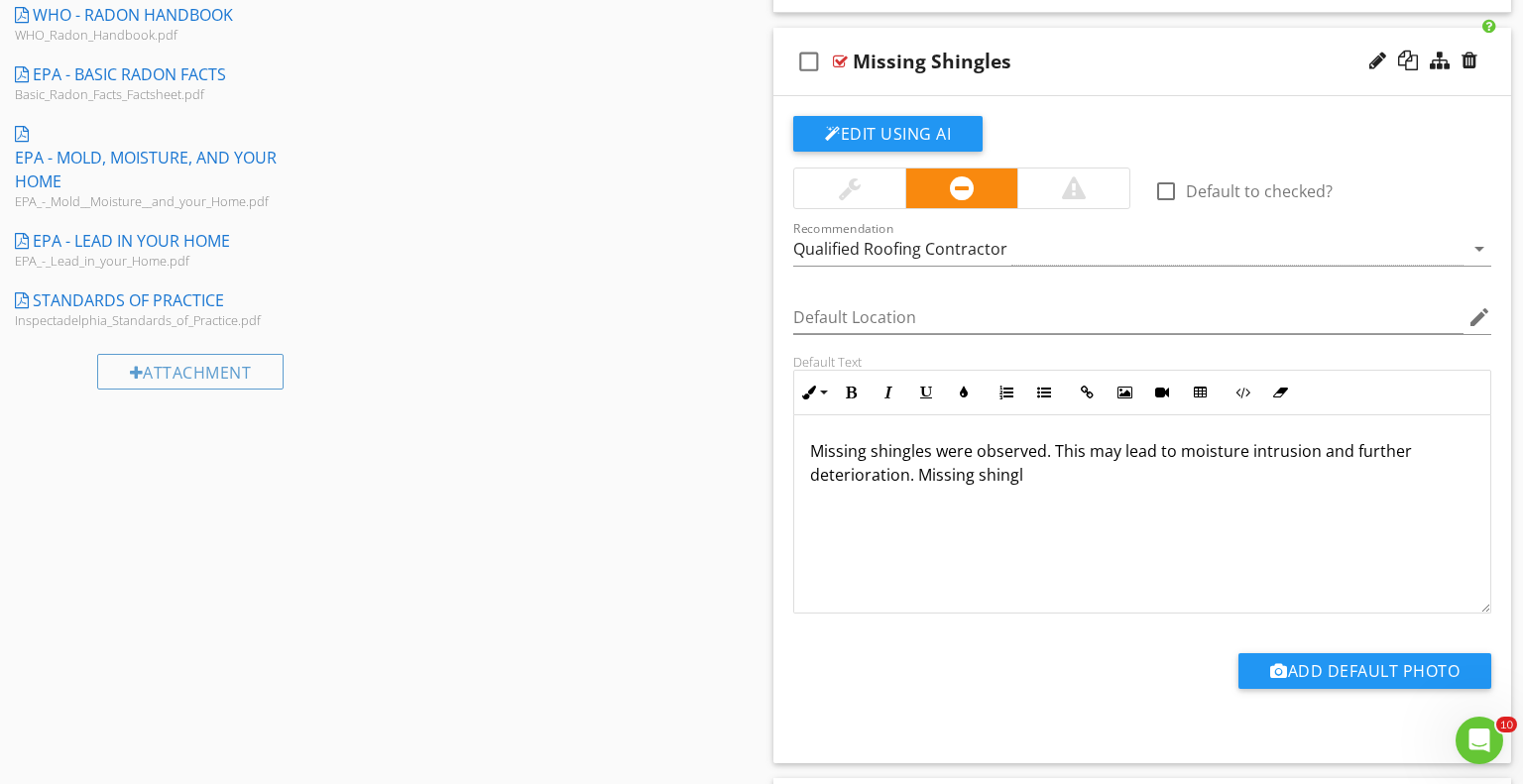 click on "Missing shingles were observed. This may lead to moisture intrusion and further deterioration. Missing shingl" at bounding box center [1142, 463] 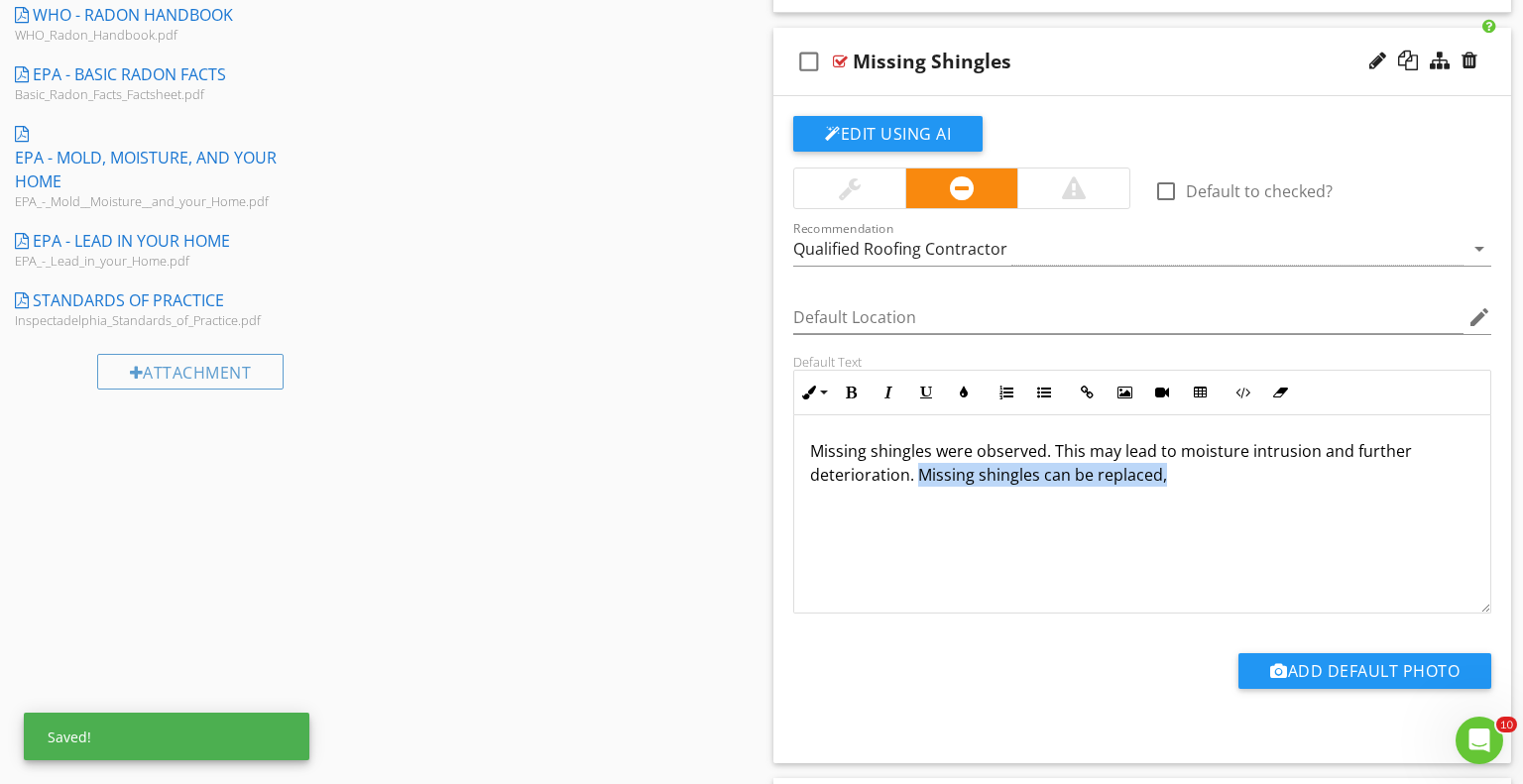 drag, startPoint x: 919, startPoint y: 472, endPoint x: 1350, endPoint y: 504, distance: 432.1863 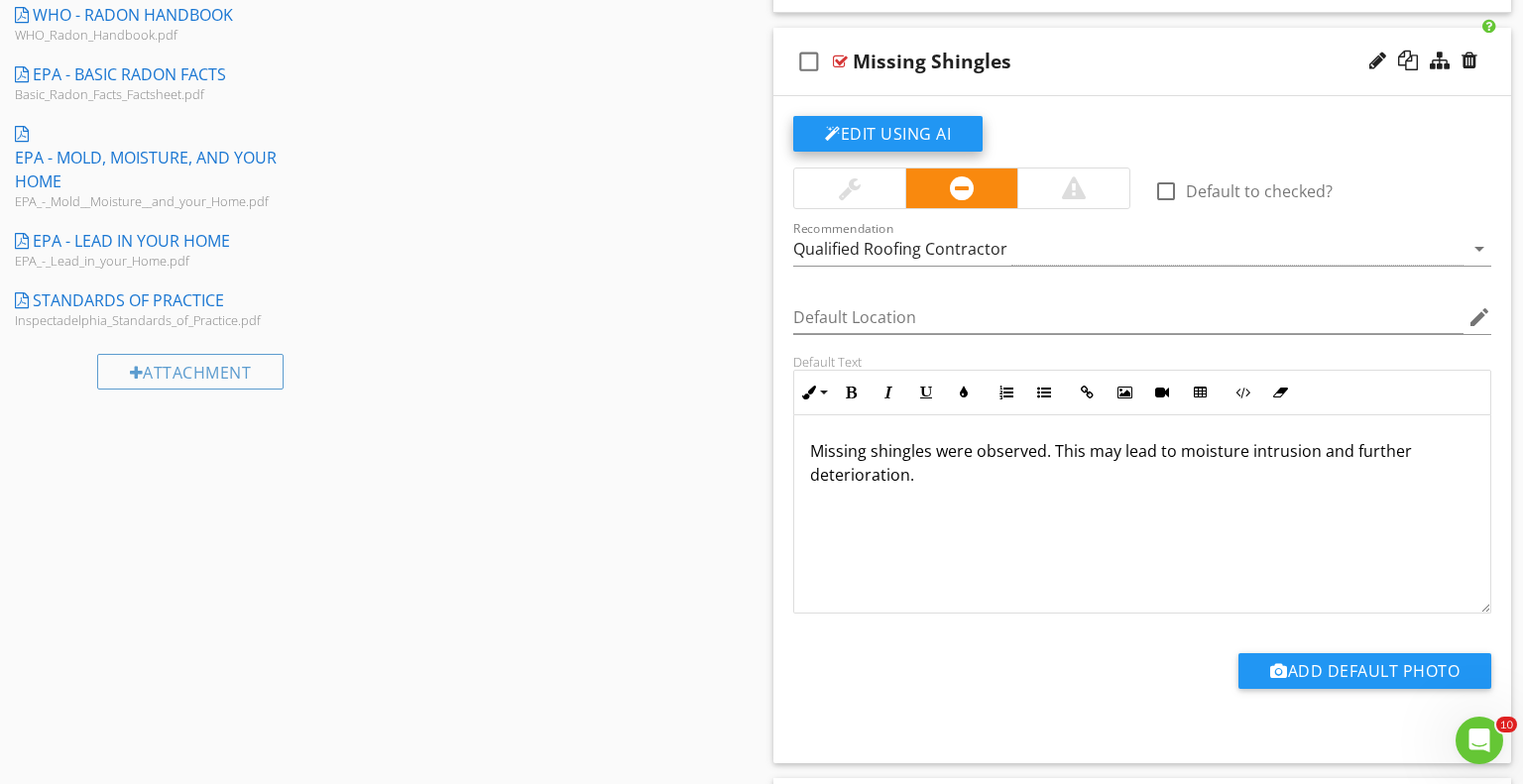 click on "Edit Using AI" at bounding box center [887, 134] 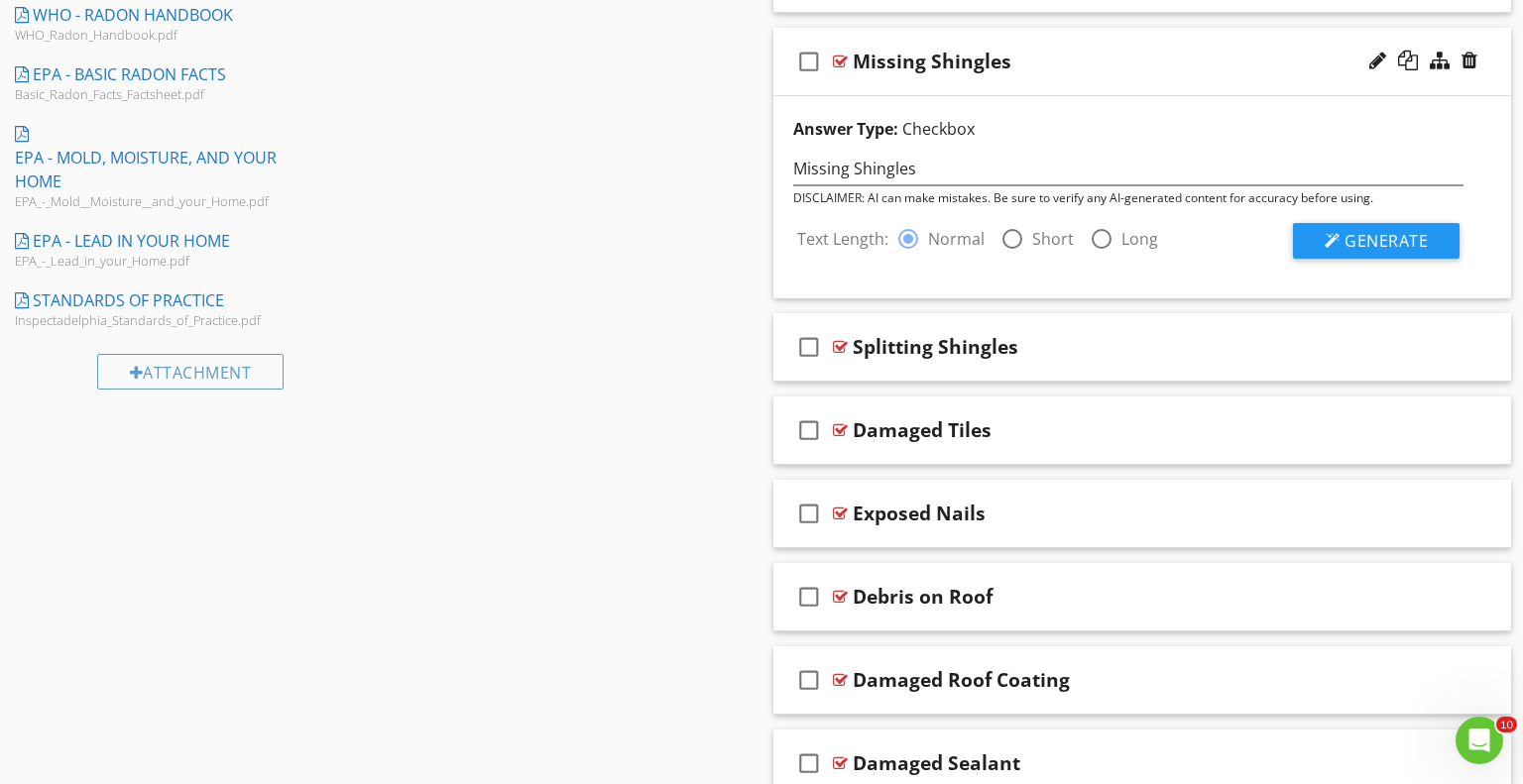 click at bounding box center [1012, 239] 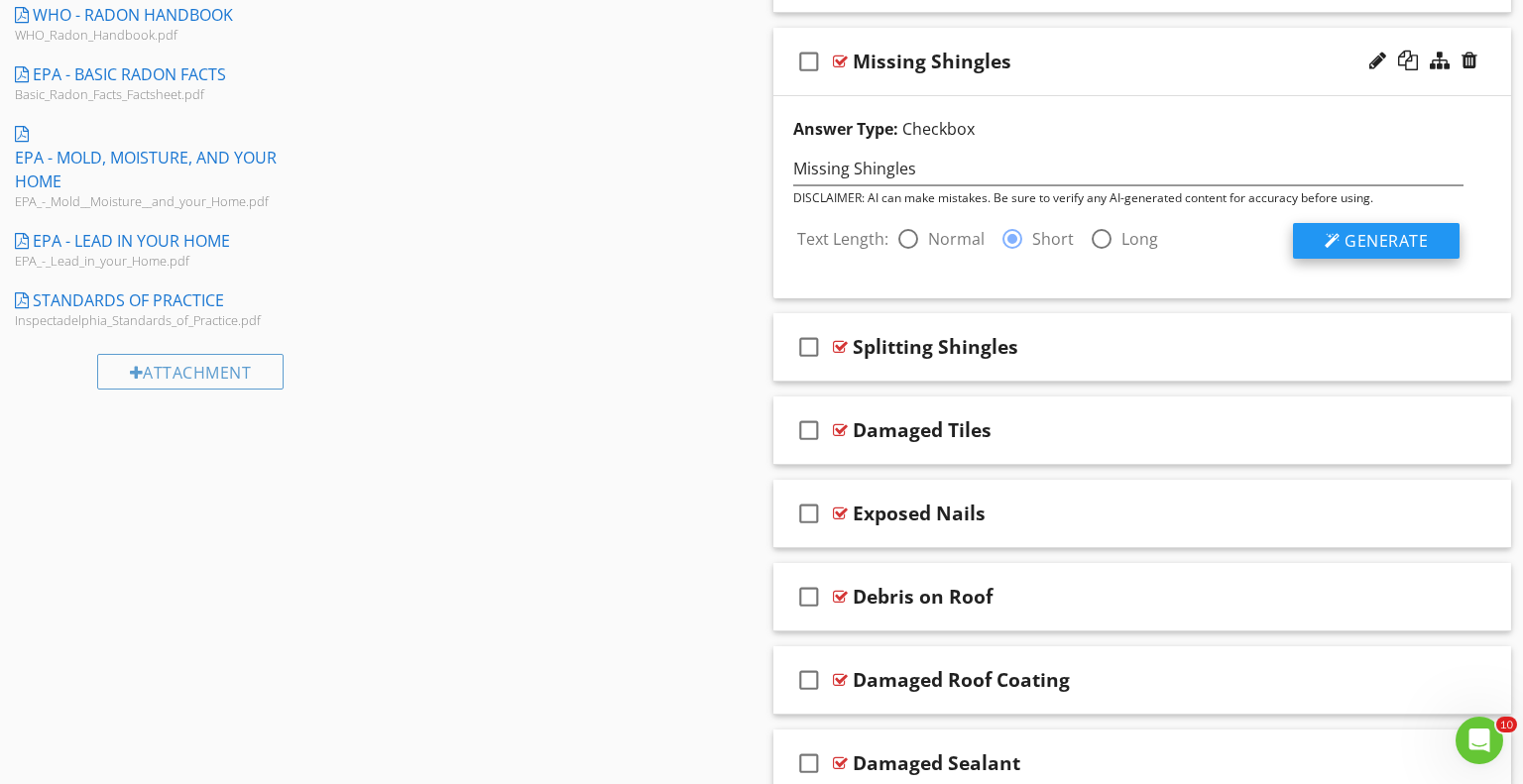 click on "Generate" at bounding box center (1376, 241) 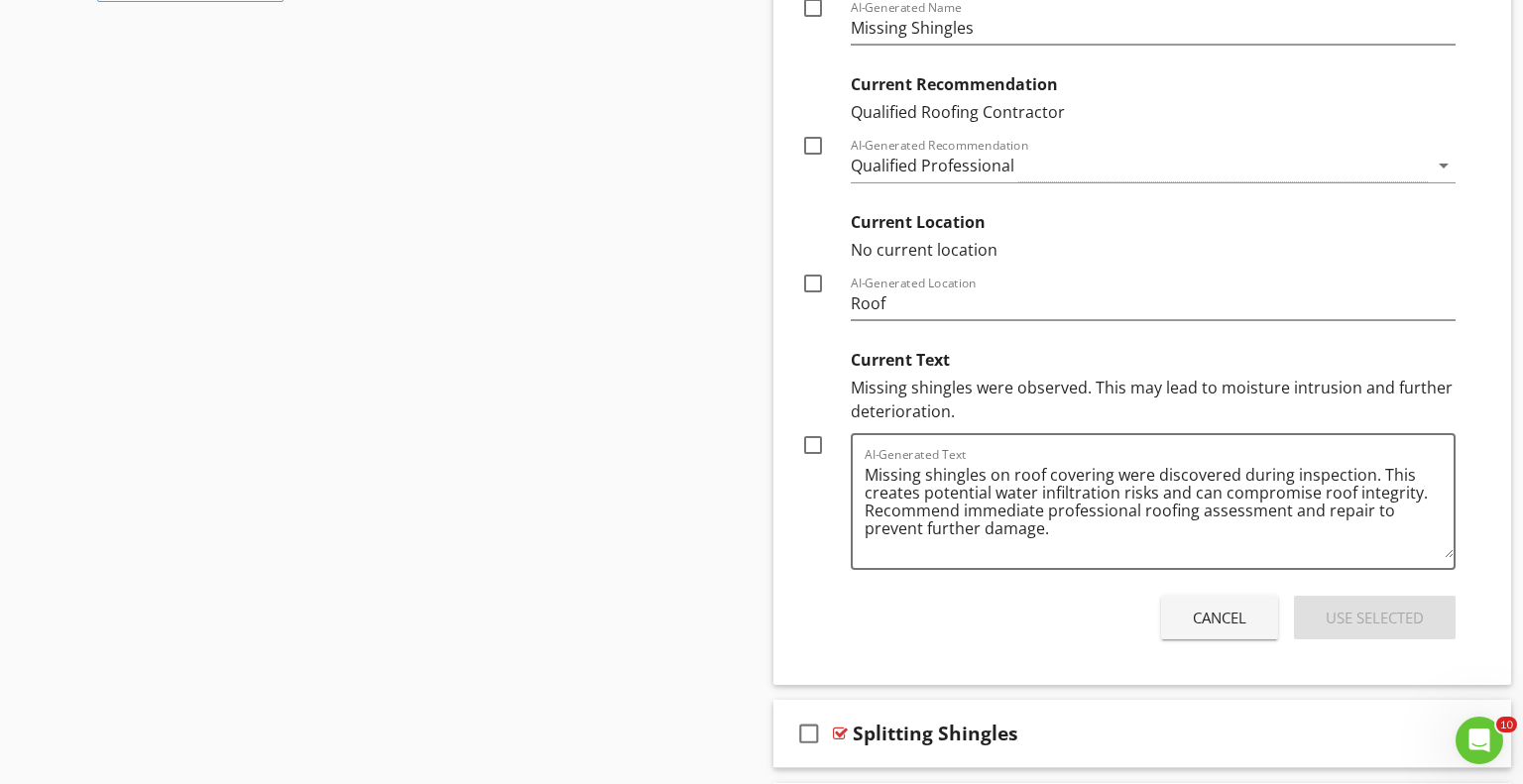 scroll, scrollTop: 1490, scrollLeft: 0, axis: vertical 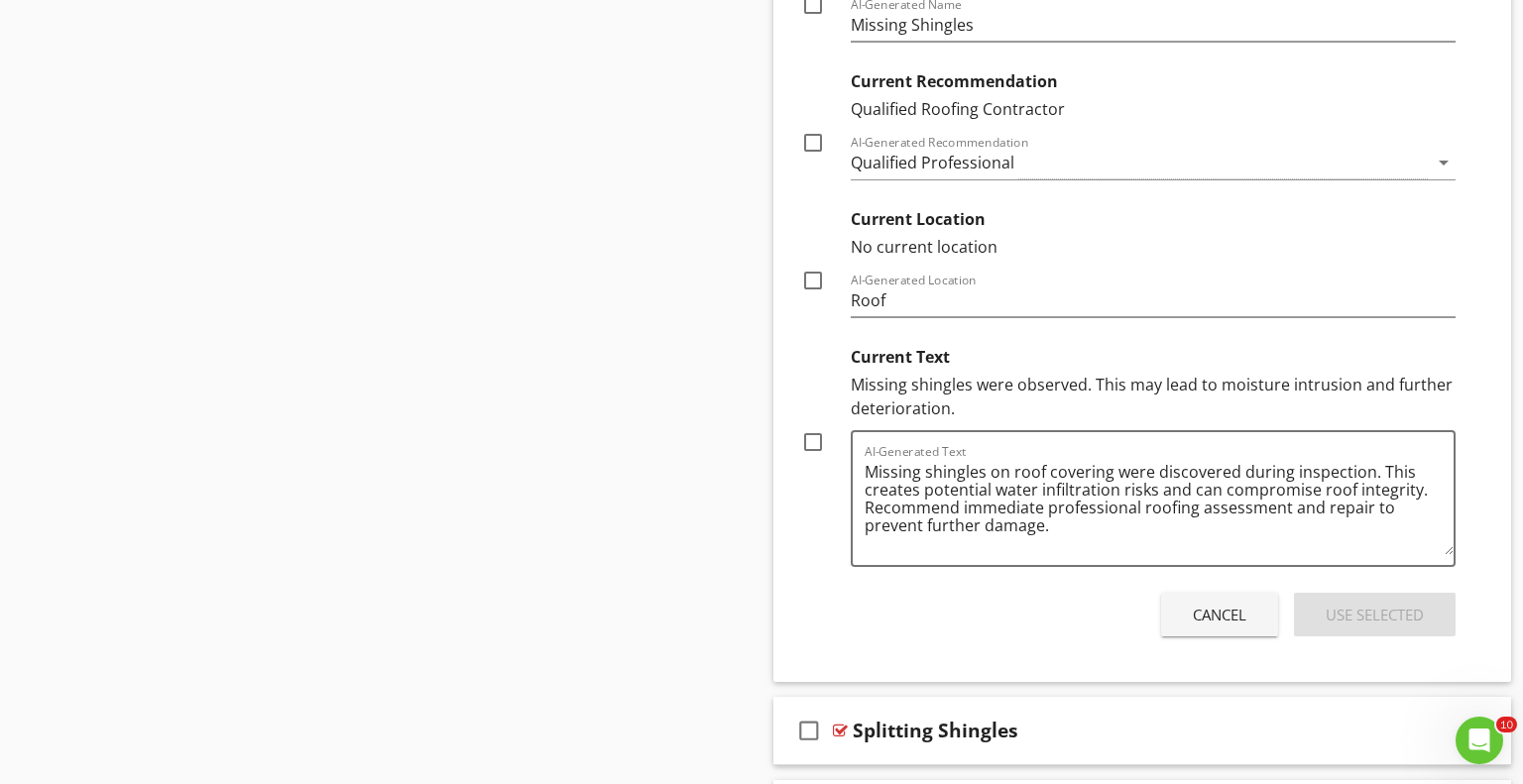 click on "Cancel" at bounding box center [1220, 615] 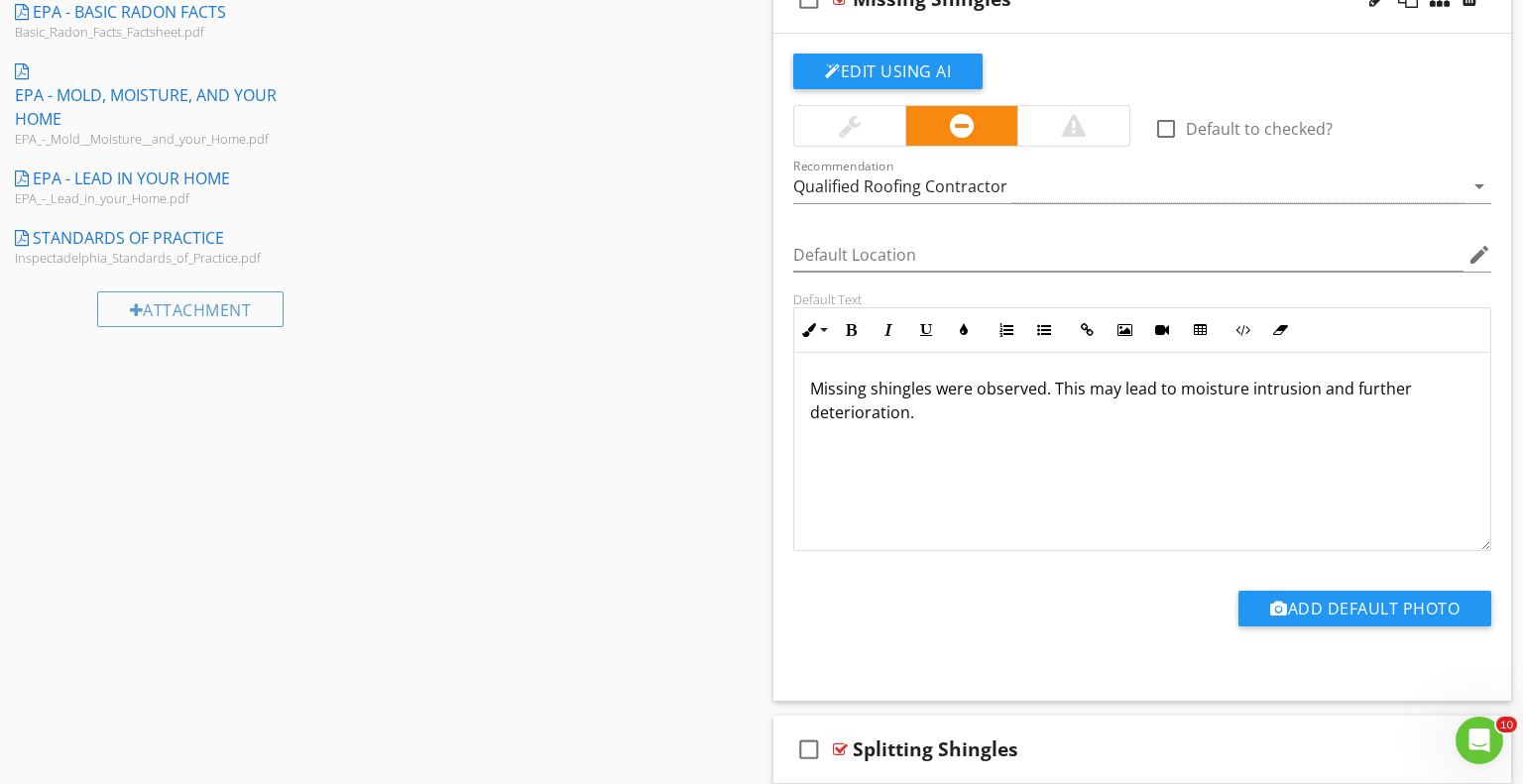 scroll, scrollTop: 1152, scrollLeft: 0, axis: vertical 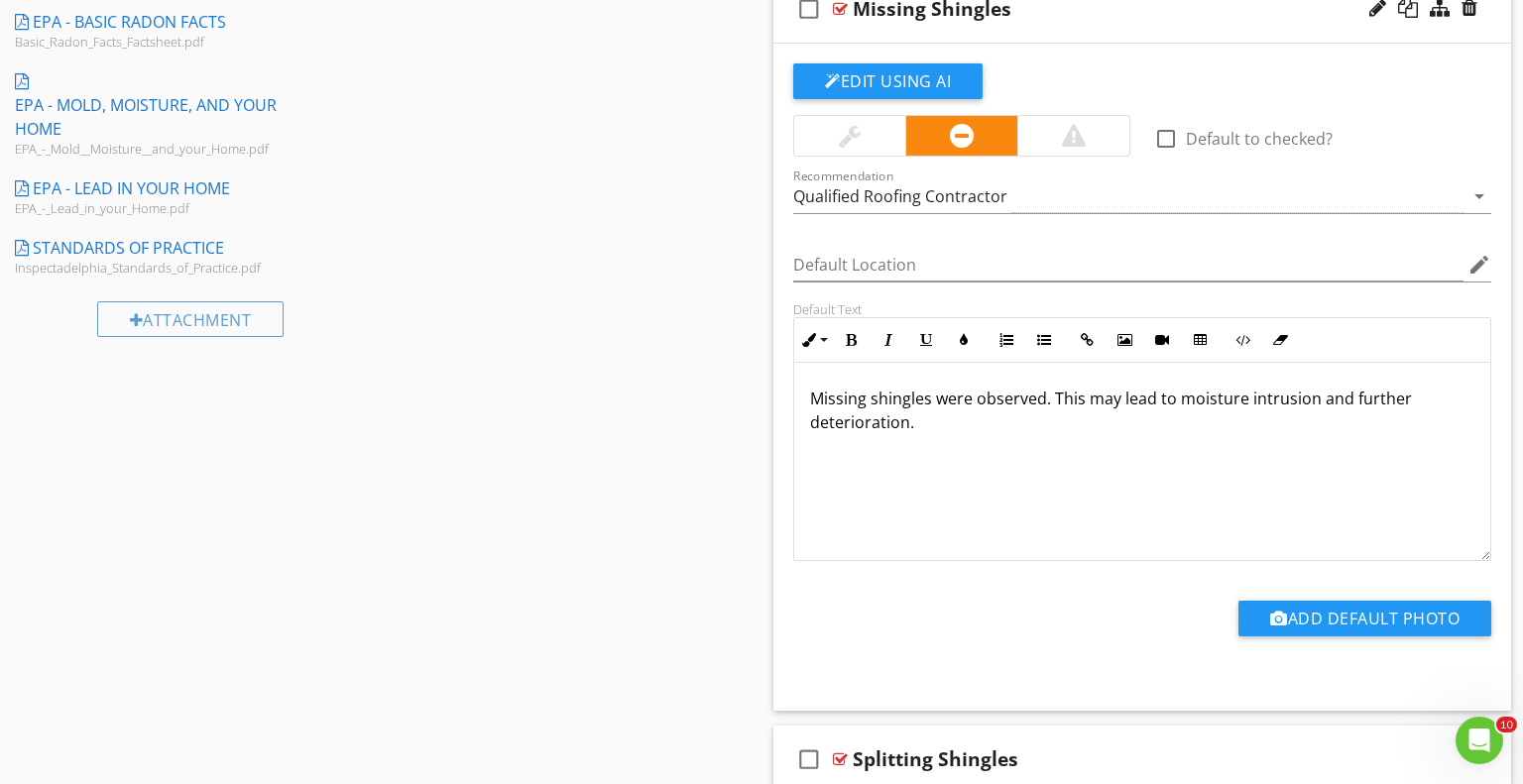 click on "Missing shingles were observed. This may lead to moisture intrusion and further deterioration." at bounding box center [1142, 462] 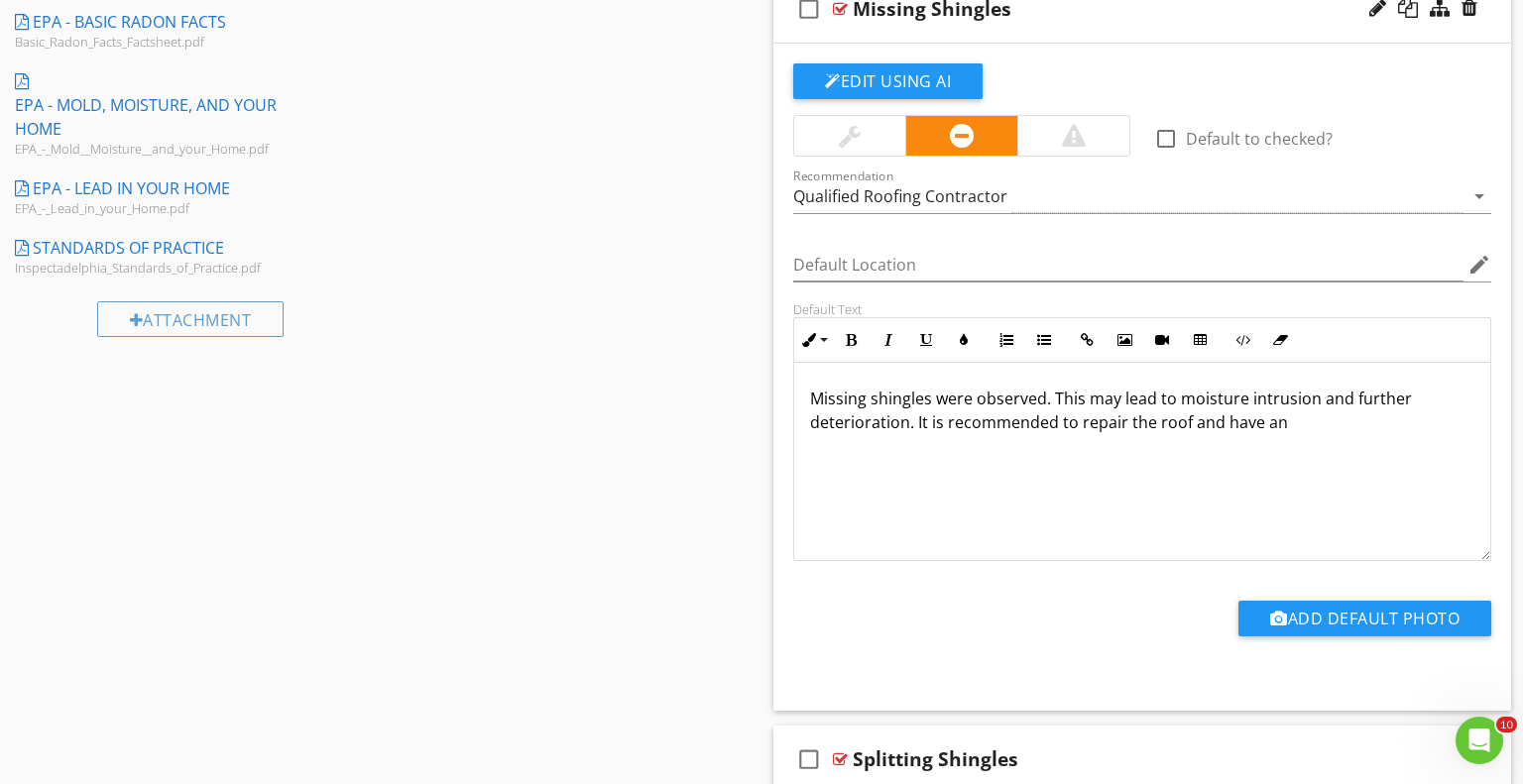 drag, startPoint x: 917, startPoint y: 421, endPoint x: 1307, endPoint y: 465, distance: 392.4742 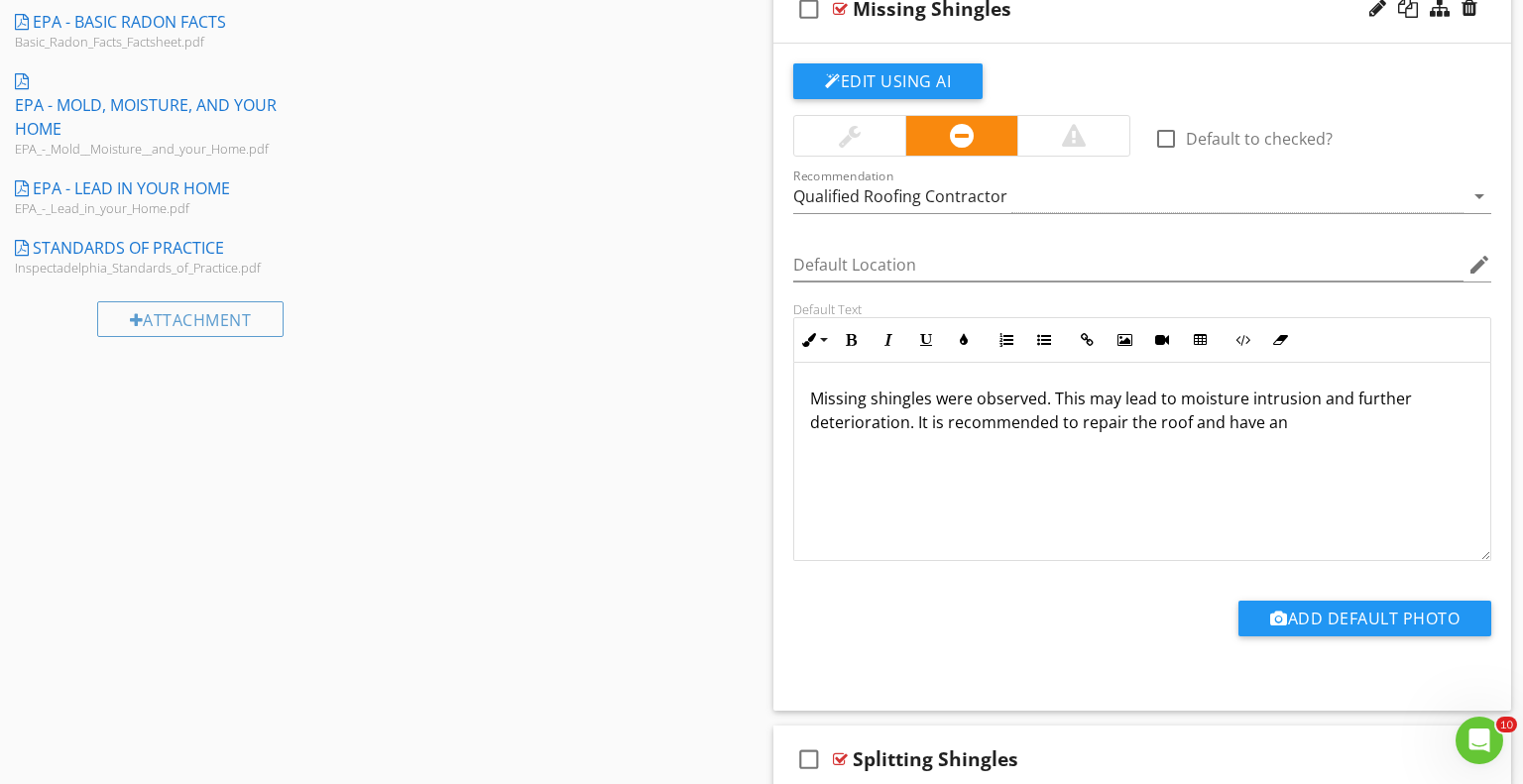 drag, startPoint x: 917, startPoint y: 423, endPoint x: 1453, endPoint y: 505, distance: 542.2361 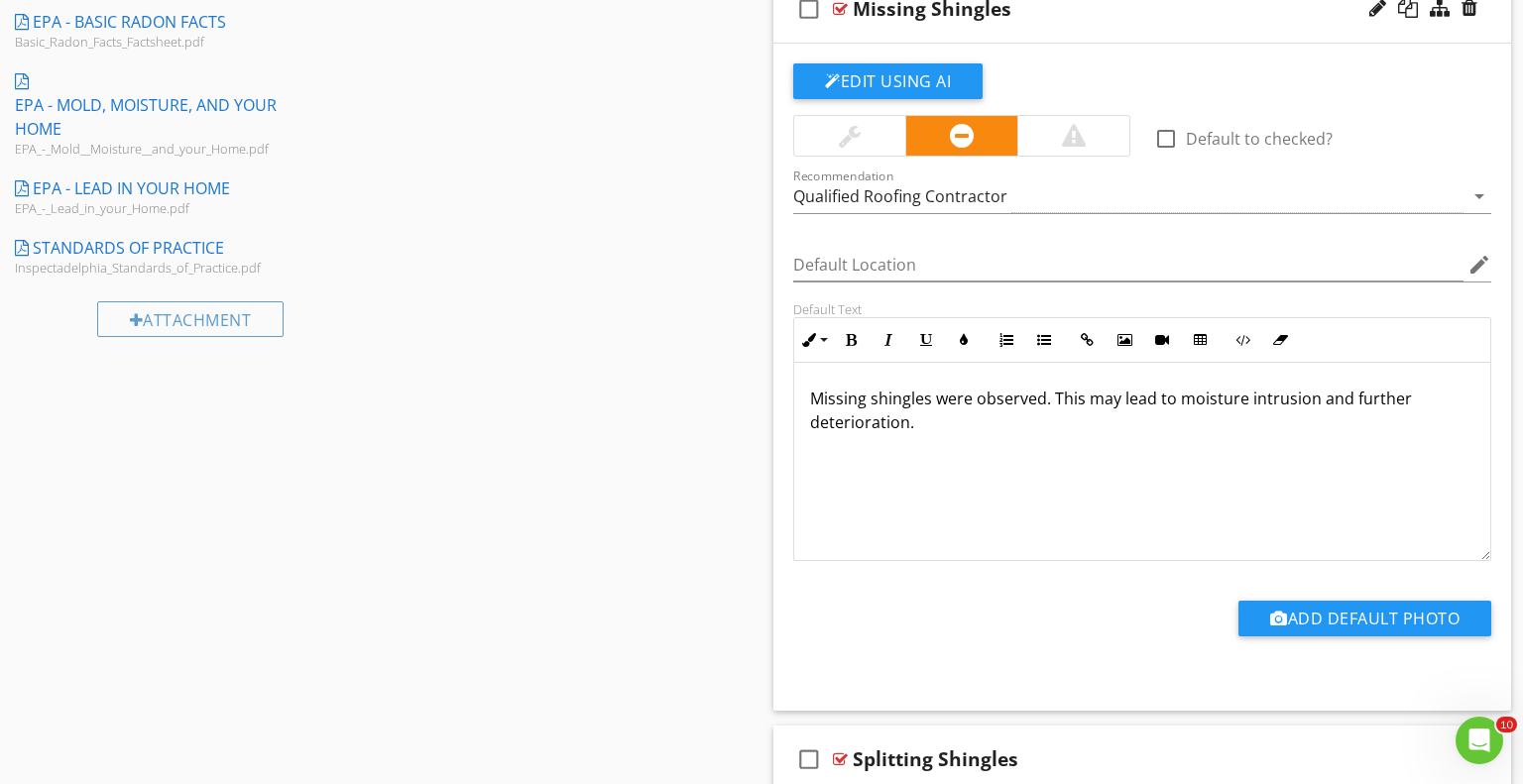 click on "Sections
Inspection Scope and Purpose           Inspection Details           Exterior           Roof           Basement, Foundation, Crawlspace & Structure           Heating           Cooling           Plumbing           Electrical           Fireplace           Insulation & Ventilation           Doors, Windows & Interior           Built-in Appliances           Garage
Section
Attachments     WHO - Radon Handbook   WHO_Radon_Handbook.pdf     EPA - Basic Radon Facts   Basic_Radon_Facts_Factsheet.pdf     EPA - Mold, Moisture, and your Home   EPA_-_Mold__Moisture__and_your_Home.pdf     EPA - Lead in your Home   EPA_-_Lead_in_your_Home.pdf     Standards of Practice   Inspectadelphia_Standards_of_Practice.pdf
Attachment
Items
General           Coverings           Roof Drainage Systems           Flashings           Skylights, Chimneys & Other Roof Penetrations" at bounding box center [762, 201] 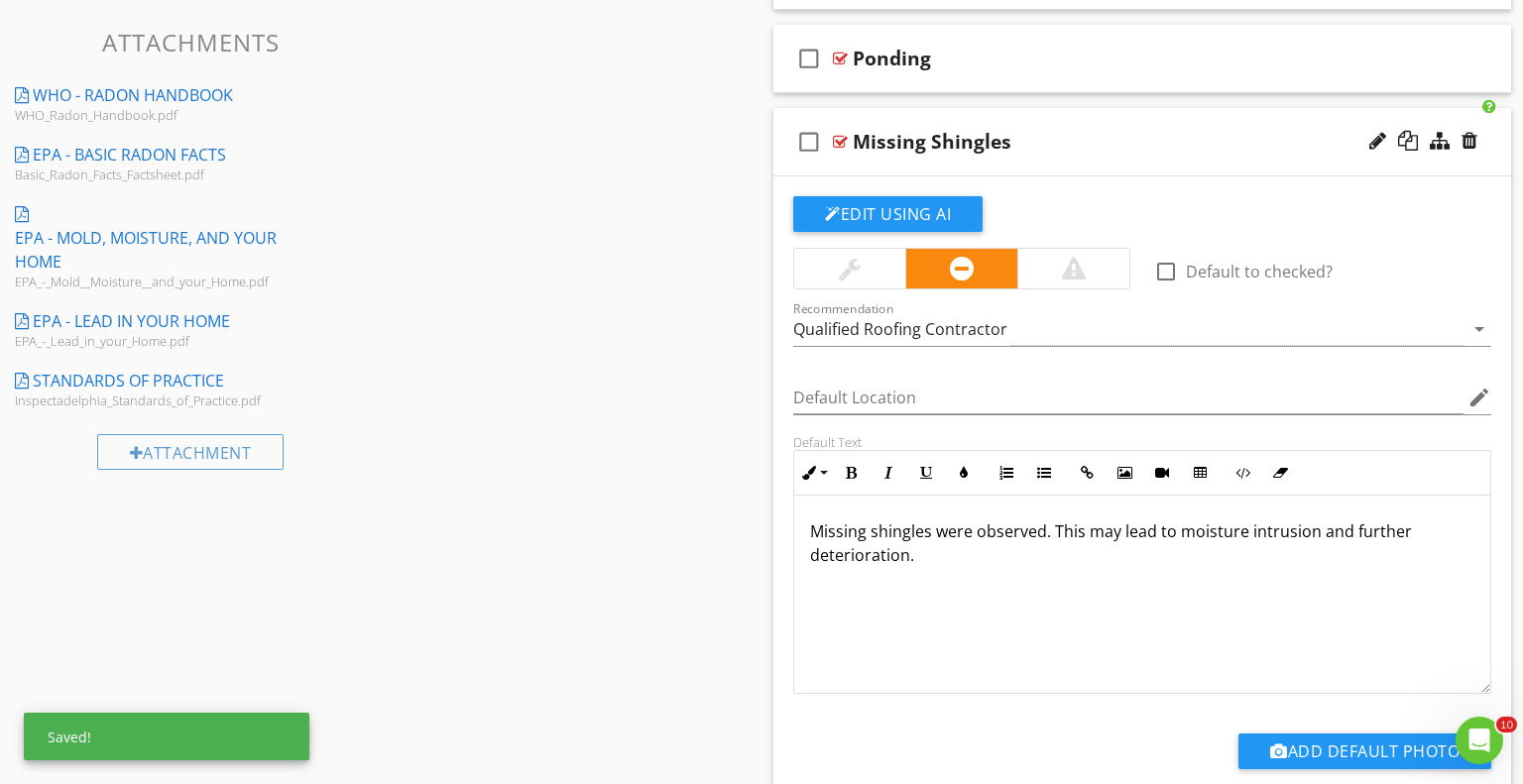 scroll, scrollTop: 1014, scrollLeft: 0, axis: vertical 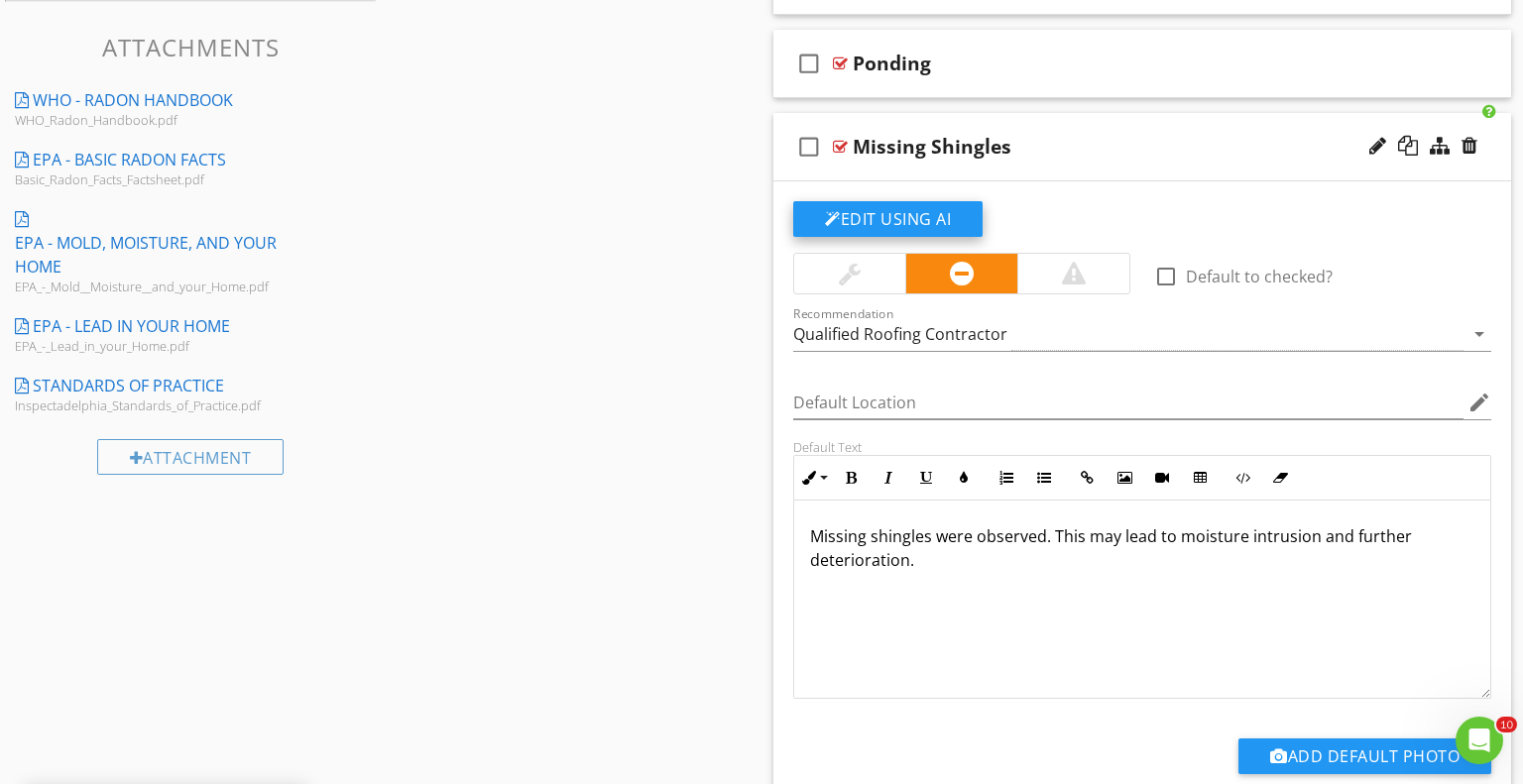 click on "Edit Using AI" at bounding box center [887, 219] 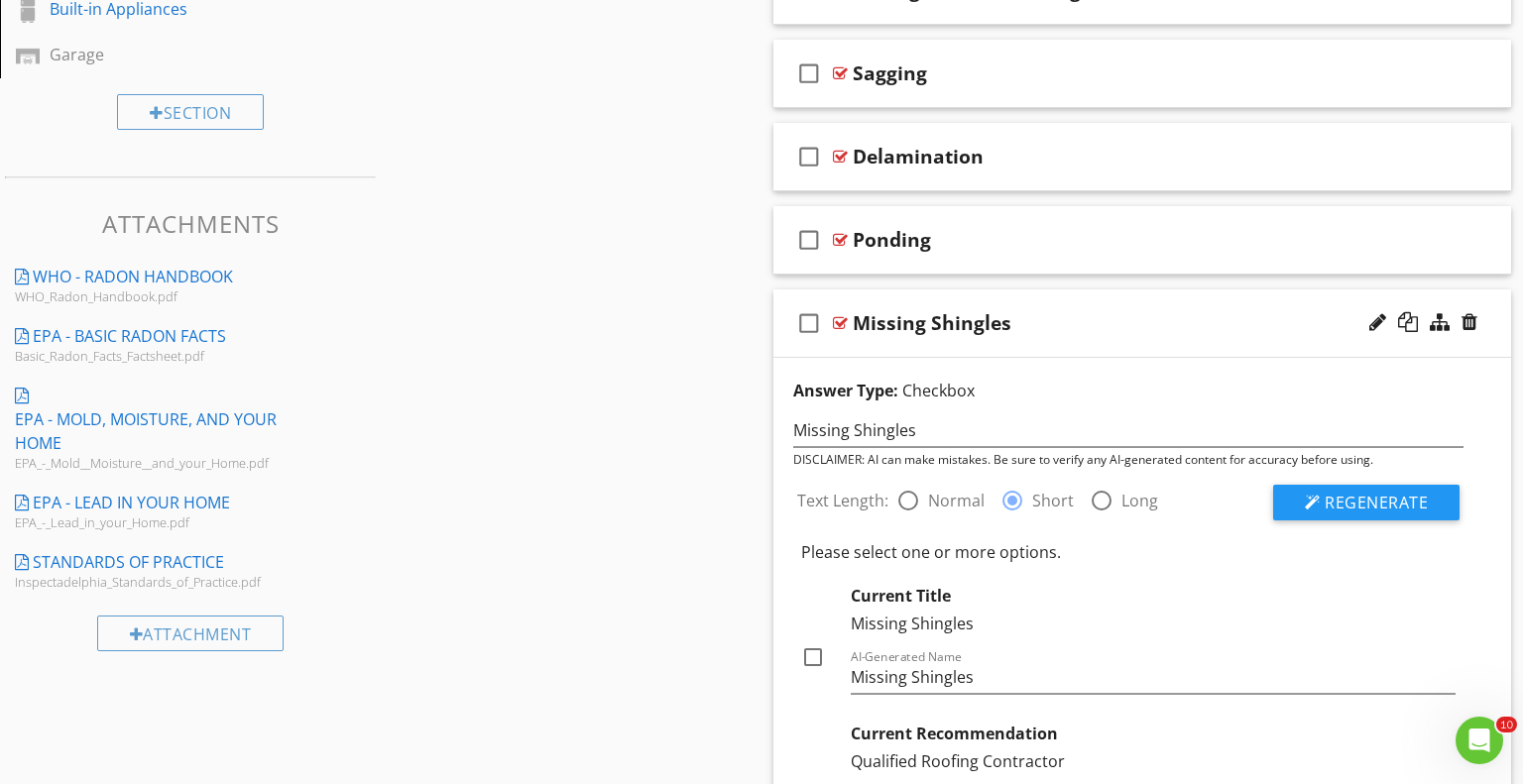 scroll, scrollTop: 840, scrollLeft: 0, axis: vertical 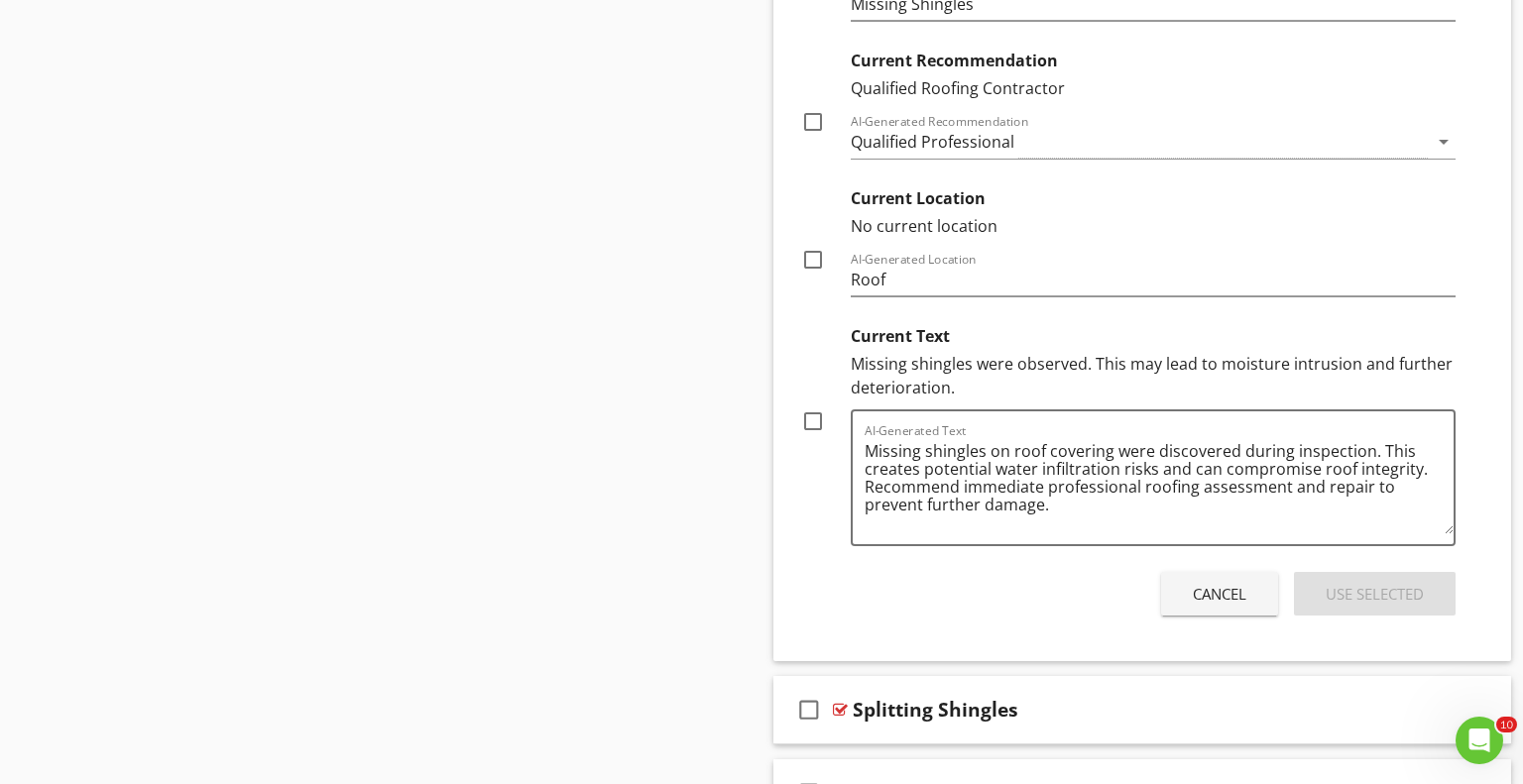 click on "Cancel" at bounding box center (1220, 594) 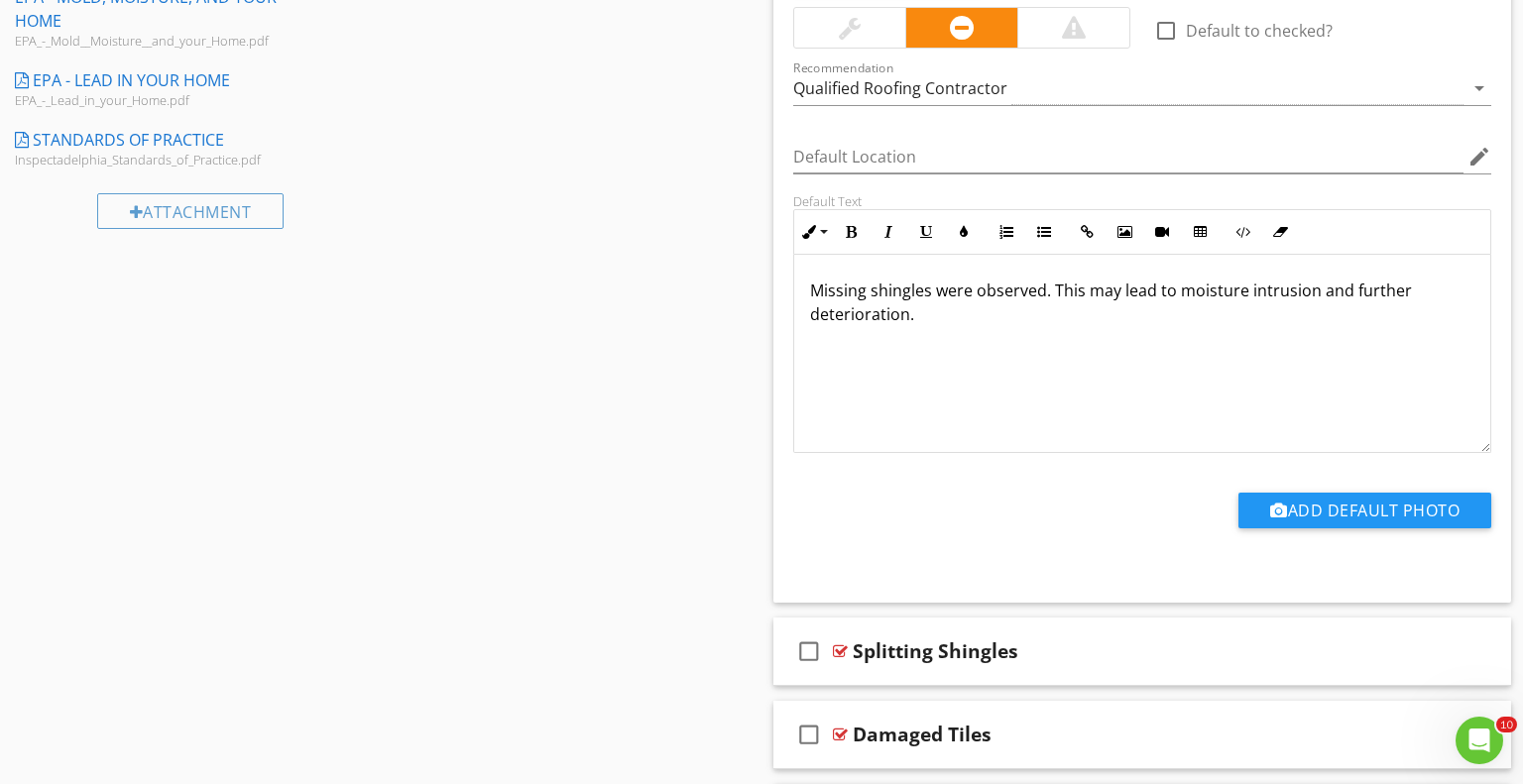 scroll, scrollTop: 1257, scrollLeft: 0, axis: vertical 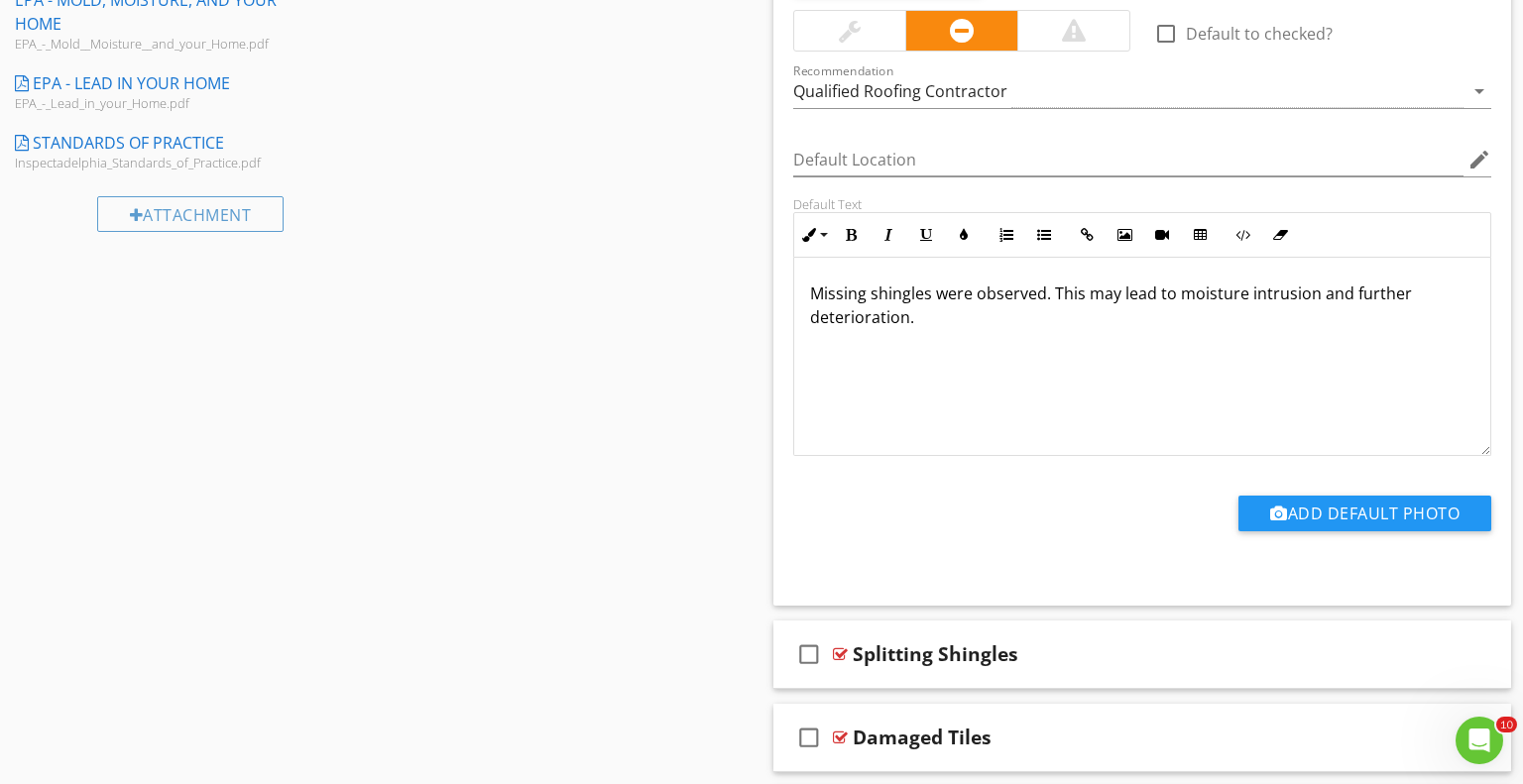 click on "Missing shingles were observed. This may lead to moisture intrusion and further deterioration." at bounding box center [1142, 305] 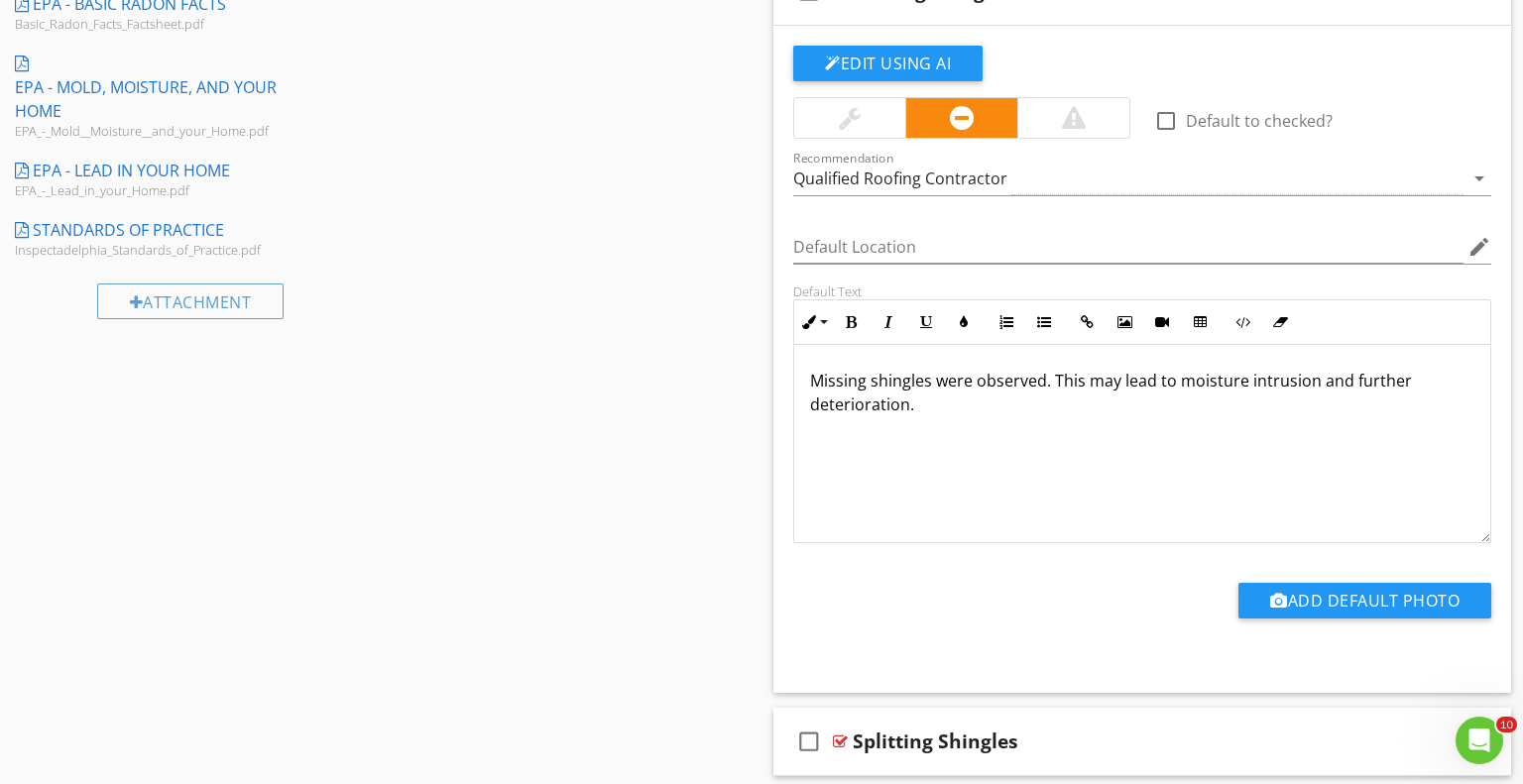 scroll, scrollTop: 1166, scrollLeft: 0, axis: vertical 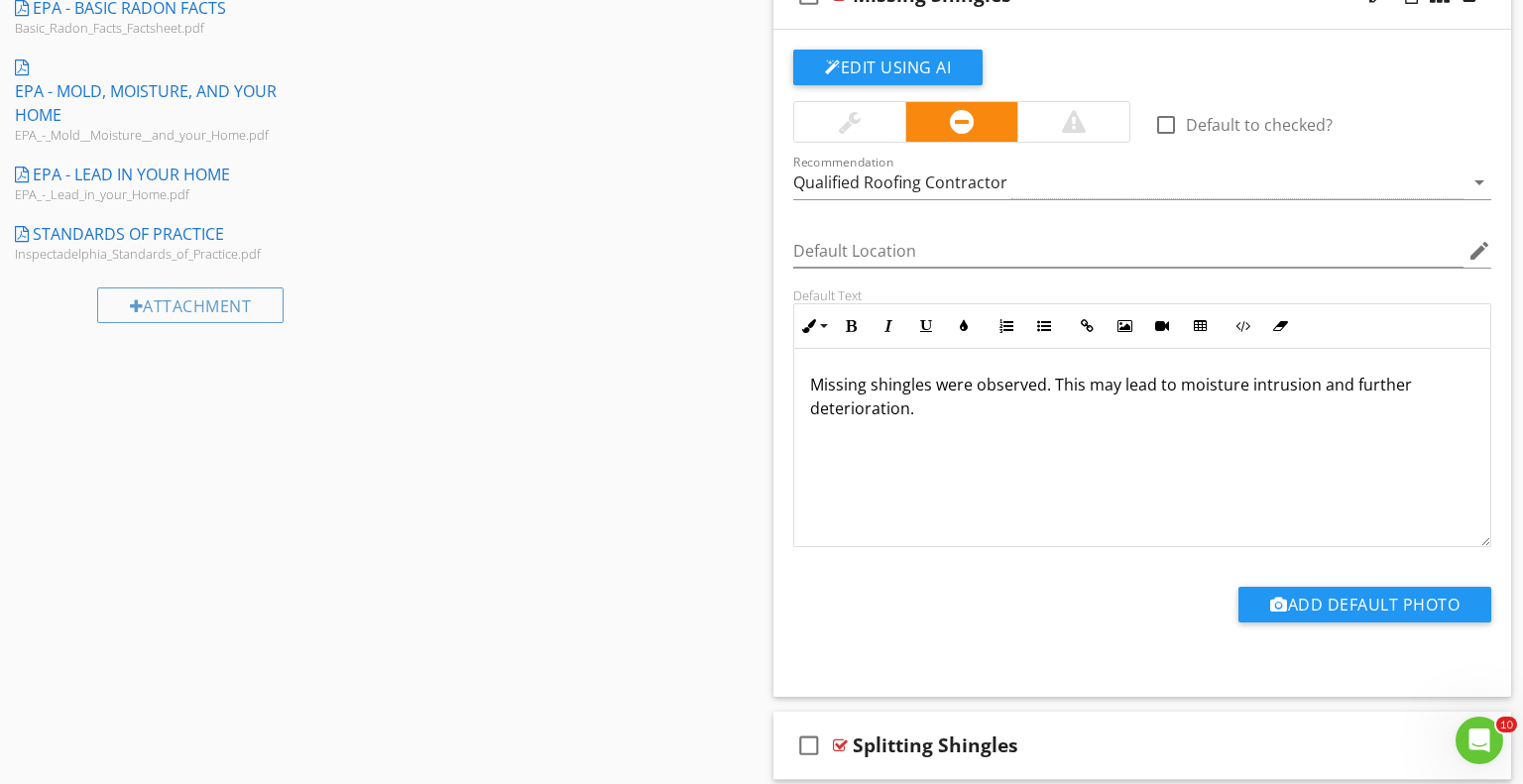 click on "Missing shingles were observed. This may lead to moisture intrusion and further deterioration." at bounding box center [1142, 448] 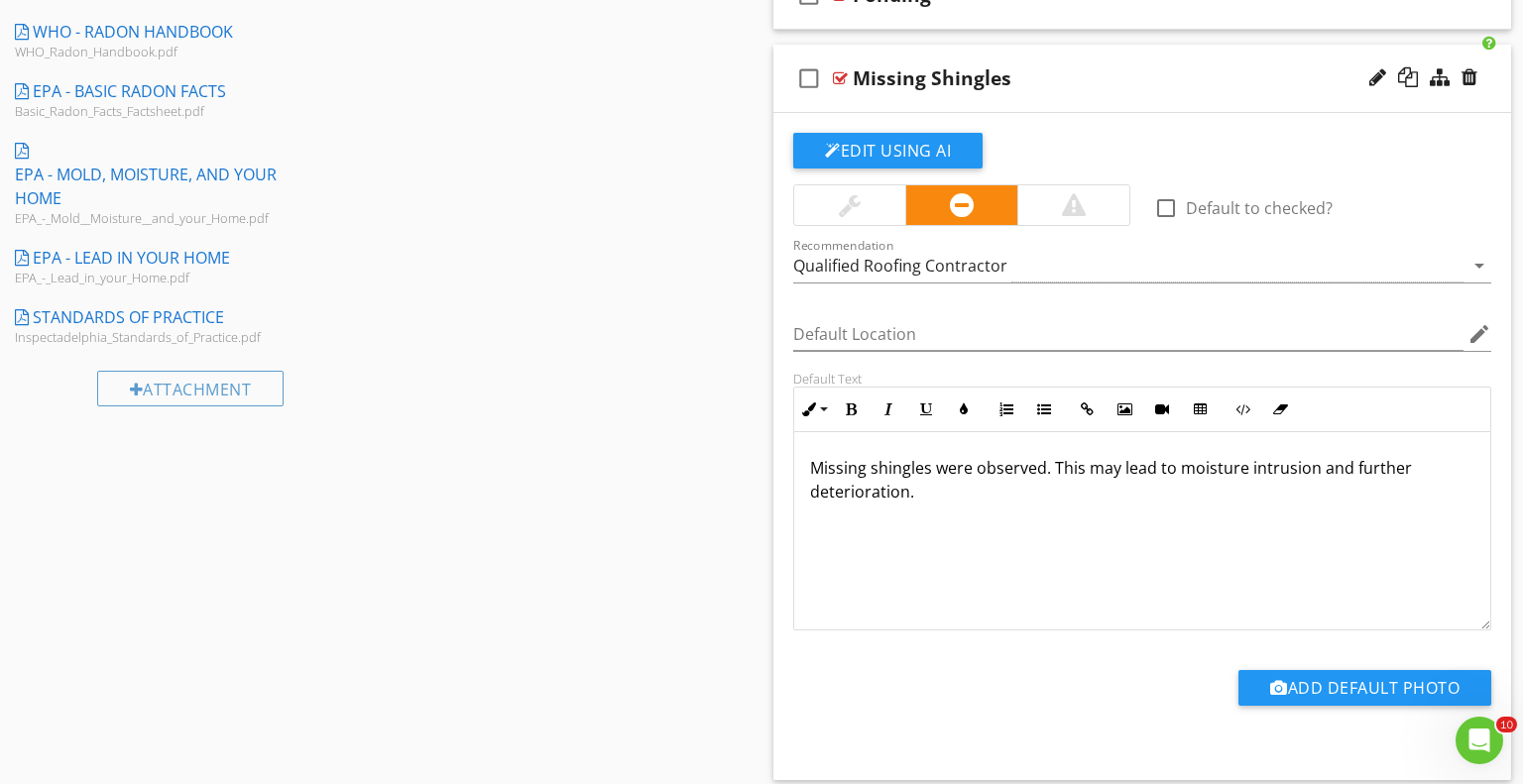 scroll, scrollTop: 1083, scrollLeft: 0, axis: vertical 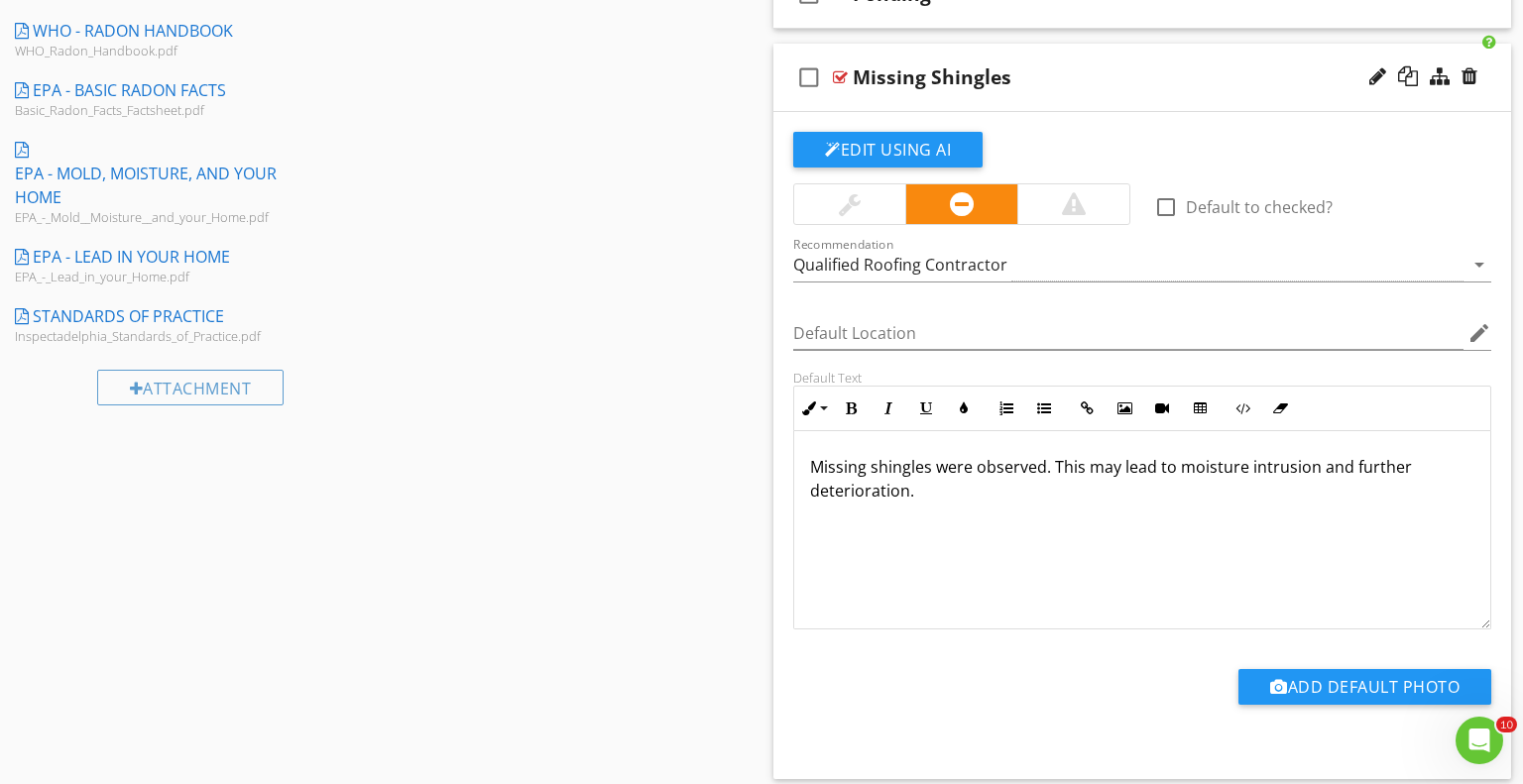 click on "Missing Shingles" at bounding box center (1114, 77) 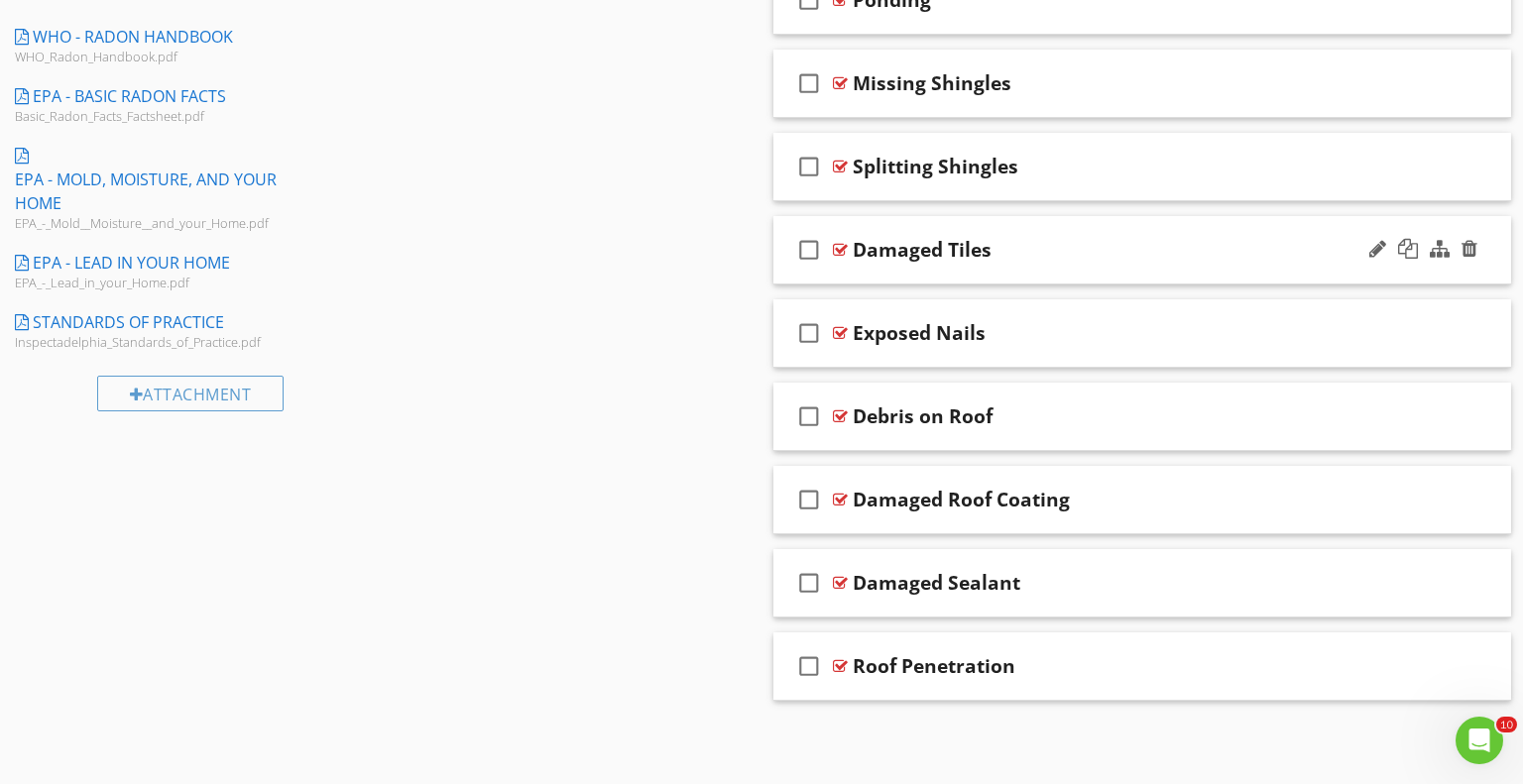 scroll, scrollTop: 1074, scrollLeft: 0, axis: vertical 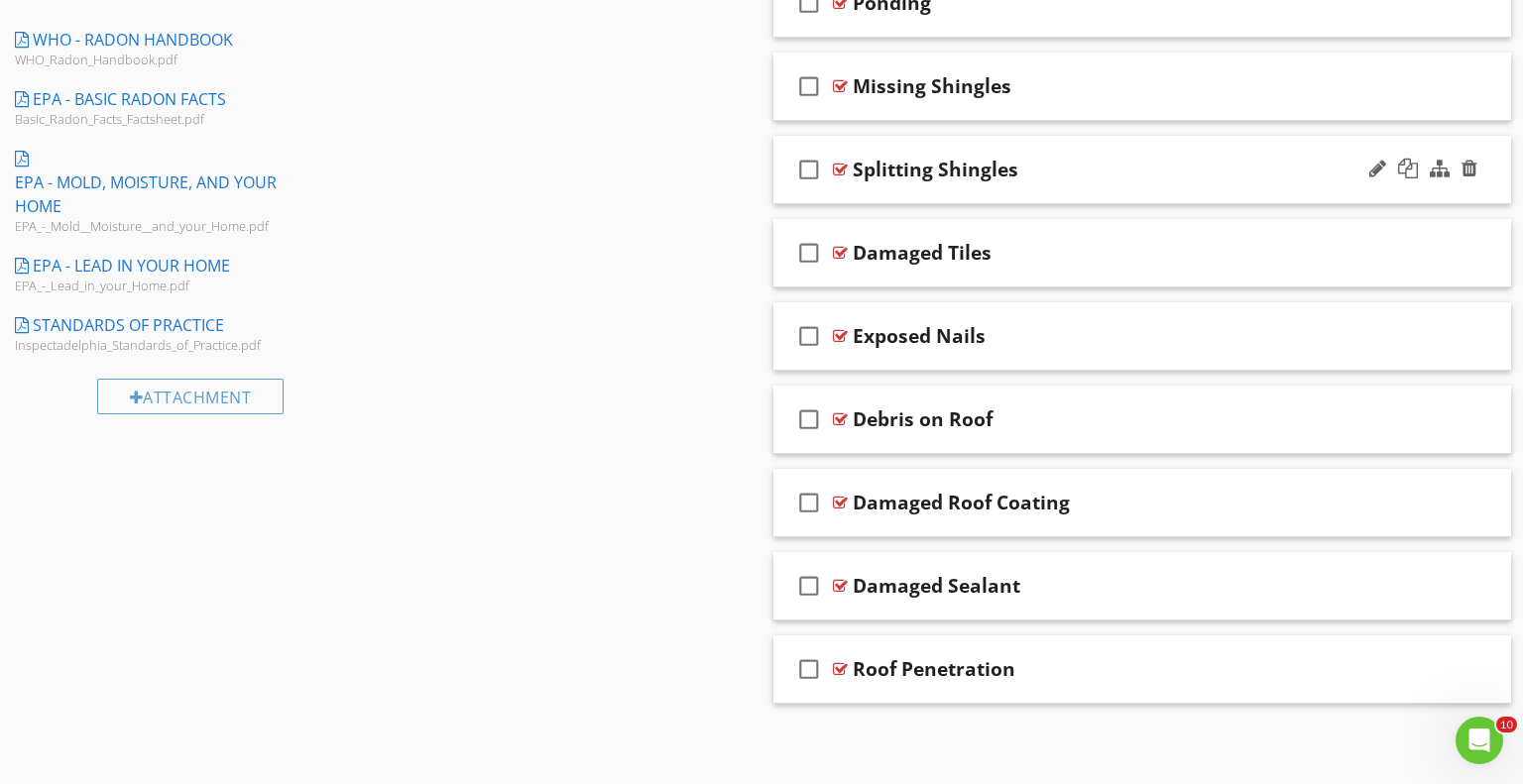 click on "check_box_outline_blank
Splitting Shingles" at bounding box center [1142, 169] 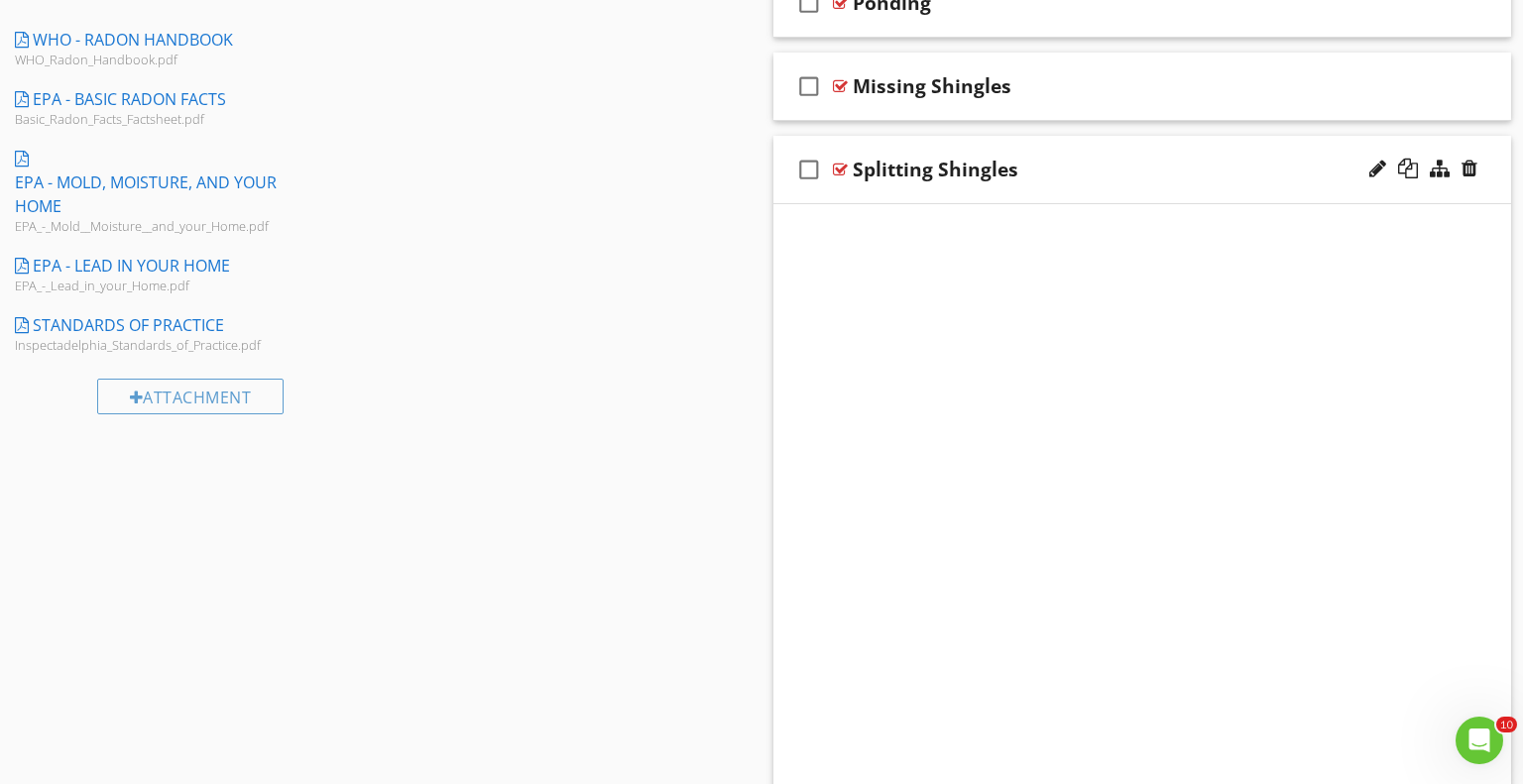 scroll, scrollTop: 1083, scrollLeft: 0, axis: vertical 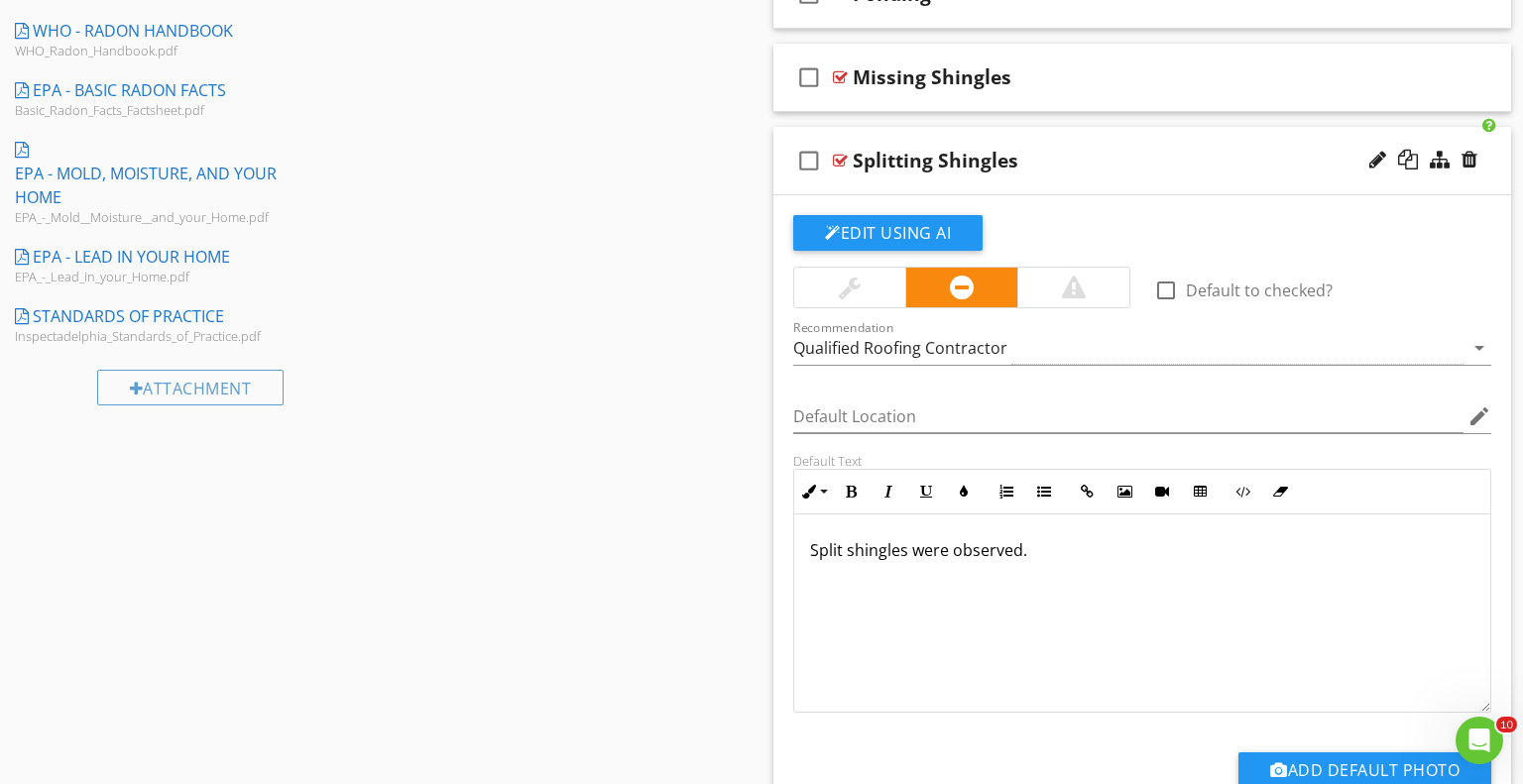 click on "Split shingles were observed." at bounding box center [1142, 550] 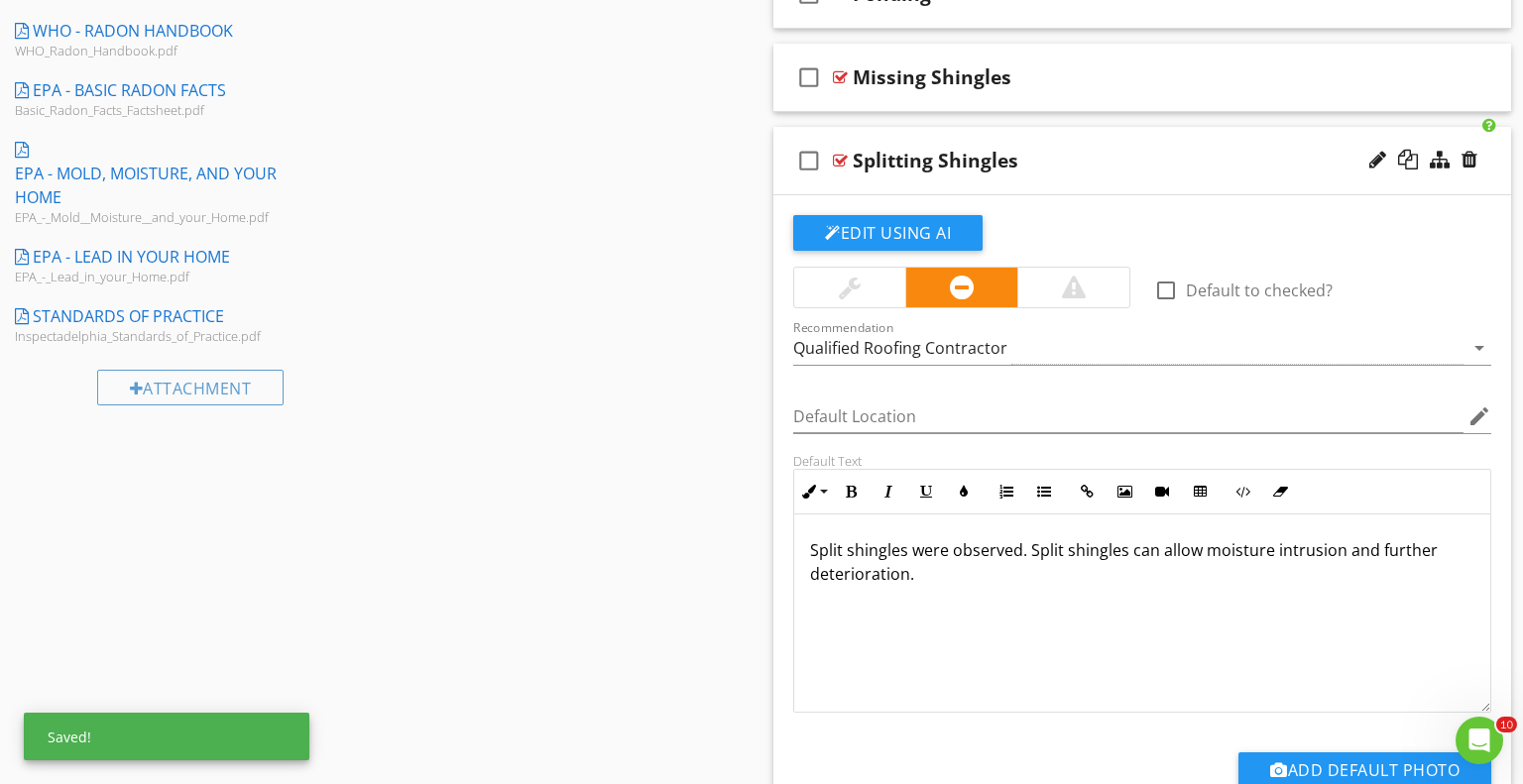 click on "Split shingles were observed. Split shingles can allow moisture intrusion and further deterioration." at bounding box center [1142, 562] 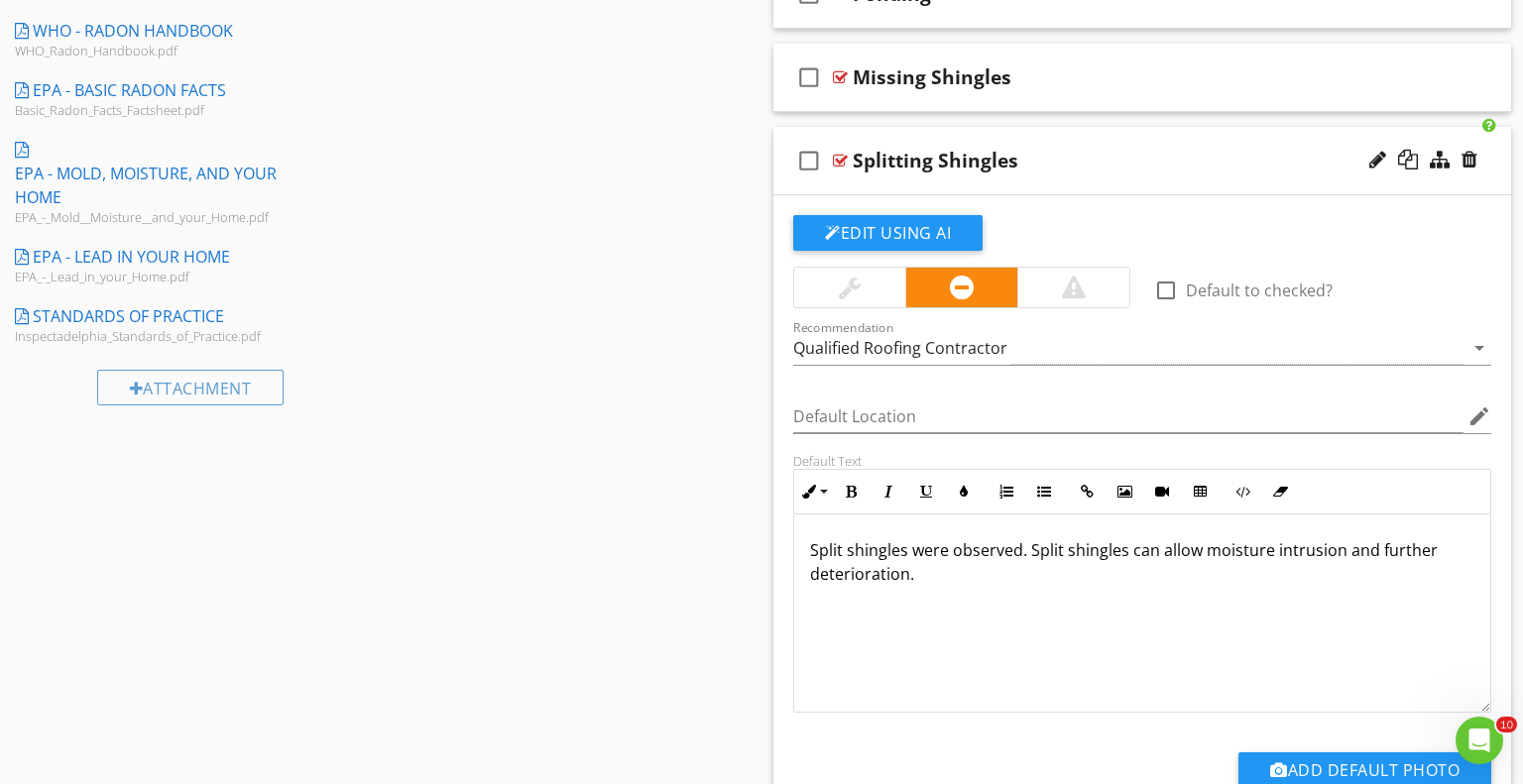 click on "Split shingles were observed. Split shingles can allow moisture intrusion and further deterioration." at bounding box center (1142, 562) 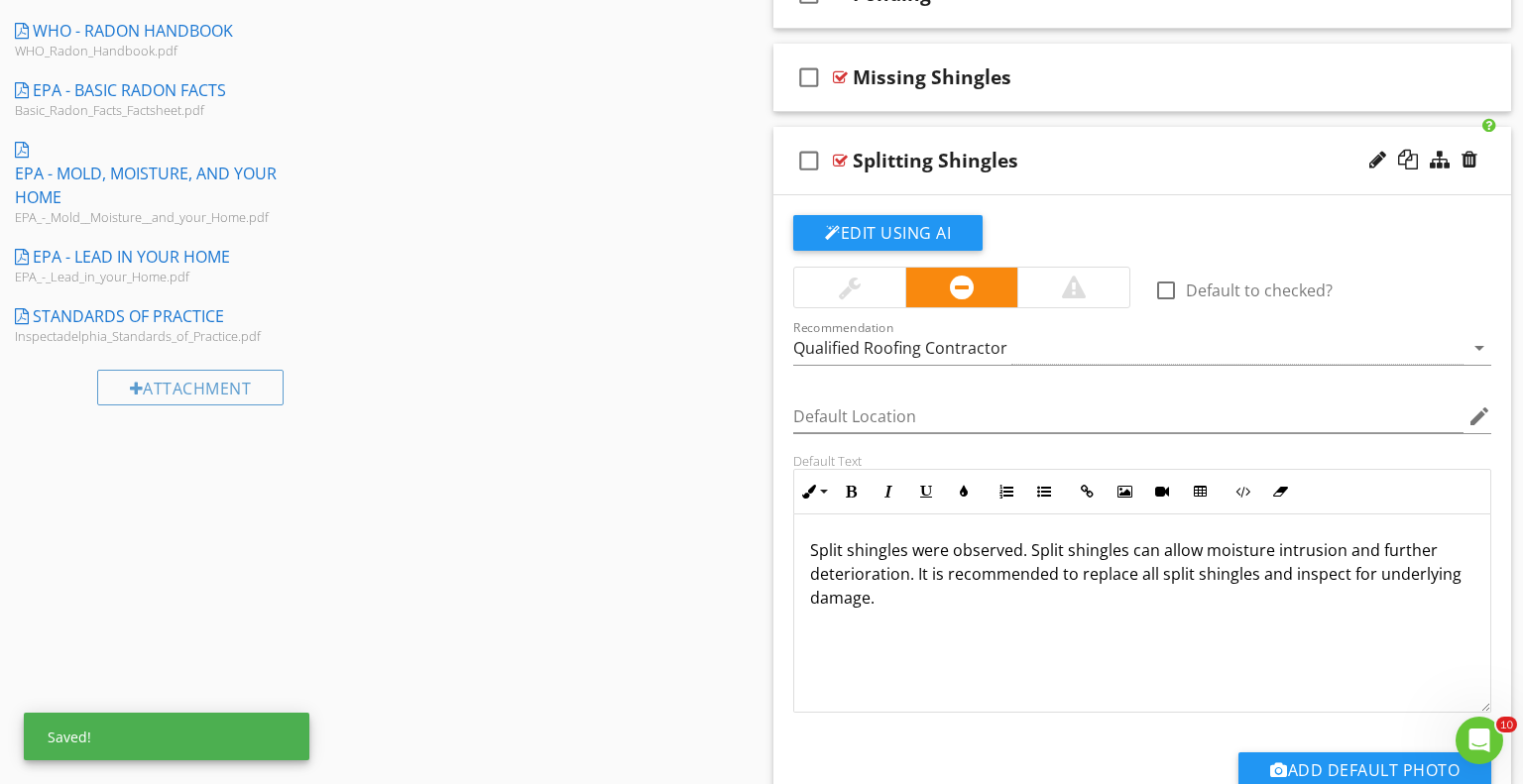 click on "Split shingles were observed. Split shingles can allow moisture intrusion and further deterioration. It is recommended to replace all split shingles and inspect for underlying damage." at bounding box center [1142, 574] 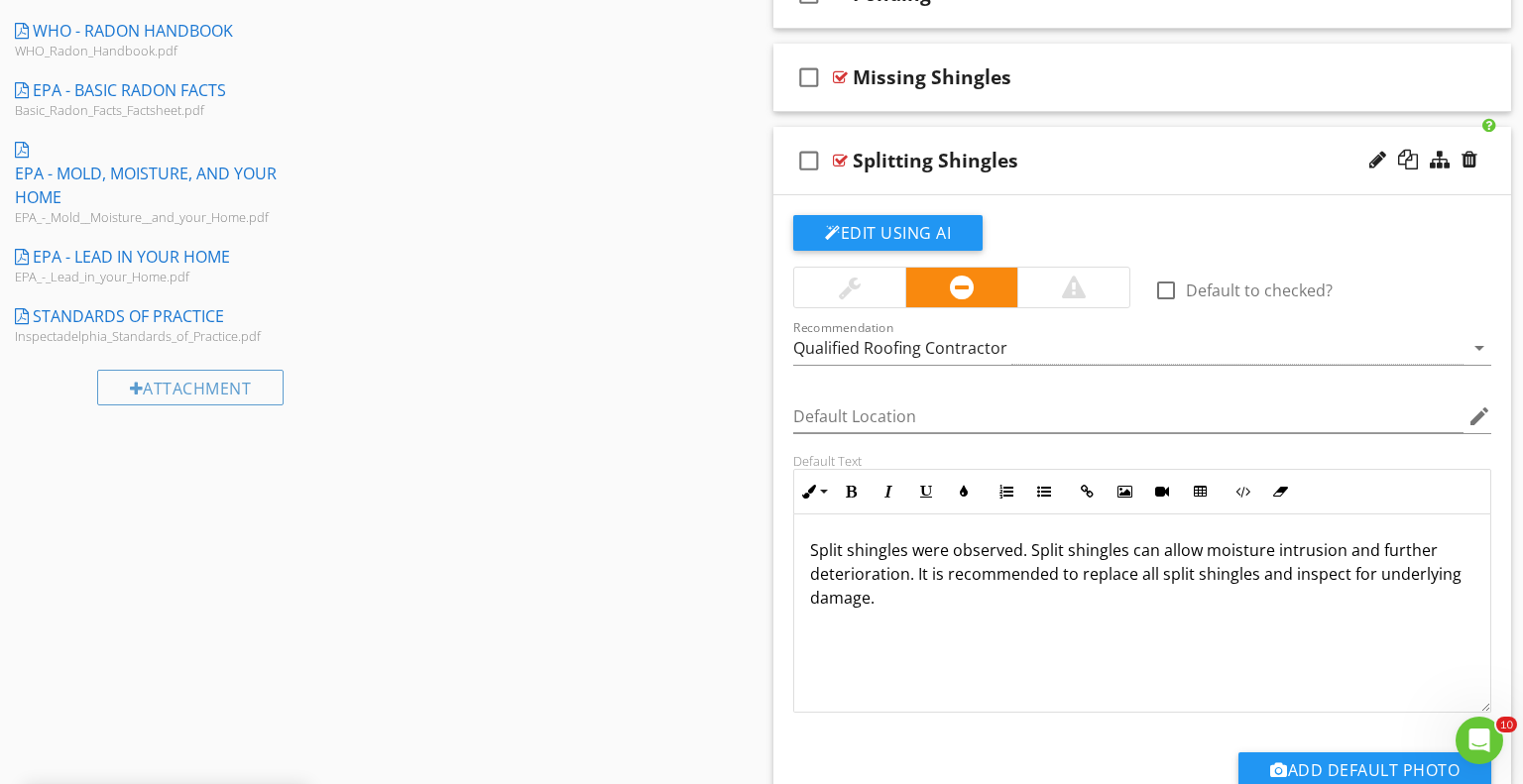 scroll, scrollTop: 0, scrollLeft: 0, axis: both 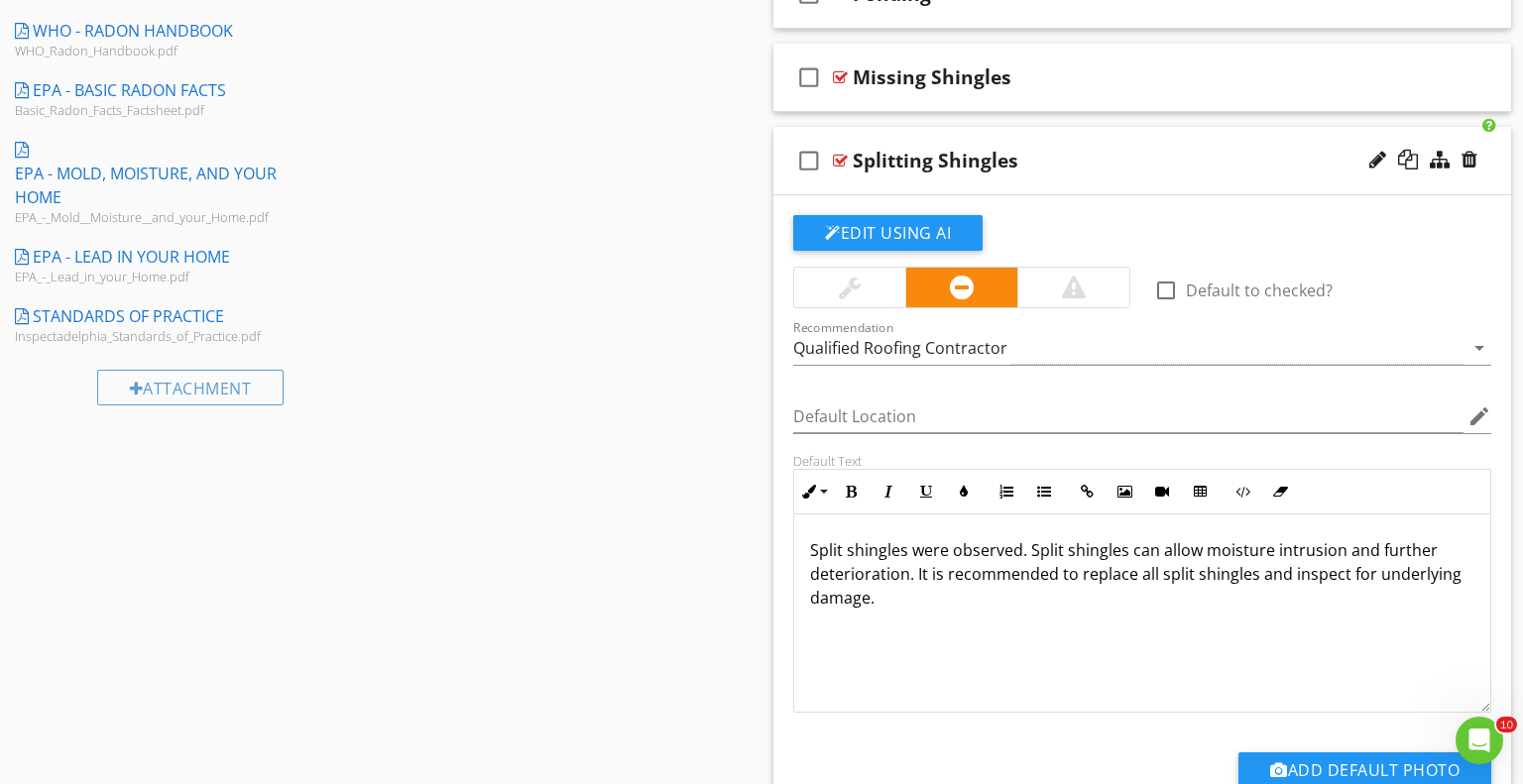 click on "Split shingles were observed. Split shingles can allow moisture intrusion and further deterioration. It is recommended to replace all split shingles and inspect for underlying damage." at bounding box center (1142, 574) 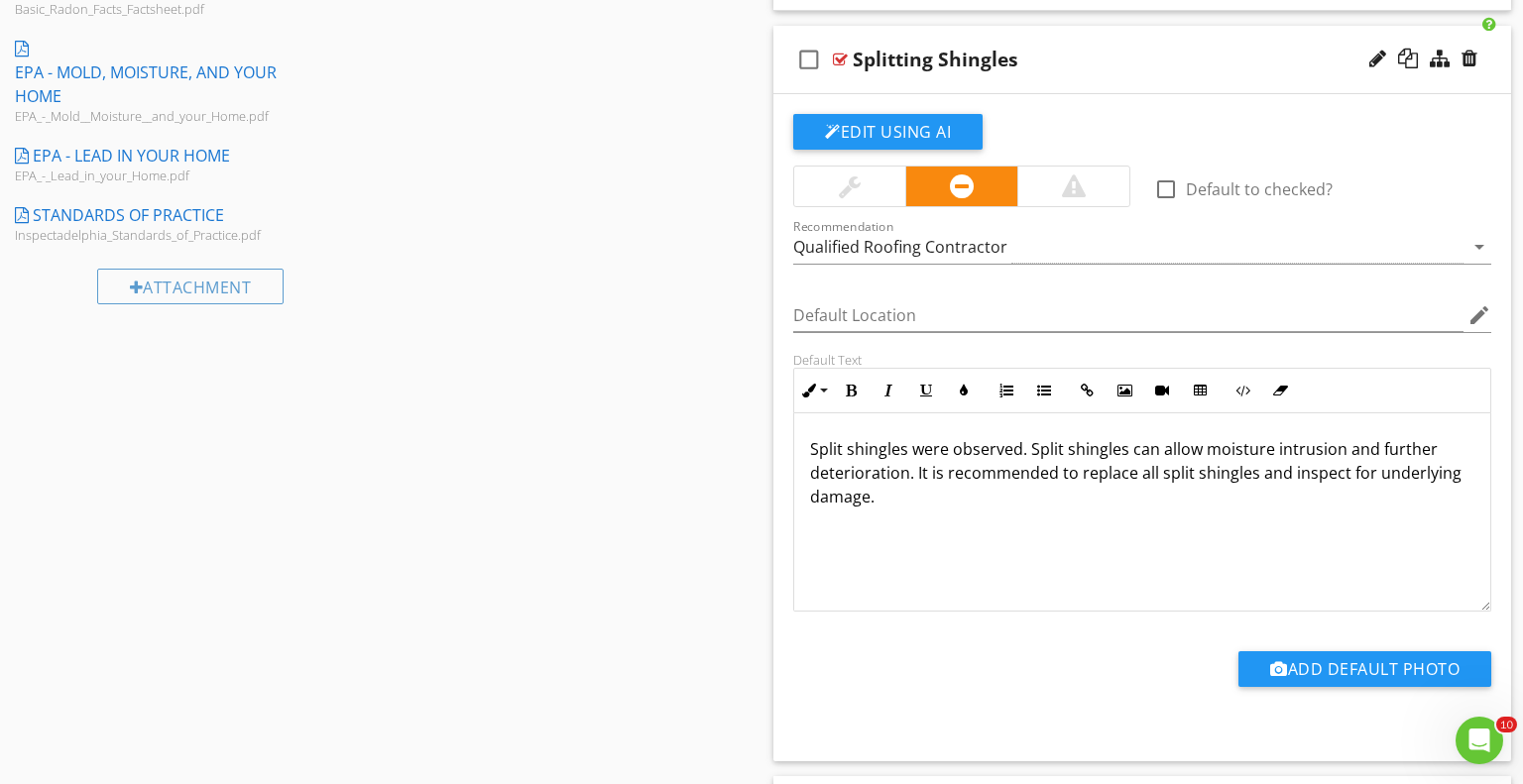 scroll, scrollTop: 1187, scrollLeft: 0, axis: vertical 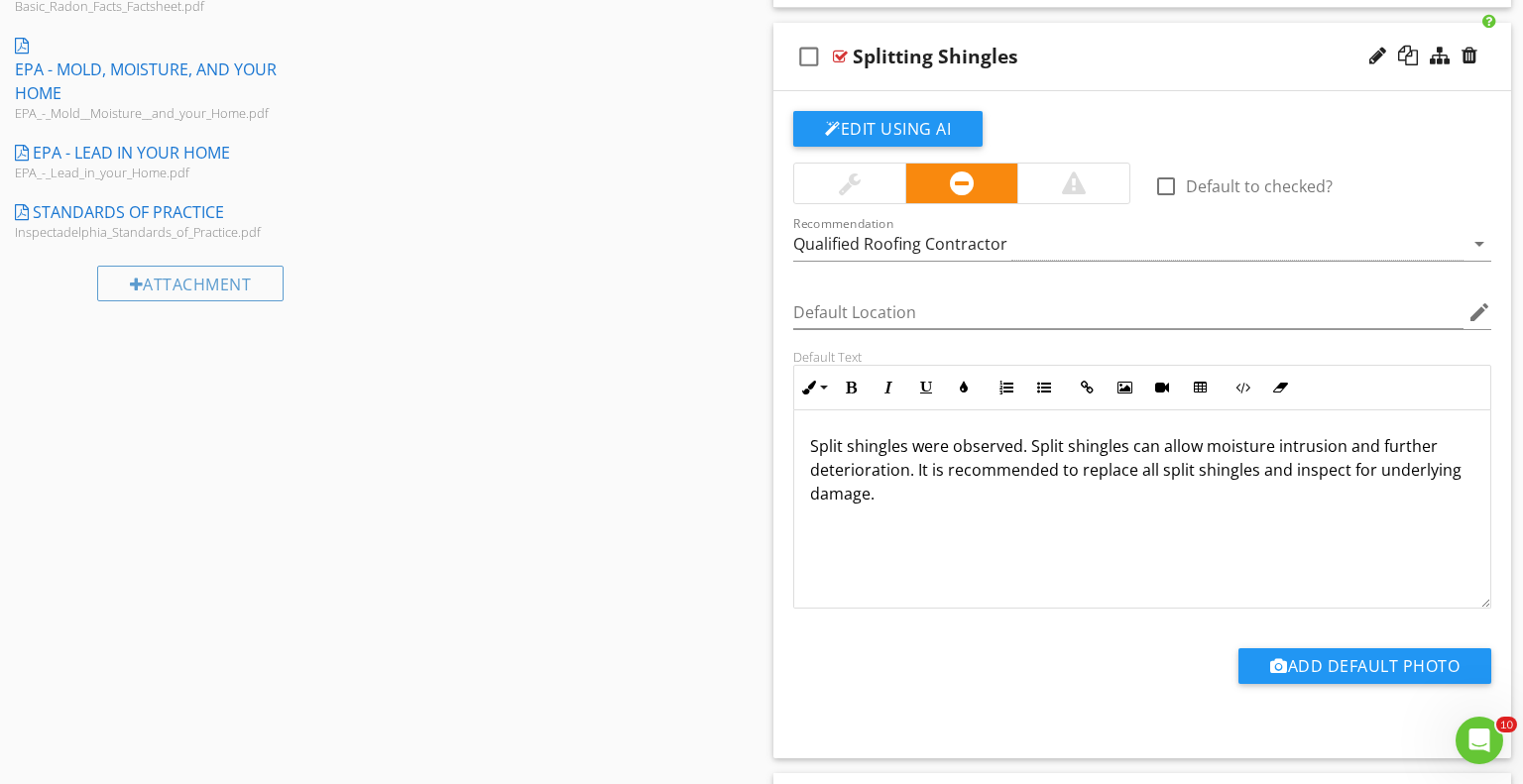 click on "Split shingles were observed. Split shingles can allow moisture intrusion and further deterioration. It is recommended to replace all split shingles and inspect for underlying damage." at bounding box center [1142, 470] 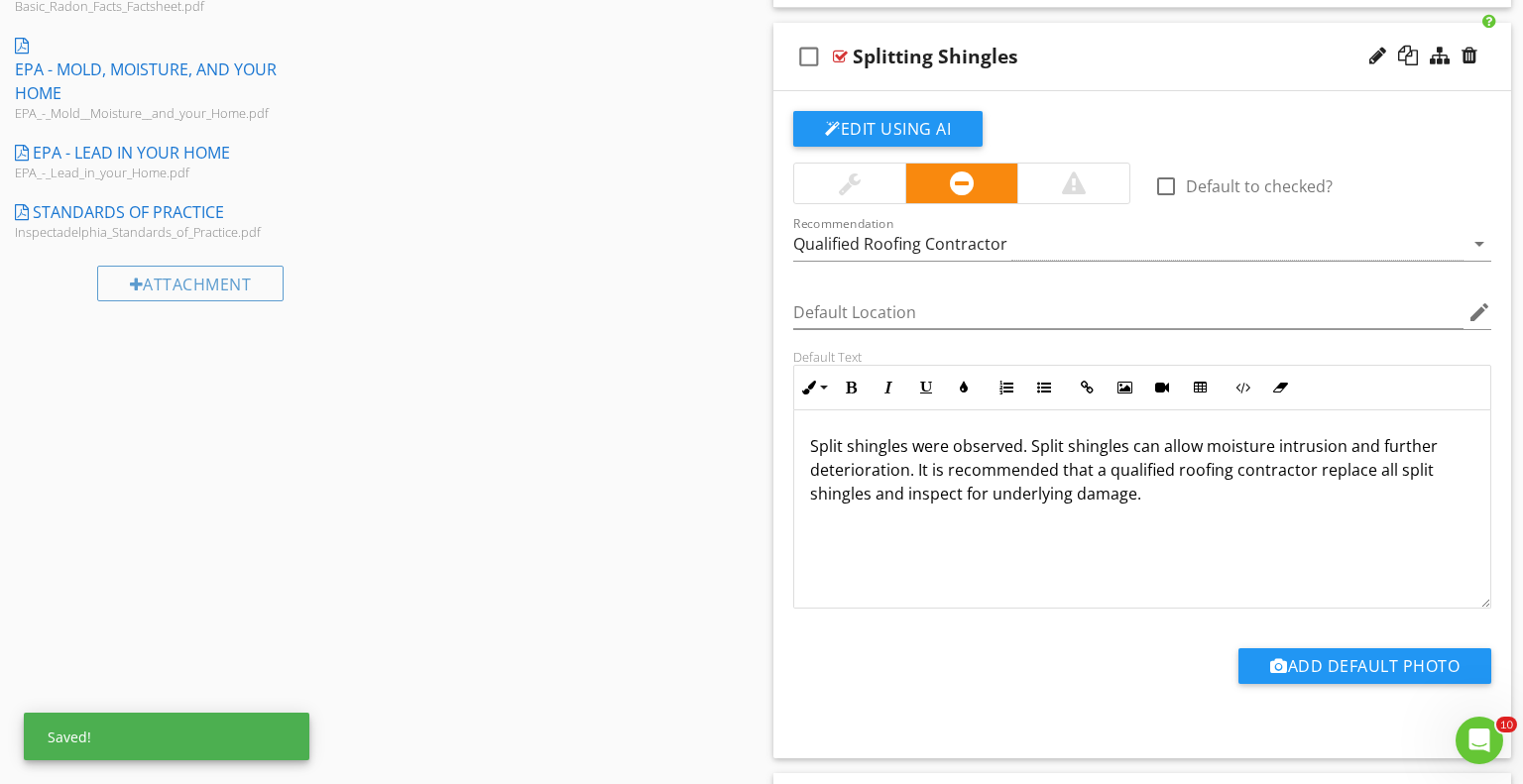 click on "Split shingles were observed. Split shingles can allow moisture intrusion and further deterioration. It is recommended that a qualified roofing contractor replace all split shingles and inspect for underlying damage." at bounding box center [1142, 470] 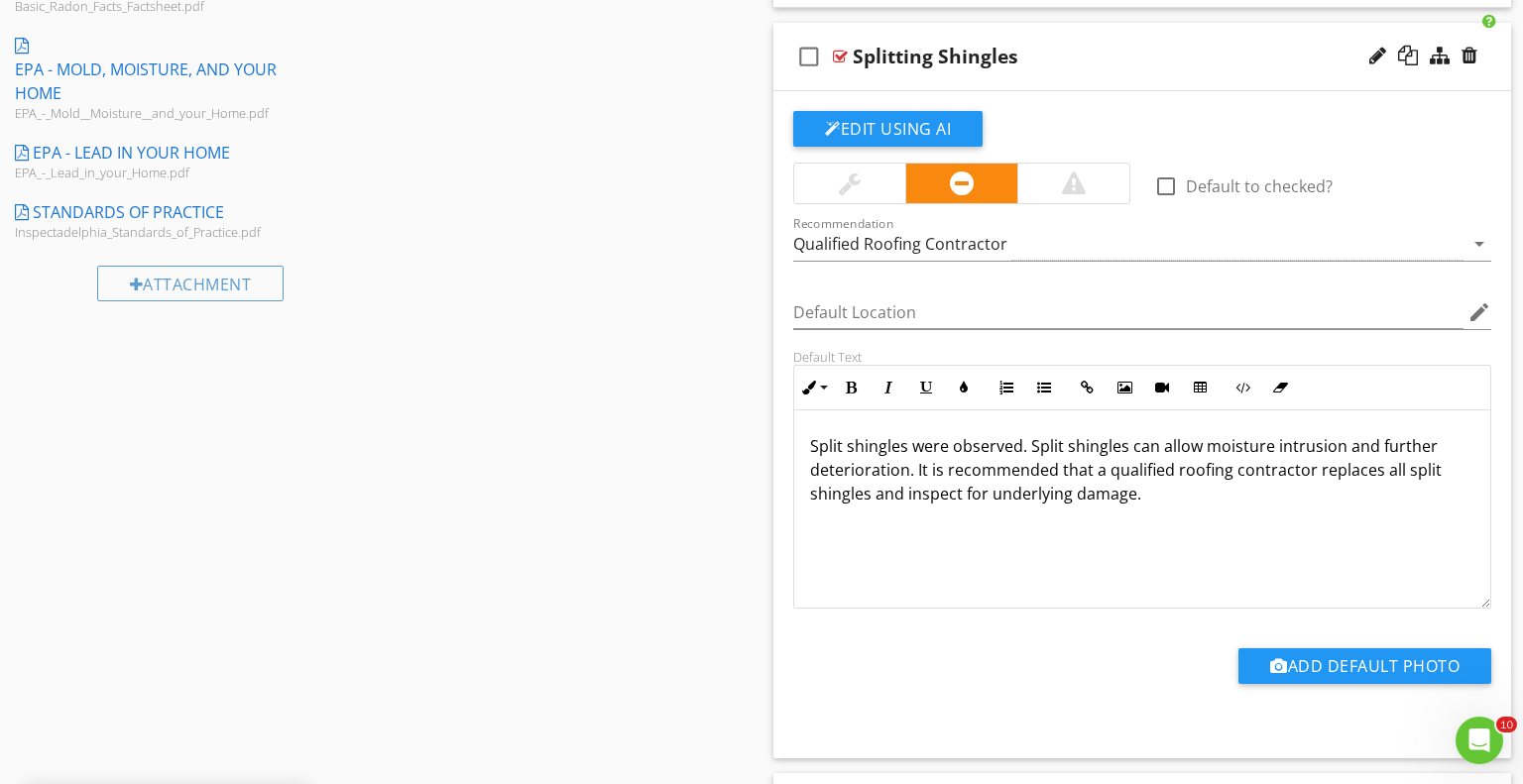 click on "Split shingles were observed. Split shingles can allow moisture intrusion and further deterioration. It is recommended that a qualified roofing contractor replaces all split shingles and inspect for underlying damage." at bounding box center (1142, 509) 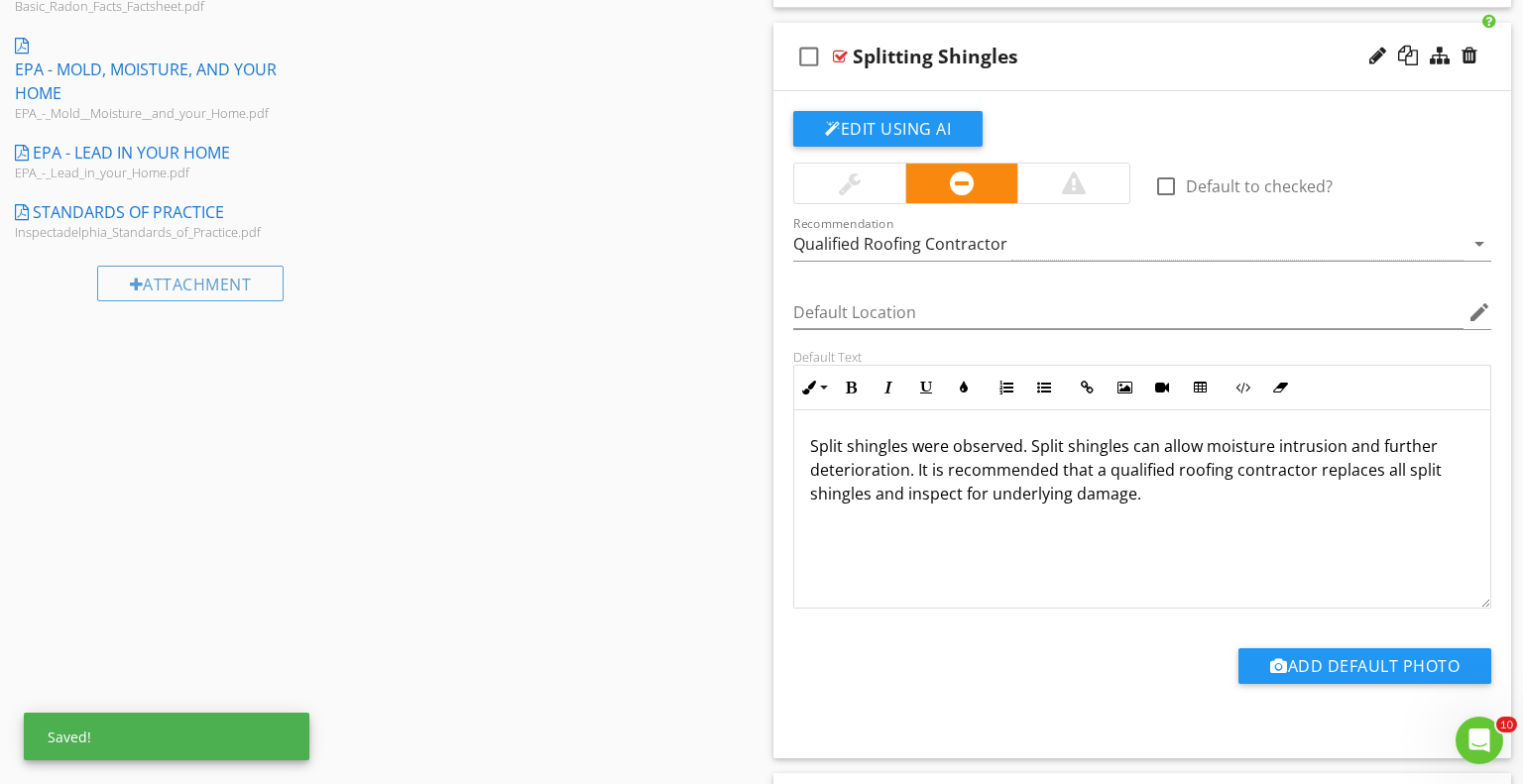 click on "Split shingles were observed. Split shingles can allow moisture intrusion and further deterioration. It is recommended that a qualified roofing contractor replaces all split shingles and inspect for underlying damage." at bounding box center [1142, 470] 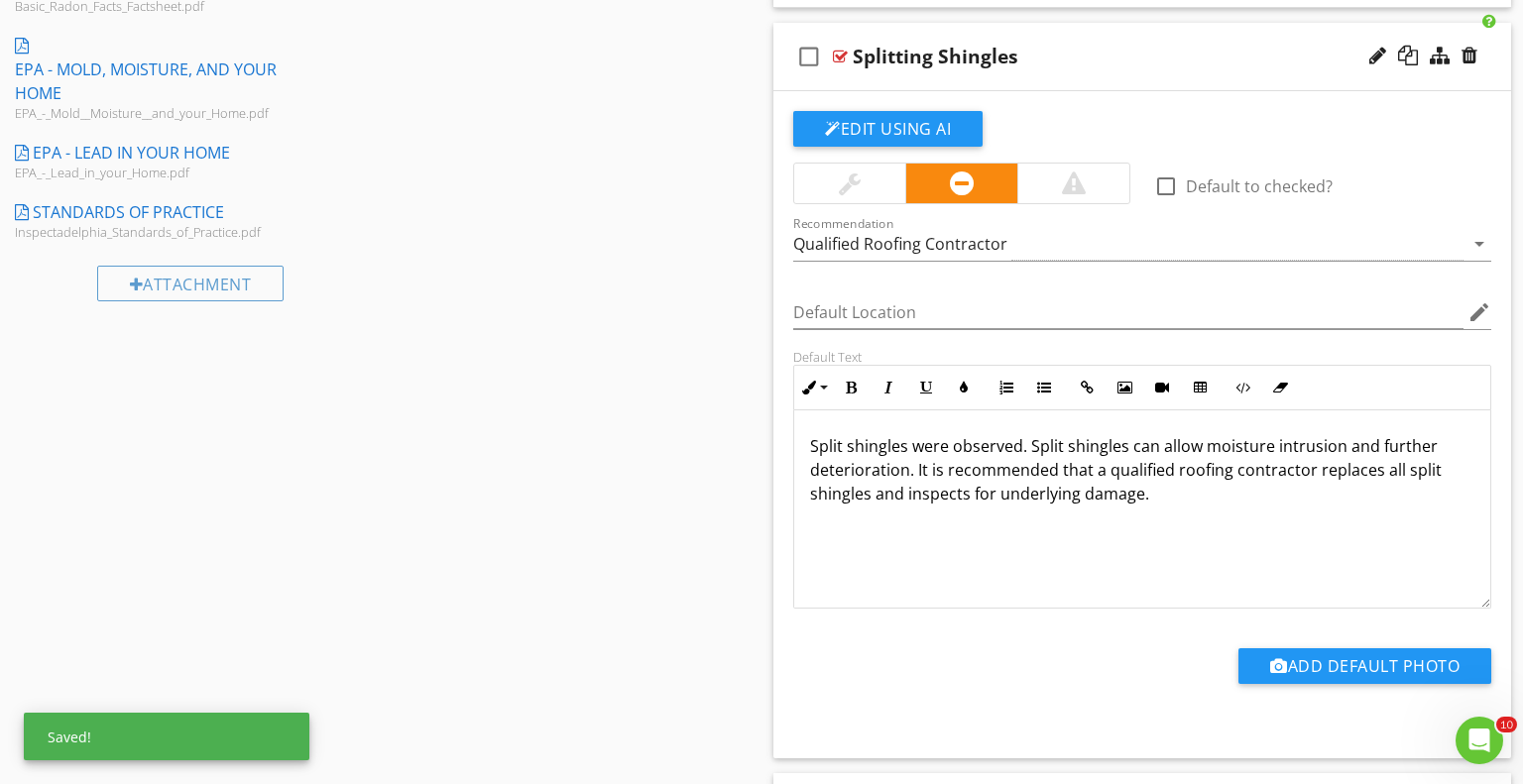 click on "Split shingles were observed. Split shingles can allow moisture intrusion and further deterioration. It is recommended that a qualified roofing contractor replaces all split shingles and inspects for underlying damage." at bounding box center [1142, 509] 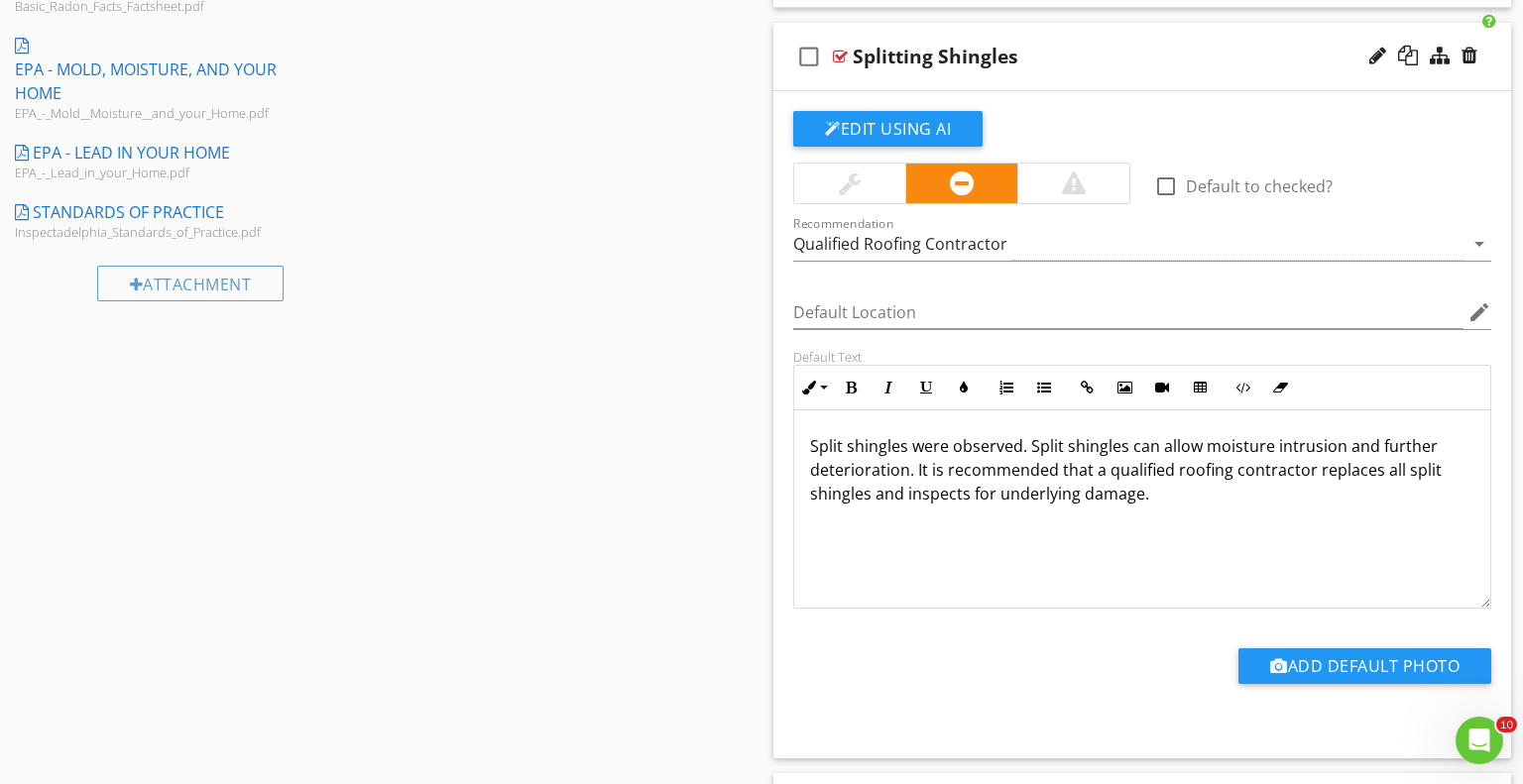 click on "Split shingles were observed. Split shingles can allow moisture intrusion and further deterioration. It is recommended that a qualified roofing contractor replaces all split shingles and inspects for underlying damage." at bounding box center (1142, 470) 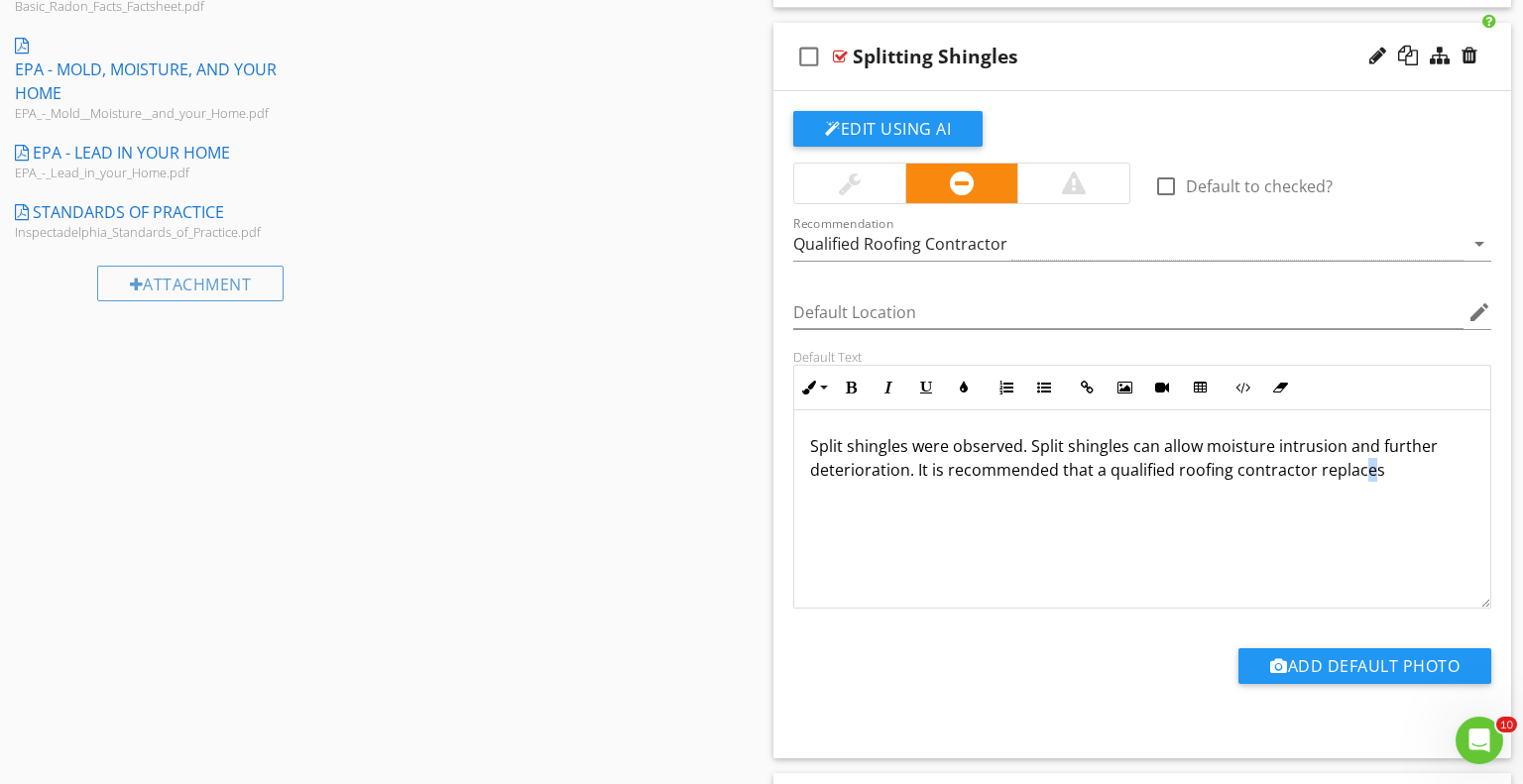 drag, startPoint x: 1370, startPoint y: 477, endPoint x: 1356, endPoint y: 498, distance: 25.23886 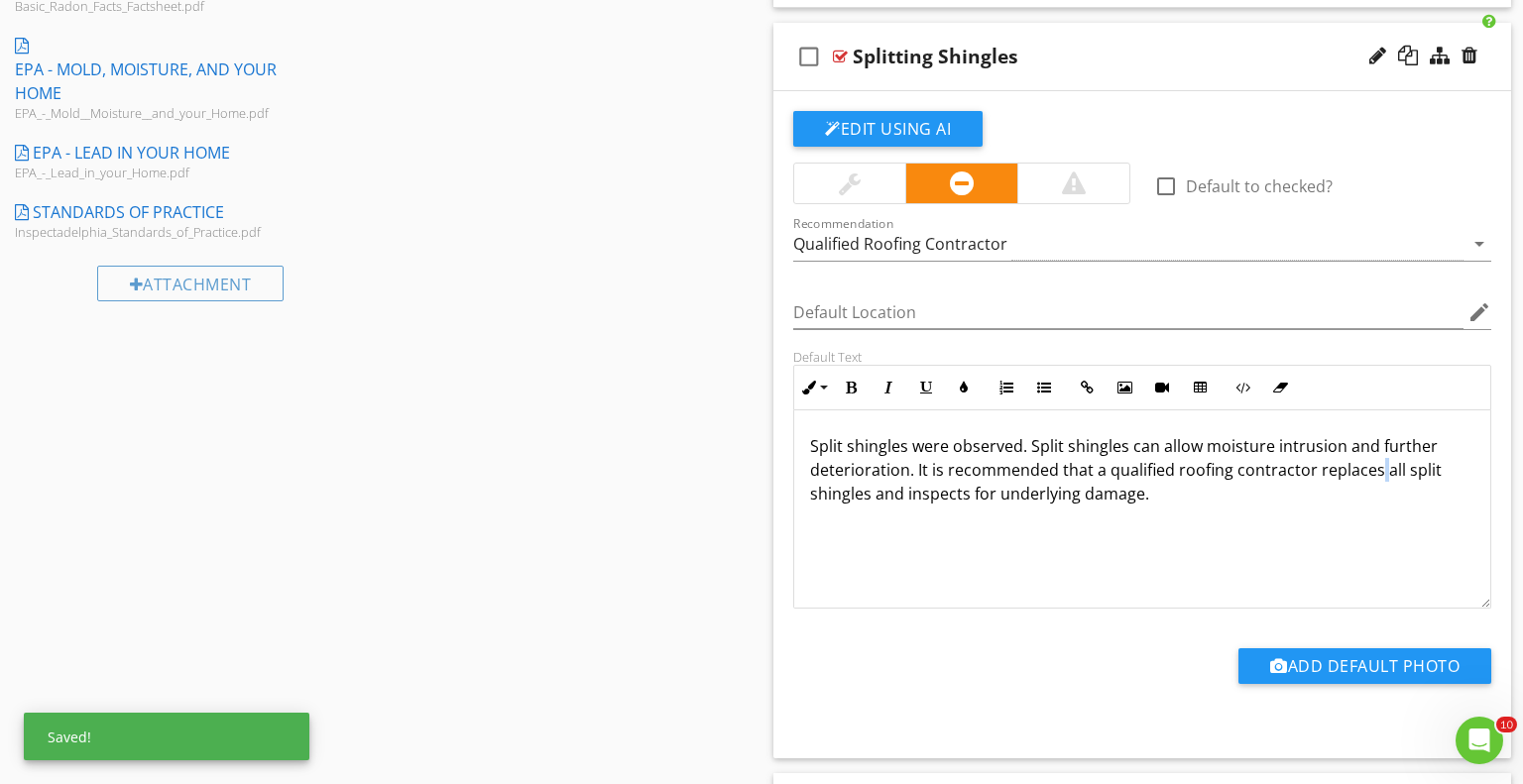 click on "Split shingles were observed. Split shingles can allow moisture intrusion and further deterioration. It is recommended that a qualified roofing contractor replaces all split shingles and inspects for underlying damage." at bounding box center (1142, 470) 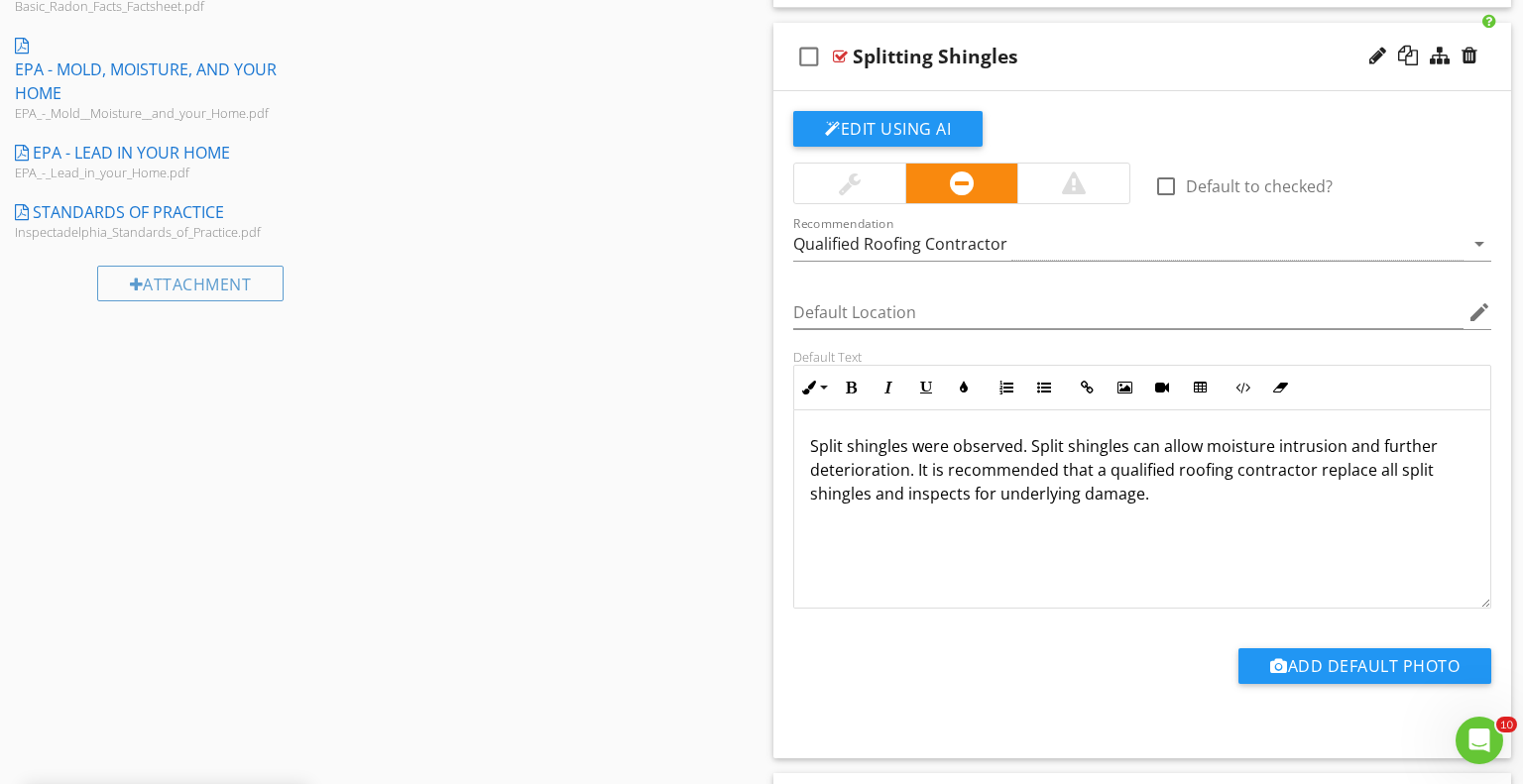 click on "Split shingles were observed. Split shingles can allow moisture intrusion and further deterioration. It is recommended that a qualified roofing contractor replace all split shingles and inspects for underlying damage." at bounding box center (1142, 470) 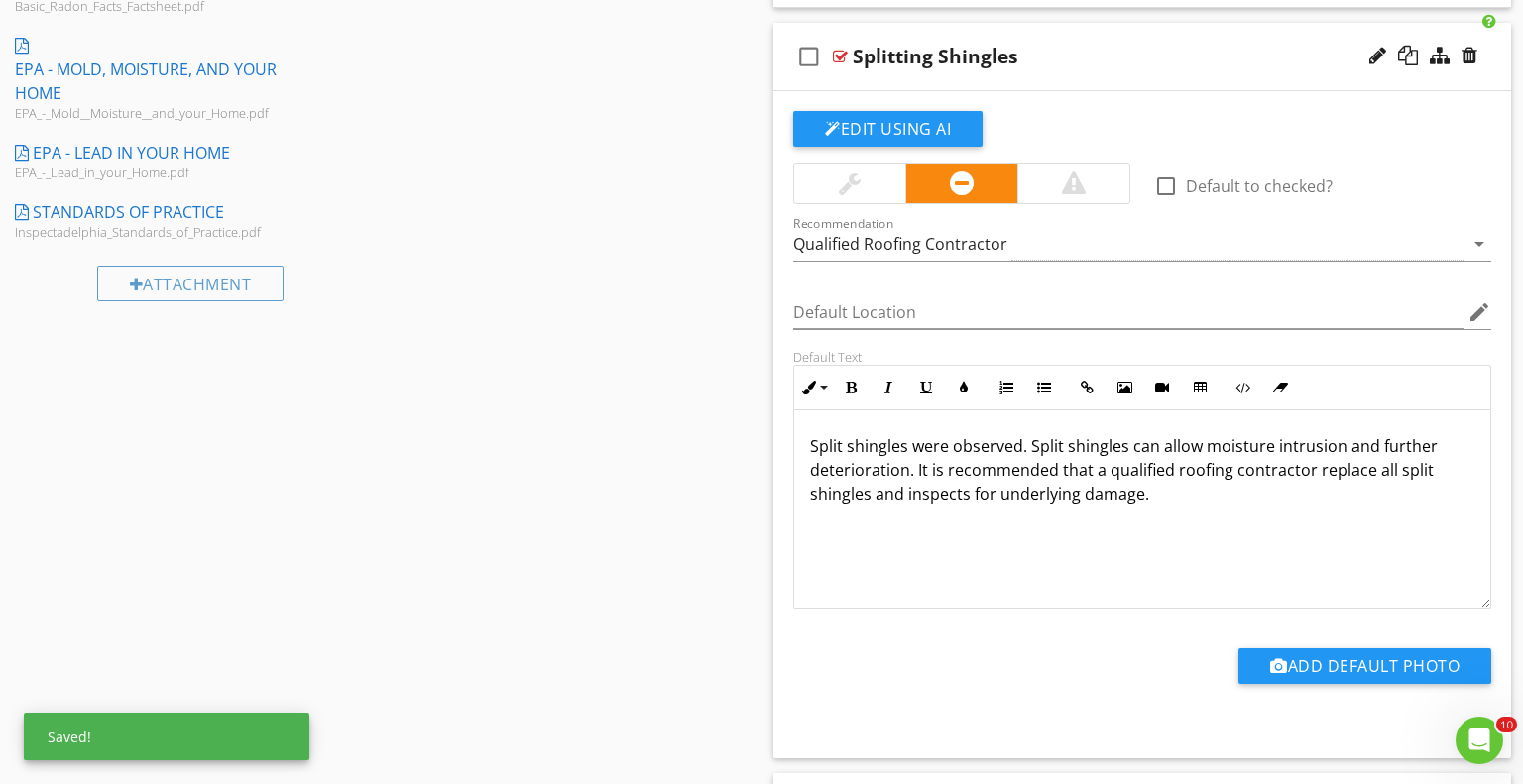 drag, startPoint x: 1359, startPoint y: 495, endPoint x: 1319, endPoint y: 489, distance: 40.4475 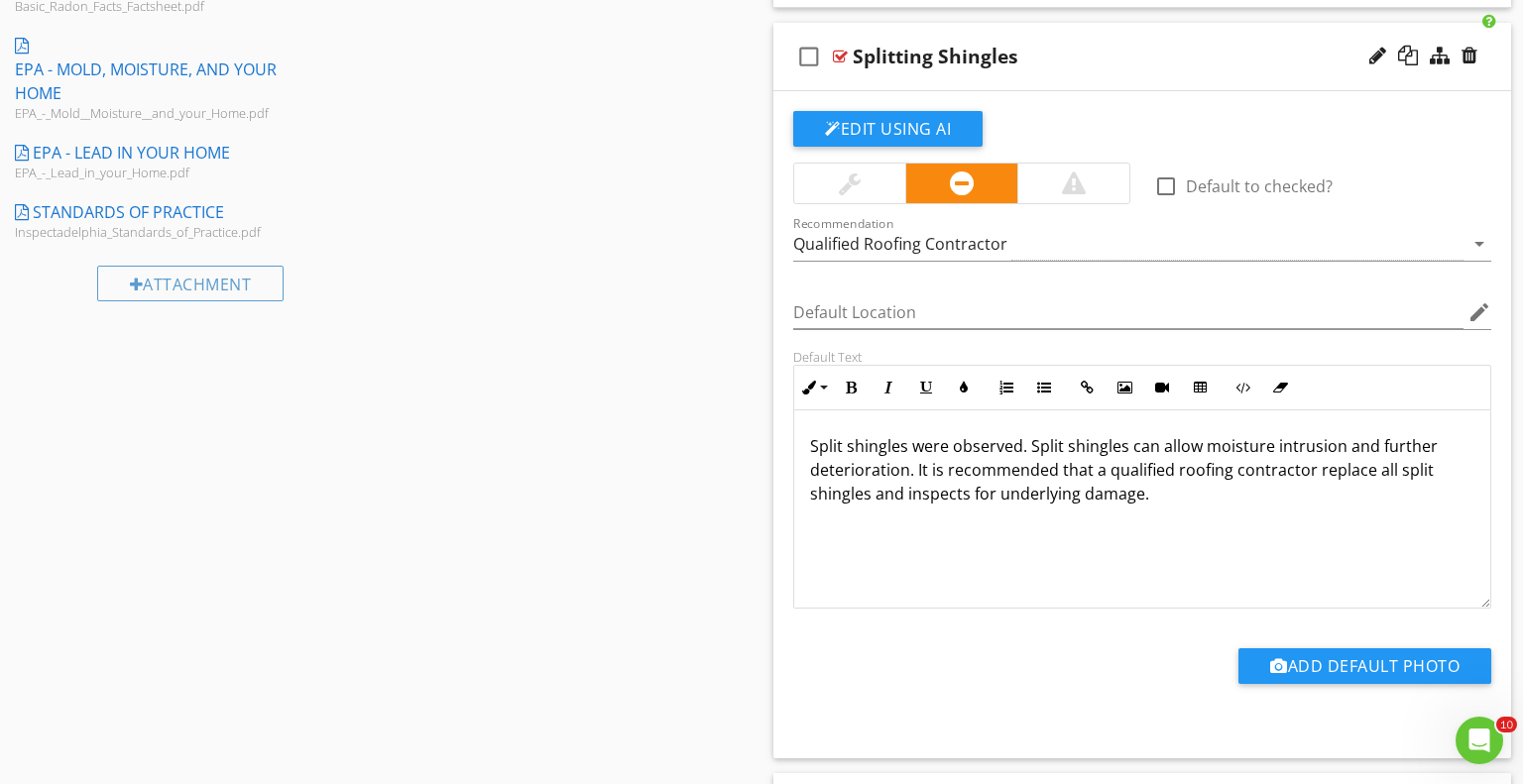 click on "Split shingles were observed. Split shingles can allow moisture intrusion and further deterioration. It is recommended that a qualified roofing contractor replace all split shingles and inspects for underlying damage." at bounding box center (1142, 470) 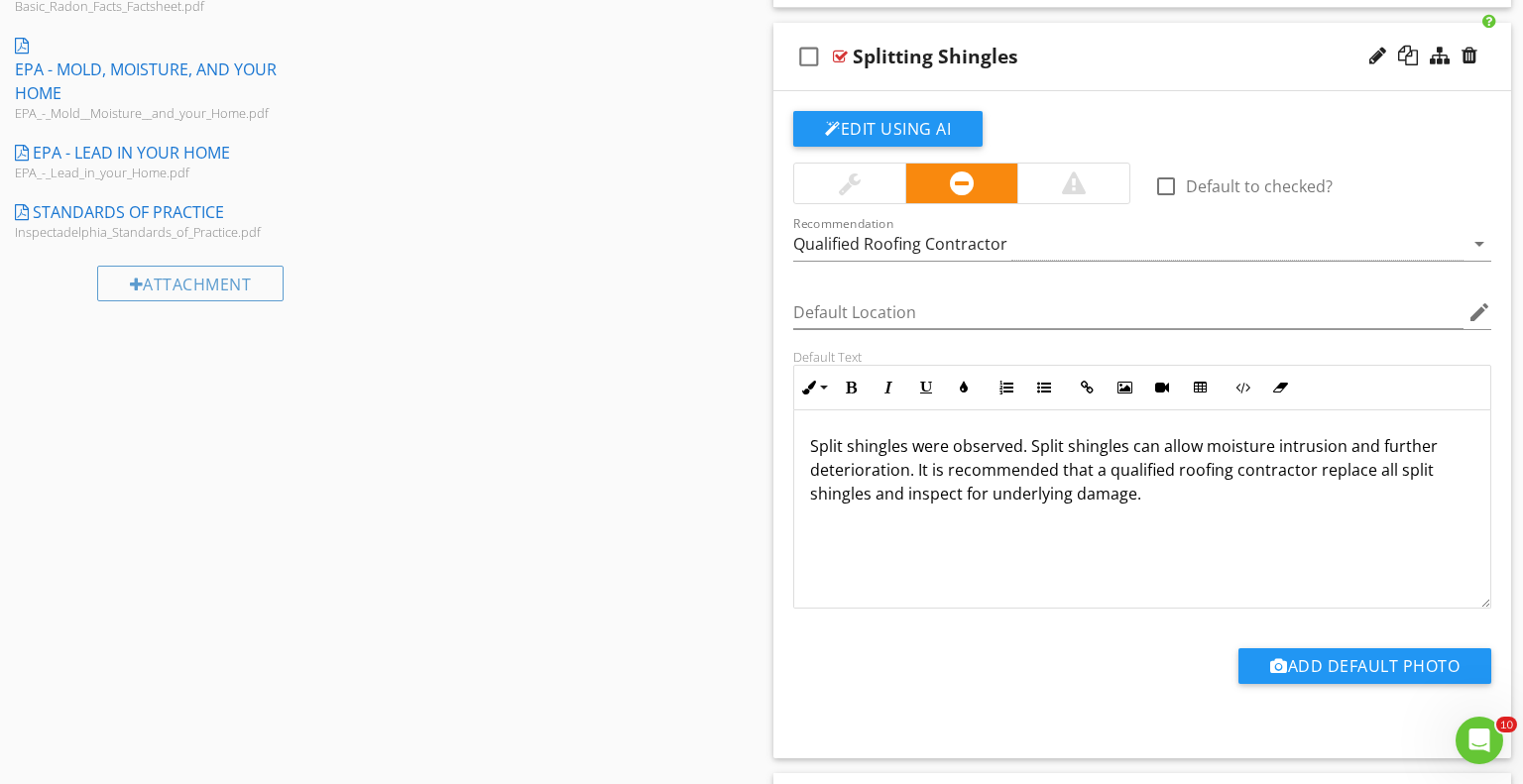 click on "Split shingles were observed. Split shingles can allow moisture intrusion and further deterioration. It is recommended that a qualified roofing contractor replace all split shingles and inspect for underlying damage." at bounding box center [1142, 509] 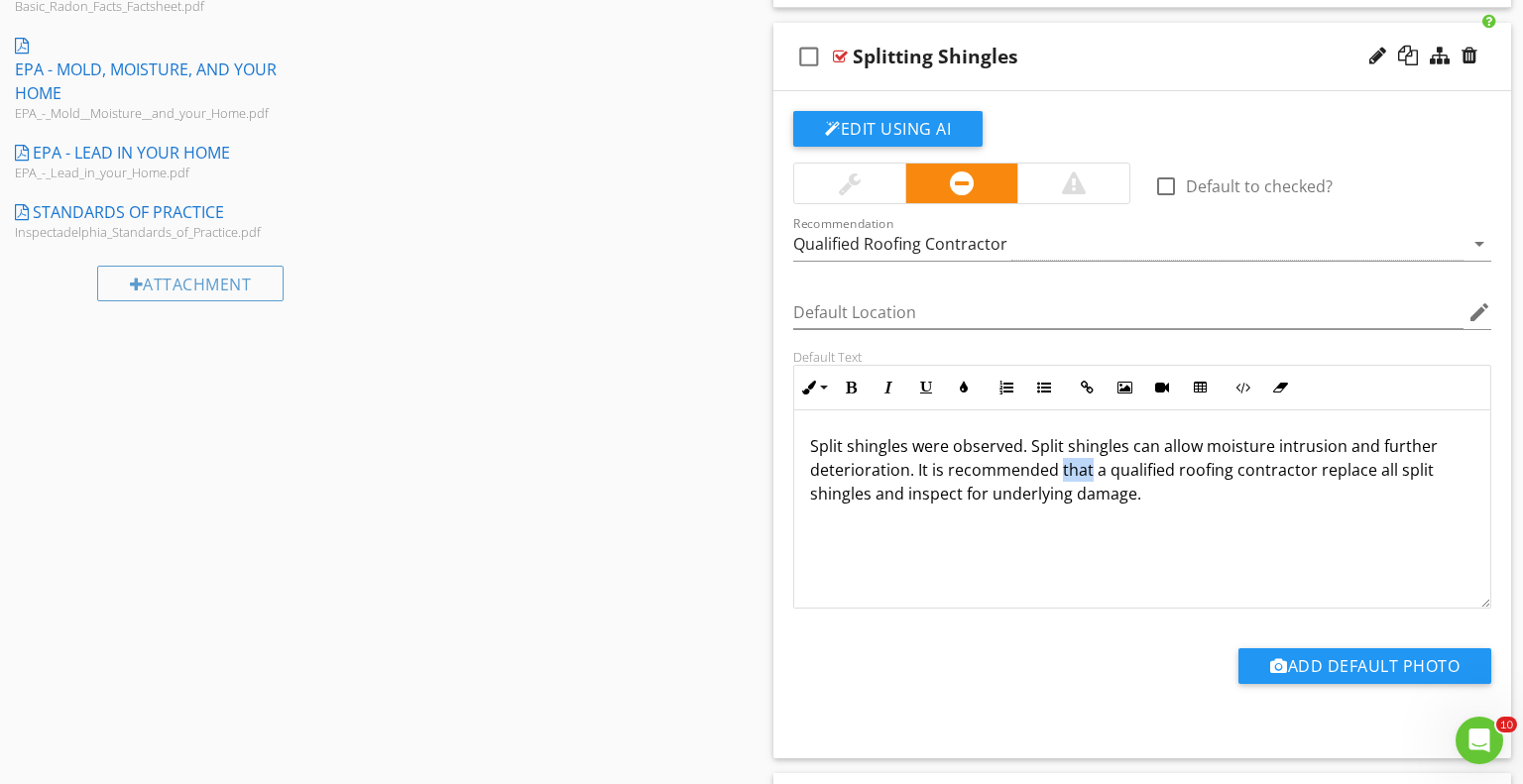 click on "Split shingles were observed. Split shingles can allow moisture intrusion and further deterioration. It is recommended that a qualified roofing contractor replace all split shingles and inspect for underlying damage." at bounding box center (1142, 470) 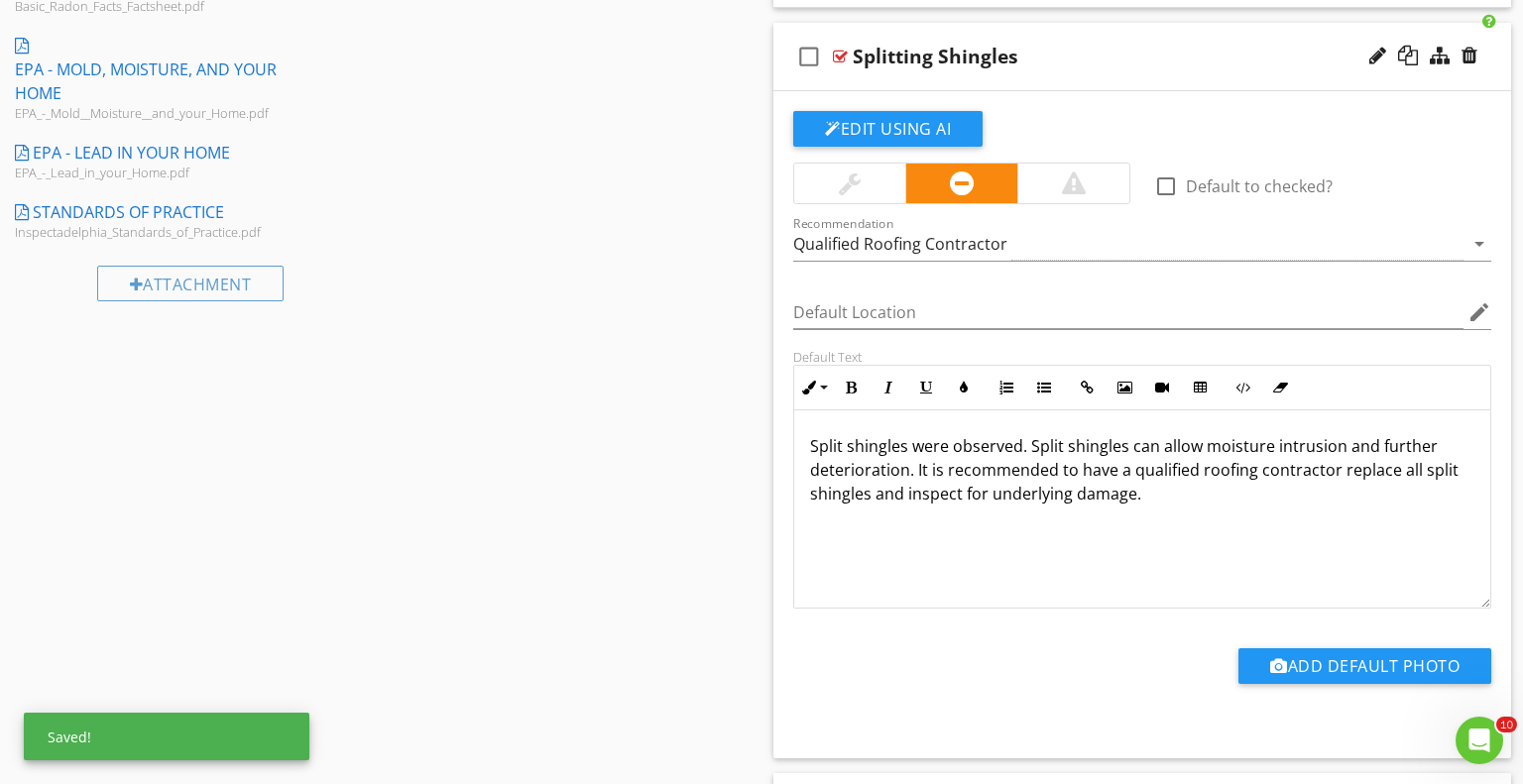 click on "Split shingles were observed. Split shingles can allow moisture intrusion and further deterioration. It is recommended to have a qualified roofing contractor replace all split shingles and inspect for underlying damage." at bounding box center [1142, 509] 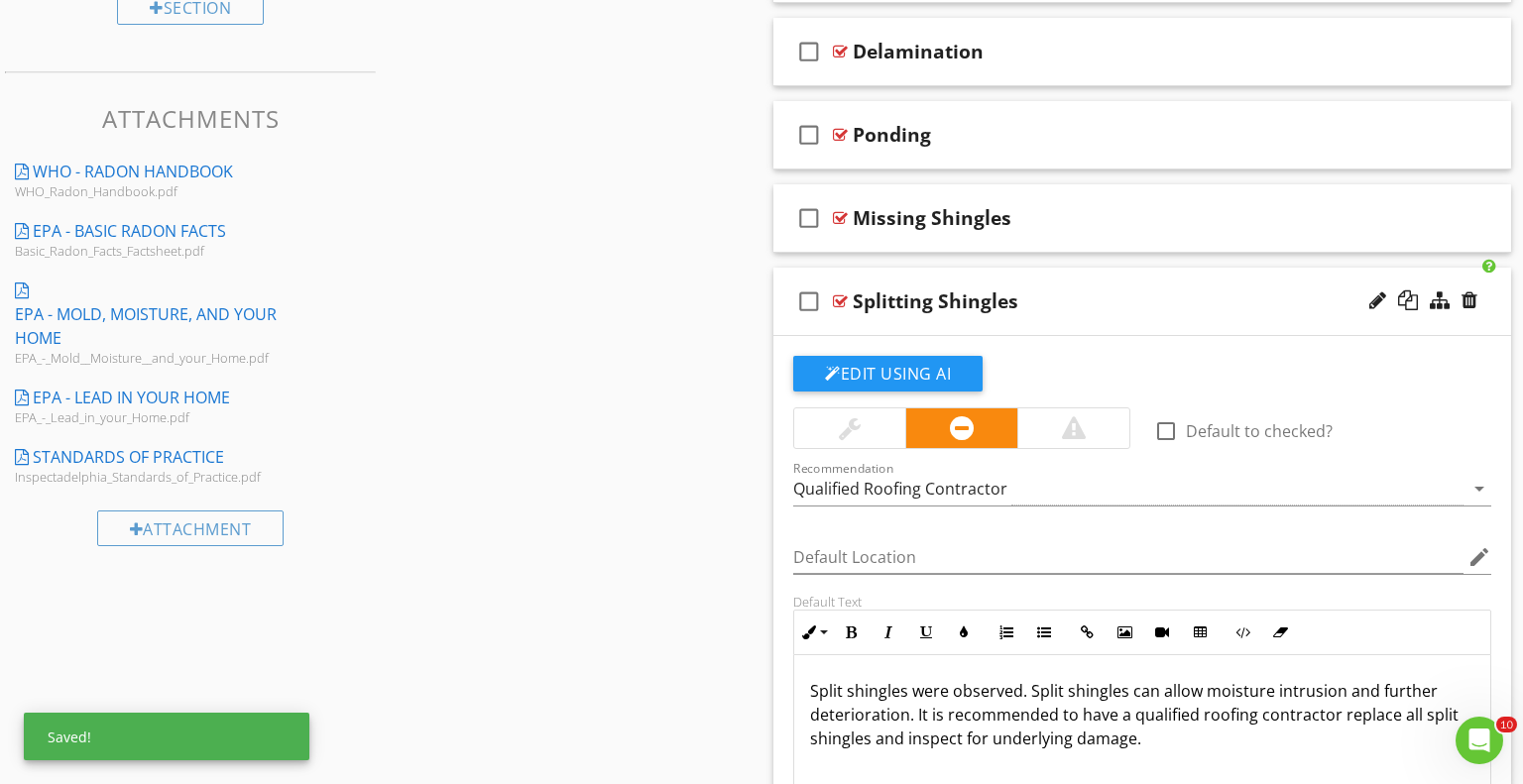 scroll, scrollTop: 942, scrollLeft: 0, axis: vertical 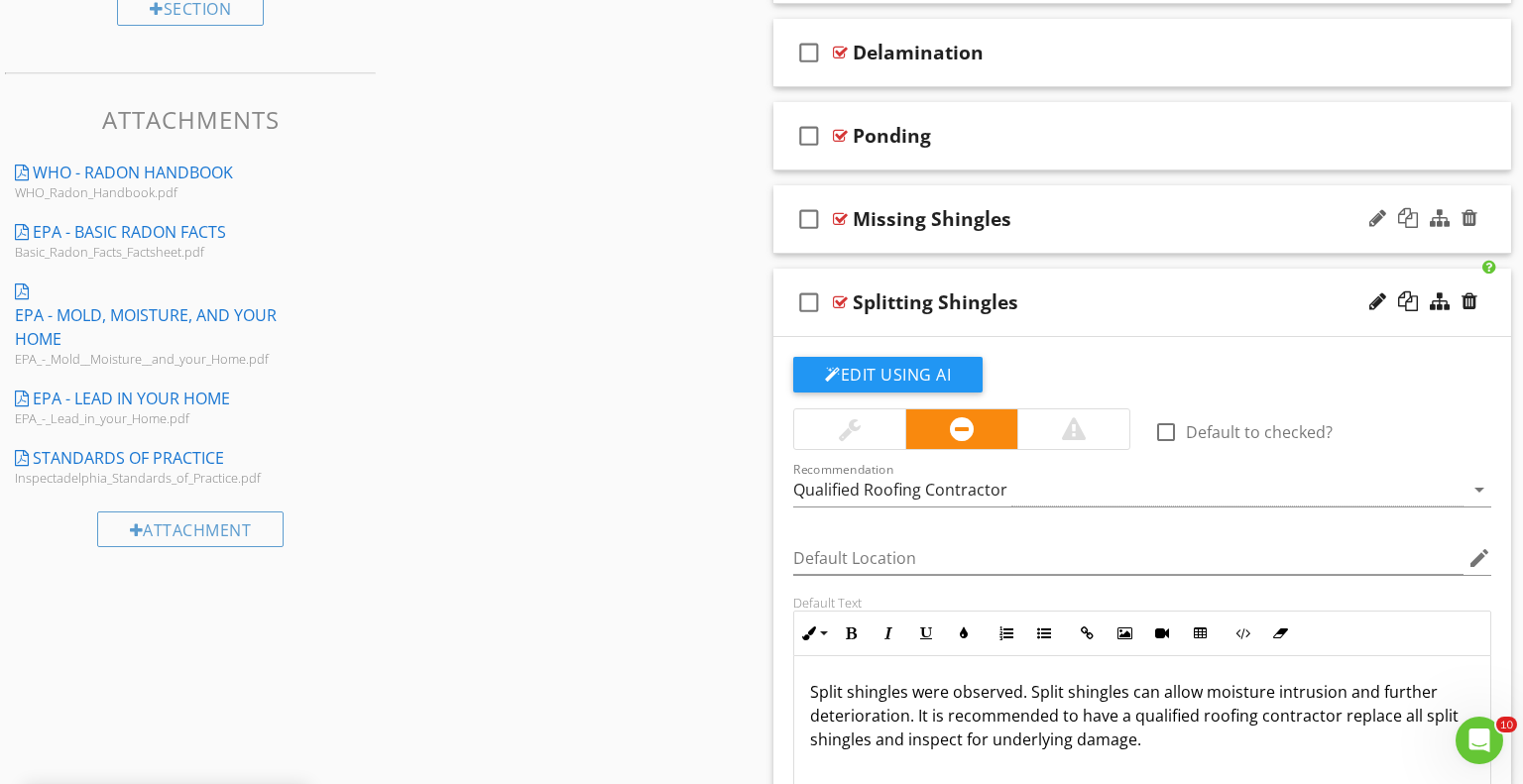click on "Missing Shingles" at bounding box center (1114, 219) 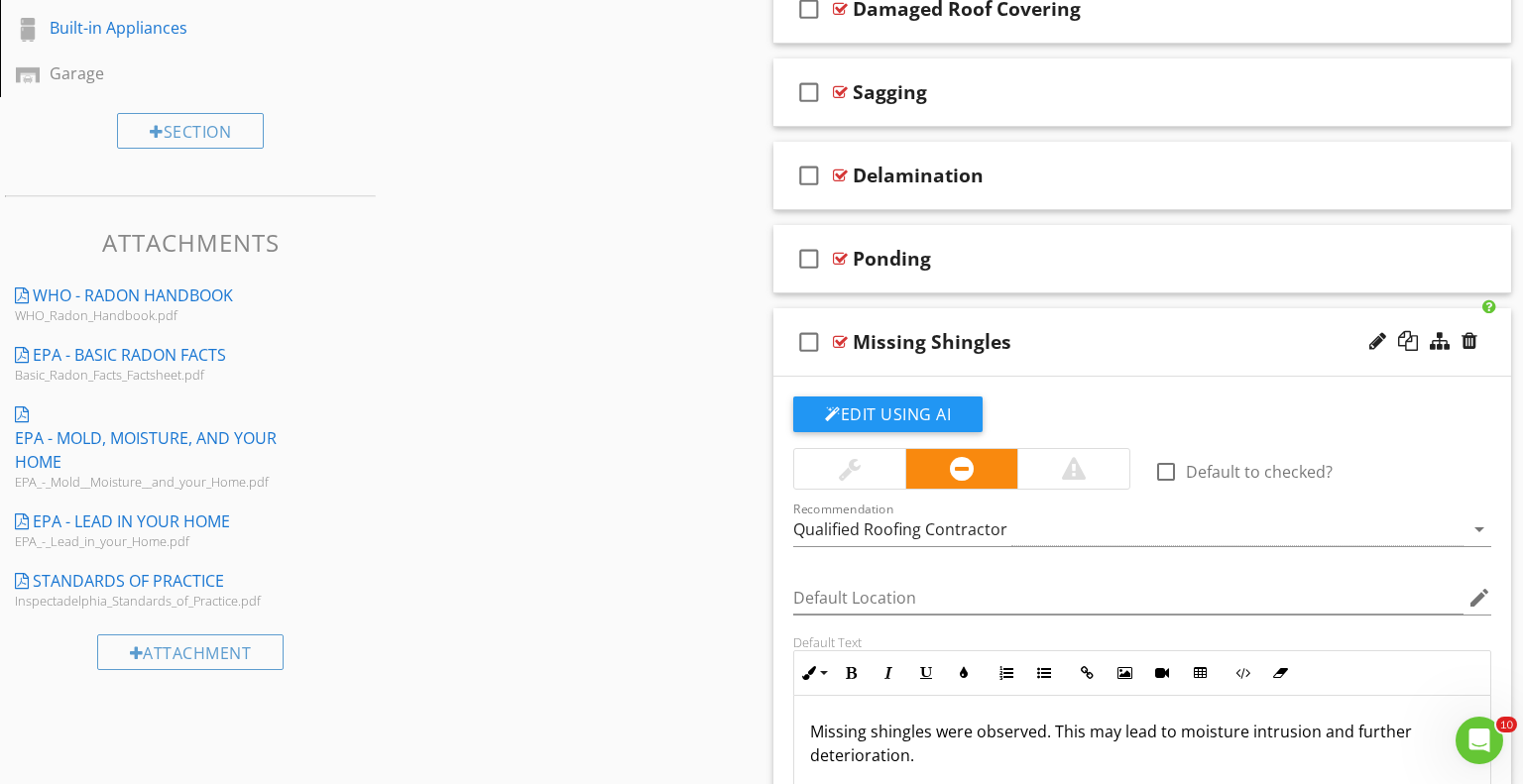 scroll, scrollTop: 820, scrollLeft: 0, axis: vertical 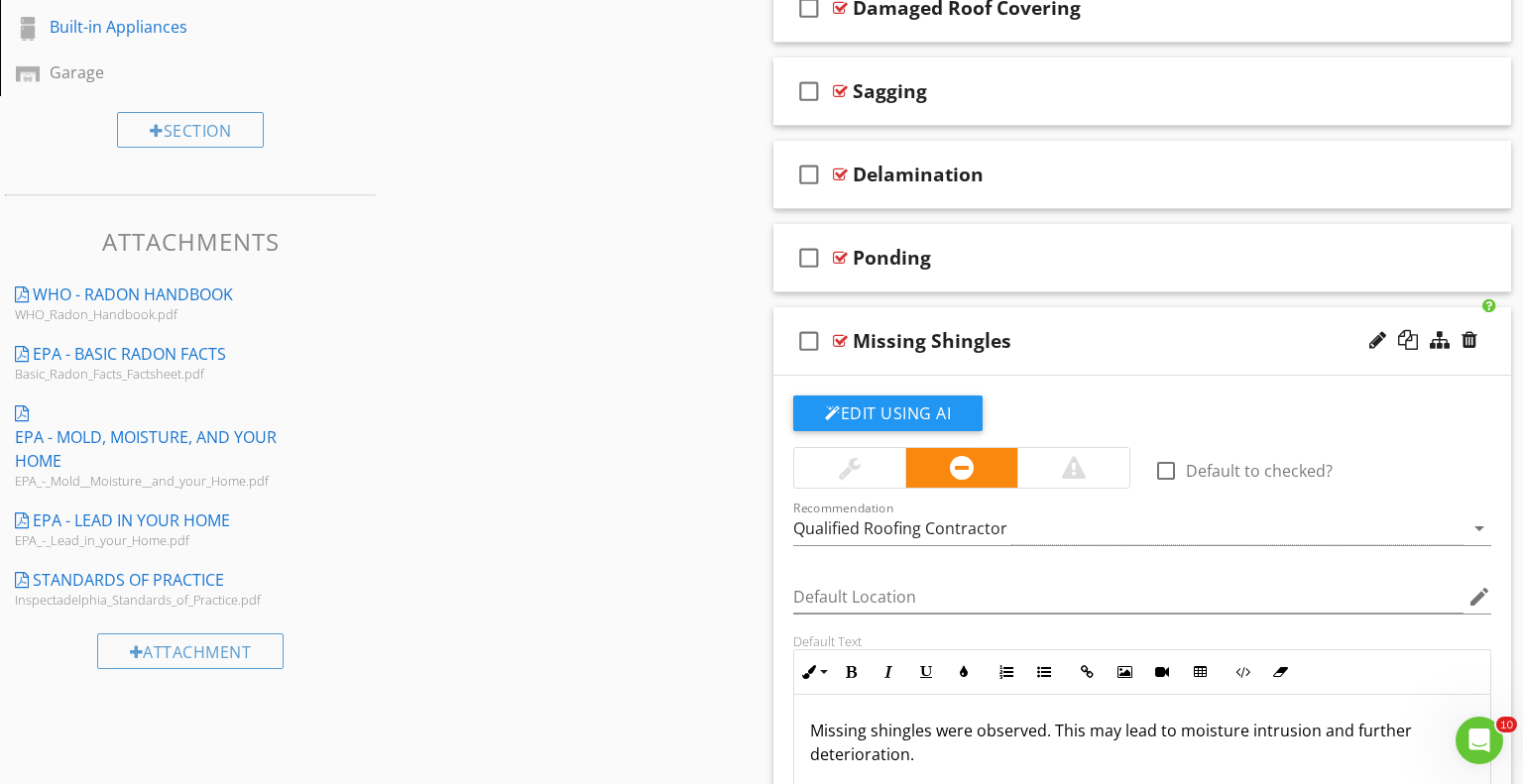 click on "check_box_outline_blank
Missing Shingles" at bounding box center [1142, 341] 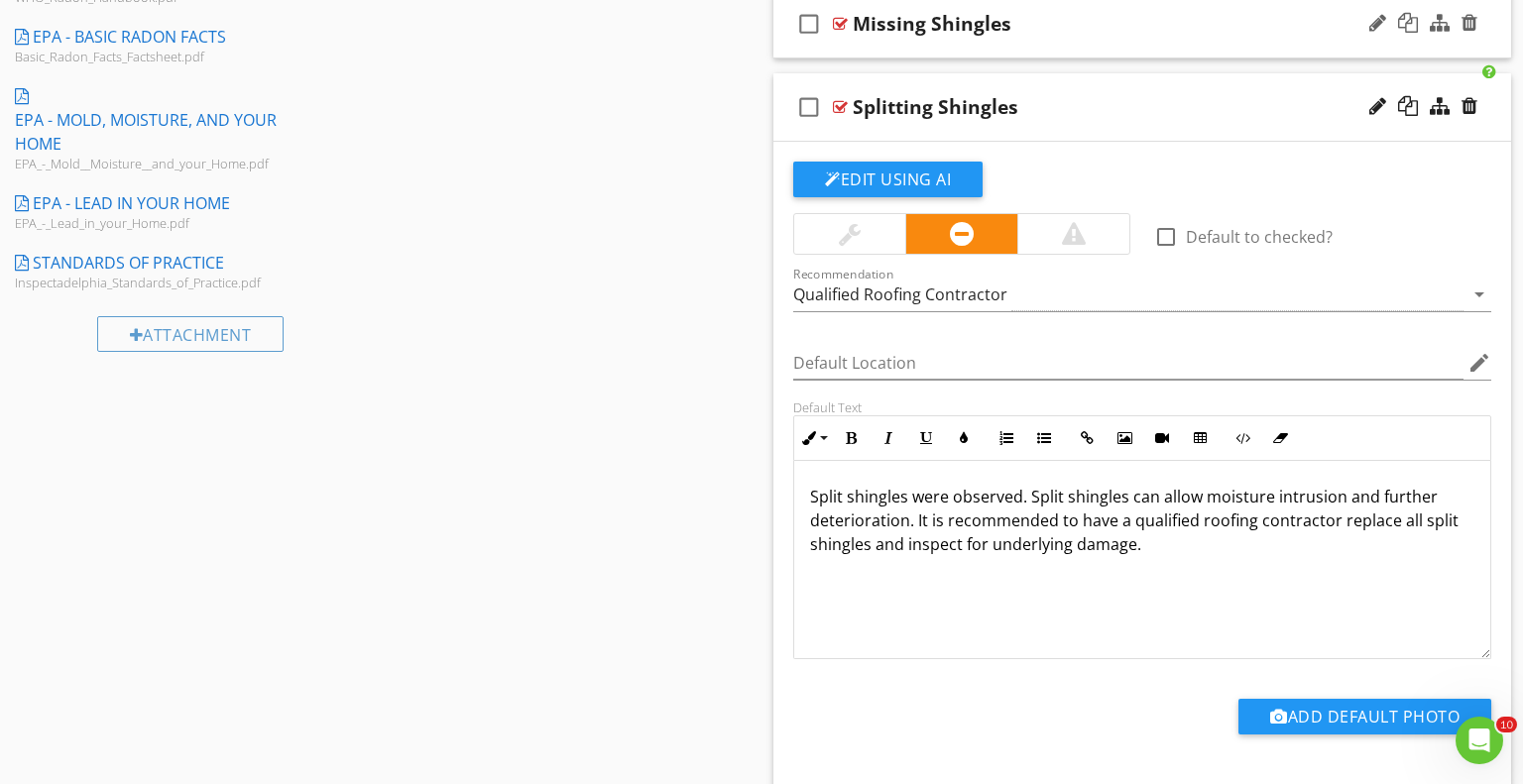 scroll, scrollTop: 1138, scrollLeft: 0, axis: vertical 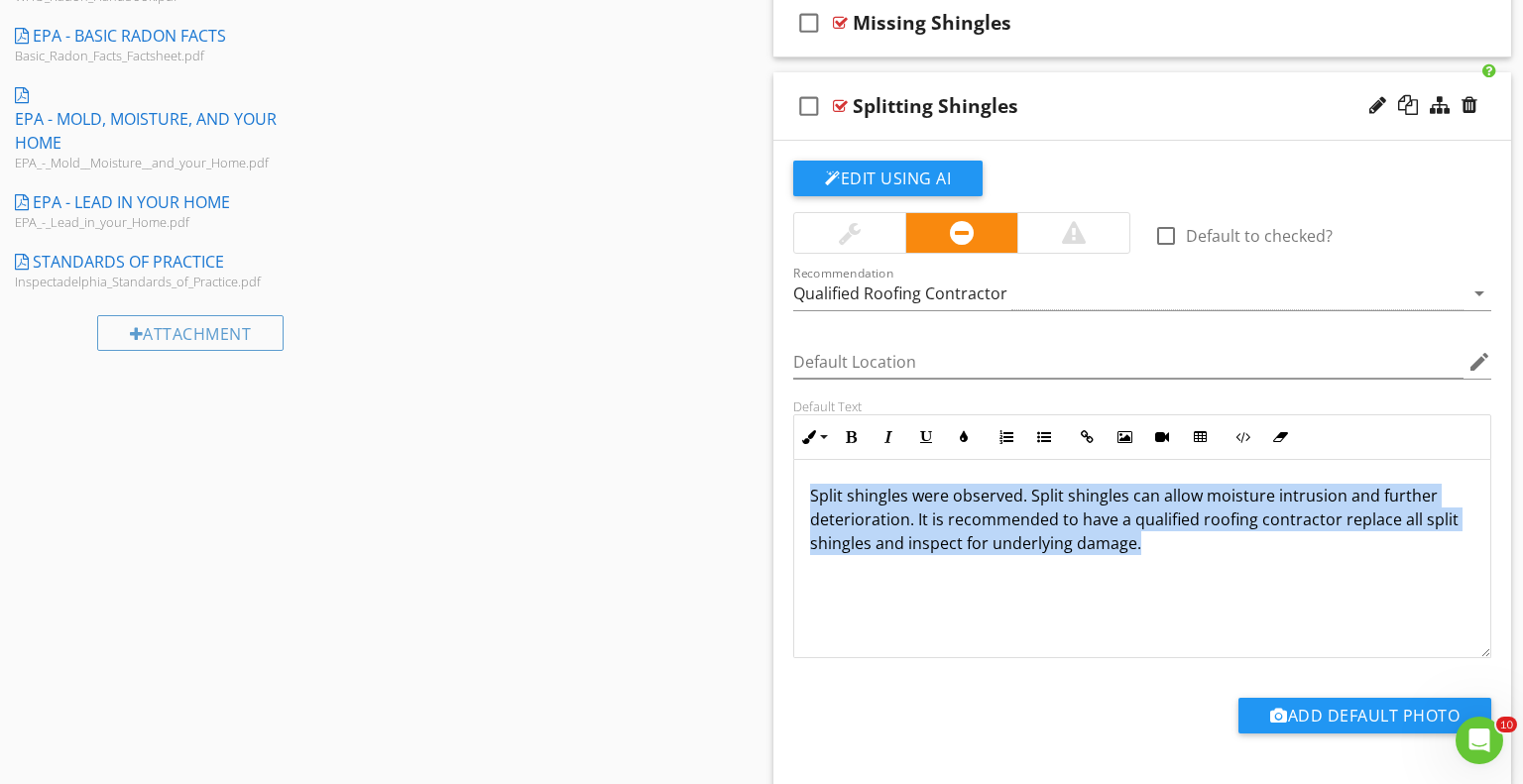 drag, startPoint x: 1176, startPoint y: 545, endPoint x: 771, endPoint y: 489, distance: 408.85327 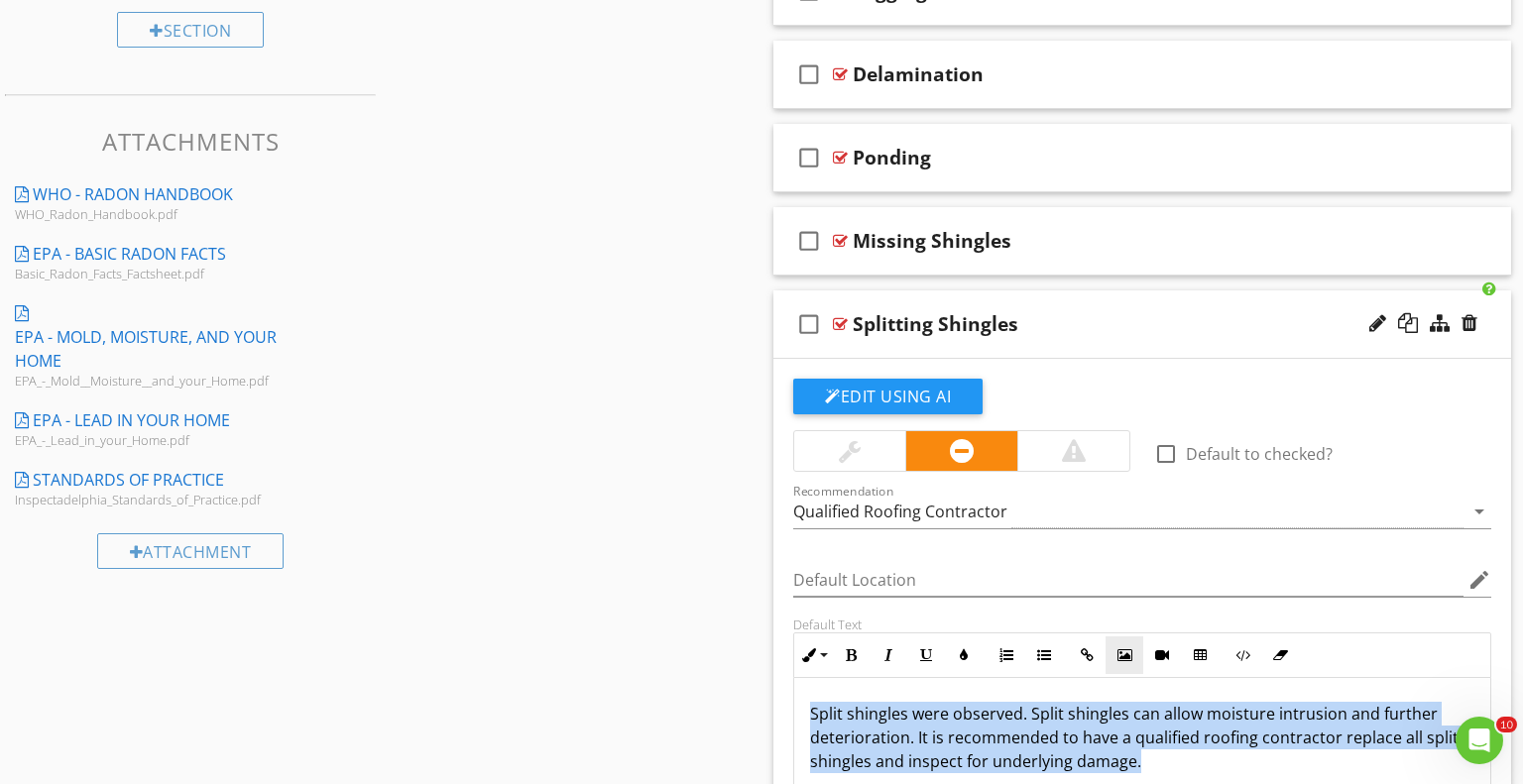 scroll, scrollTop: 920, scrollLeft: 0, axis: vertical 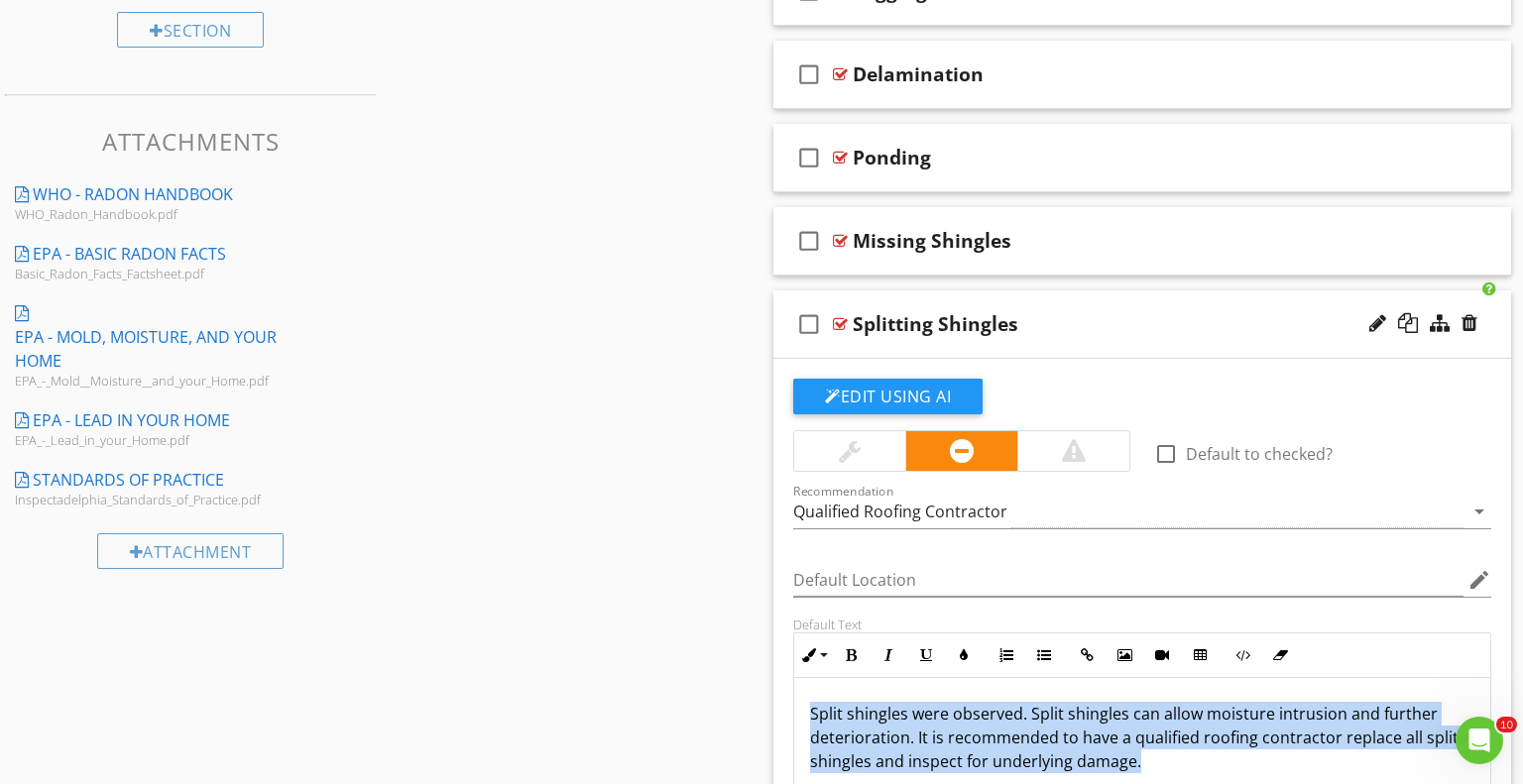 click on "Split shingles were observed. Split shingles can allow moisture intrusion and further deterioration. It is recommended to have a qualified roofing contractor replace all split shingles and inspect for underlying damage." at bounding box center (1142, 737) 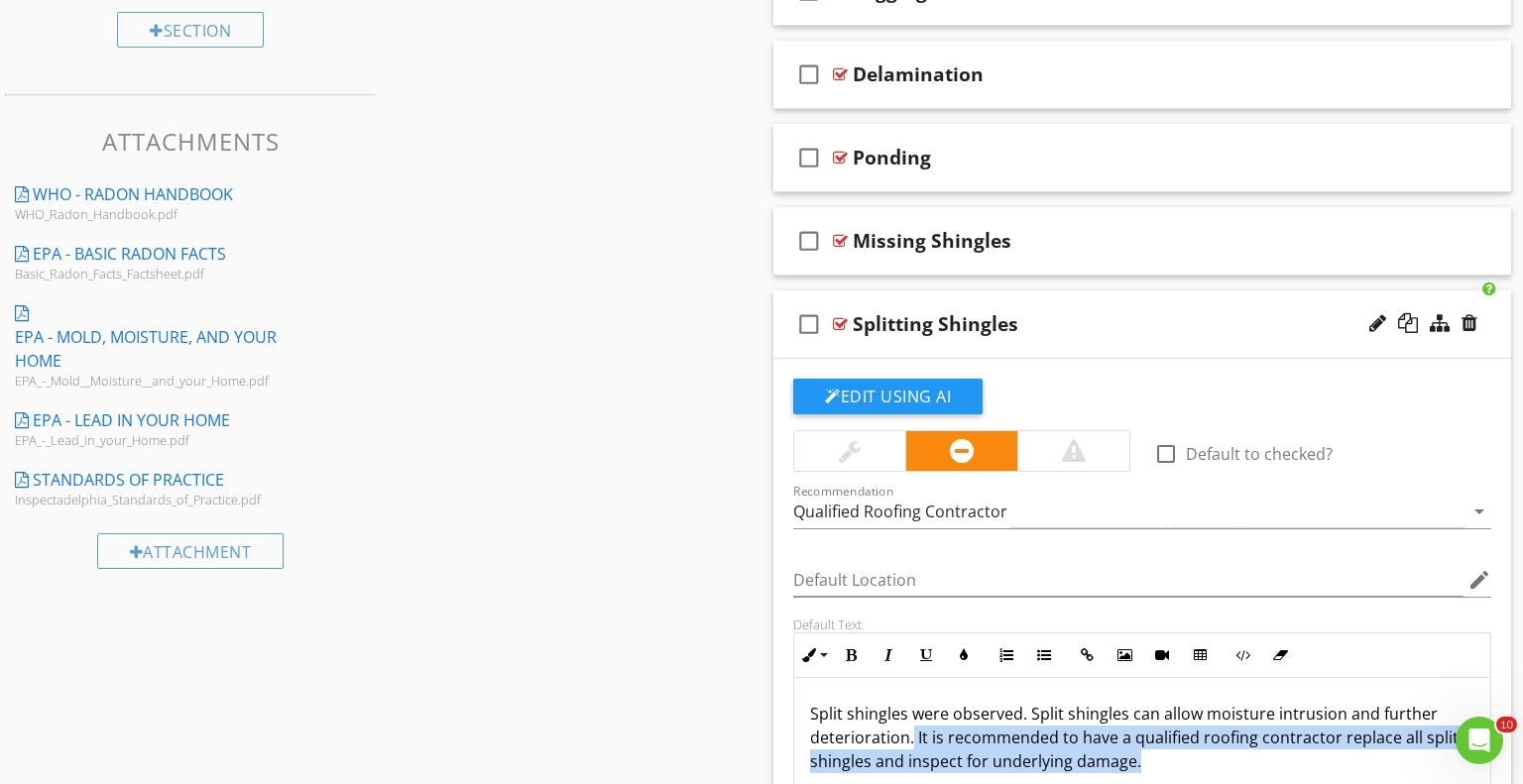 drag, startPoint x: 1155, startPoint y: 752, endPoint x: 912, endPoint y: 740, distance: 243.2961 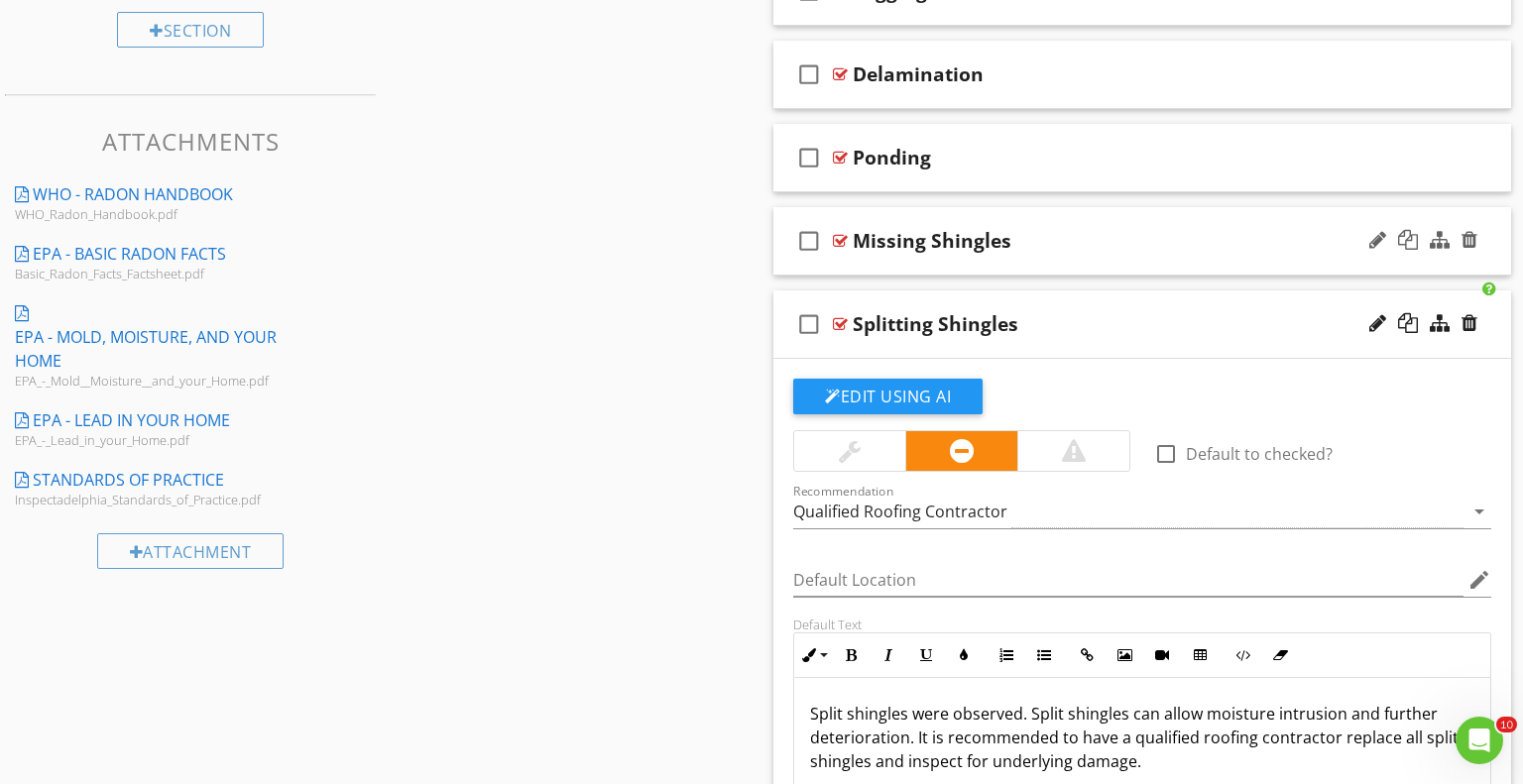 click on "check_box_outline_blank
Missing Shingles" at bounding box center (1142, 241) 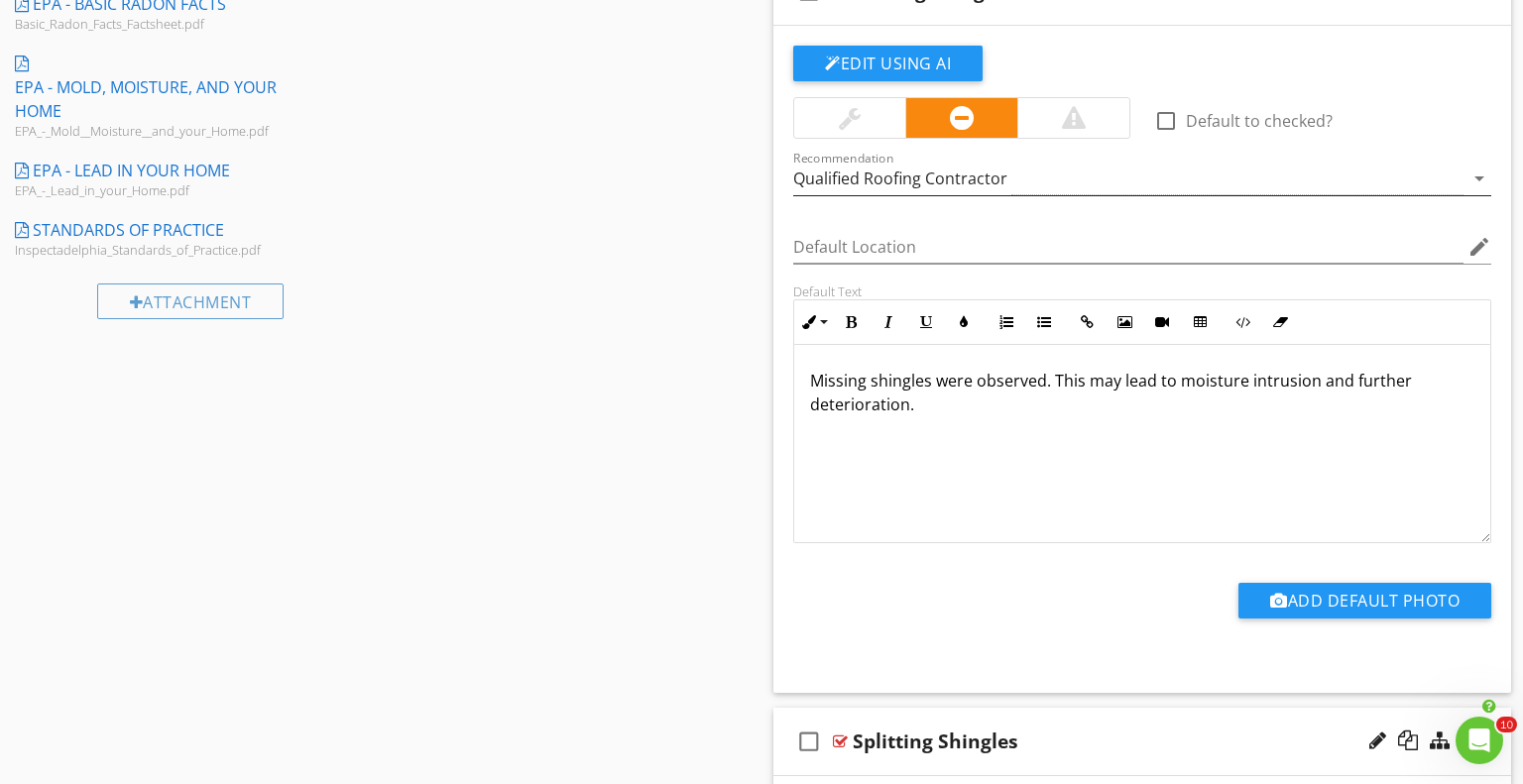 scroll, scrollTop: 1201, scrollLeft: 0, axis: vertical 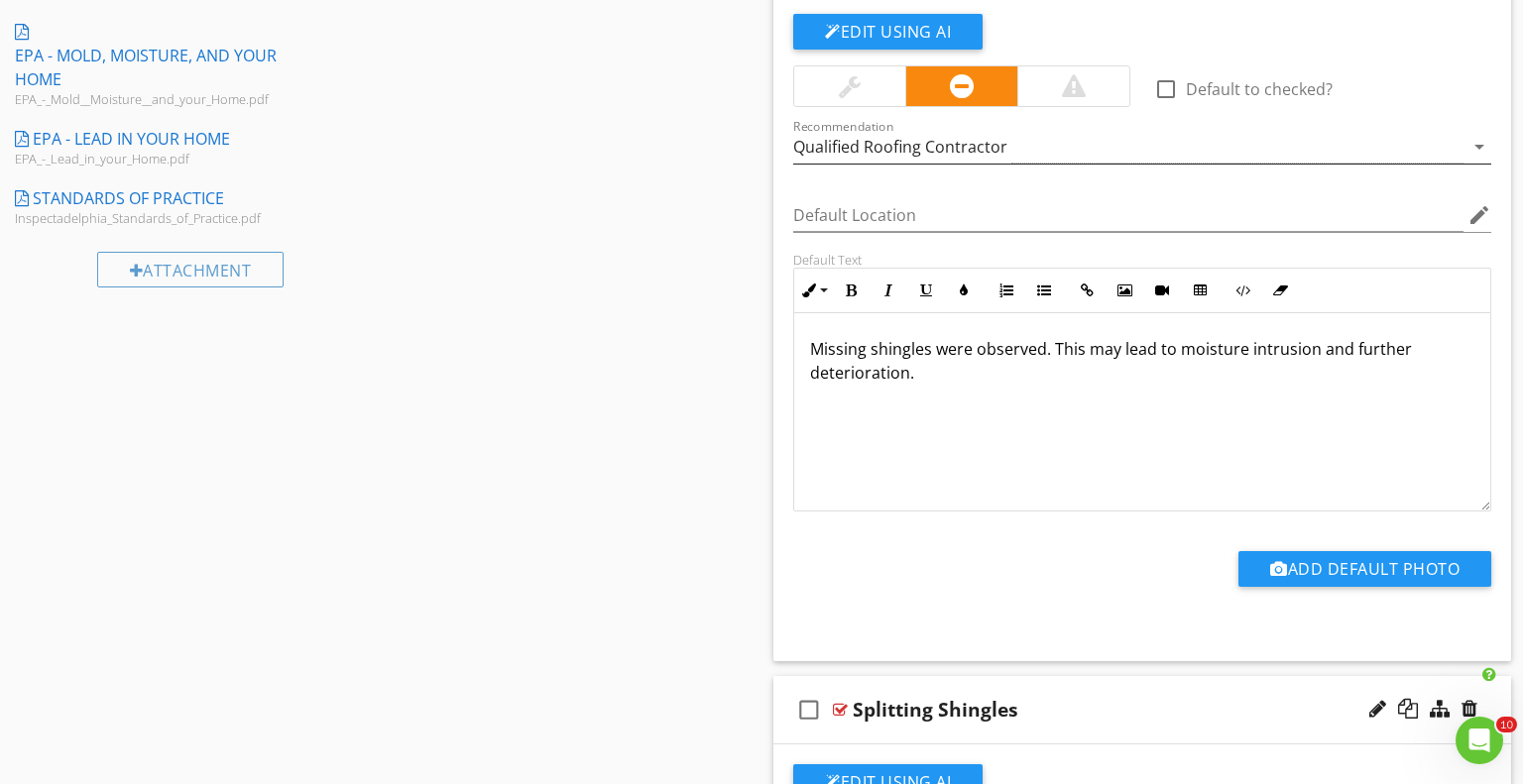 click on "Missing shingles were observed. This may lead to moisture intrusion and further deterioration." at bounding box center (1142, 412) 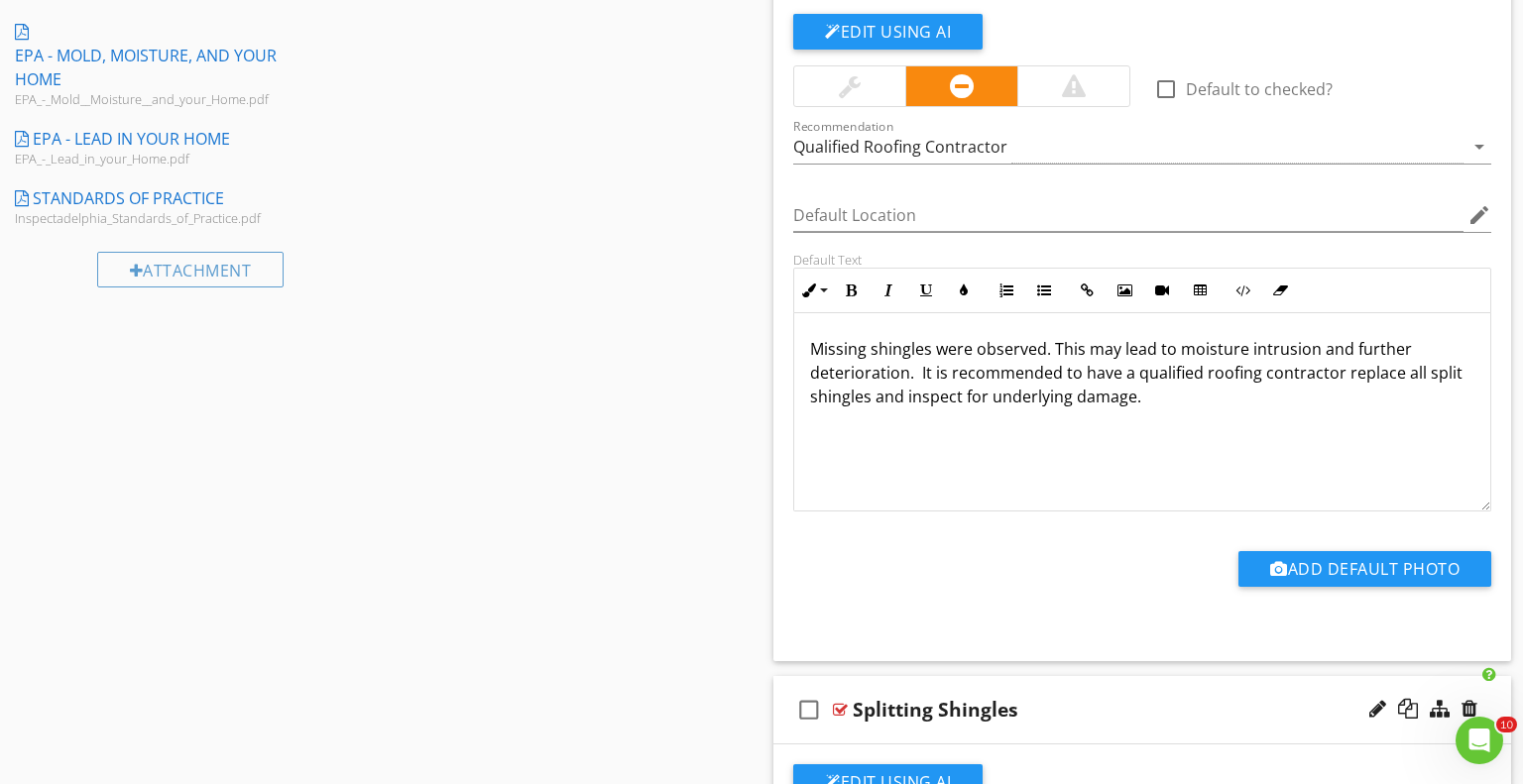 click on "Missing shingles were observed. This may lead to moisture intrusion and further deterioration.  It is recommended to have a qualified roofing contractor replace all split shingles and inspect for underlying damage." at bounding box center (1142, 373) 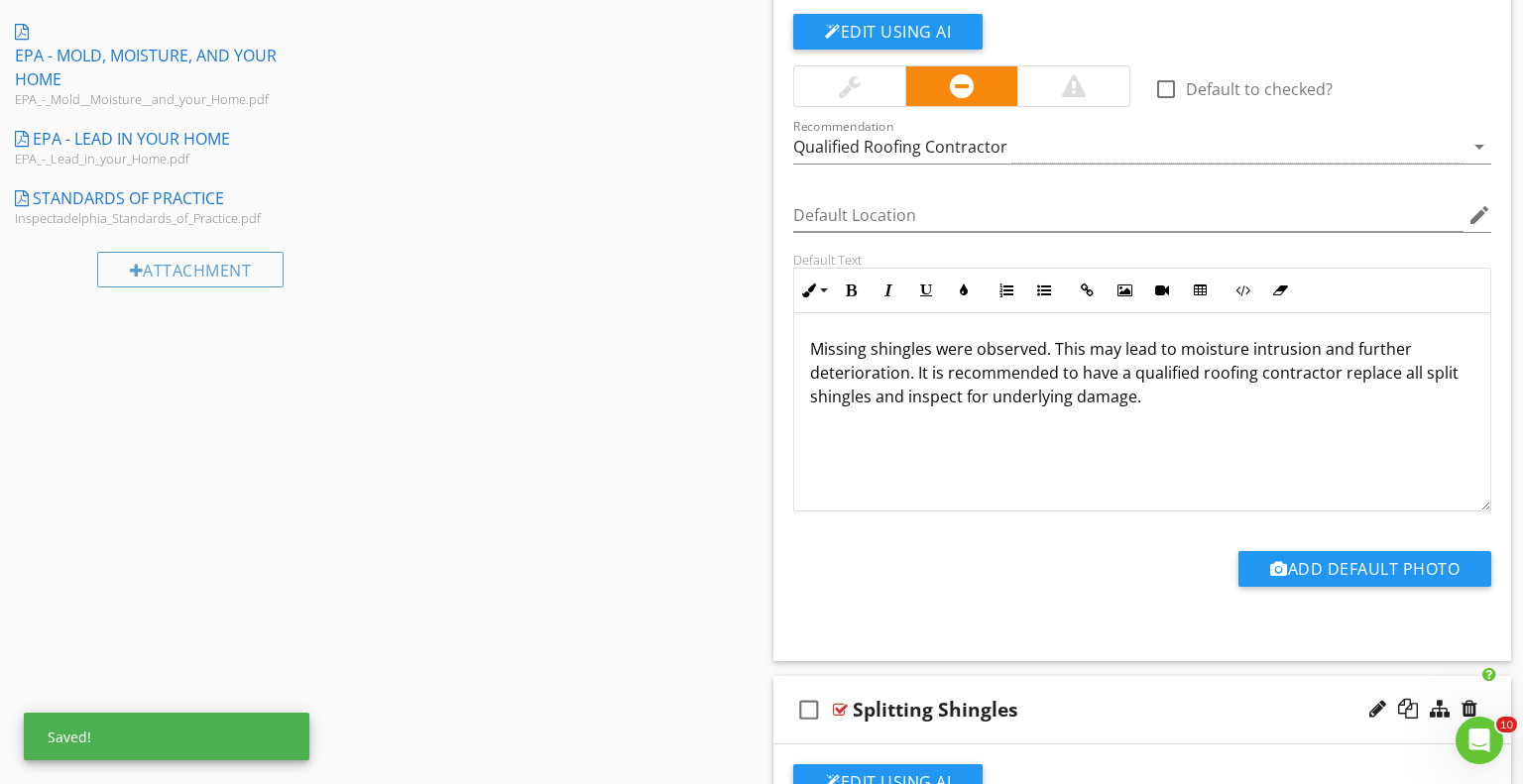 click on "Missing shingles were observed. This may lead to moisture intrusion and further deterioration. It is recommended to have a qualified roofing contractor replace all split shingles and inspect for underlying damage." at bounding box center [1142, 412] 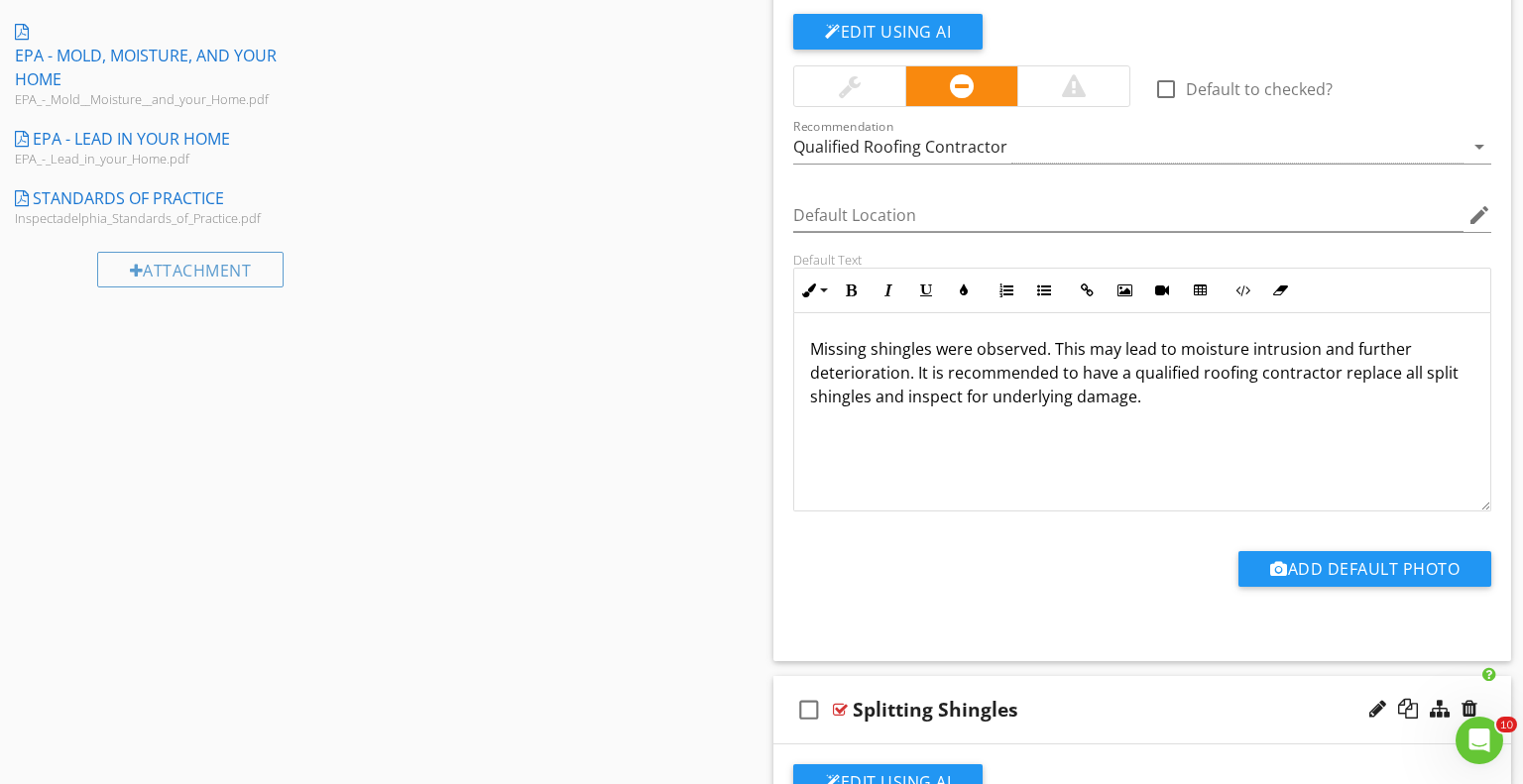 click on "Missing shingles were observed. This may lead to moisture intrusion and further deterioration. It is recommended to have a qualified roofing contractor replace all split shingles and inspect for underlying damage." at bounding box center [1142, 373] 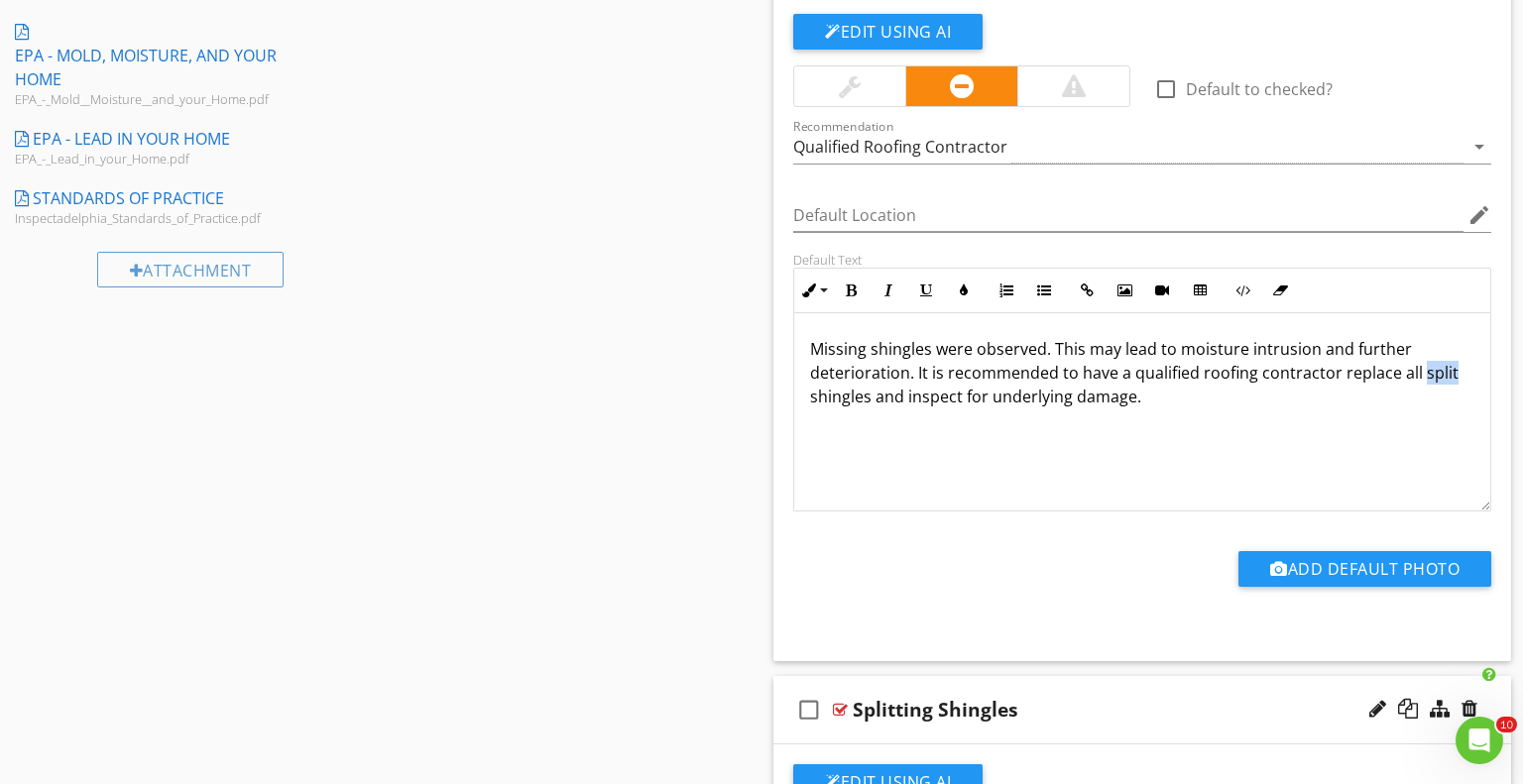 click on "Missing shingles were observed. This may lead to moisture intrusion and further deterioration. It is recommended to have a qualified roofing contractor replace all split shingles and inspect for underlying damage." at bounding box center (1142, 373) 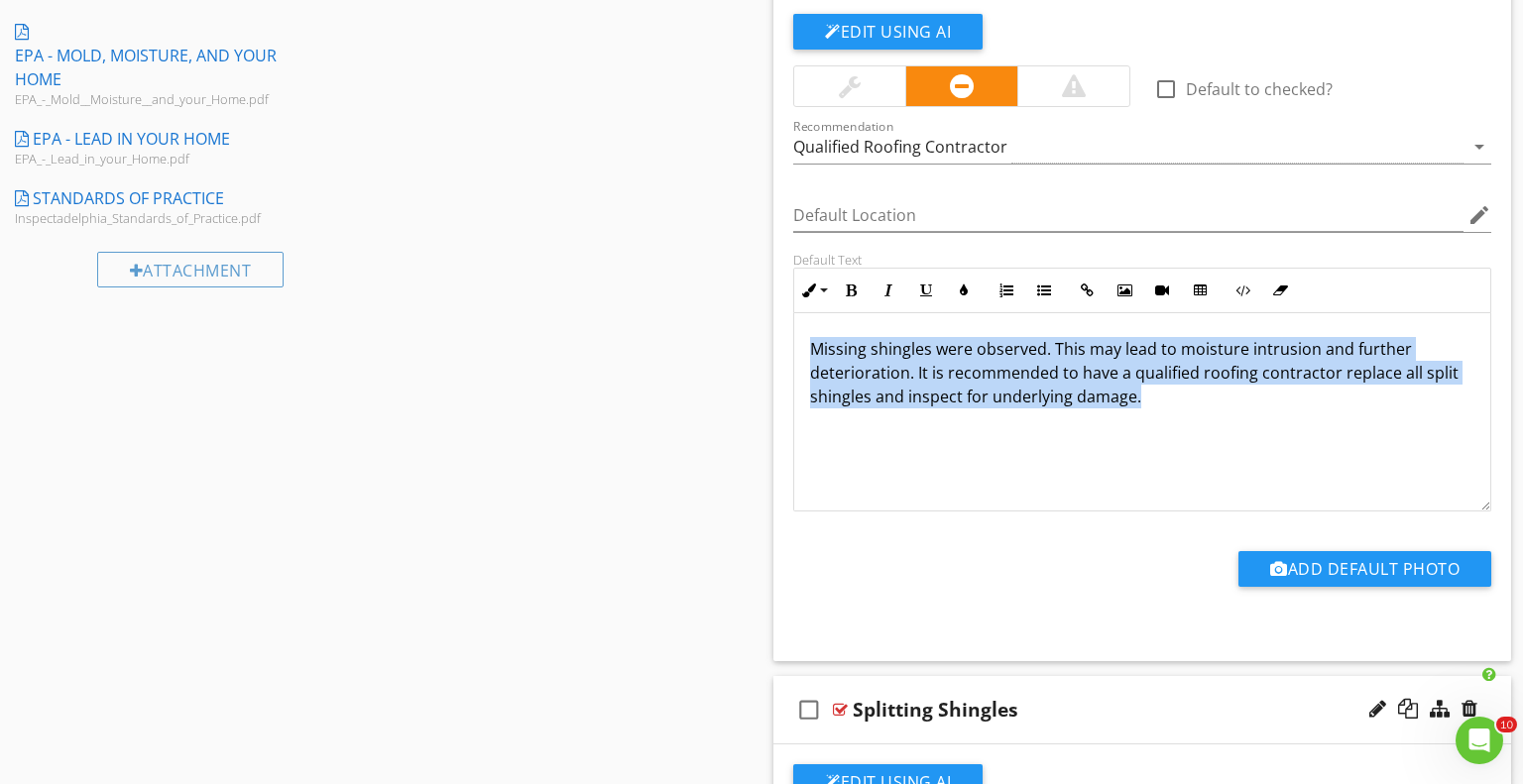 click on "Missing shingles were observed. This may lead to moisture intrusion and further deterioration. It is recommended to have a qualified roofing contractor replace all split shingles and inspect for underlying damage." at bounding box center [1142, 373] 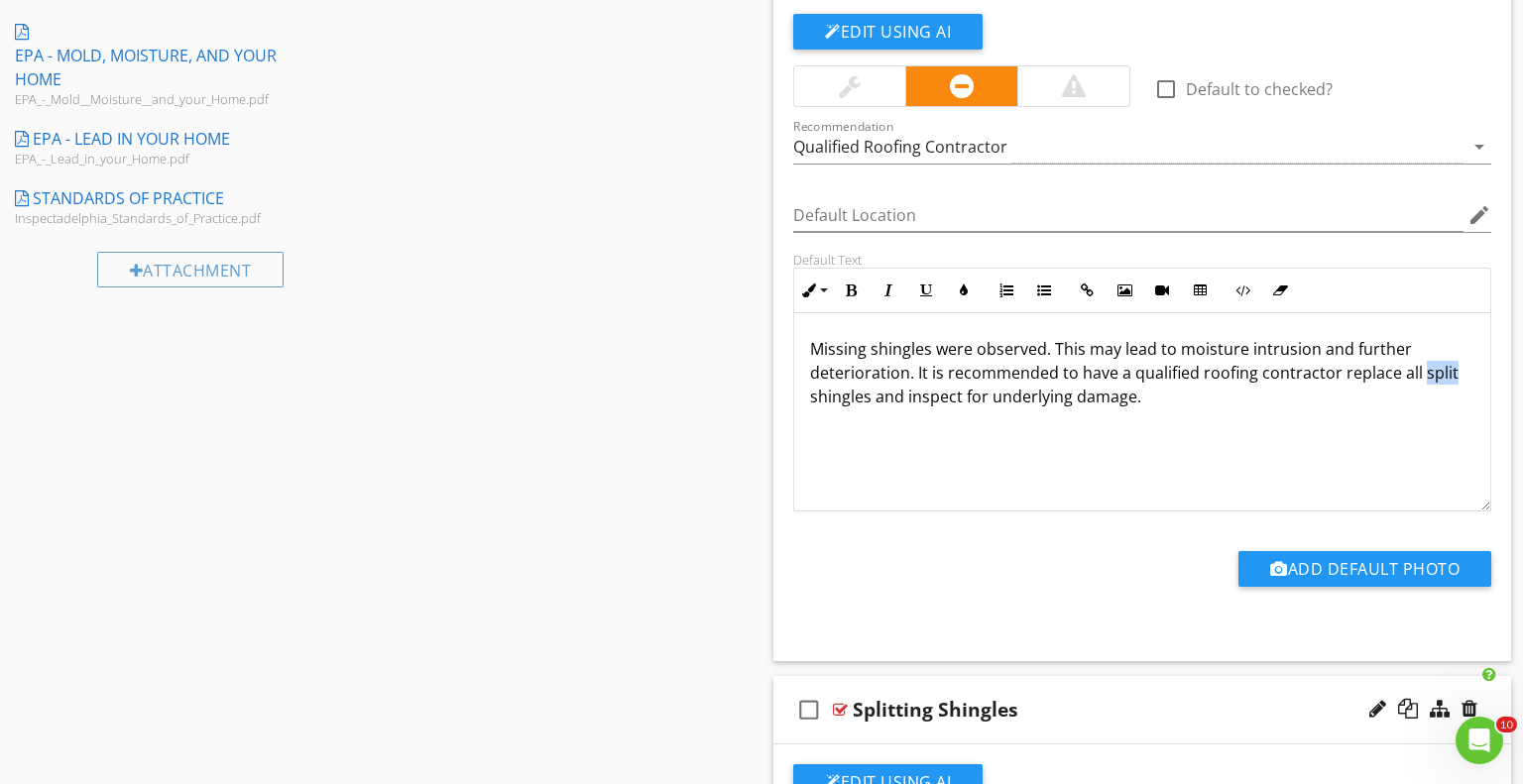 click on "Missing shingles were observed. This may lead to moisture intrusion and further deterioration. It is recommended to have a qualified roofing contractor replace all split shingles and inspect for underlying damage." at bounding box center [1142, 373] 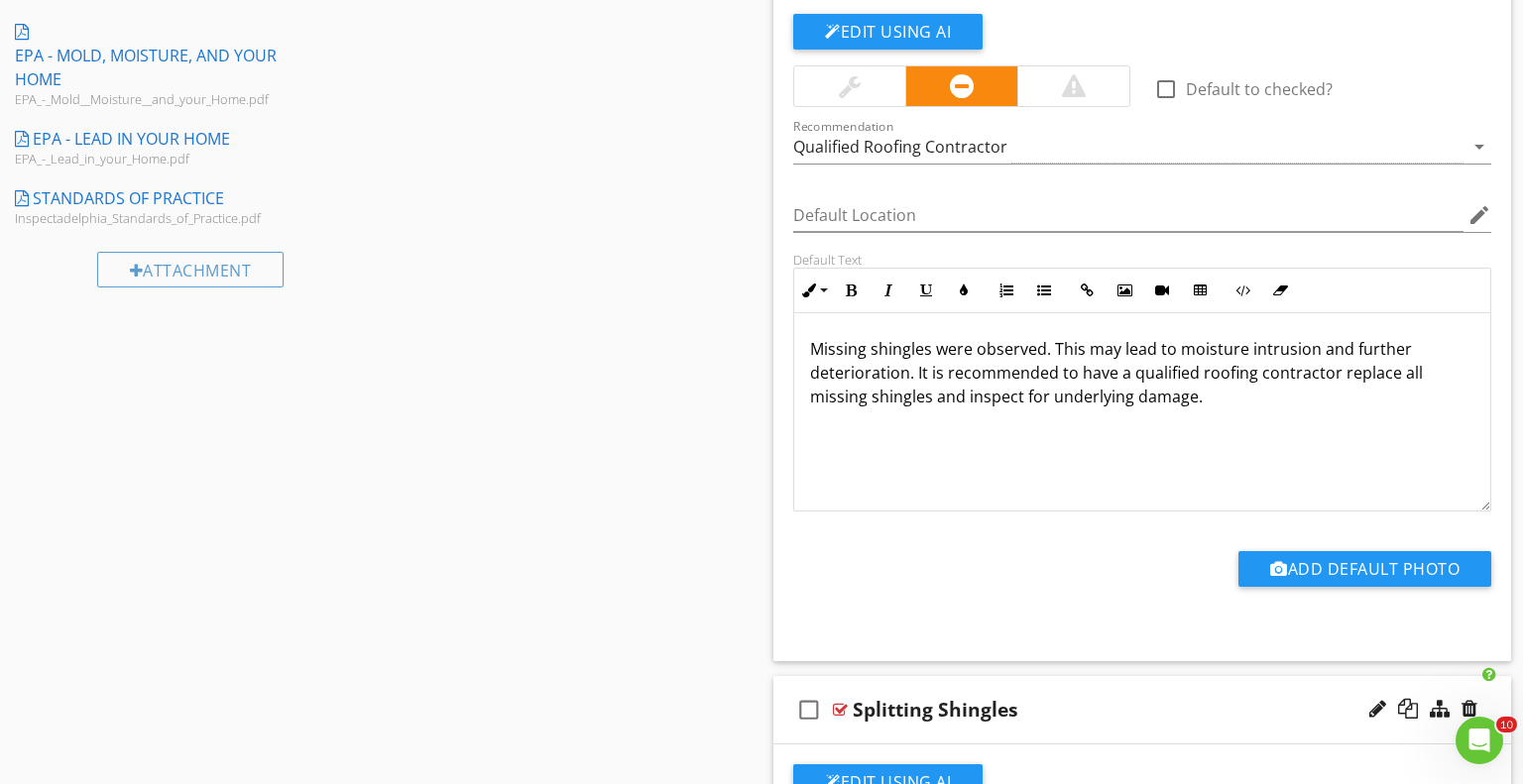 click on "Missing shingles were observed. This may lead to moisture intrusion and further deterioration. It is recommended to have a qualified roofing contractor replace all missing shingles and inspect for underlying damage." at bounding box center (1142, 373) 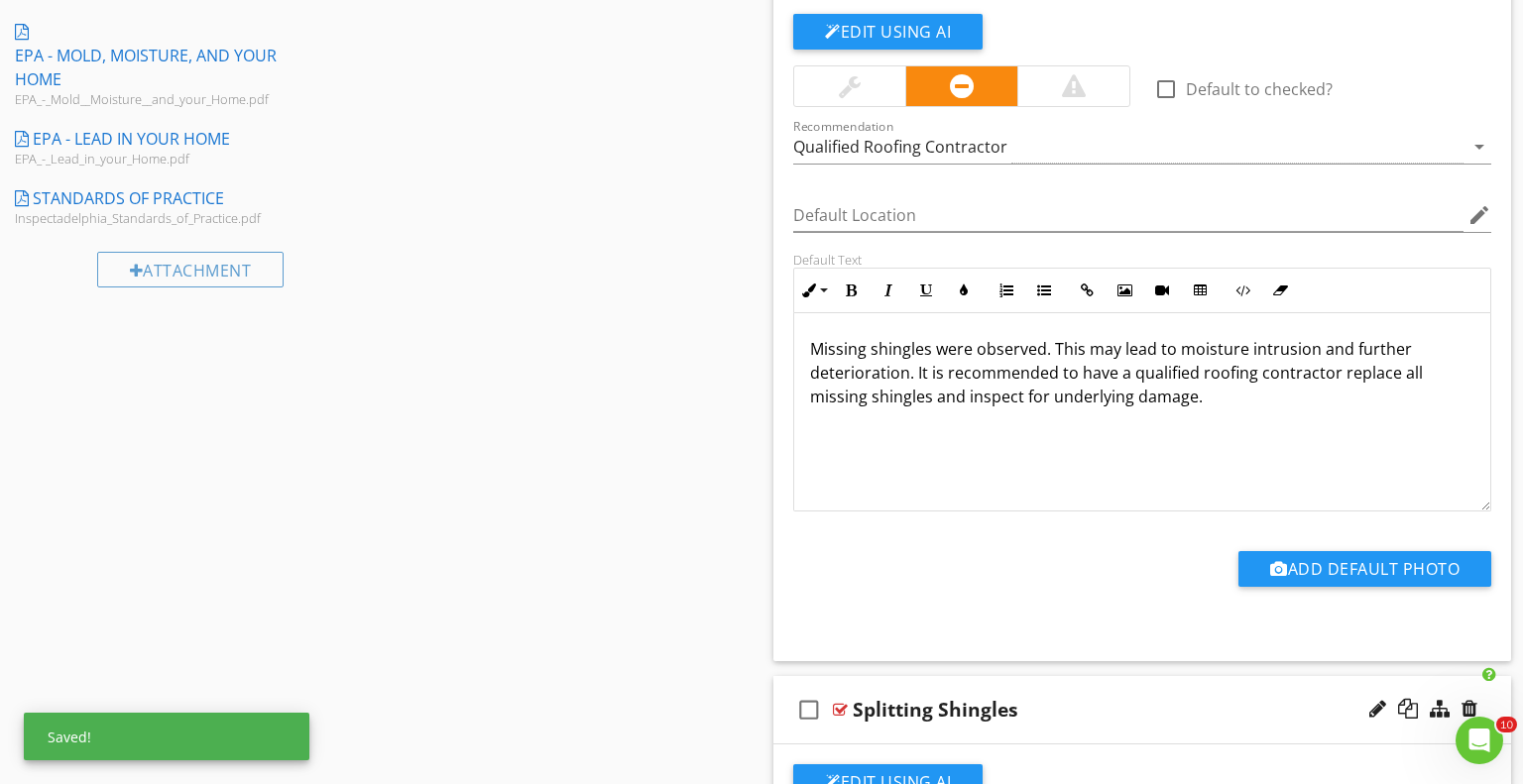 click on "Missing shingles were observed. This may lead to moisture intrusion and further deterioration. It is recommended to have a qualified roofing contractor replace all missing shingles and inspect for underlying damage." at bounding box center [1142, 412] 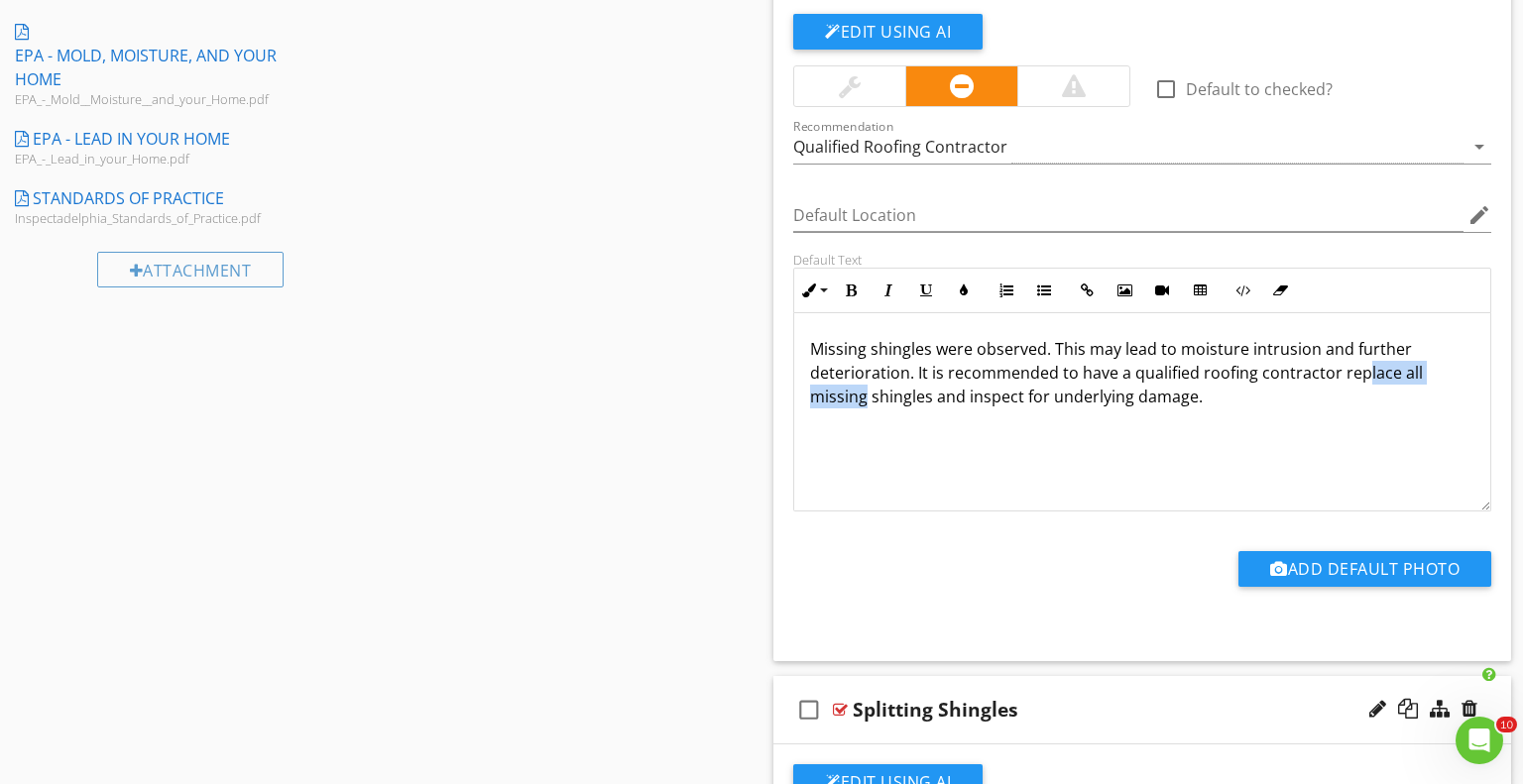 drag, startPoint x: 1361, startPoint y: 374, endPoint x: 1475, endPoint y: 379, distance: 114.1096 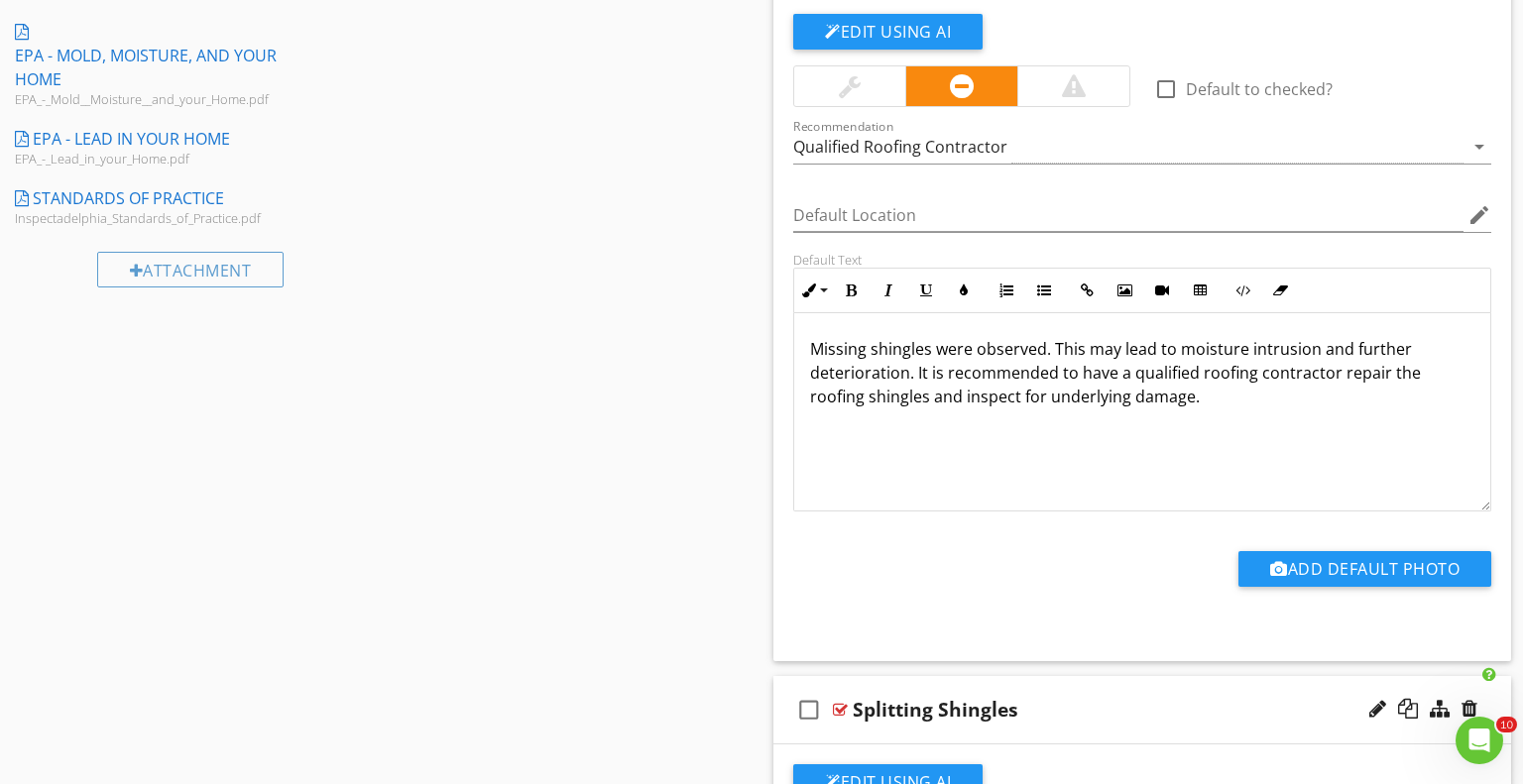 click on "Missing shingles were observed. This may lead to moisture intrusion and further deterioration. It is recommended to have a qualified roofing contractor repair the roofing shingles and inspect for underlying damage." at bounding box center [1142, 412] 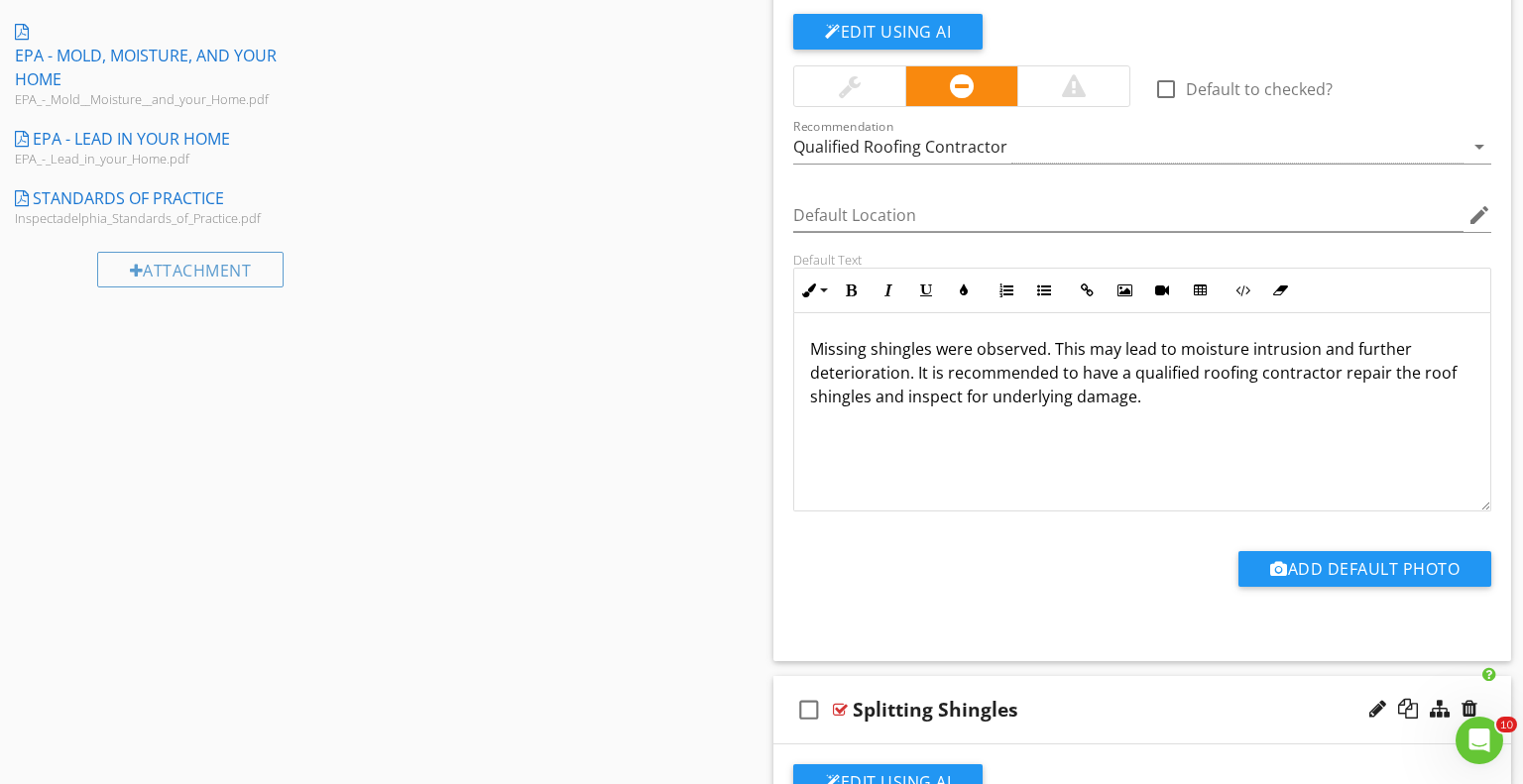 click on "Missing shingles were observed. This may lead to moisture intrusion and further deterioration. It is recommended to have a qualified roofing contractor repair the roof shingles and inspect for underlying damage." at bounding box center [1142, 412] 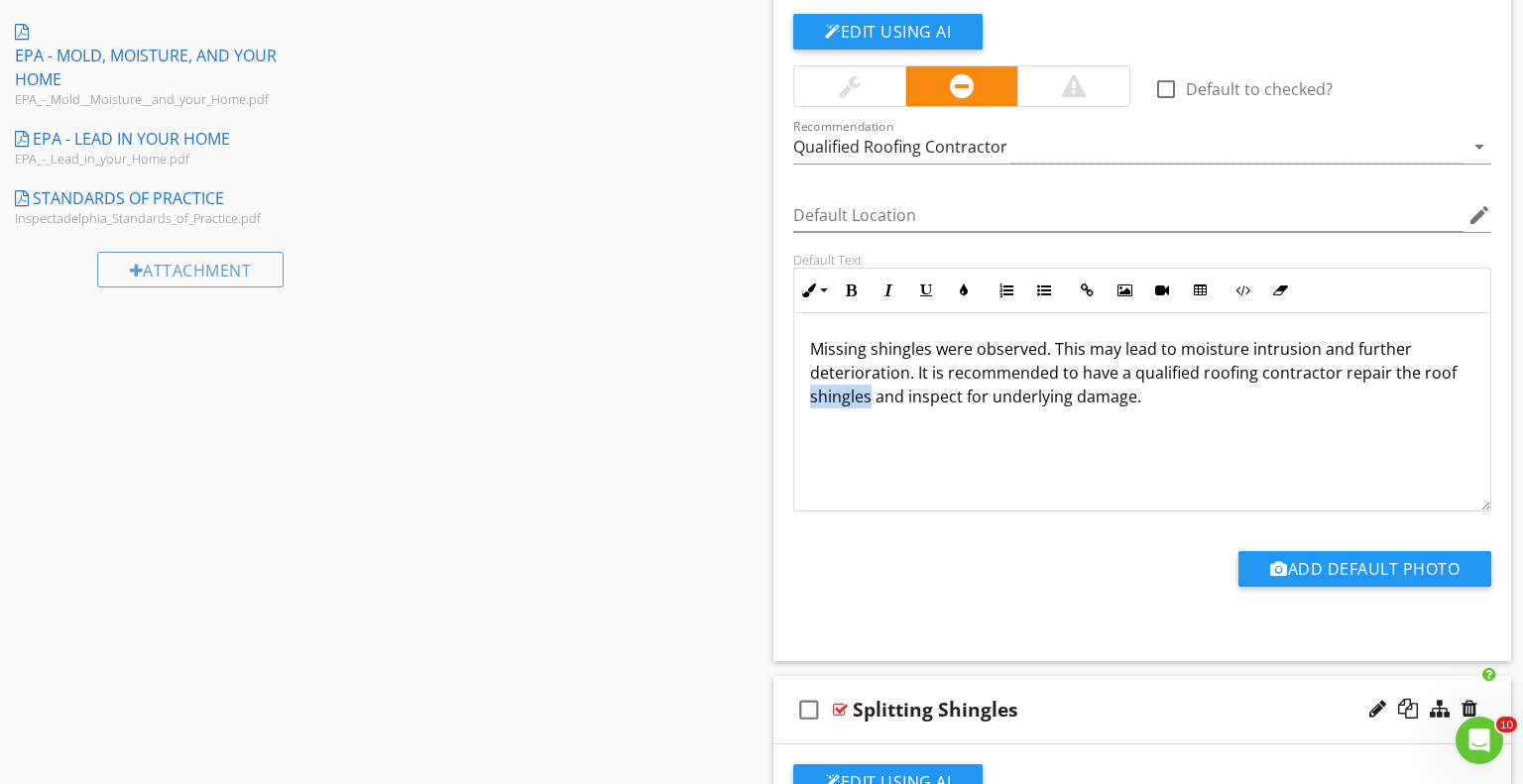 click on "Missing shingles were observed. This may lead to moisture intrusion and further deterioration. It is recommended to have a qualified roofing contractor repair the roof shingles and inspect for underlying damage." at bounding box center (1142, 373) 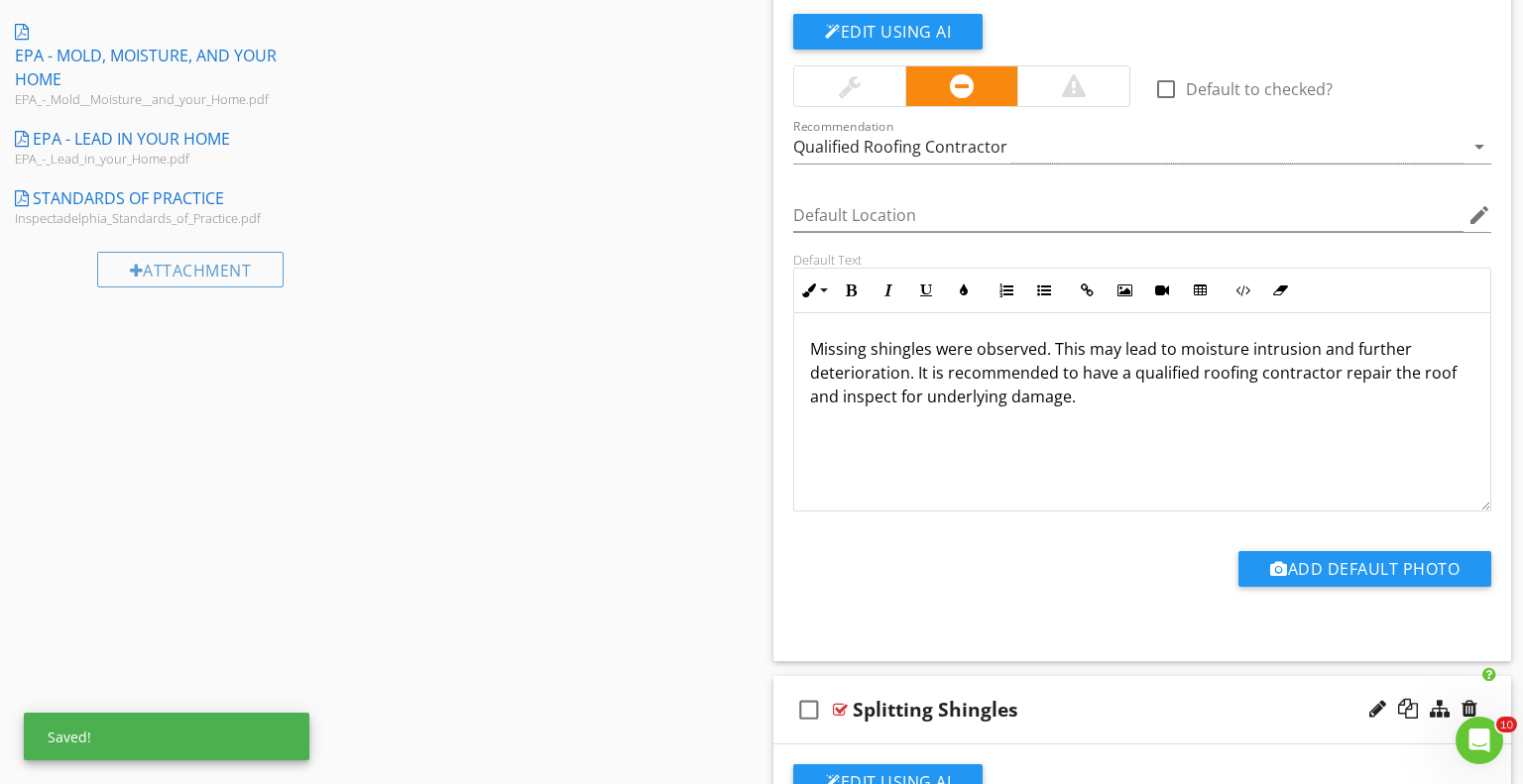 click on "Missing shingles were observed. This may lead to moisture intrusion and further deterioration. It is recommended to have a qualified roofing contractor repair the roof and inspect for underlying damage." at bounding box center (1142, 412) 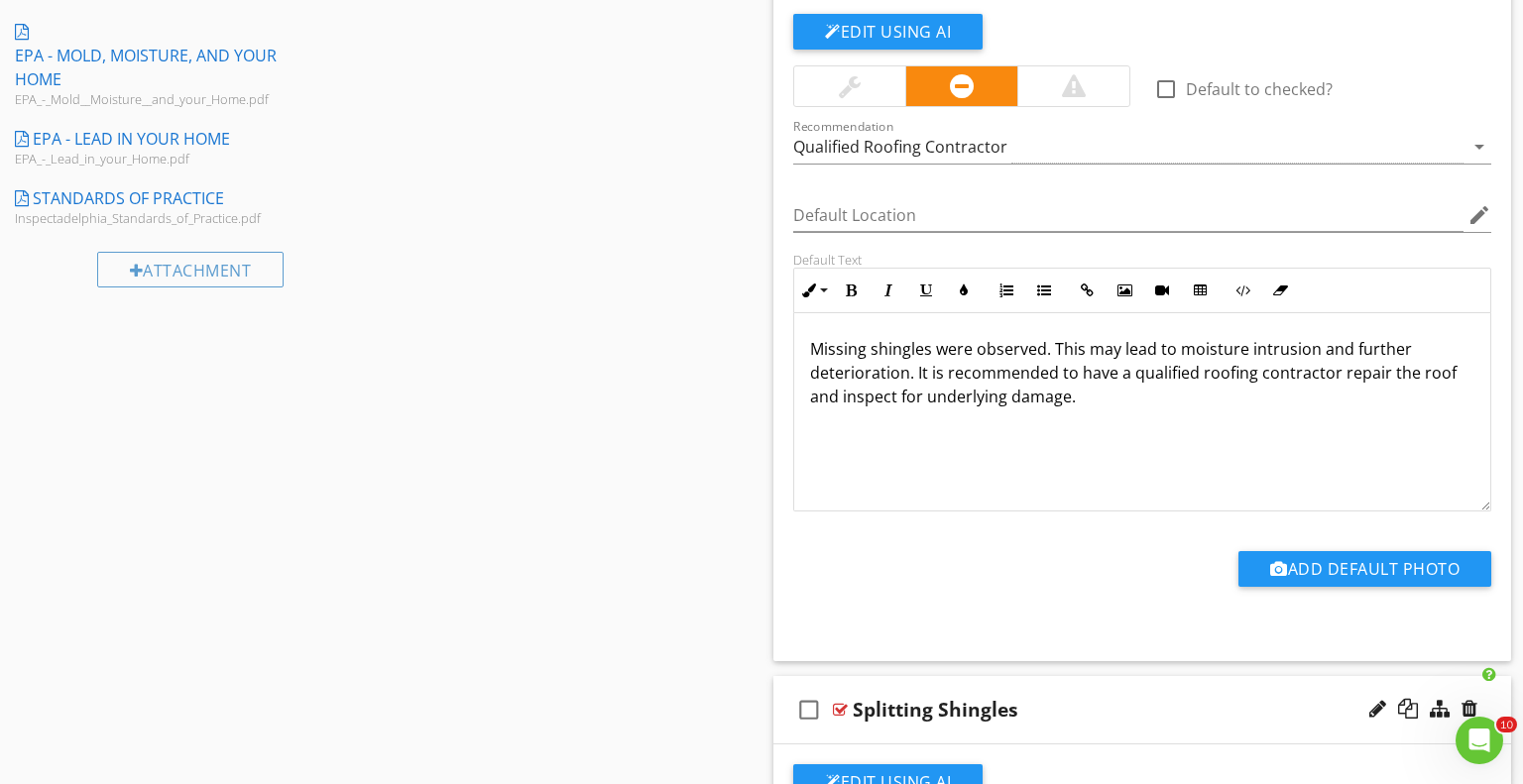 click on "Missing shingles were observed. This may lead to moisture intrusion and further deterioration. It is recommended to have a qualified roofing contractor repair the roof and inspect for underlying damage." at bounding box center [1142, 412] 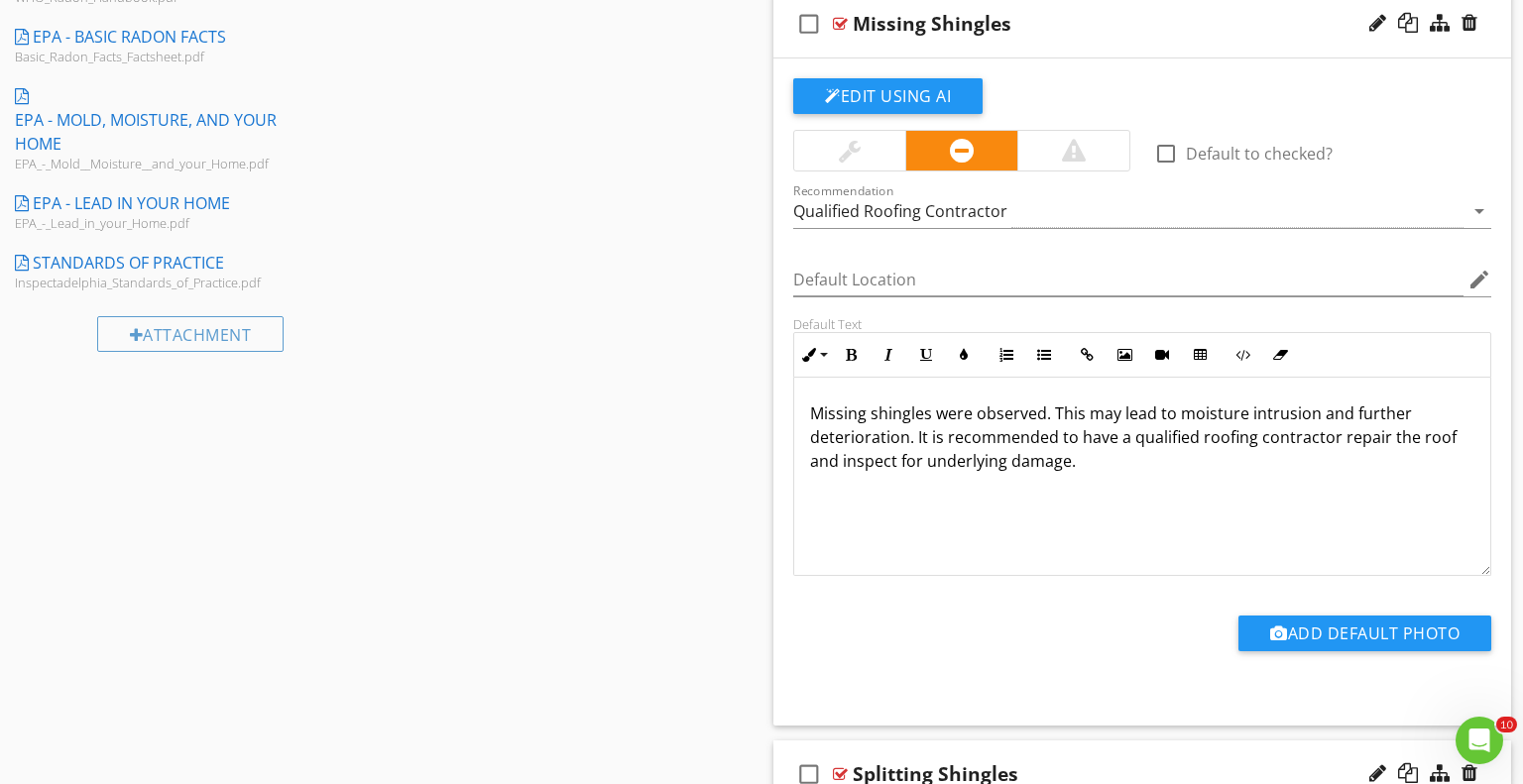 scroll, scrollTop: 1135, scrollLeft: 0, axis: vertical 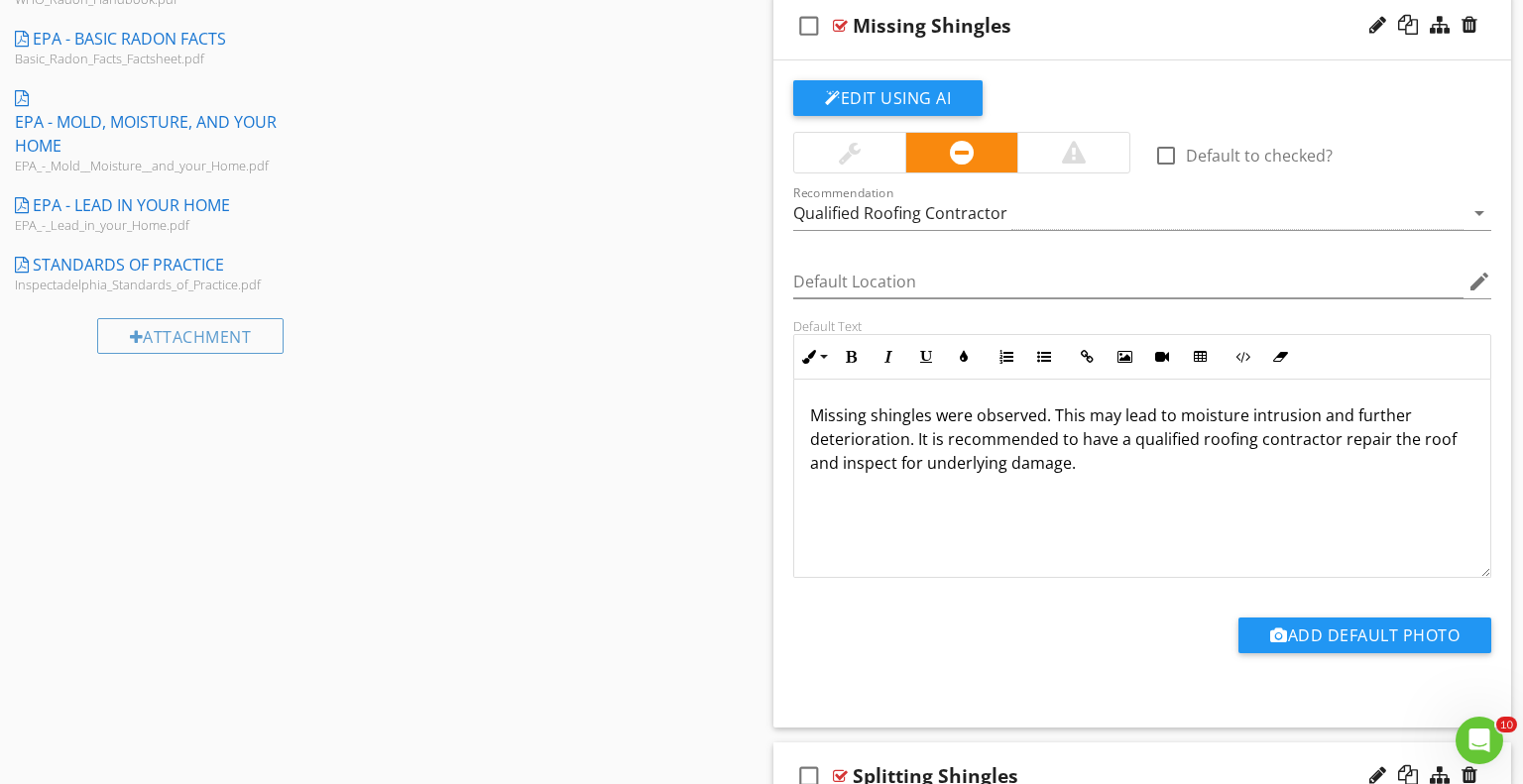 click on "check_box_outline_blank
Missing Shingles" at bounding box center [1142, 26] 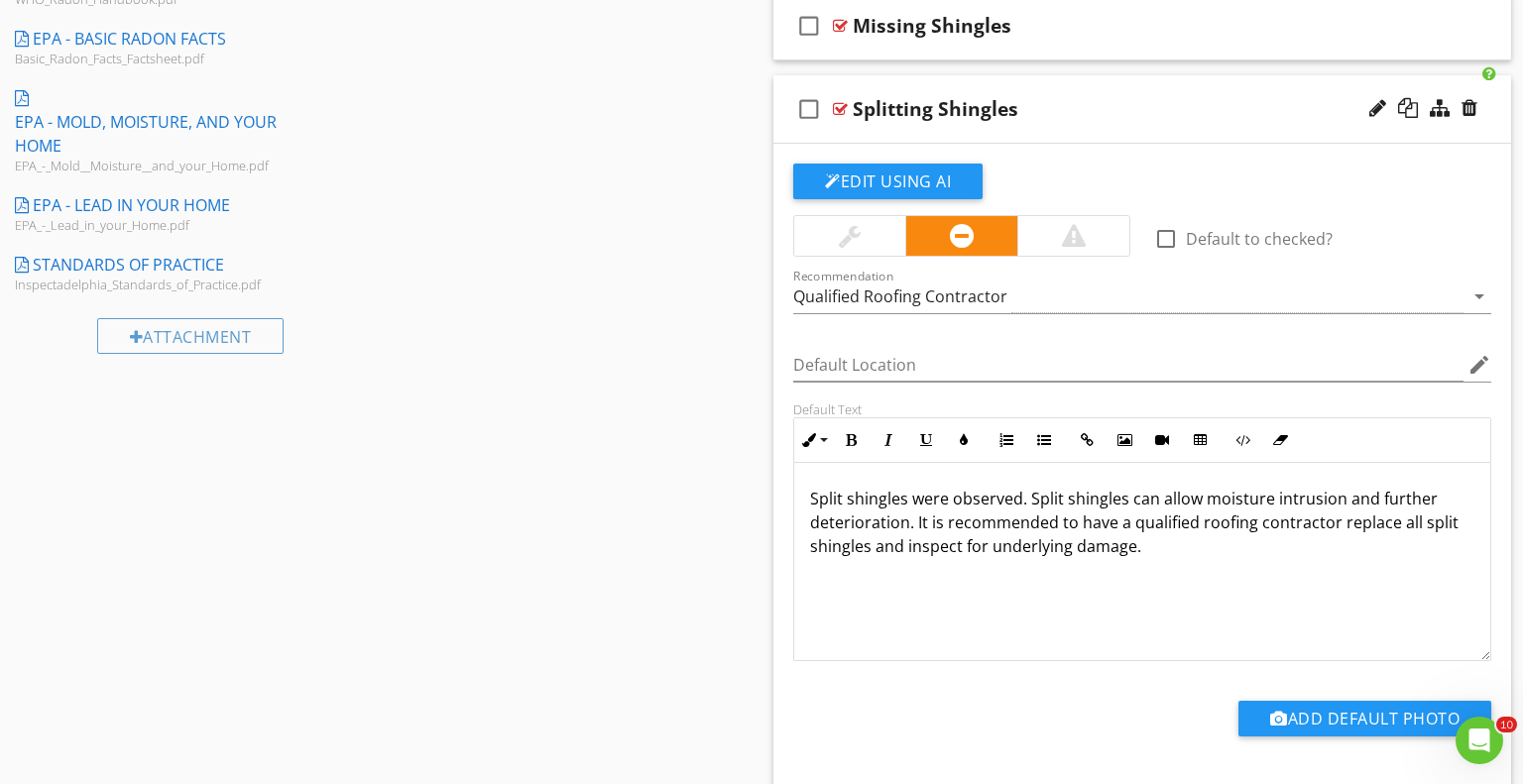 click on "check_box_outline_blank
Damaged Roof Covering
check_box_outline_blank
Sagging
check_box_outline_blank
Delamination
check_box_outline_blank
Ponding
check_box_outline_blank
Missing Shingles
check_box_outline_blank
Splitting Shingles
Edit Using AI
check_box_outline_blank Default to checked?           Recommendation Qualified Roofing Contractor arrow_drop_down   Default Location edit       Default Text   Inline Style XLarge Large Normal Small Light Small/Light Bold Italic Underline Colors Ordered List Unordered List Insert Link Insert Image Insert Video Insert Table Code View Clear Formatting Enter text here
Add Default Photo
check_box_outline_blank
Damaged Tiles" at bounding box center (1142, 485) 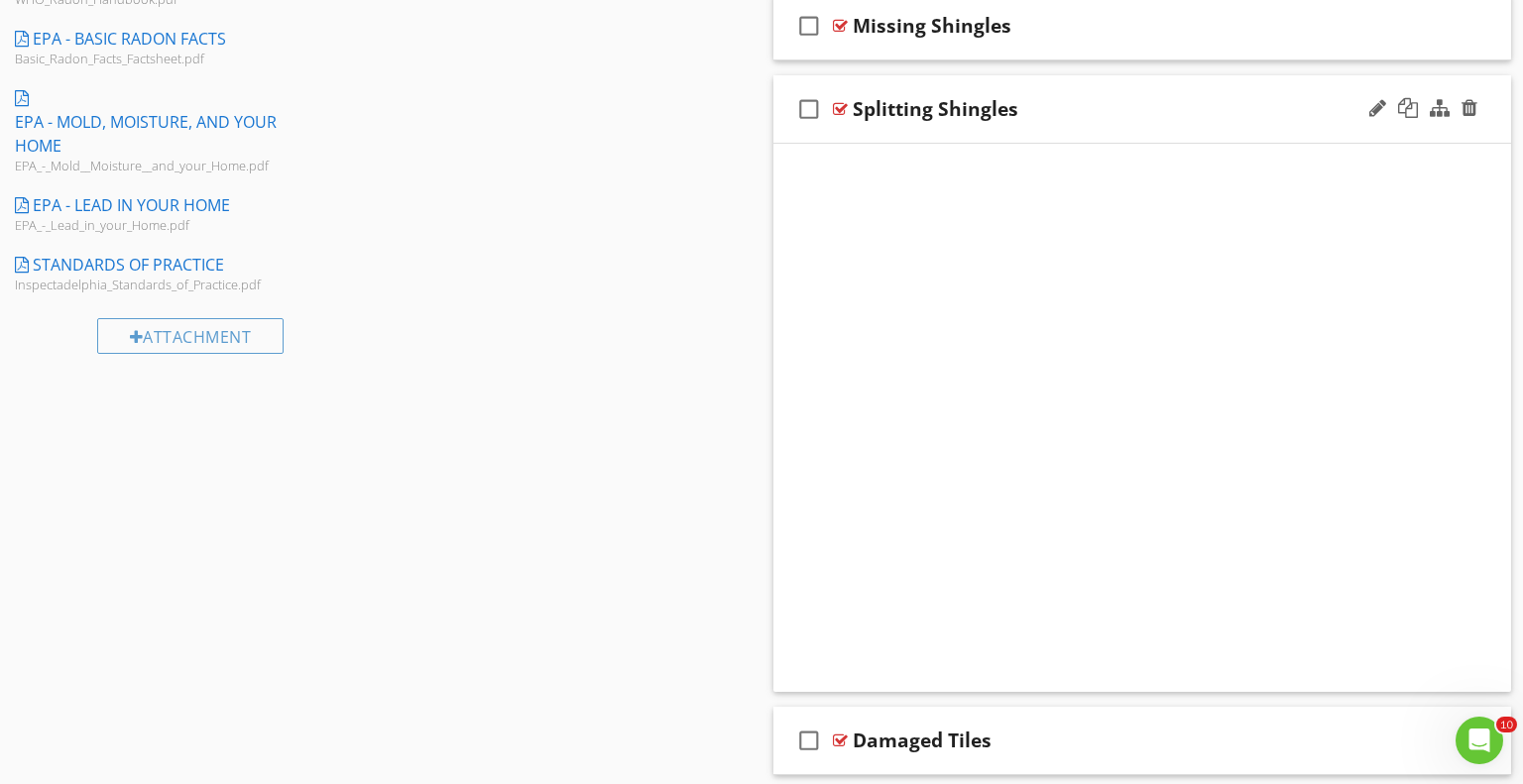 scroll, scrollTop: 1074, scrollLeft: 0, axis: vertical 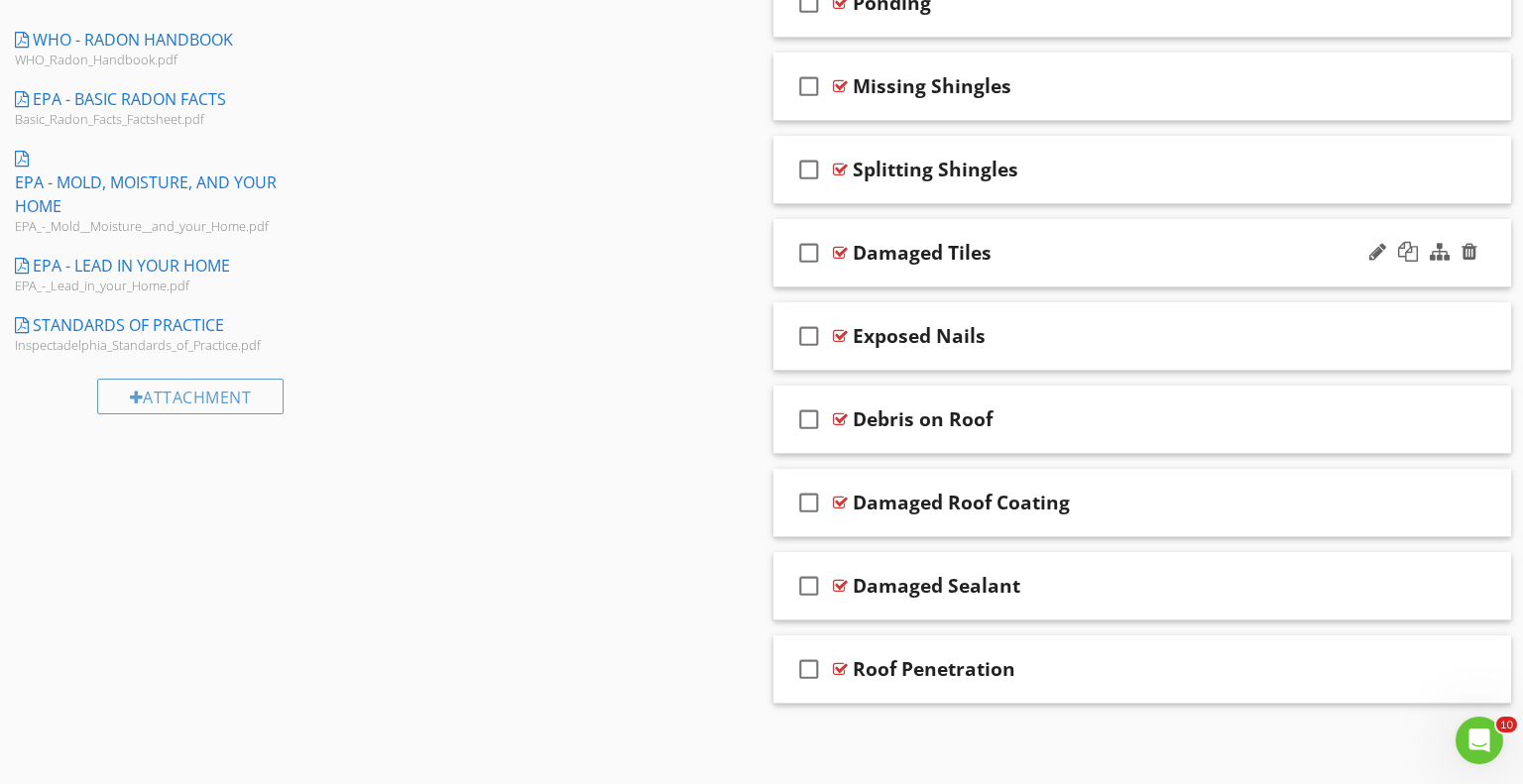 click on "check_box_outline_blank
Damaged Tiles" at bounding box center [1142, 253] 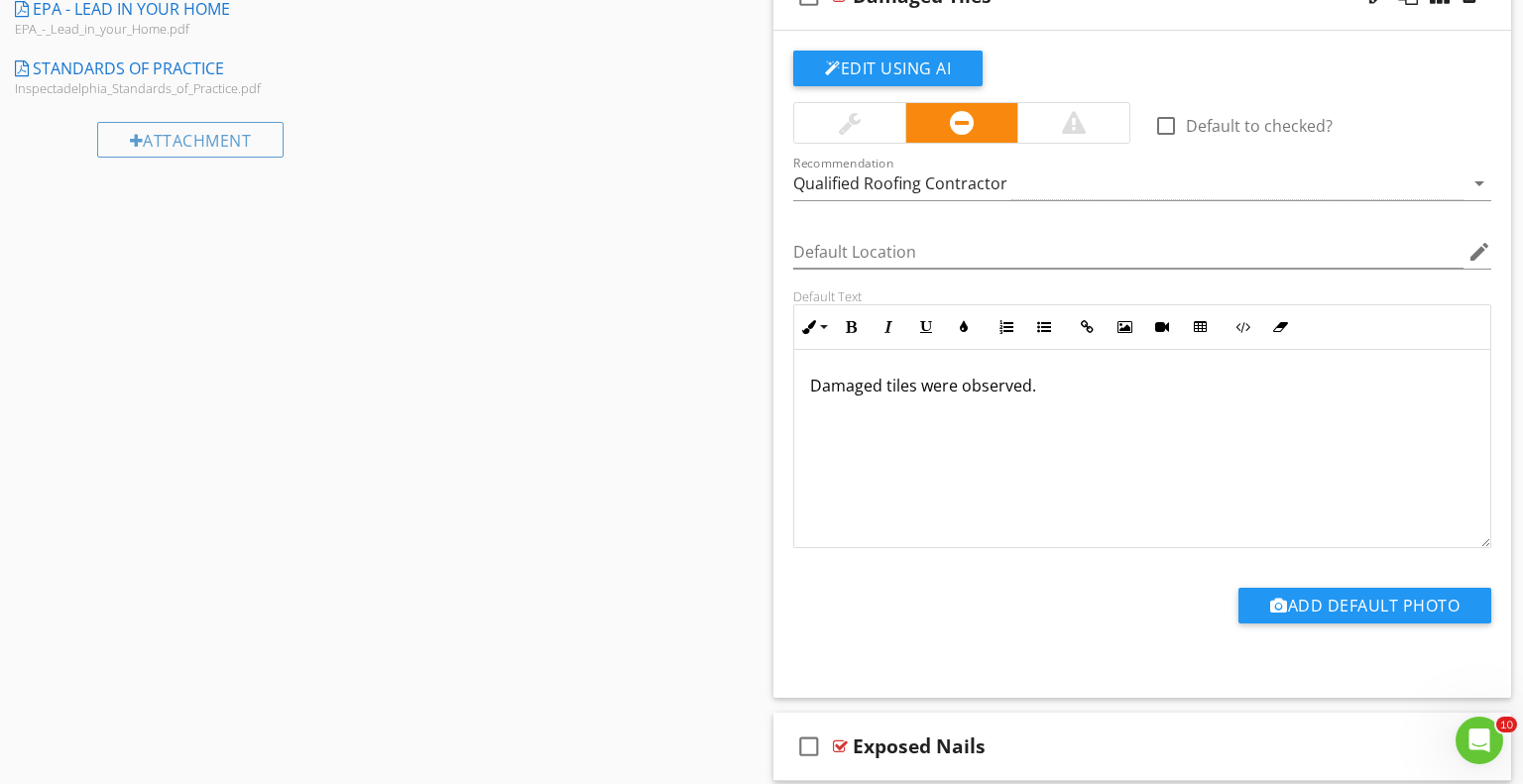 scroll, scrollTop: 1341, scrollLeft: 0, axis: vertical 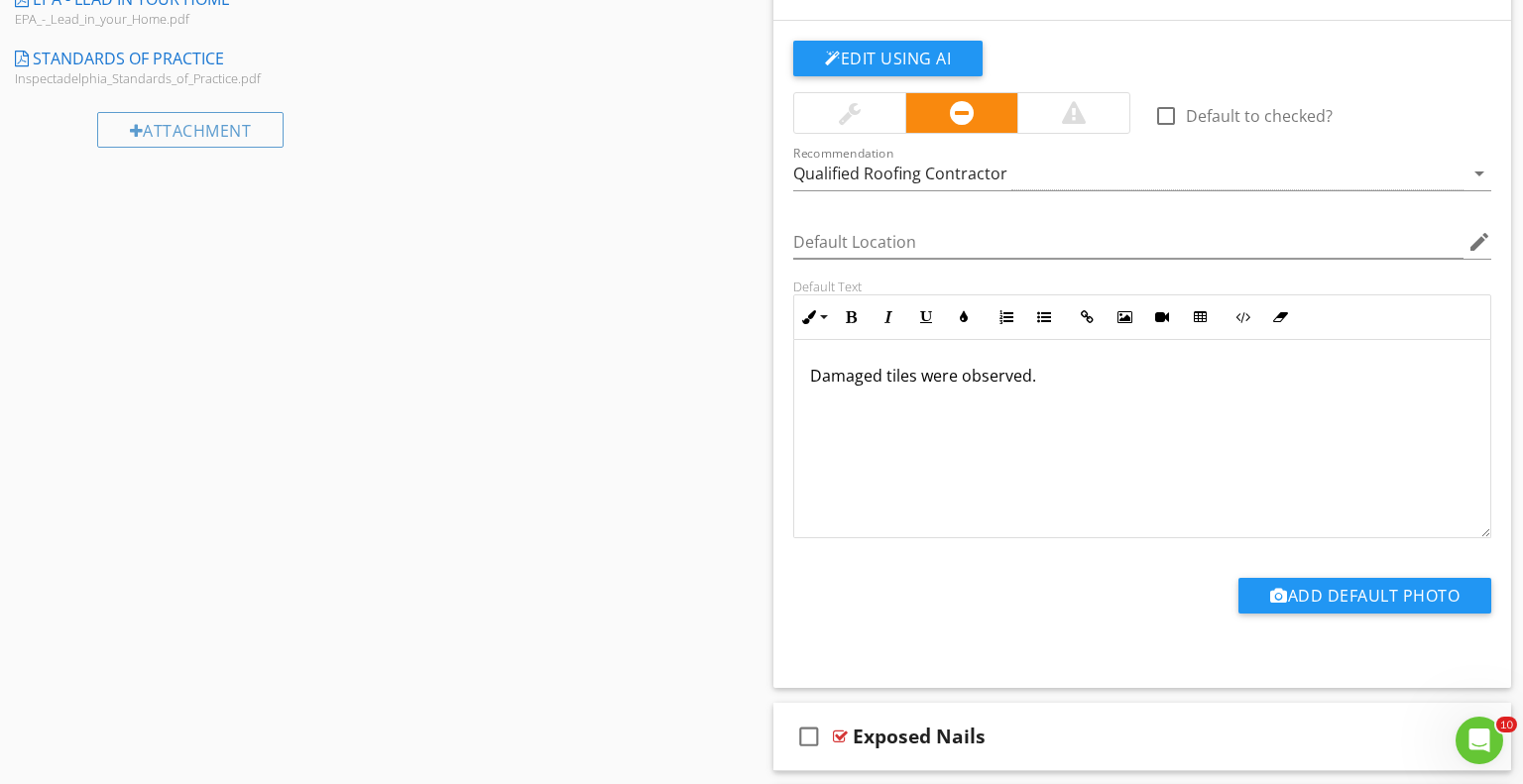 click on "Comments
New
Informational   check_box_outline_blank     Select All       check_box_outline_blank
Material
New
Limitations
New
Observations   check_box_outline_blank     Select All     check_box_outline_blank
Damaged Roof Covering
check_box_outline_blank
Sagging
check_box_outline_blank
Delamination
check_box_outline_blank
Ponding
check_box_outline_blank
Missing Shingles
check_box_outline_blank
Splitting Shingles
check_box_outline_blank
Damaged Tiles
Edit Using AI
check_box_outline_blank Default to checked?           Recommendation arrow_drop_down   edit" at bounding box center (1142, 20) 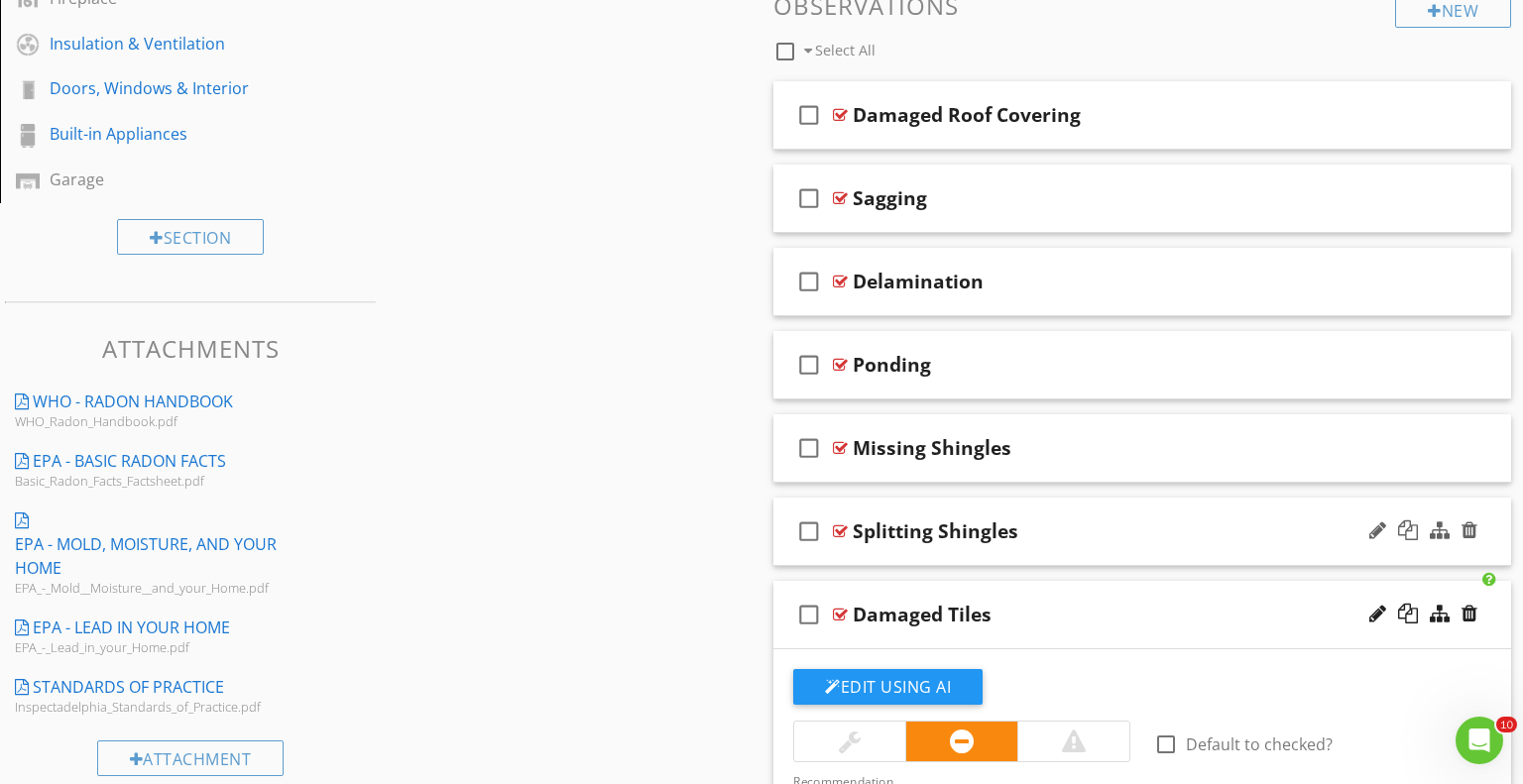 scroll, scrollTop: 718, scrollLeft: 0, axis: vertical 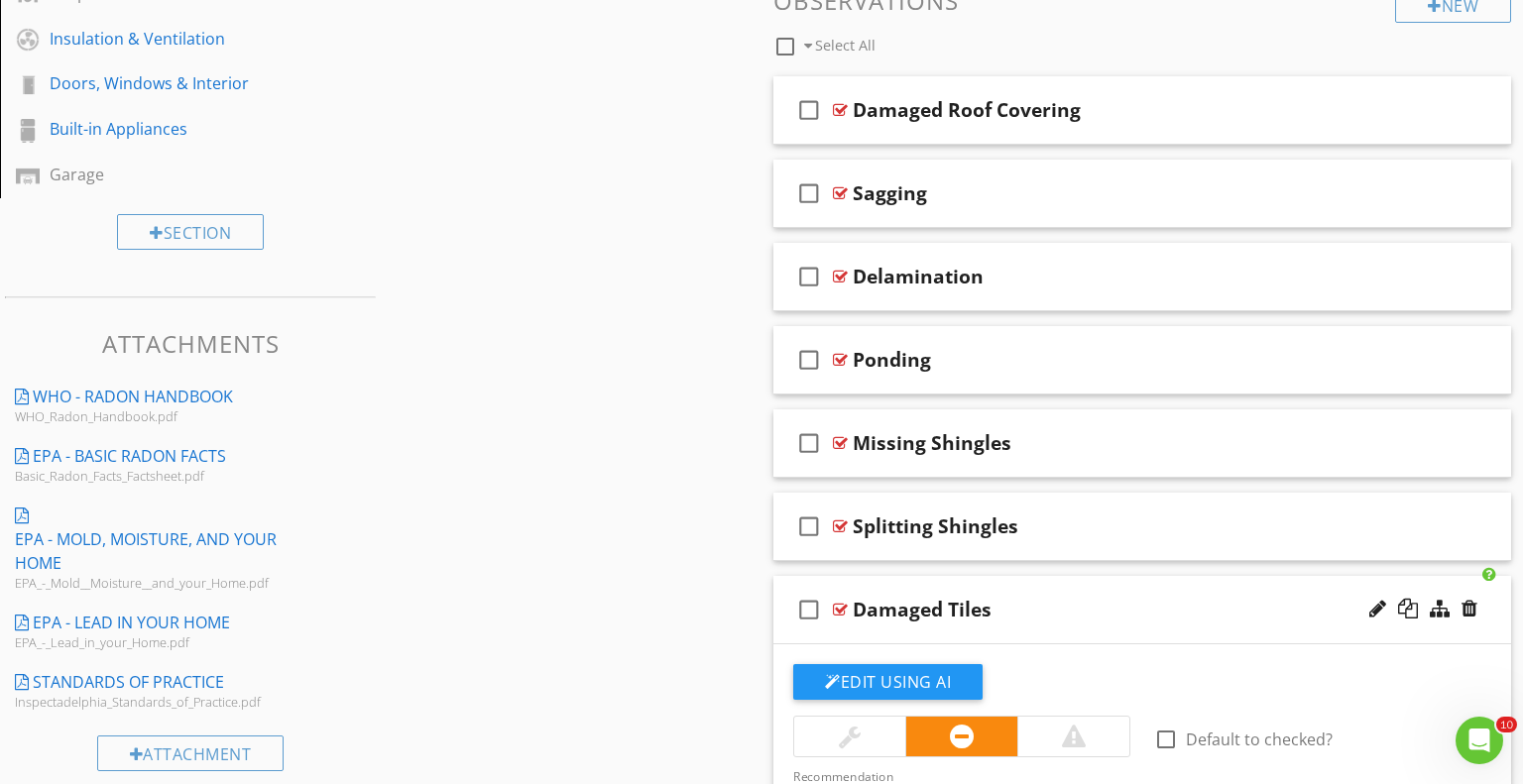 click on "check_box_outline_blank
Damaged Roof Covering
check_box_outline_blank
Sagging
check_box_outline_blank
Delamination
check_box_outline_blank
Ponding
check_box_outline_blank
Missing Shingles
check_box_outline_blank
Splitting Shingles
check_box_outline_blank
Damaged Tiles
Edit Using AI
check_box_outline_blank Default to checked?           Recommendation Qualified Roofing Contractor arrow_drop_down   Default Location edit       Default Text   Inline Style XLarge Large Normal Small Light Small/Light Bold Italic Underline Colors Ordered List Unordered List Insert Link Insert Image Insert Video Insert Table Code View Clear Formatting Damaged tiles were observed. Enter text here" at bounding box center [1142, 902] 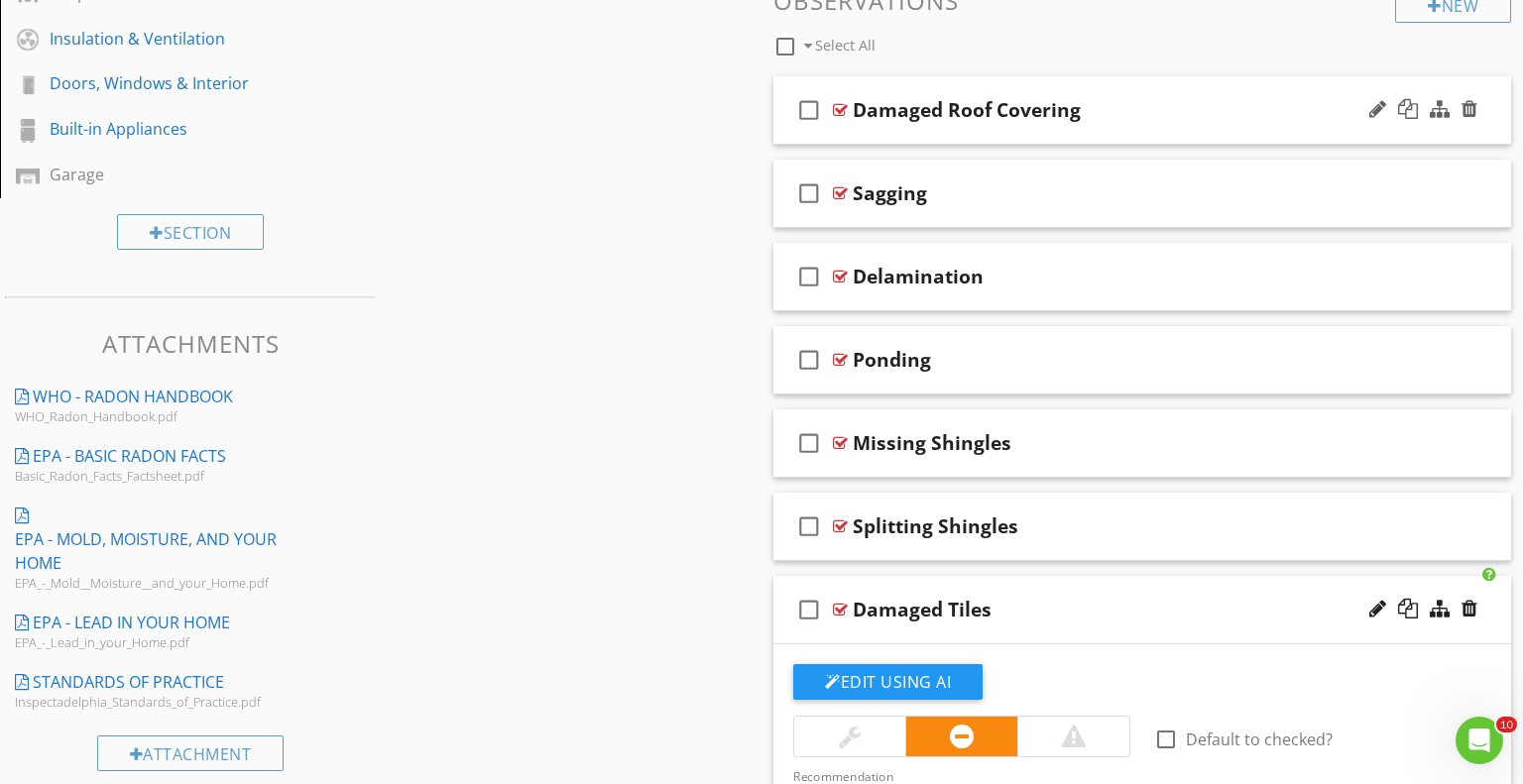 click on "check_box_outline_blank
Damaged Roof Covering" at bounding box center [1142, 110] 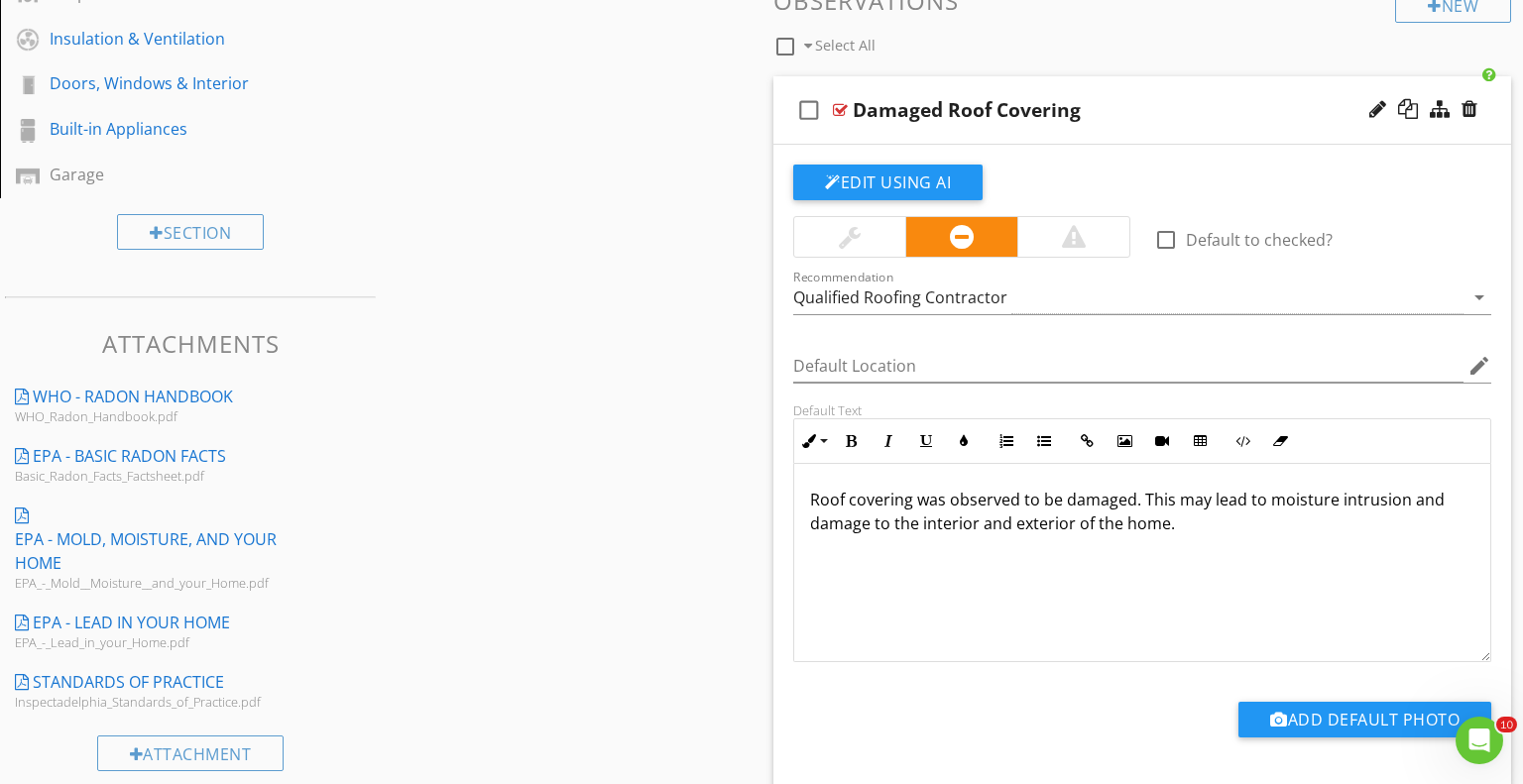 scroll, scrollTop: 0, scrollLeft: 0, axis: both 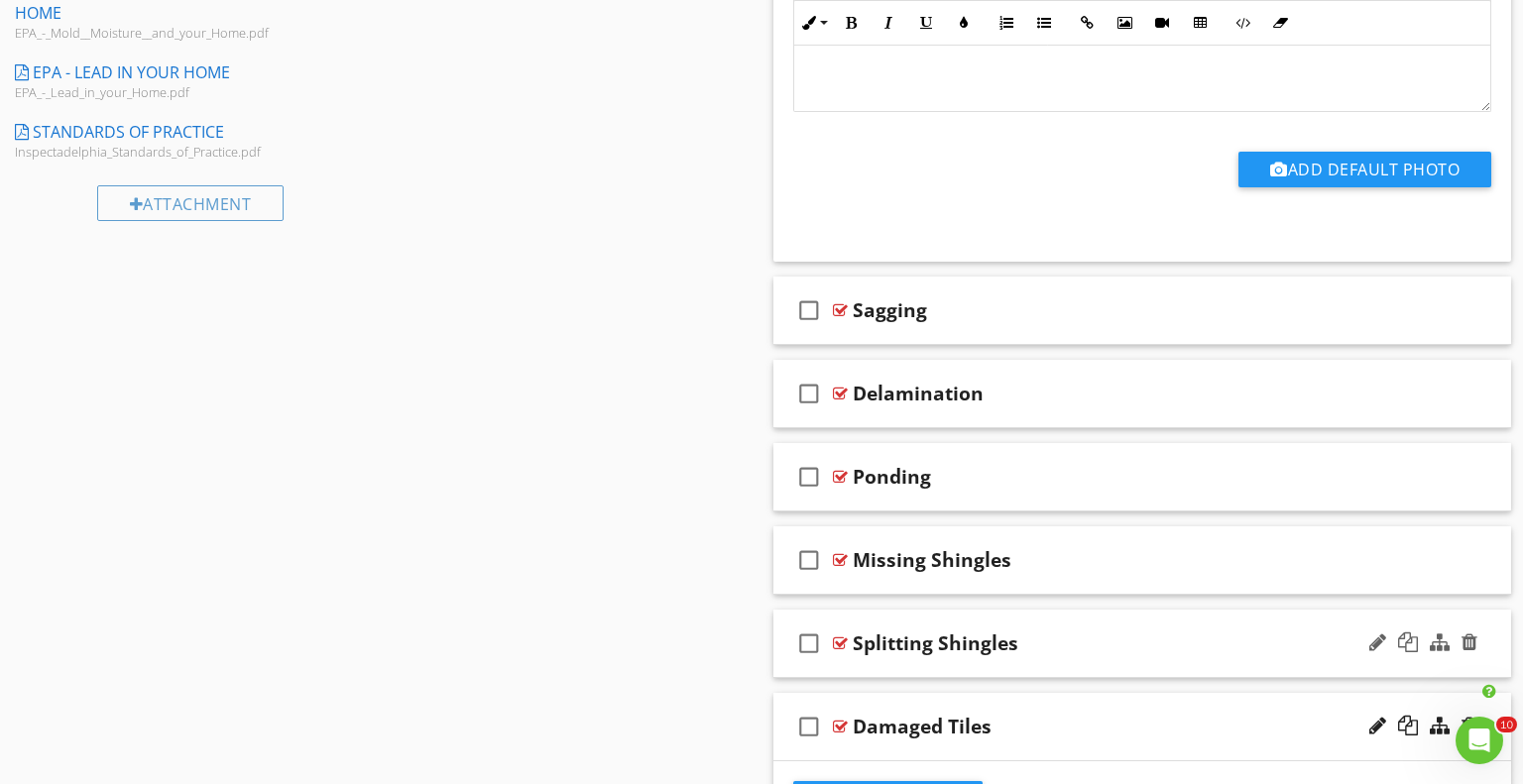 click on "check_box_outline_blank
Splitting Shingles" at bounding box center [1142, 643] 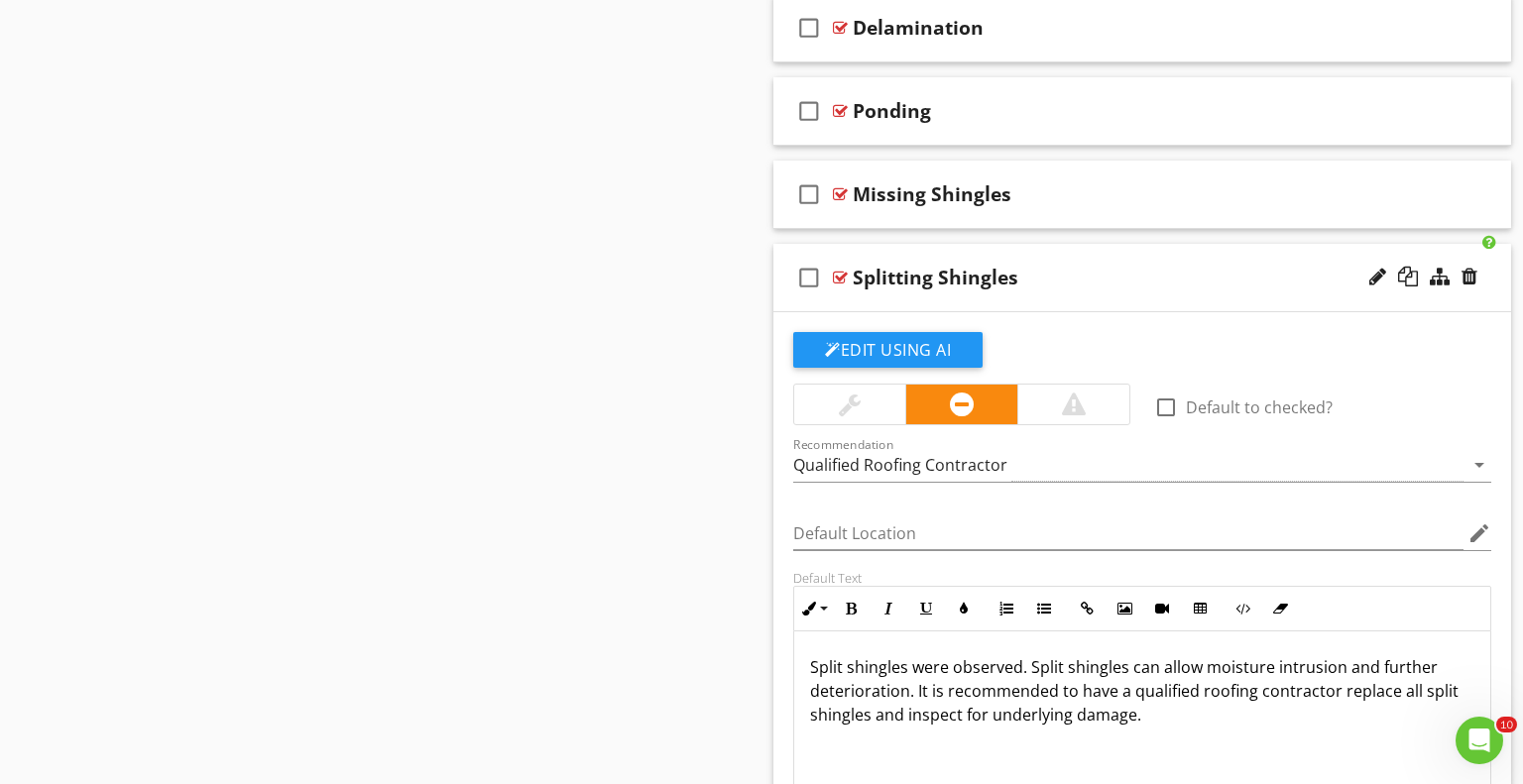 scroll, scrollTop: 1404, scrollLeft: 0, axis: vertical 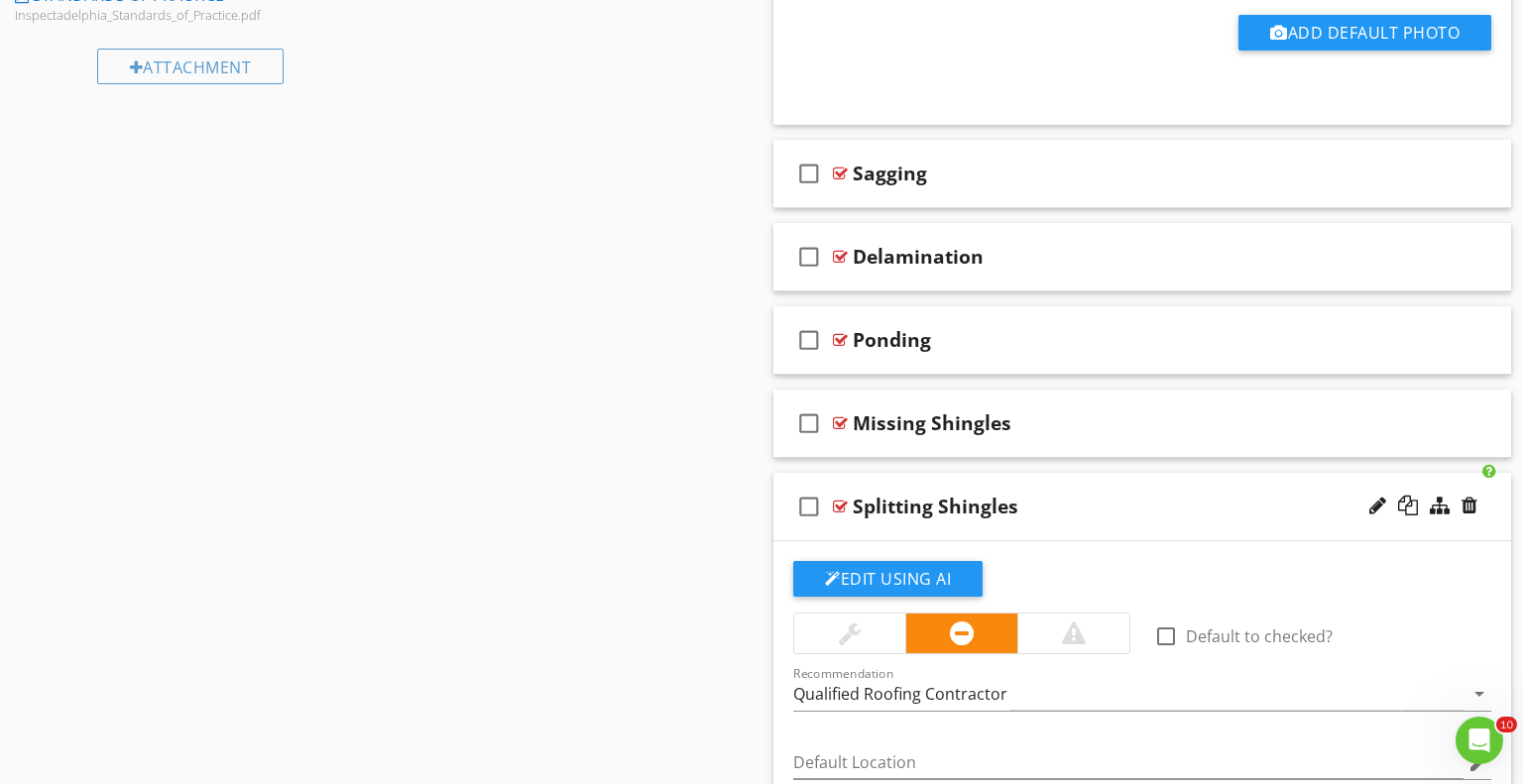 click on "Splitting Shingles" at bounding box center [1114, 506] 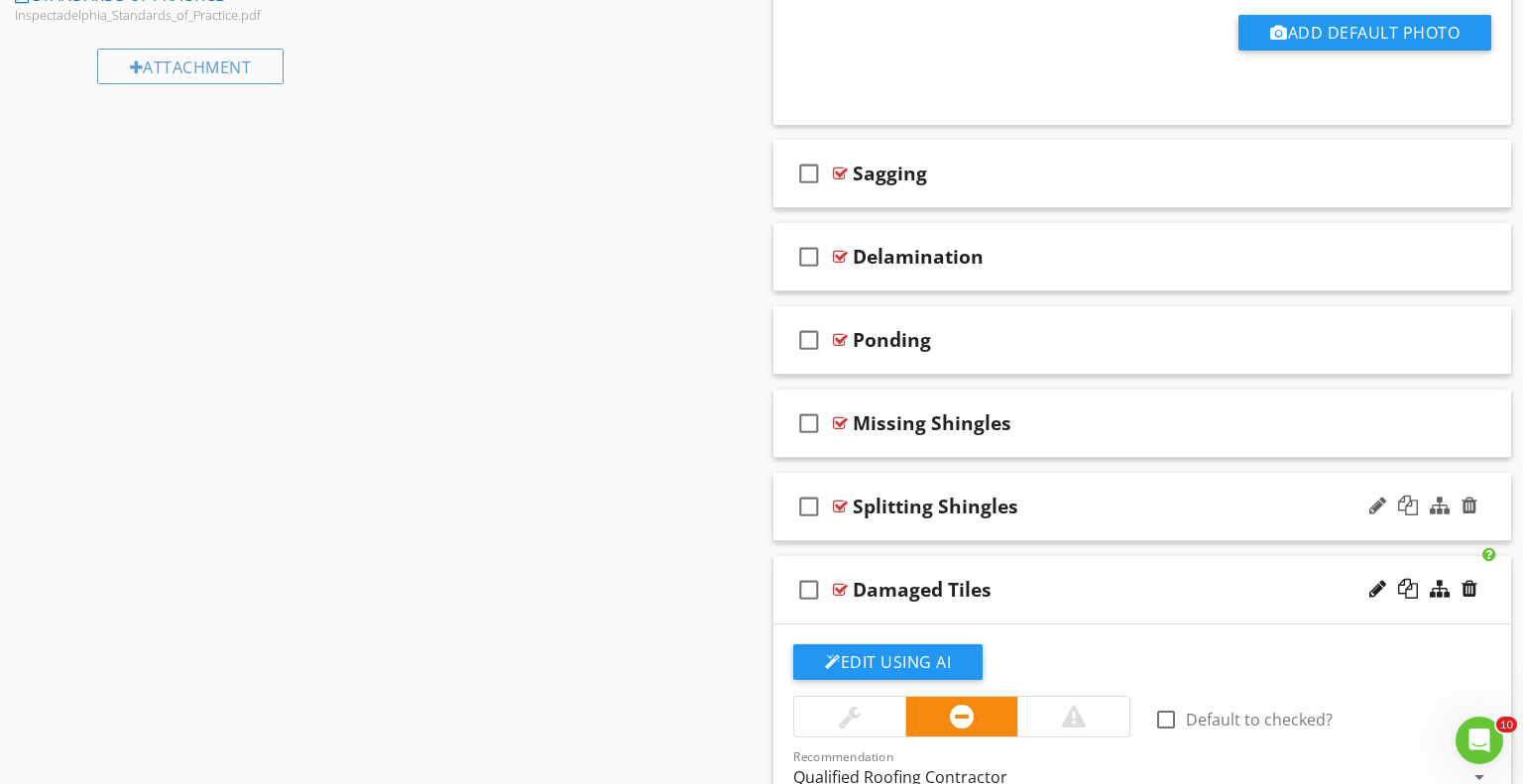 click on "Sections
Inspection Scope and Purpose           Inspection Details           Exterior           Roof           Basement, Foundation, Crawlspace & Structure           Heating           Cooling           Plumbing           Electrical           Fireplace           Insulation & Ventilation           Doors, Windows & Interior           Built-in Appliances           Garage
Section
Attachments     WHO - Radon Handbook   WHO_Radon_Handbook.pdf     EPA - Basic Radon Facts   Basic_Radon_Facts_Factsheet.pdf     EPA - Mold, Moisture, and your Home   EPA_-_Mold__Moisture__and_your_Home.pdf     EPA - Lead in your Home   EPA_-_Lead_in_your_Home.pdf     Standards of Practice   Inspectadelphia_Standards_of_Practice.pdf
Attachment
Items
General           Coverings           Roof Drainage Systems           Flashings           Skylights, Chimneys & Other Roof Penetrations" at bounding box center (762, 282) 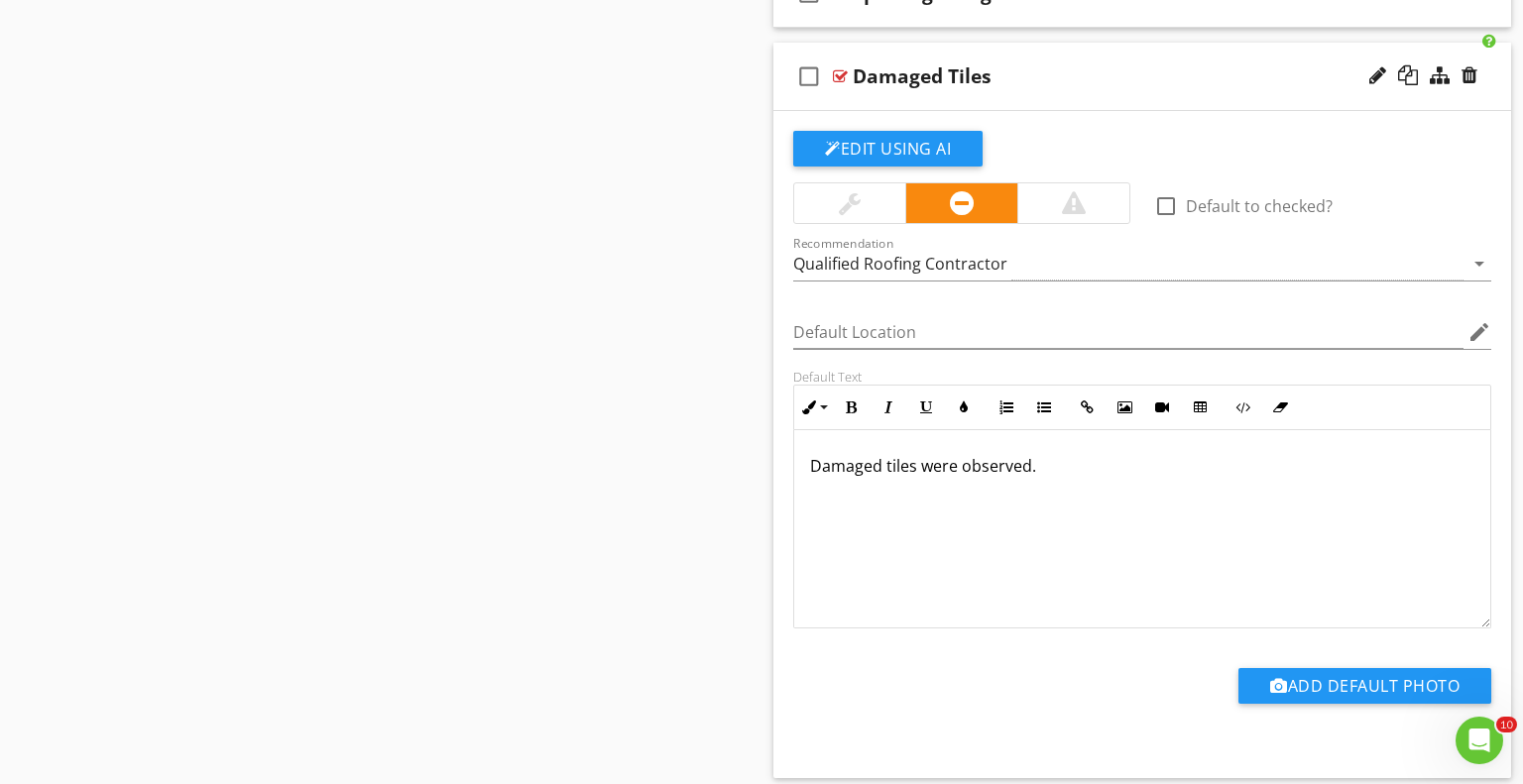 scroll, scrollTop: 1916, scrollLeft: 0, axis: vertical 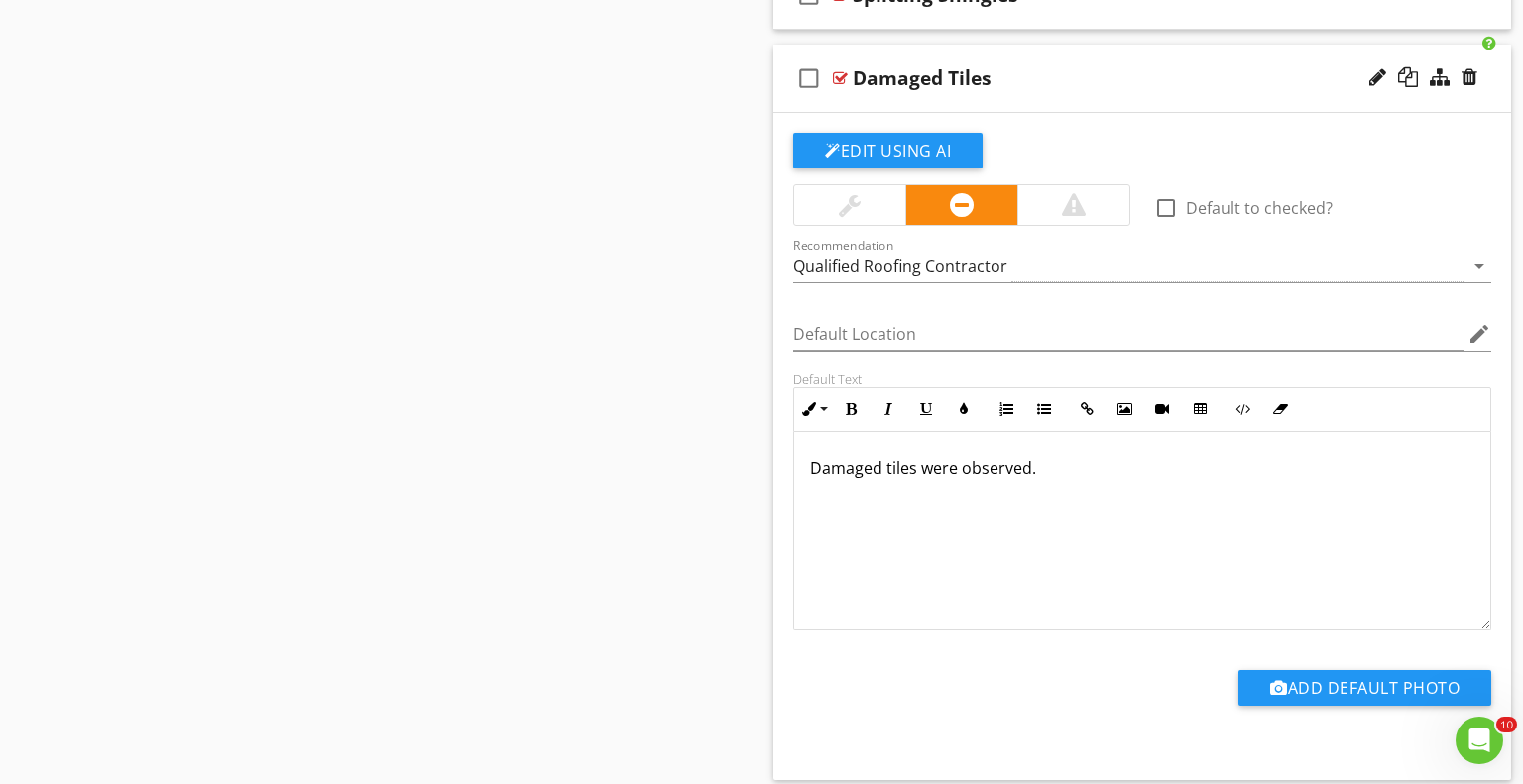 click on "Damaged tiles were observed." at bounding box center (1142, 468) 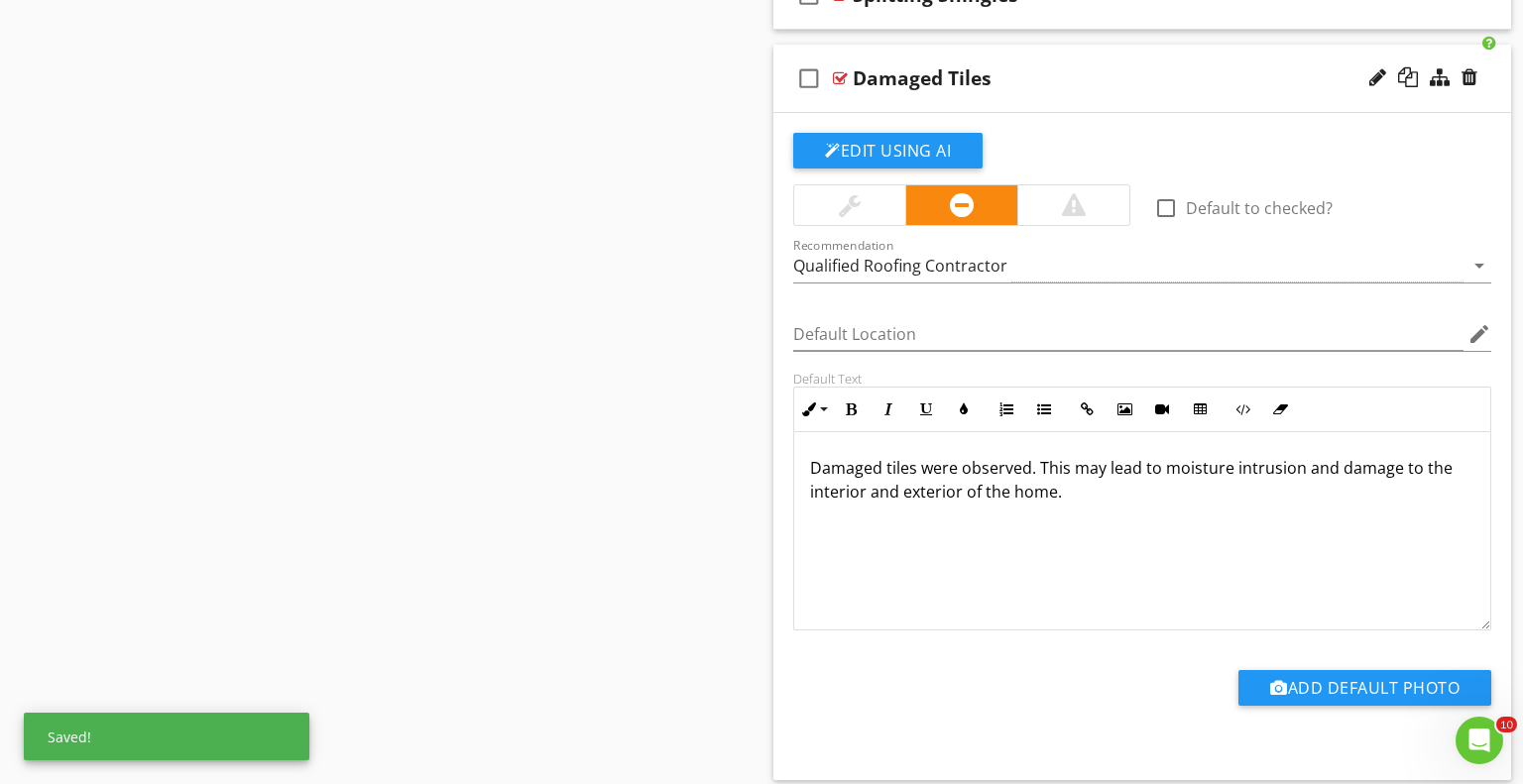 click on "Damaged tiles were observed. This may lead to moisture intrusion and damage to the interior and exterior of the home." at bounding box center (1142, 531) 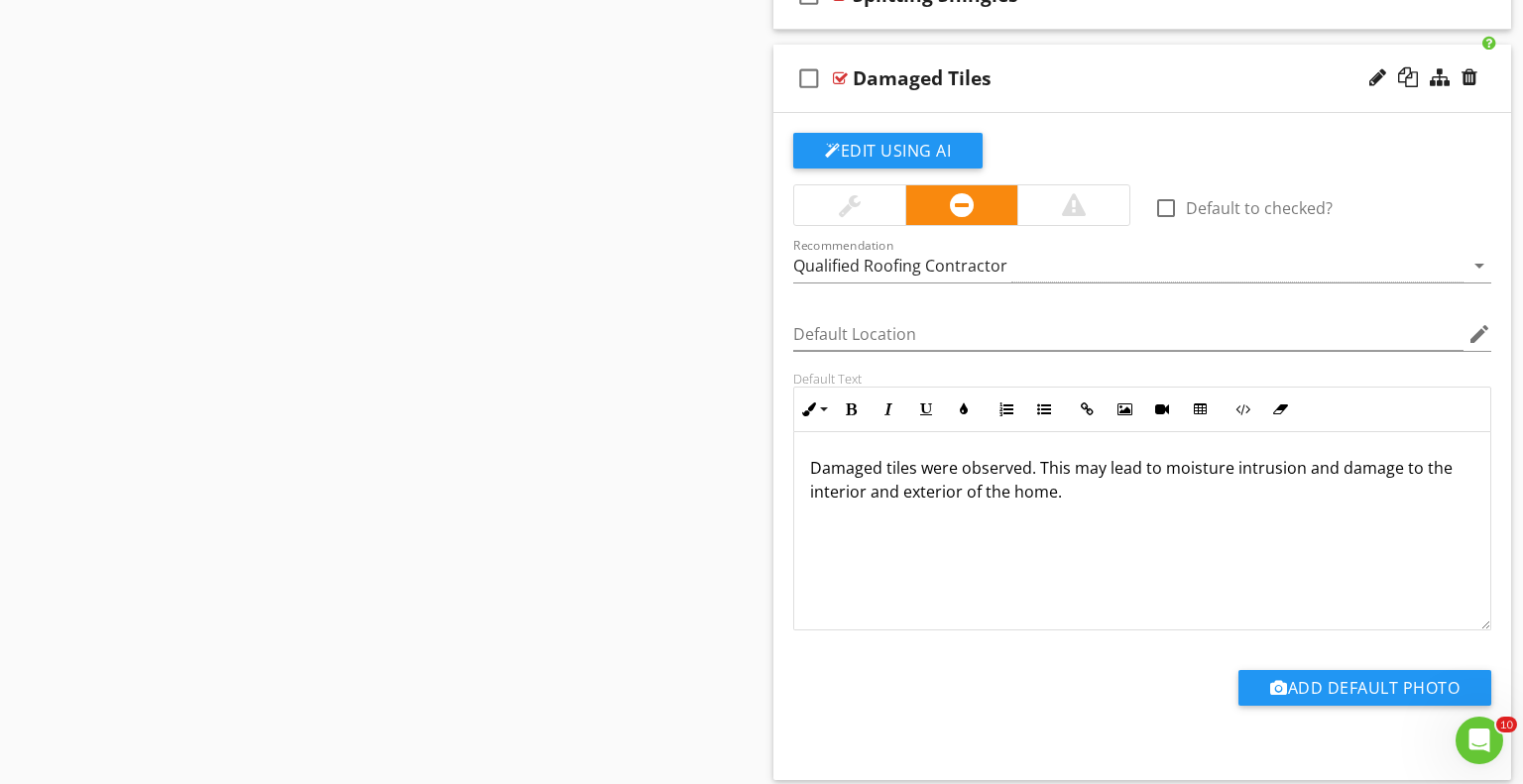 click on "Damaged tiles were observed. This may lead to moisture intrusion and damage to the interior and exterior of the home." at bounding box center (1142, 480) 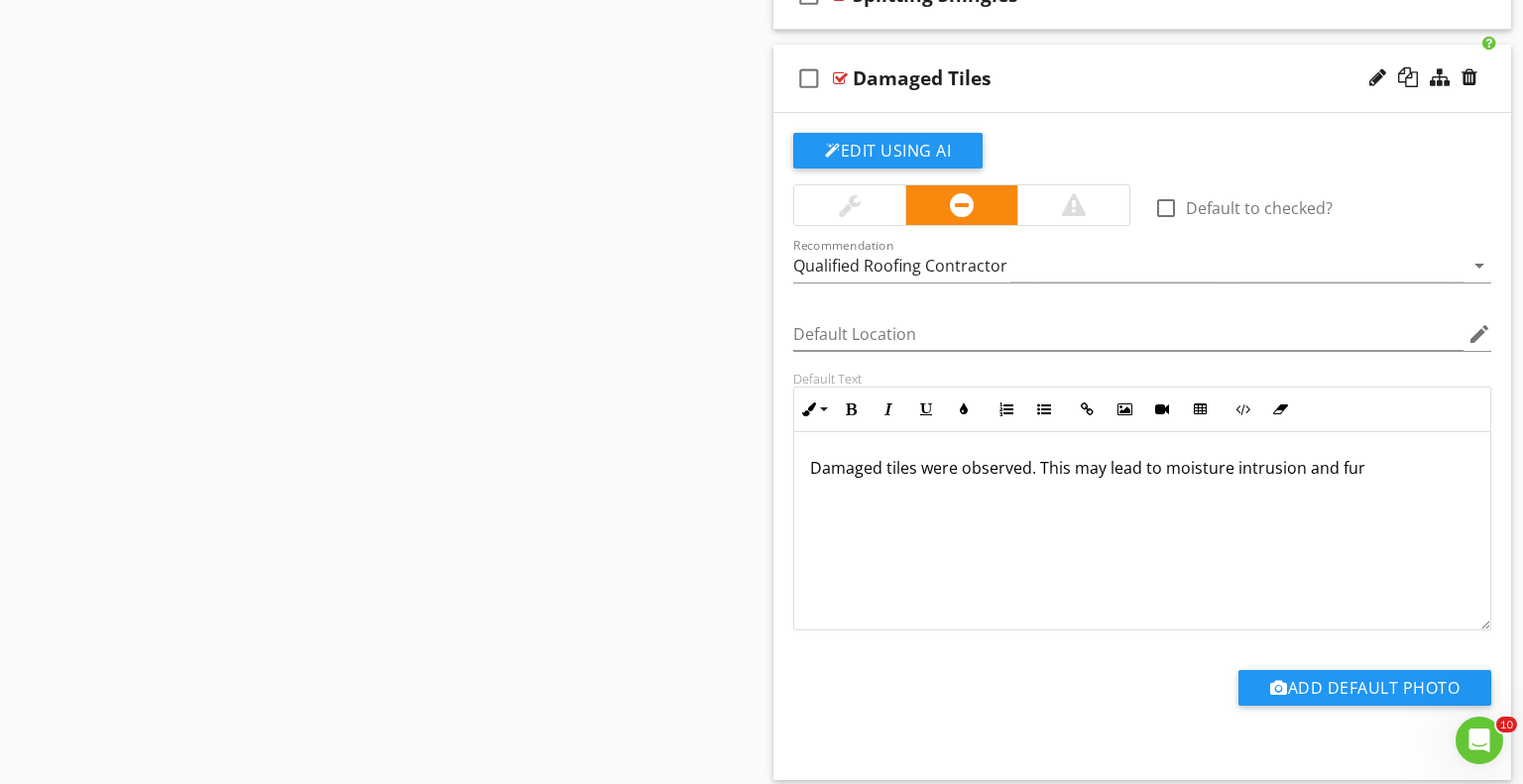 click on "Damaged tiles were observed. This may lead to moisture intrusion and fur" at bounding box center [1142, 531] 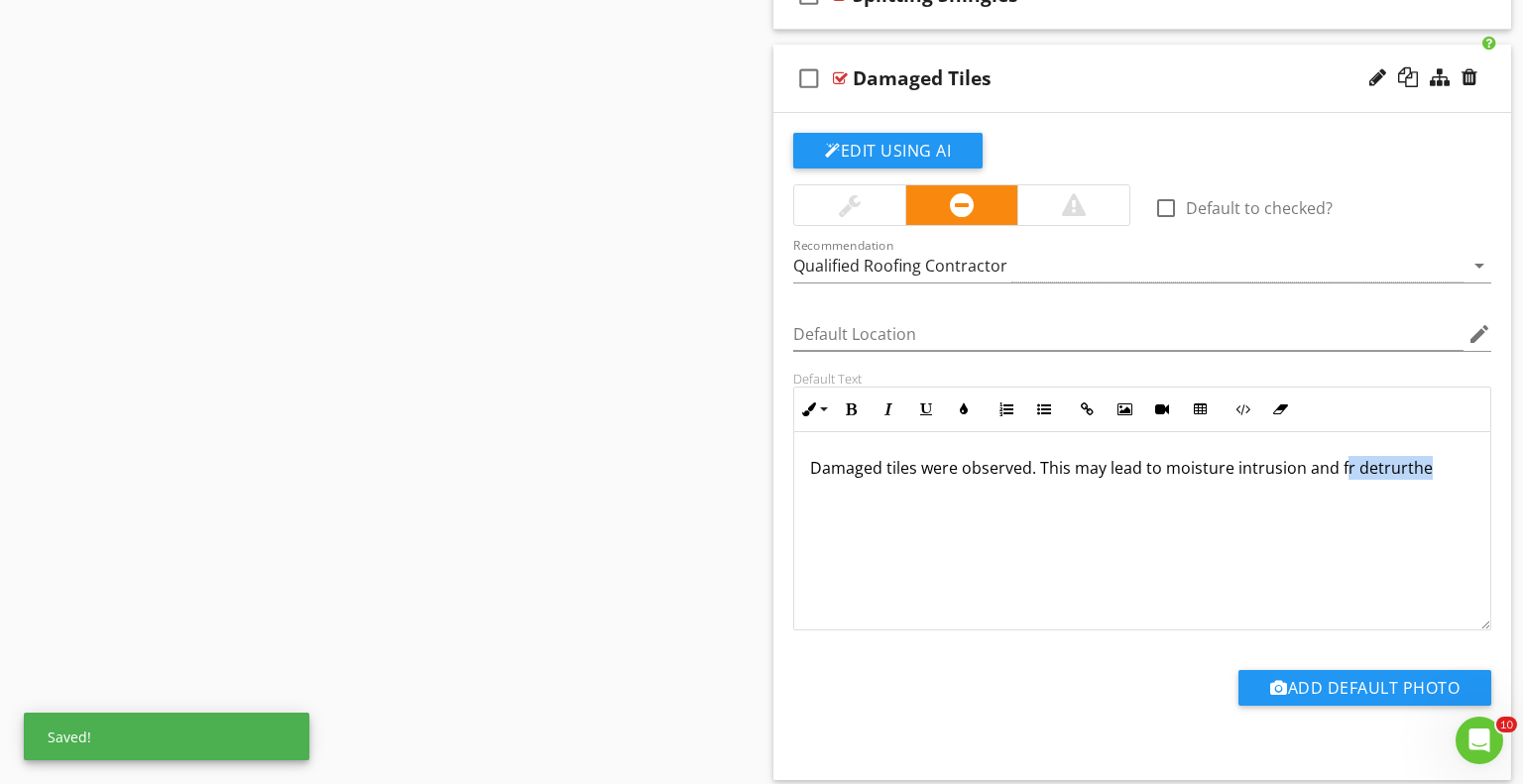 drag, startPoint x: 1343, startPoint y: 467, endPoint x: 1522, endPoint y: 464, distance: 179.02514 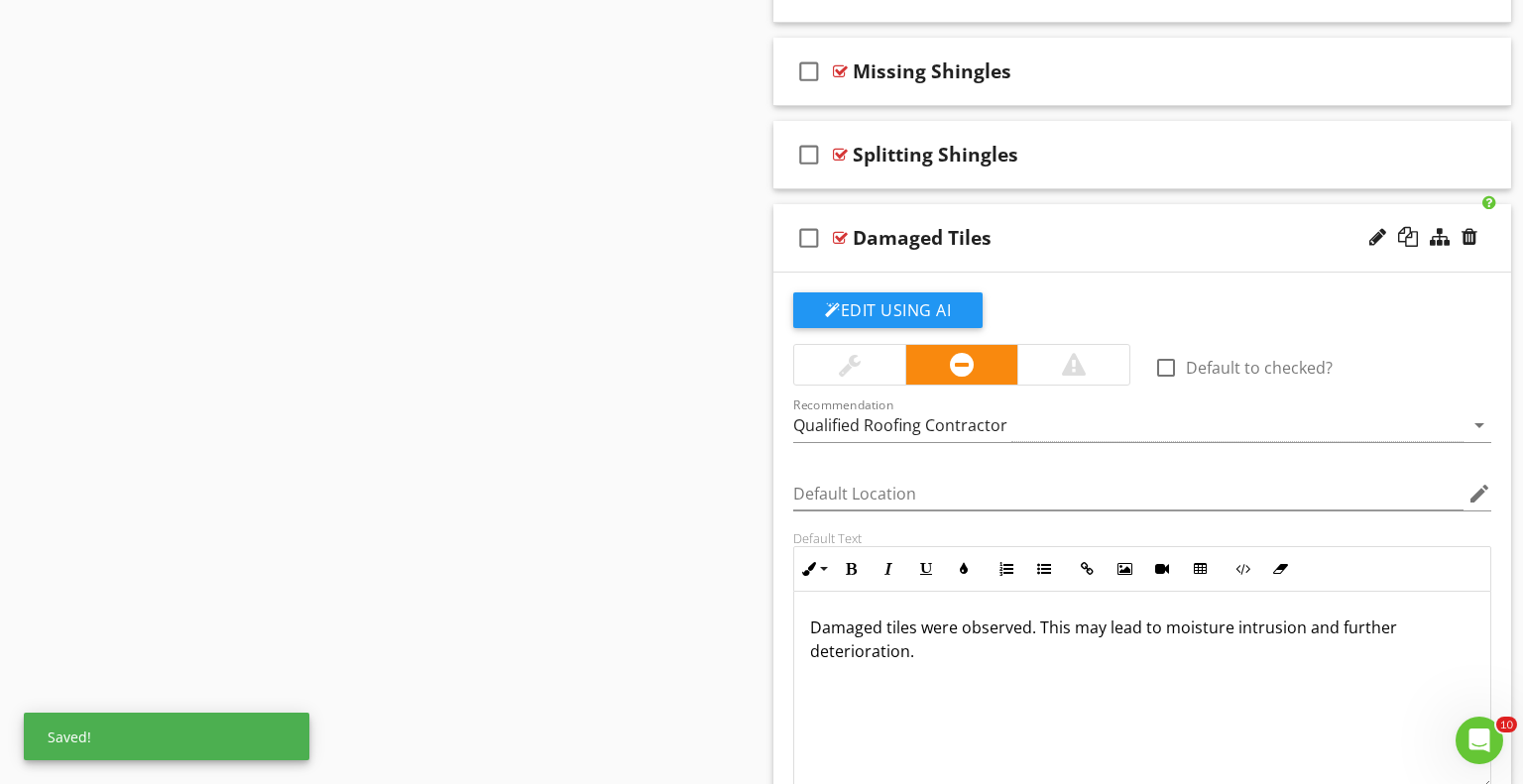 scroll, scrollTop: 1755, scrollLeft: 0, axis: vertical 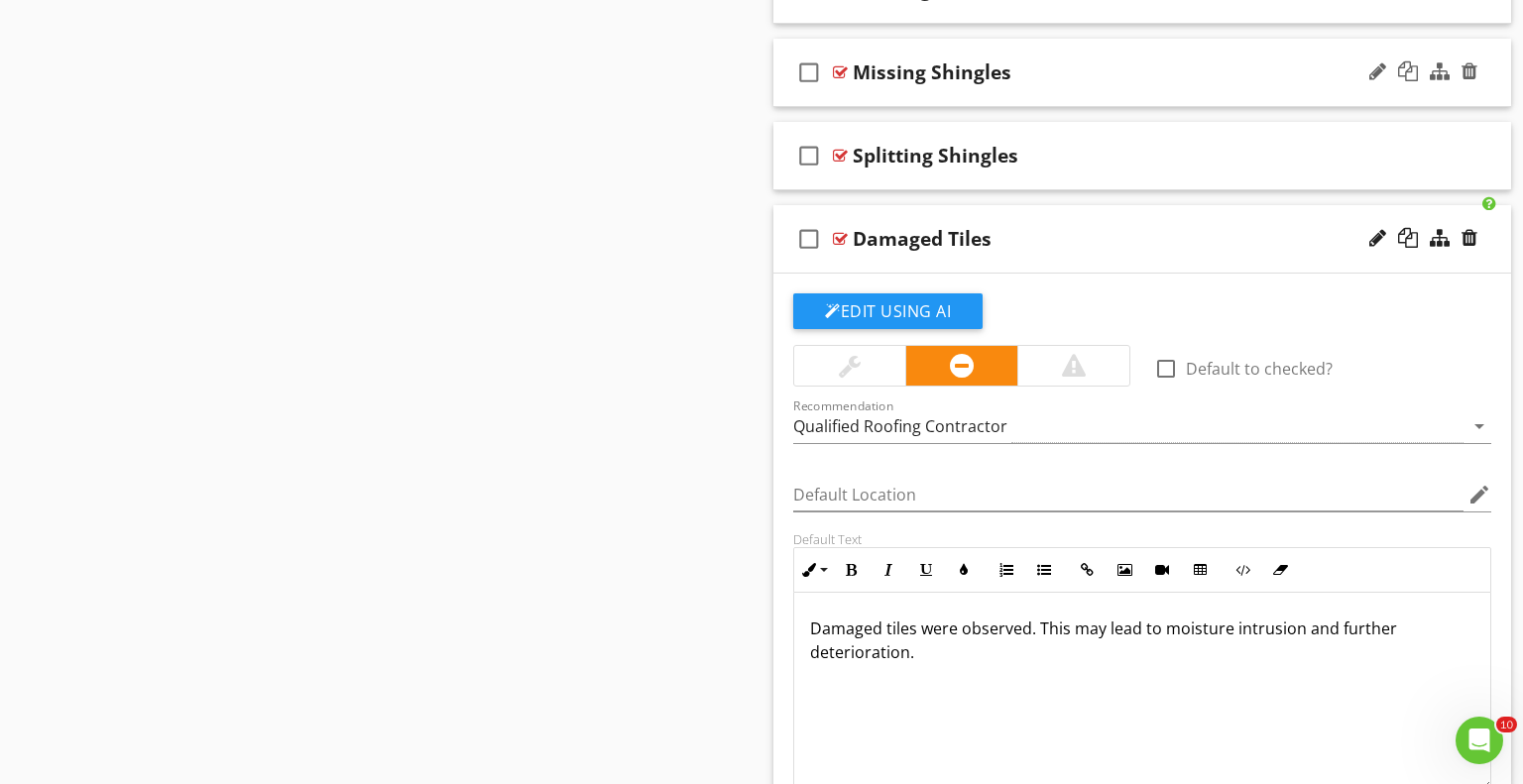 click on "Missing Shingles" at bounding box center [1114, 72] 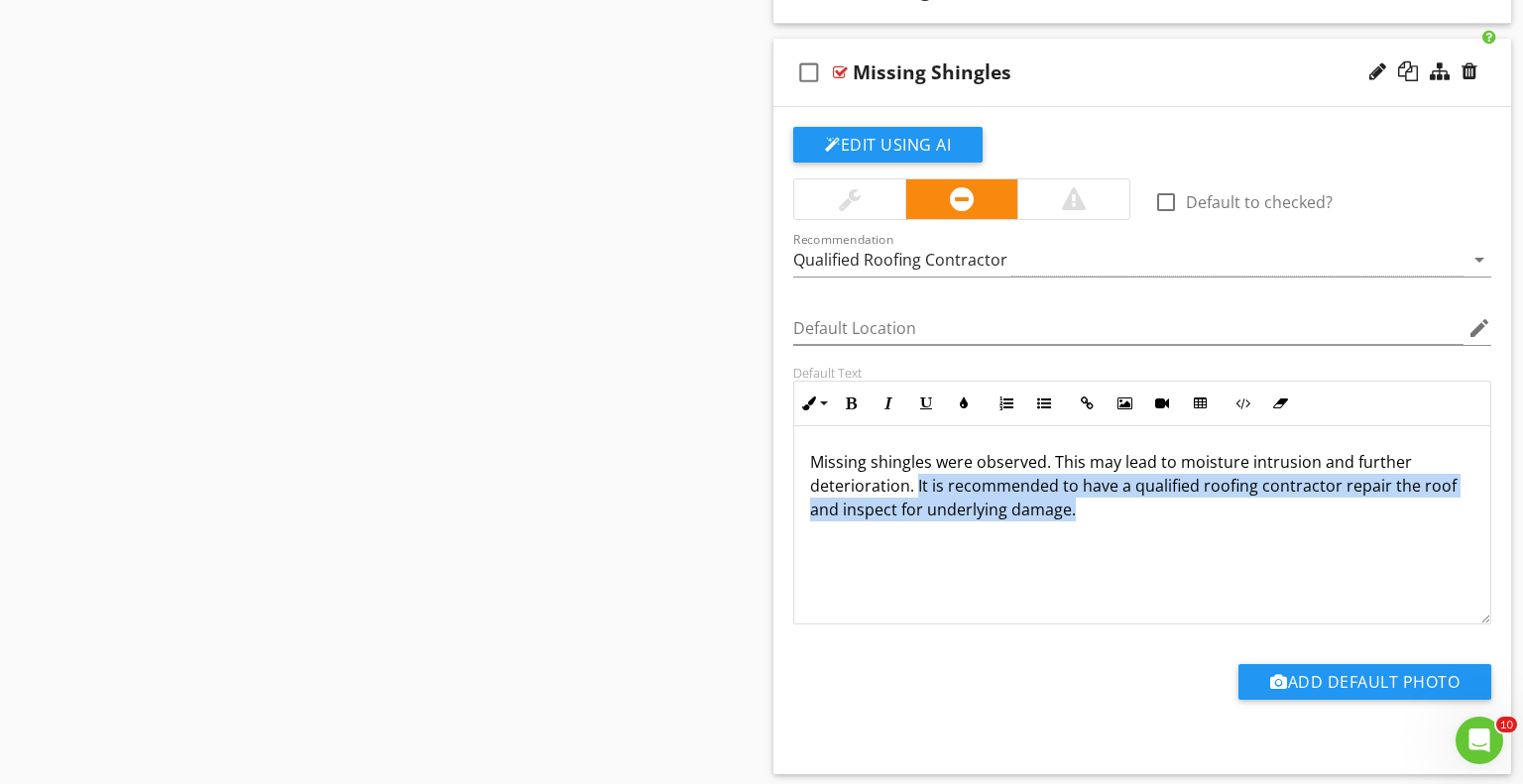 drag, startPoint x: 1167, startPoint y: 509, endPoint x: 917, endPoint y: 488, distance: 250.8804 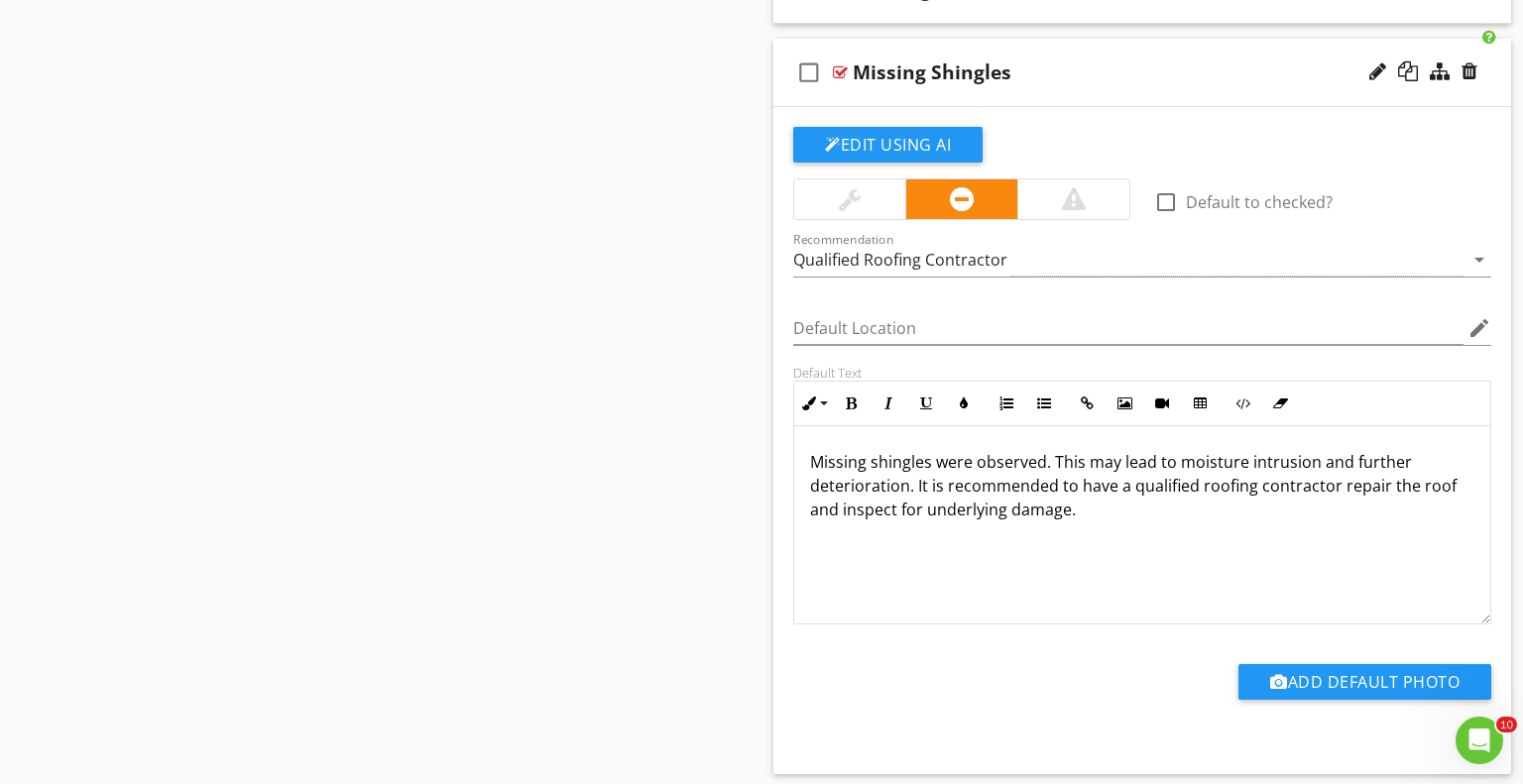 click on "Missing Shingles" at bounding box center [1114, 72] 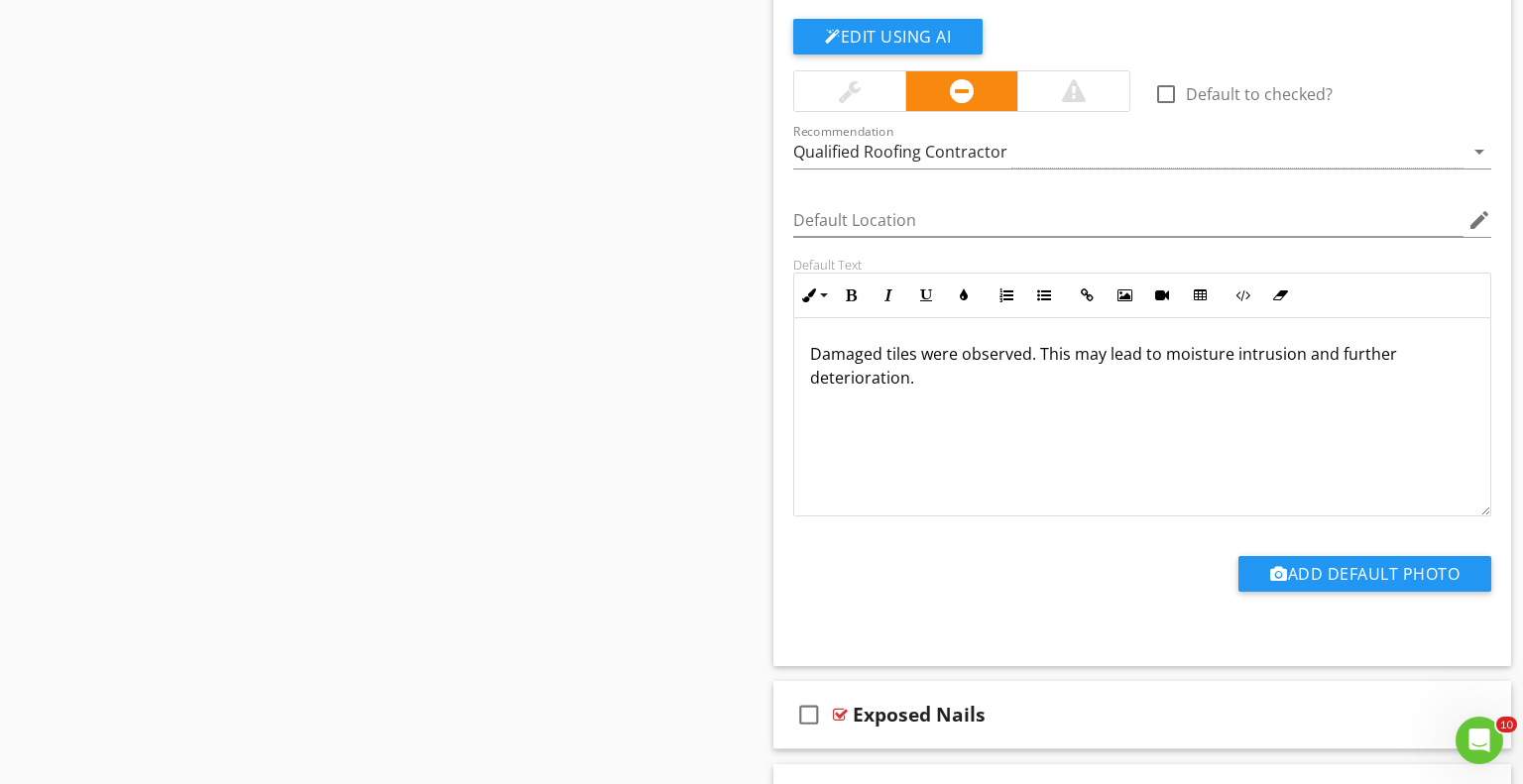 scroll, scrollTop: 2056, scrollLeft: 0, axis: vertical 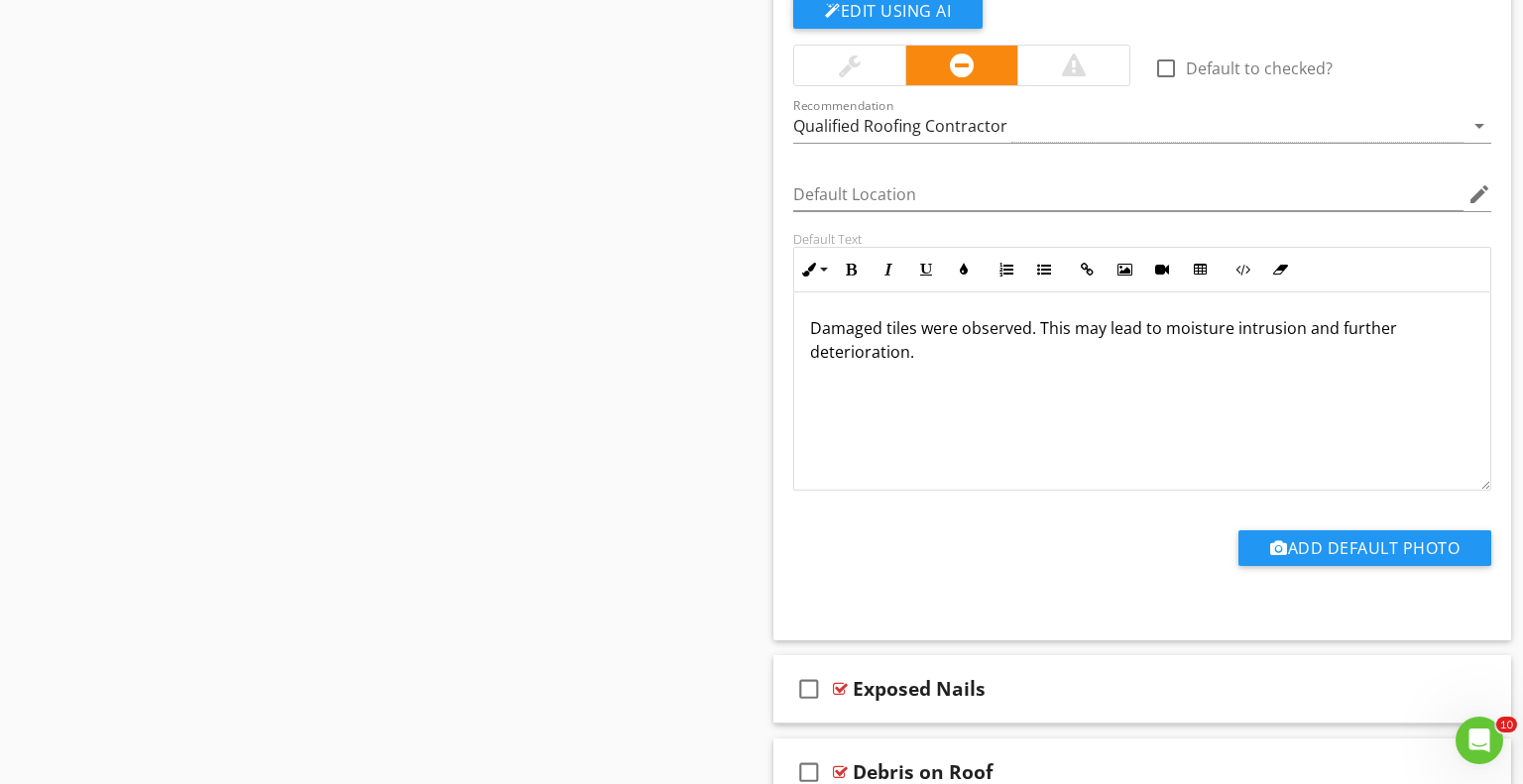 click on "Damaged tiles were observed. This may lead to moisture intrusion and further deterioration." at bounding box center (1142, 340) 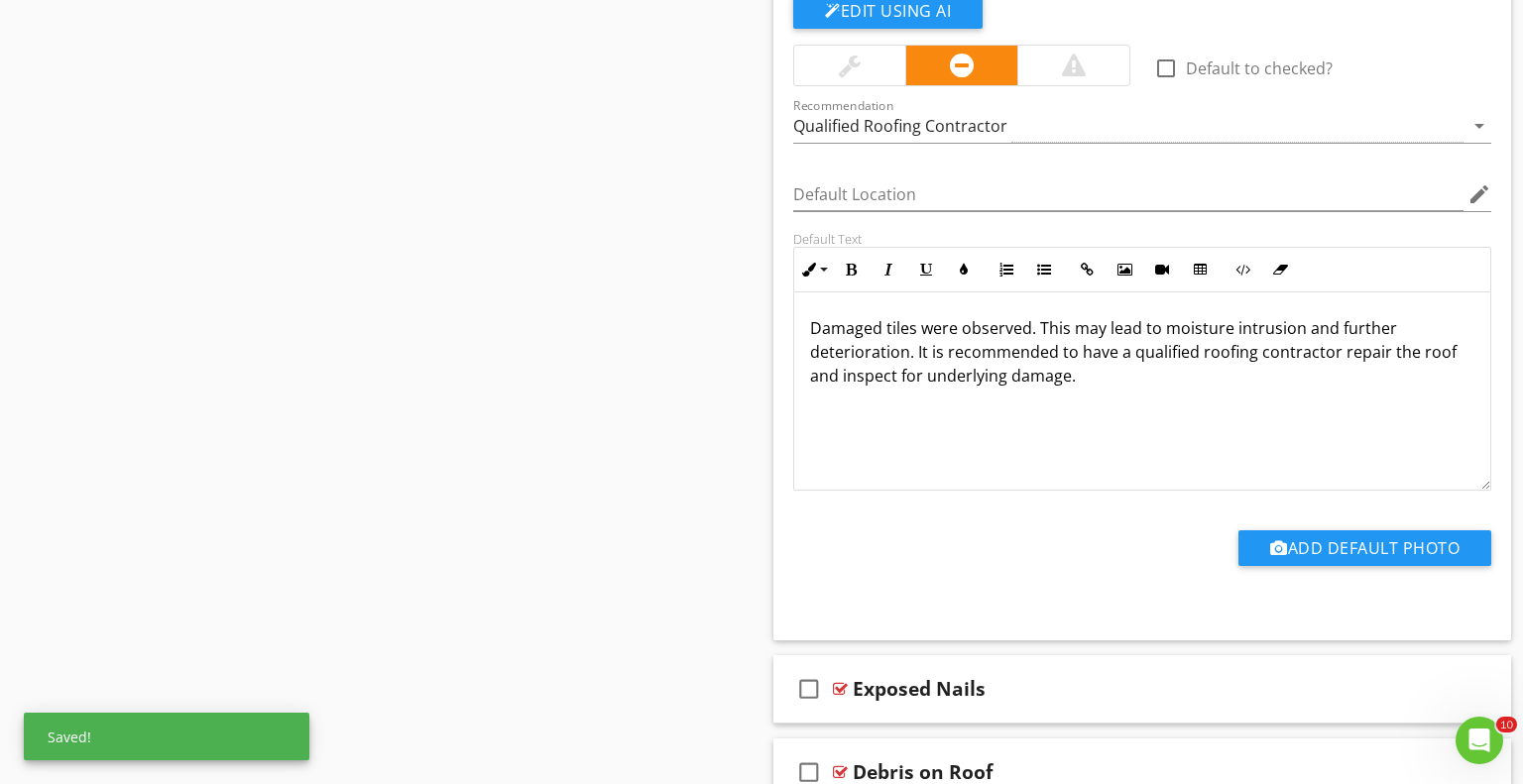 click on "Damaged tiles were observed. This may lead to moisture intrusion and further deterioration. It is recommended to have a qualified roofing contractor repair the roof and inspect for underlying damage." at bounding box center [1142, 352] 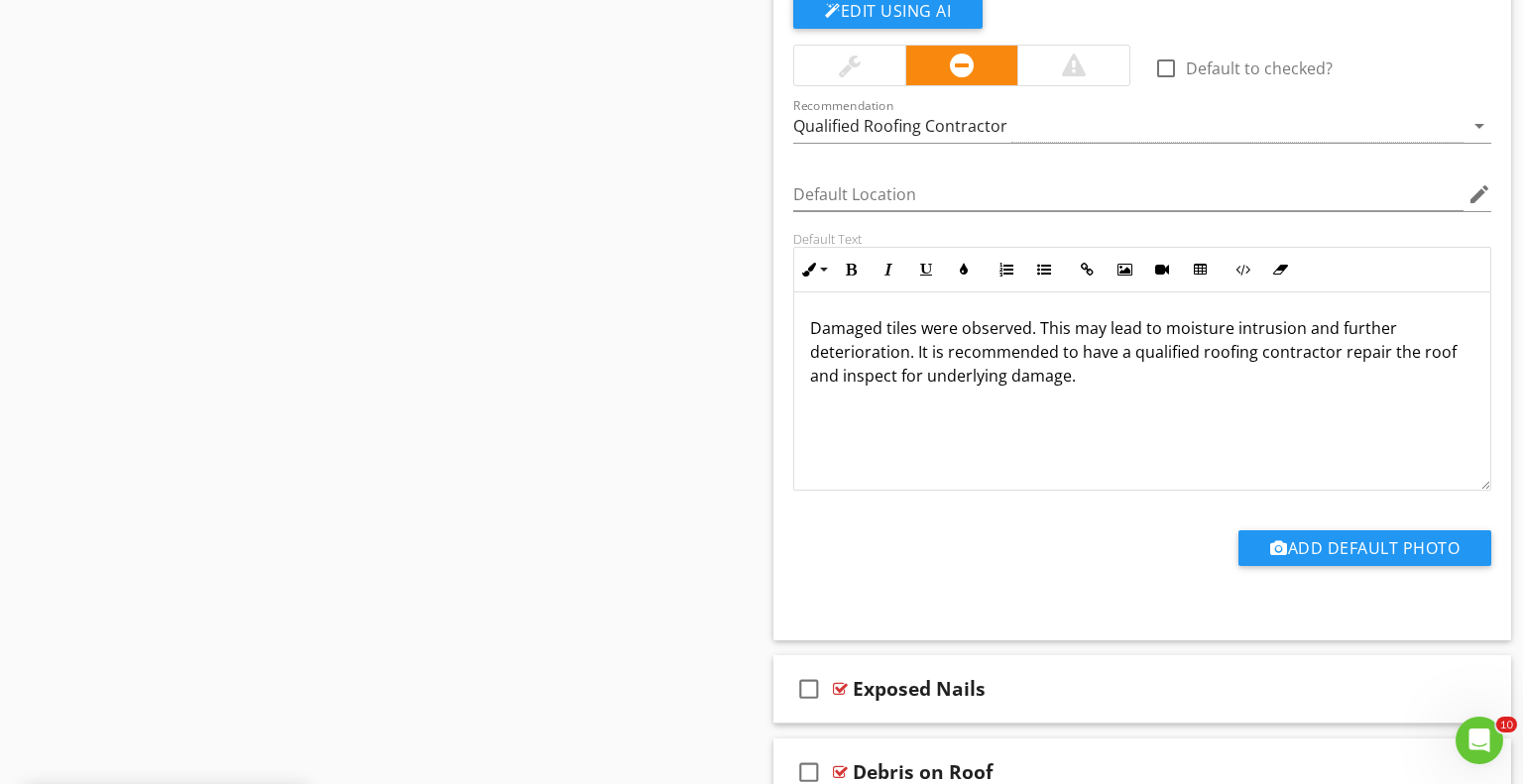 scroll, scrollTop: 1931, scrollLeft: 0, axis: vertical 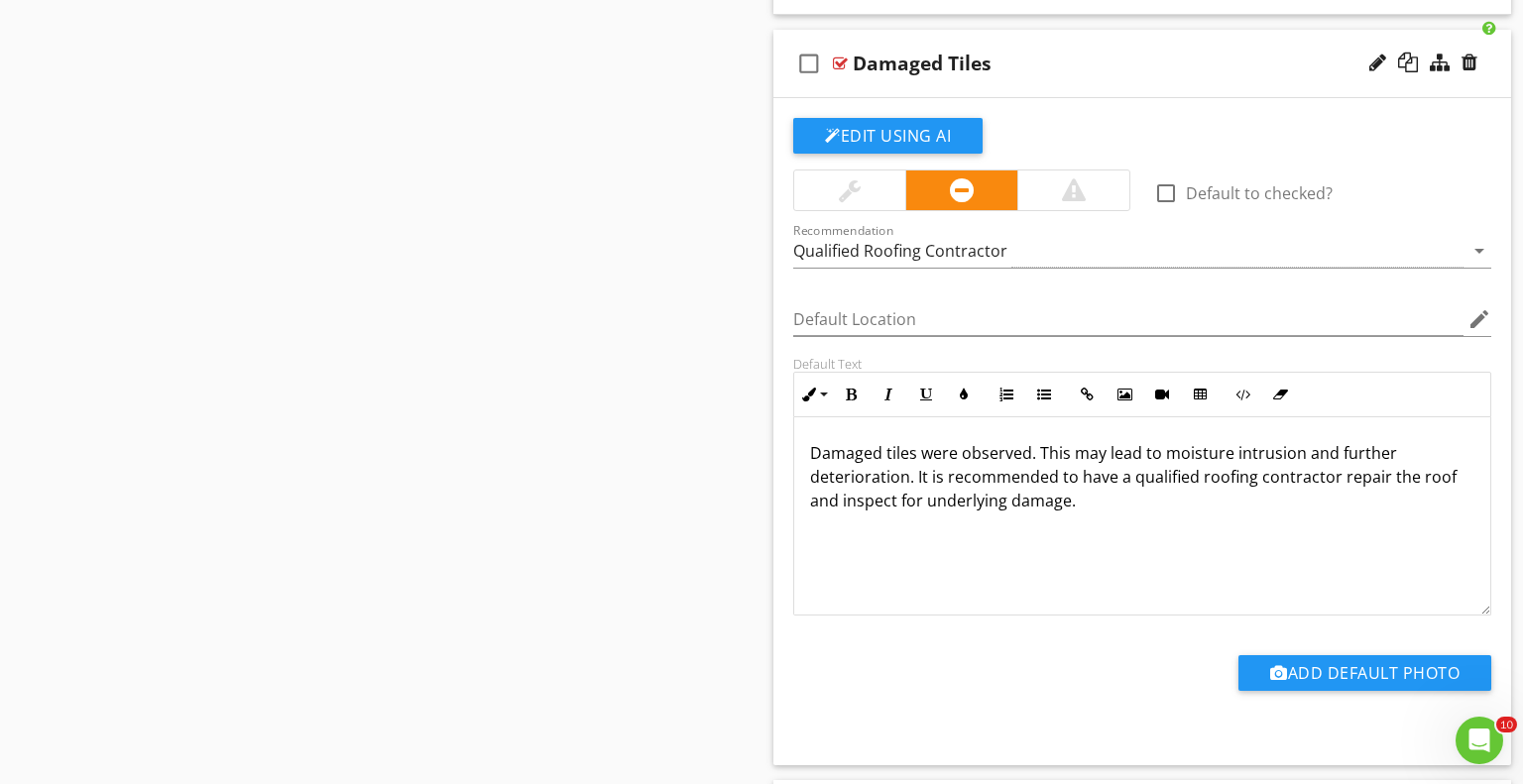 click on "check_box_outline_blank
Damaged Tiles" at bounding box center (1142, 63) 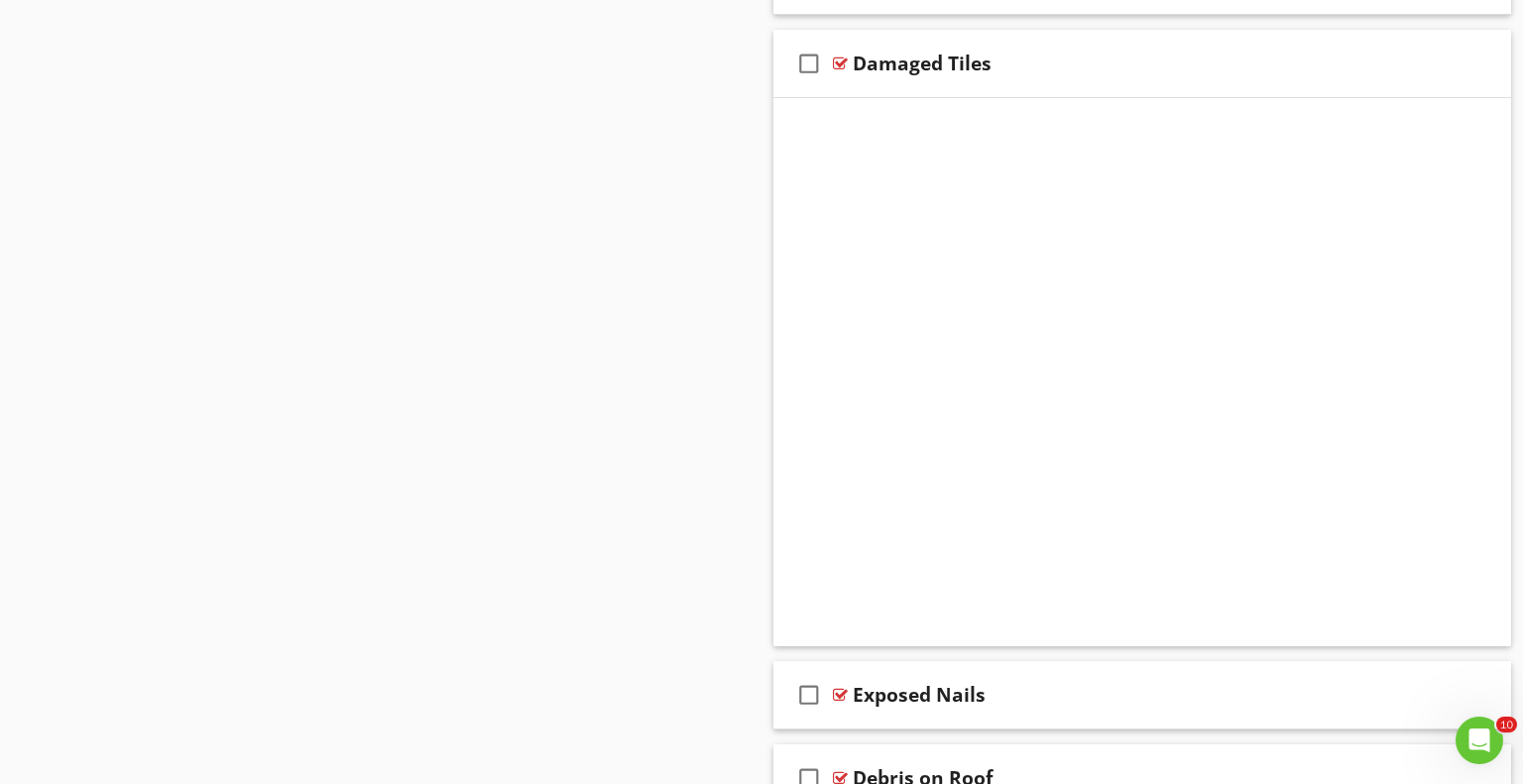 scroll, scrollTop: 1740, scrollLeft: 0, axis: vertical 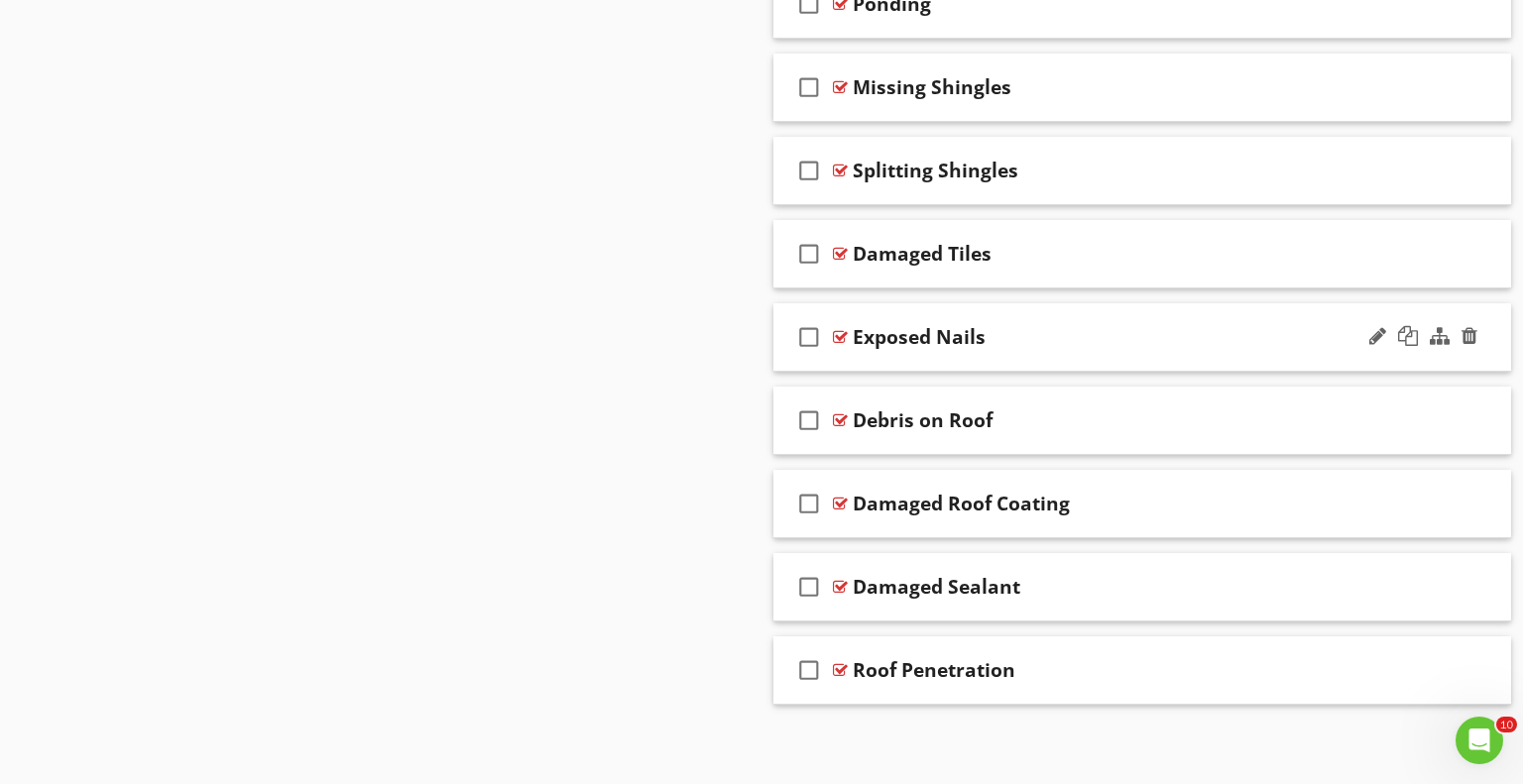 click on "Exposed Nails" at bounding box center (1114, 337) 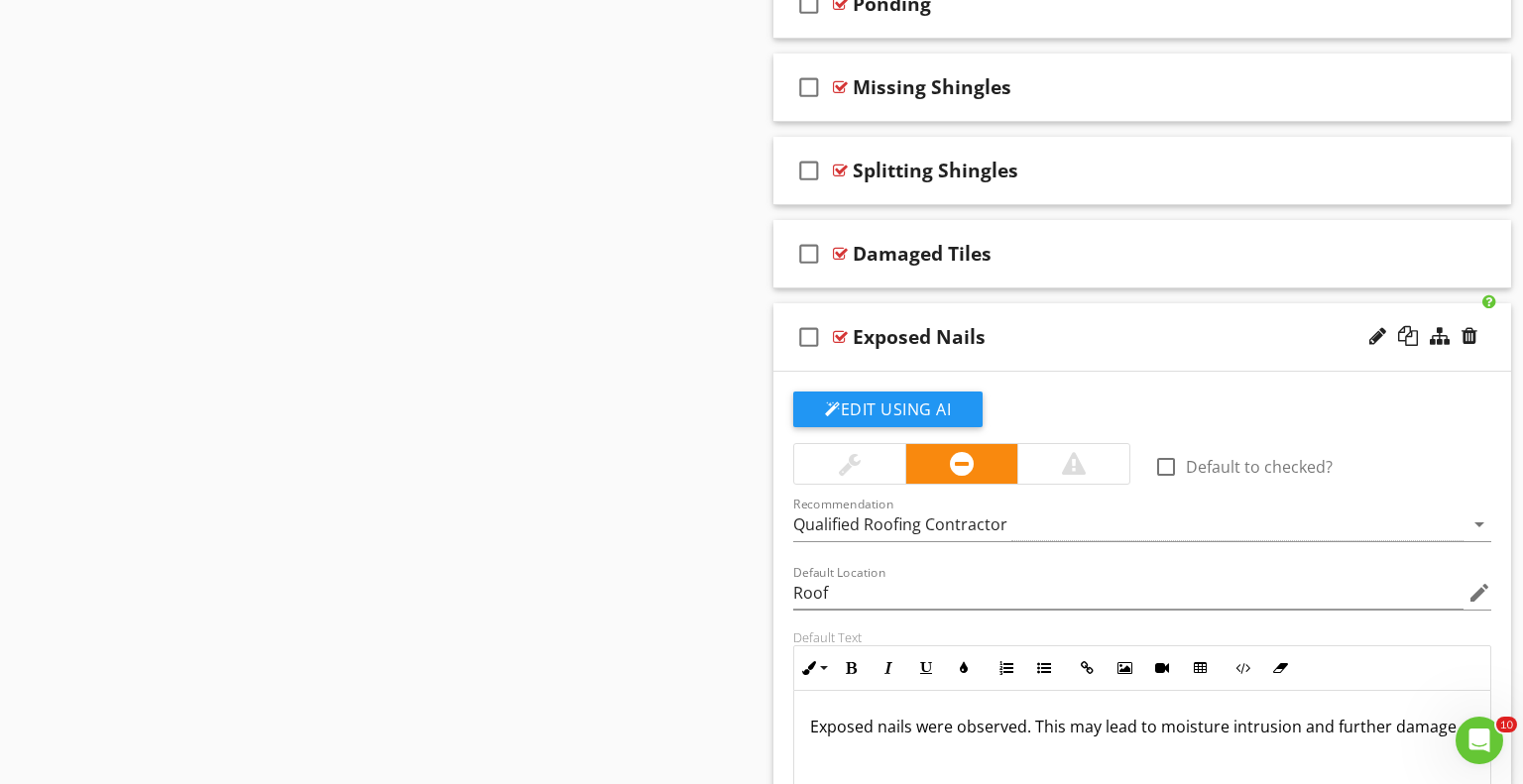 scroll, scrollTop: 1931, scrollLeft: 0, axis: vertical 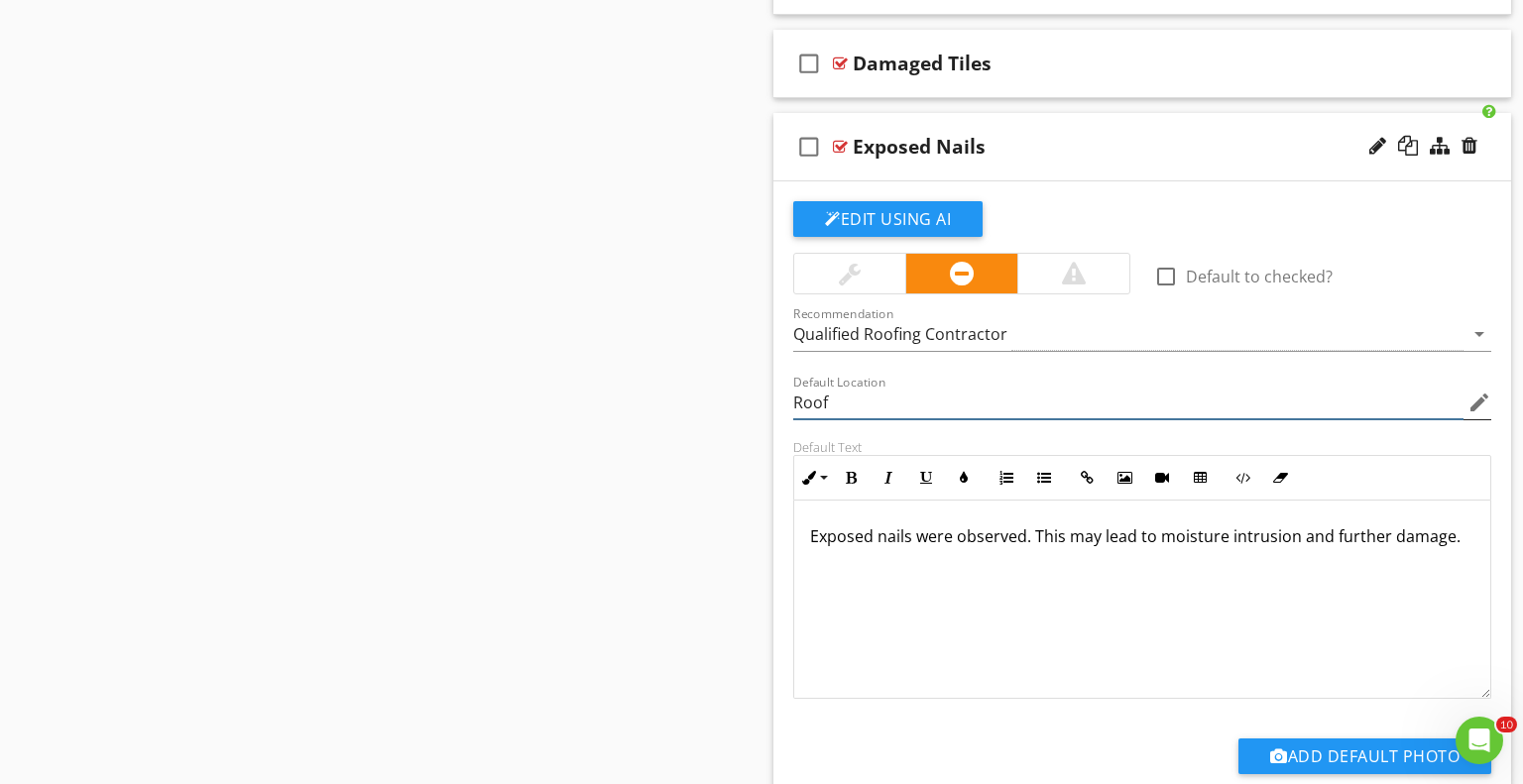 click on "Roof" at bounding box center [1128, 402] 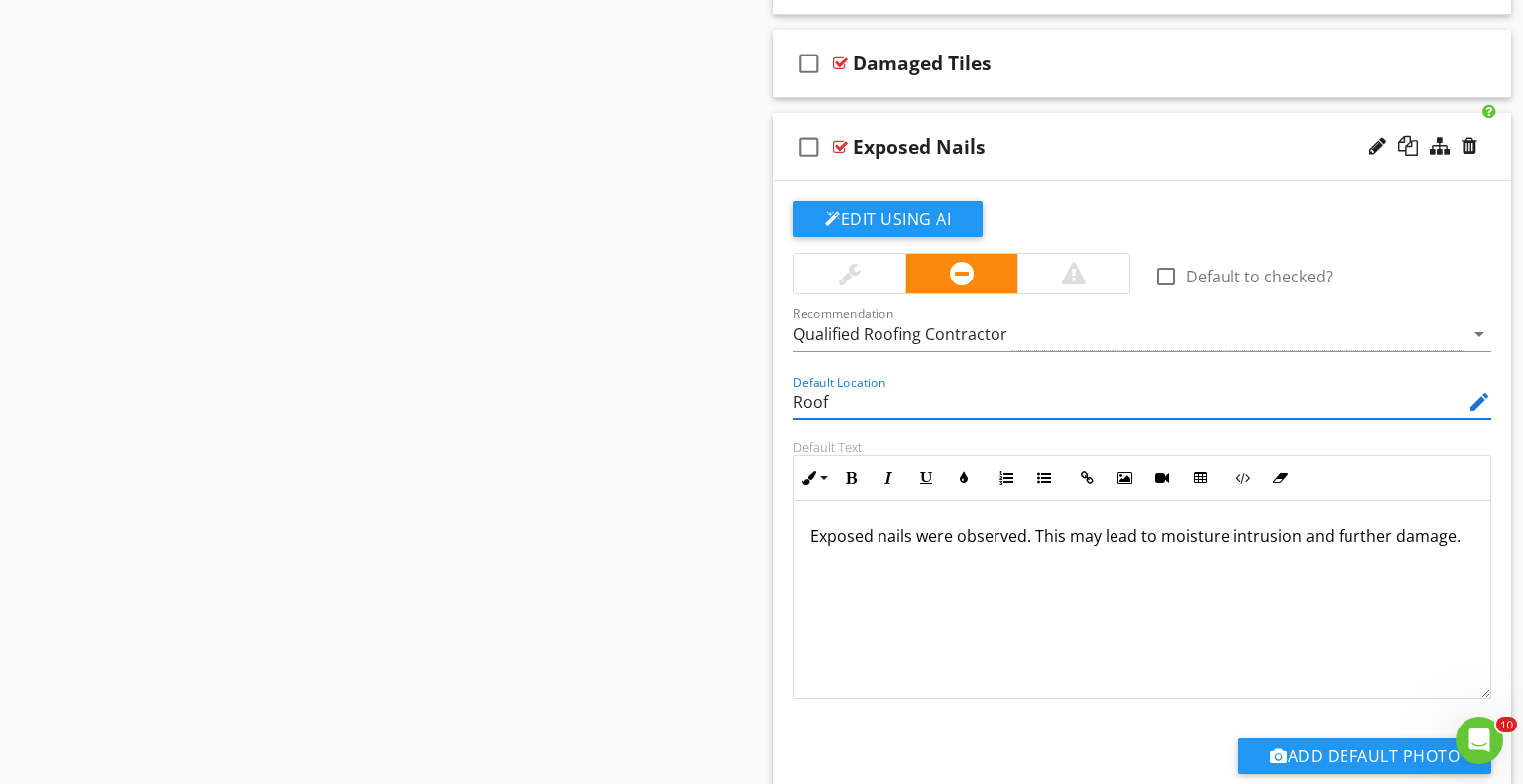 click on "Exposed nails were observed. This may lead to moisture intrusion and further damage." at bounding box center (1142, 536) 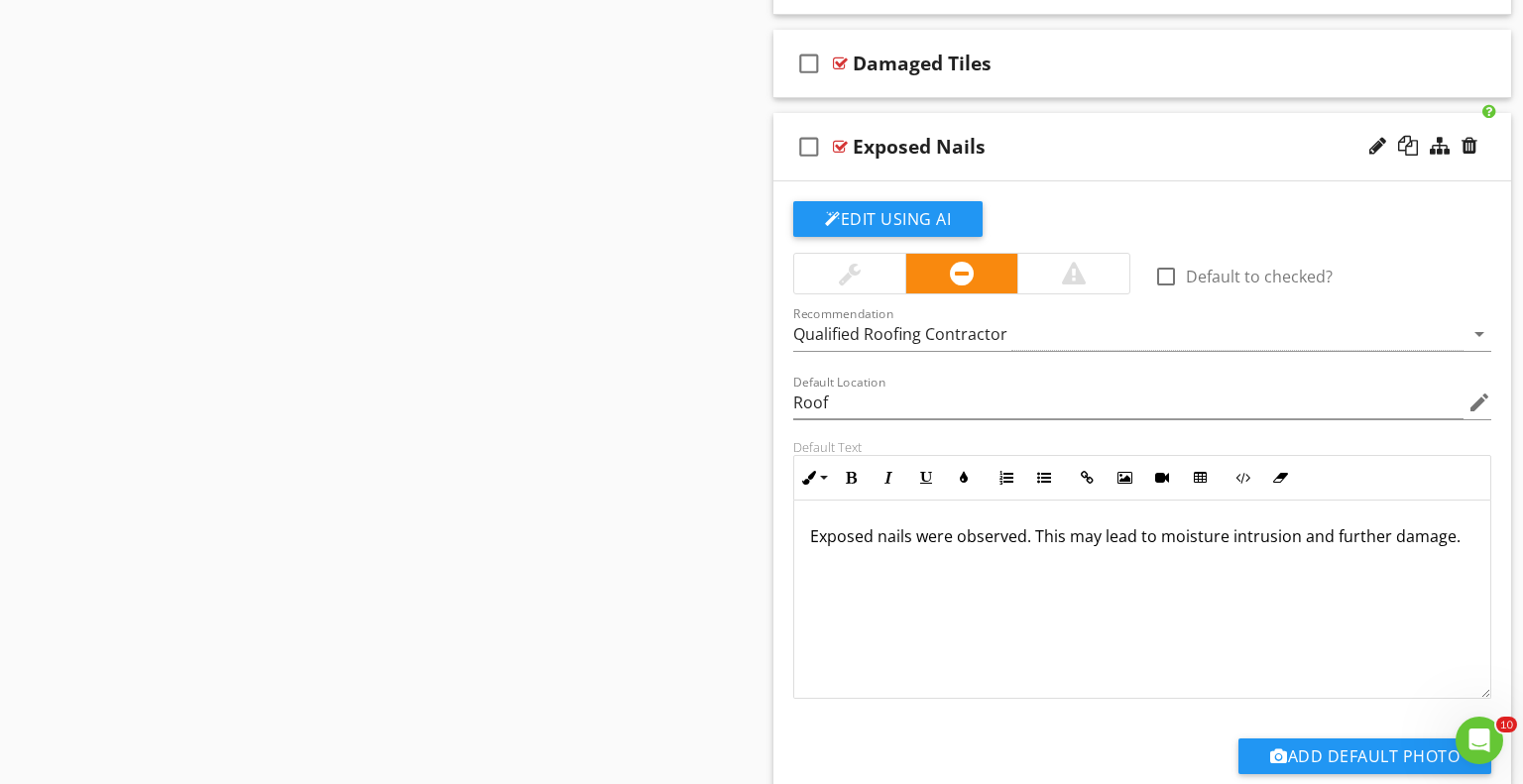 click on "Exposed nails were observed. This may lead to moisture intrusion and further damage." at bounding box center [1142, 536] 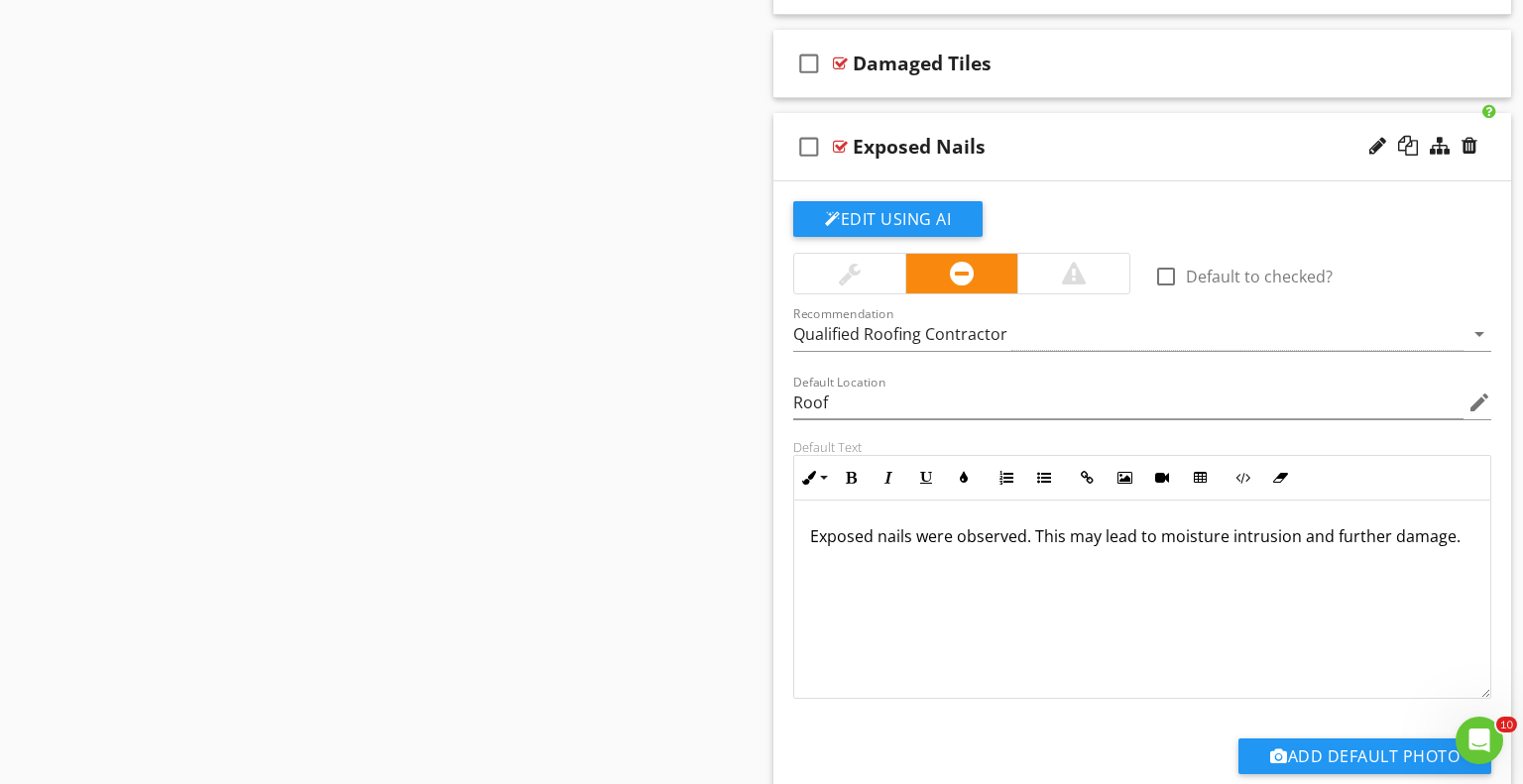 type 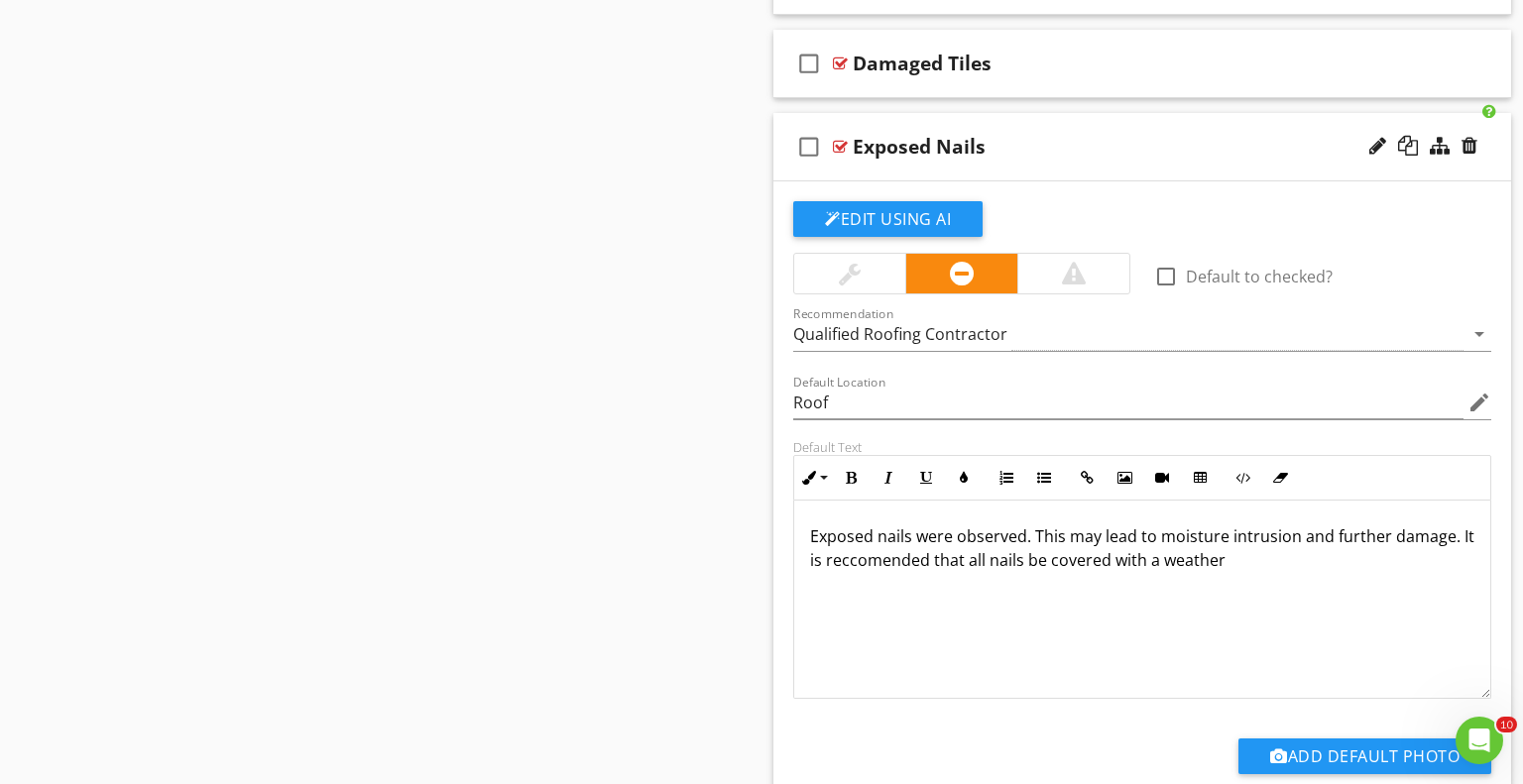 drag, startPoint x: 1294, startPoint y: 586, endPoint x: 1189, endPoint y: 547, distance: 112.00893 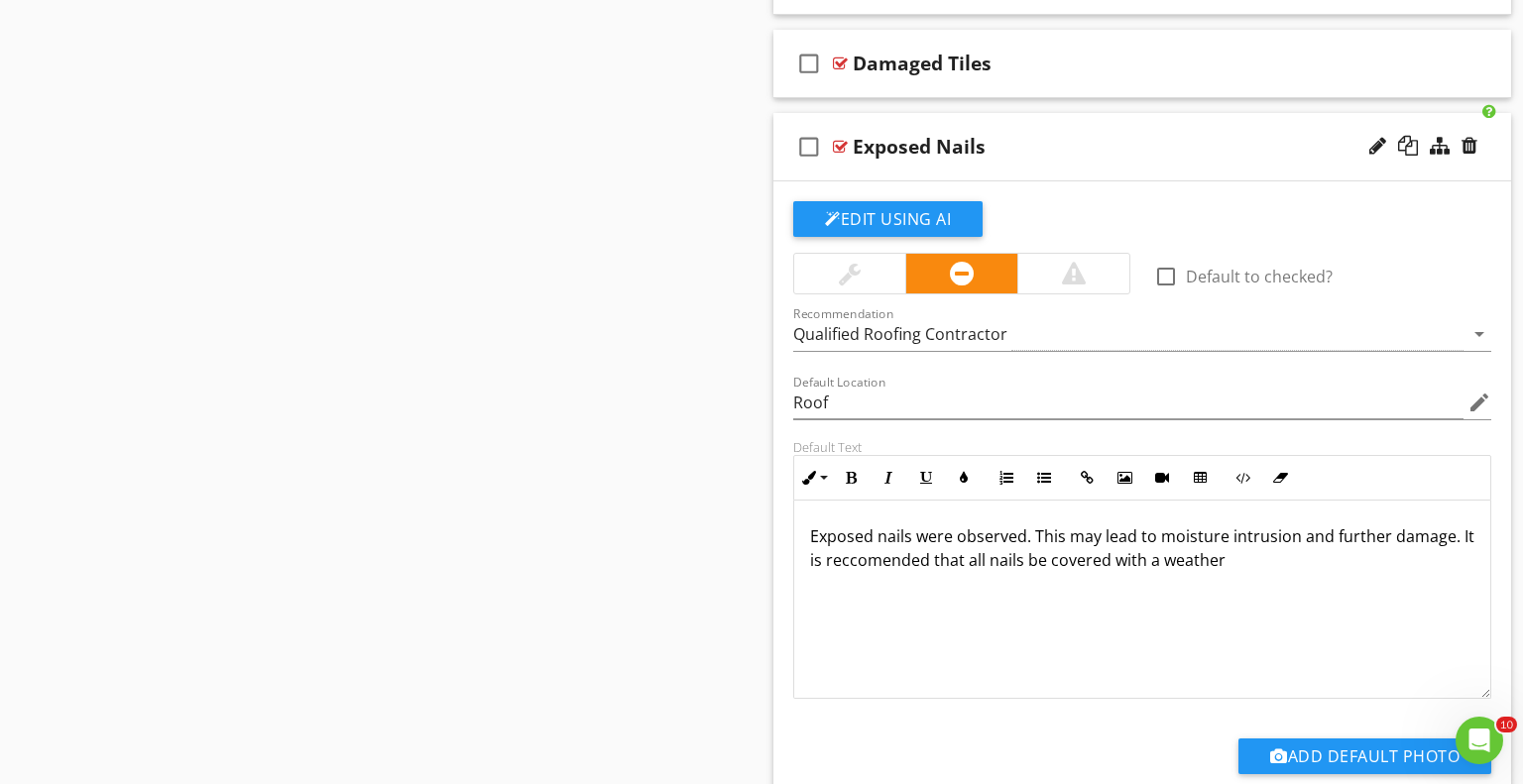 click on "Exposed nails were observed. This may lead to moisture intrusion and further damage. It is reccomended that all nails be covered with a weather" at bounding box center [1142, 548] 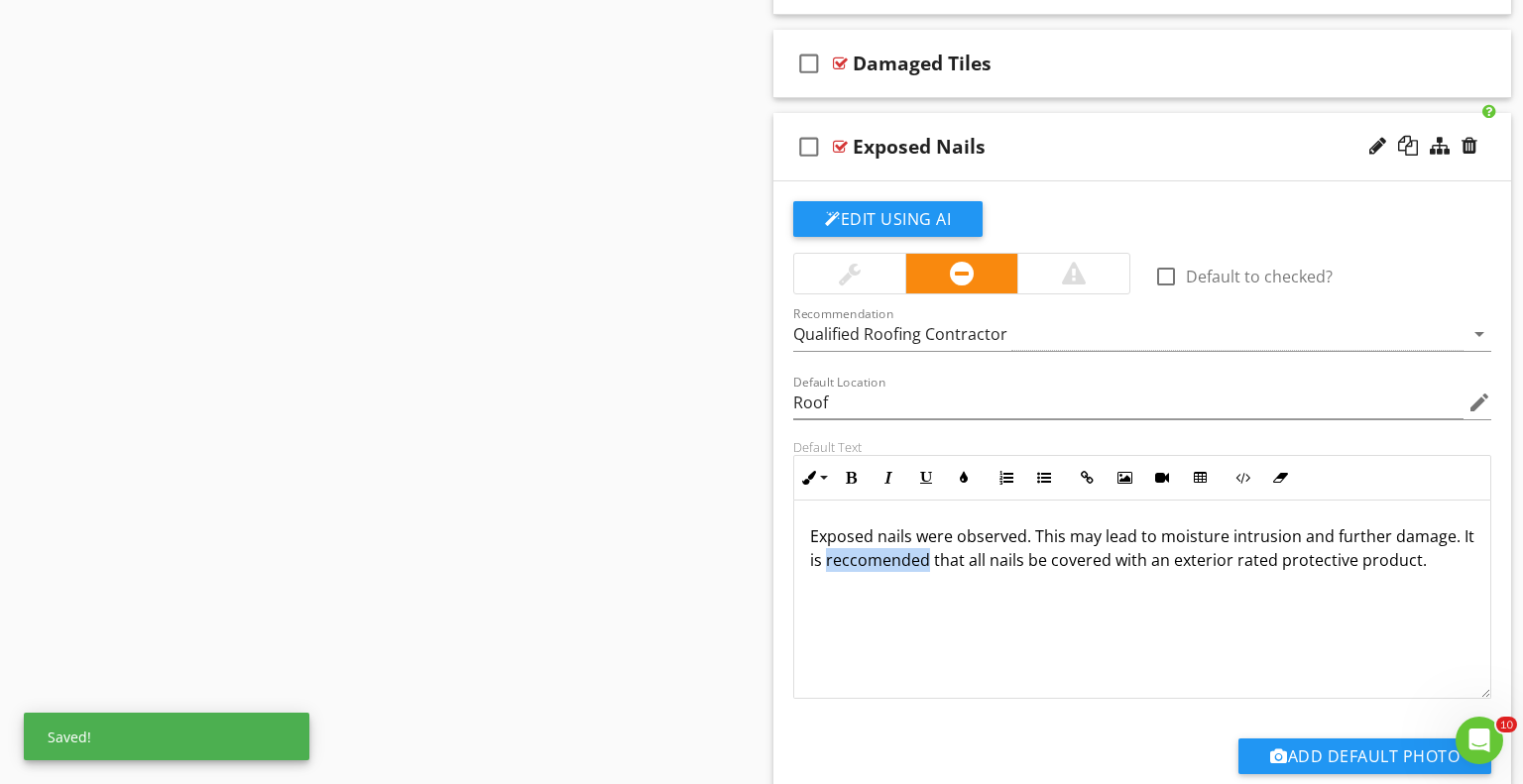 drag, startPoint x: 880, startPoint y: 560, endPoint x: 881, endPoint y: 512, distance: 48.010416 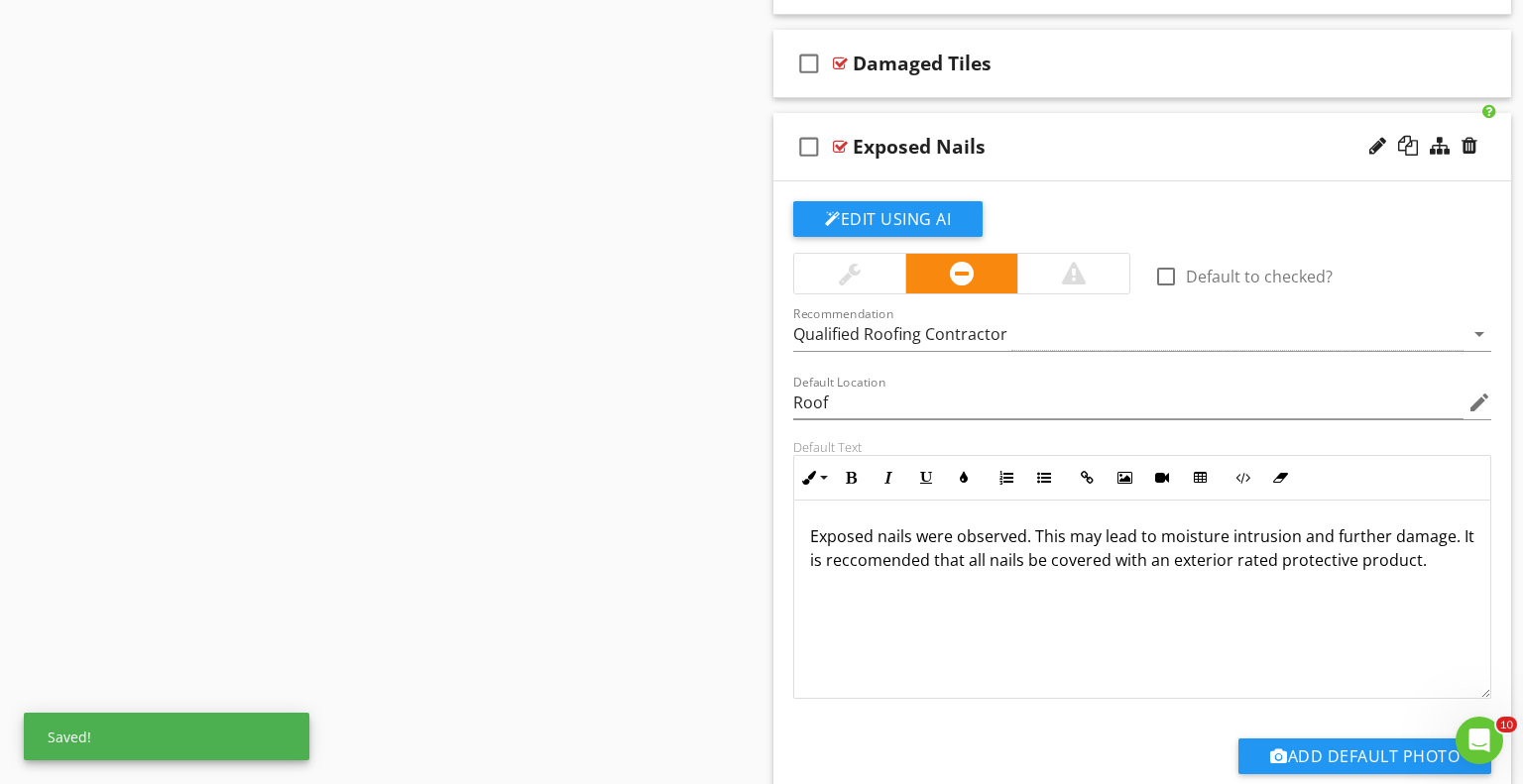 click on "Exposed nails were observed. This may lead to moisture intrusion and further damage. It is reccomended that all nails be covered with an exterior rated protective product." at bounding box center (1142, 548) 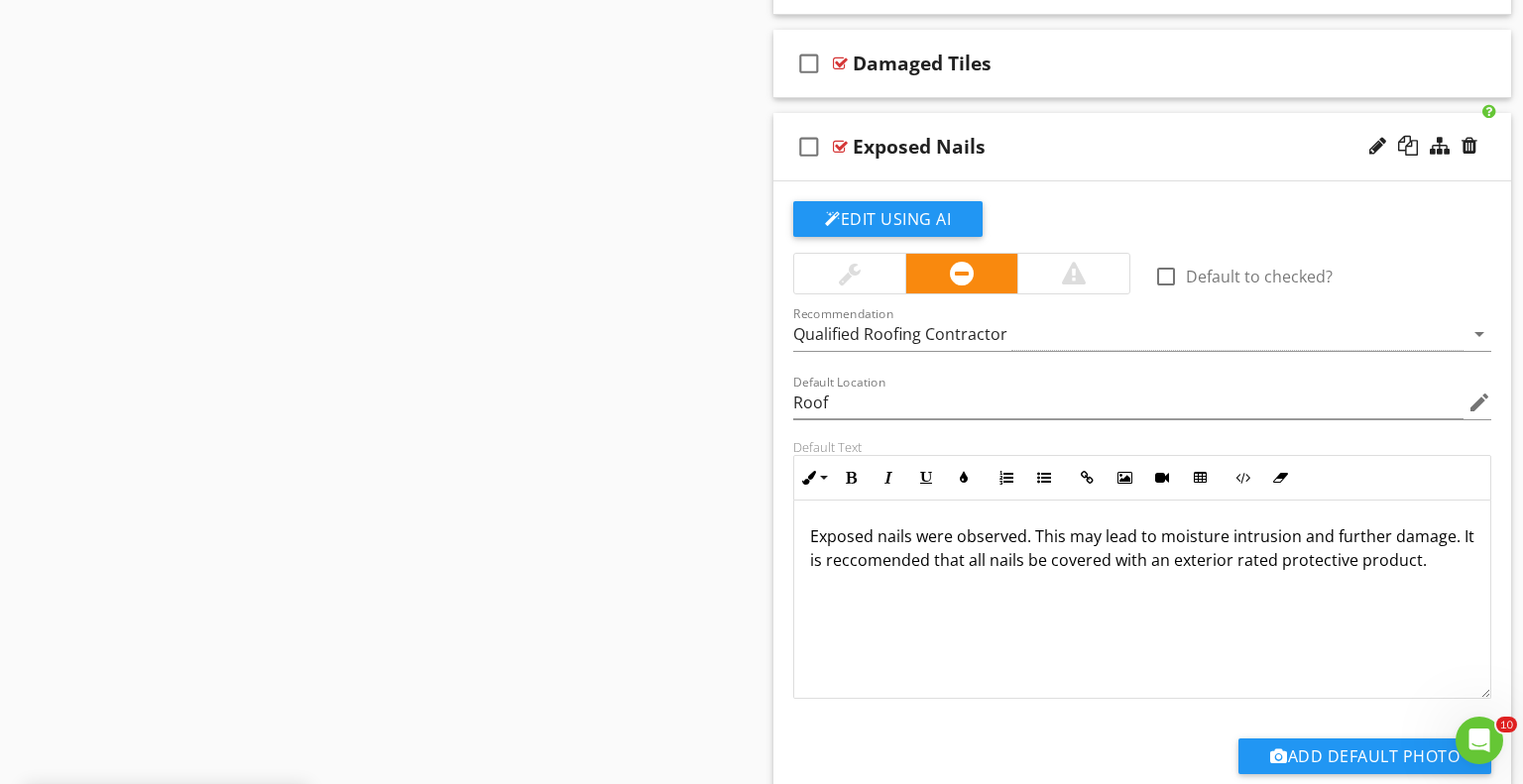 click on "Exposed nails were observed. This may lead to moisture intrusion and further damage. It is reccomended that all nails be covered with an exterior rated protective product." at bounding box center [1142, 548] 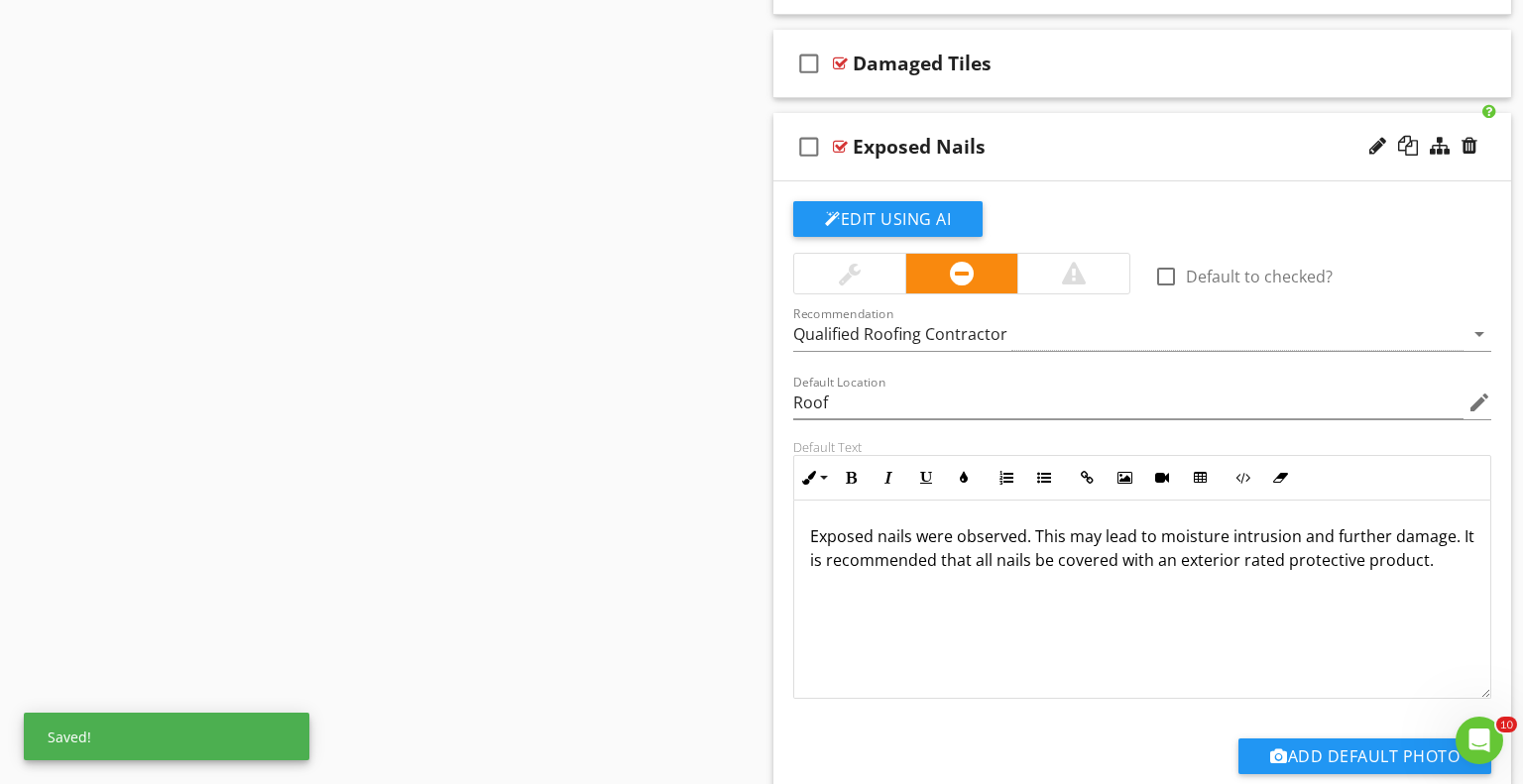 click on "Comments
New
Informational   check_box_outline_blank     Select All       check_box_outline_blank
Material
New
Limitations
New
Observations   check_box_outline_blank     Select All     check_box_outline_blank
Damaged Roof Covering
Edit Using AI
check_box_outline_blank Default to checked?           Recommendation Qualified Roofing Contractor arrow_drop_down   Default Location edit       Default Text   Inline Style XLarge Large Normal Small Light Small/Light Bold Italic Underline Colors Ordered List Unordered List Insert Link Insert Image Insert Video Insert Table Code View Clear Formatting Roof covering was observed to be damaged. This may lead to moisture intrusion and damage to the interior and exterior of the home.  Enter text here
Add Default Photo" at bounding box center (1142, -237) 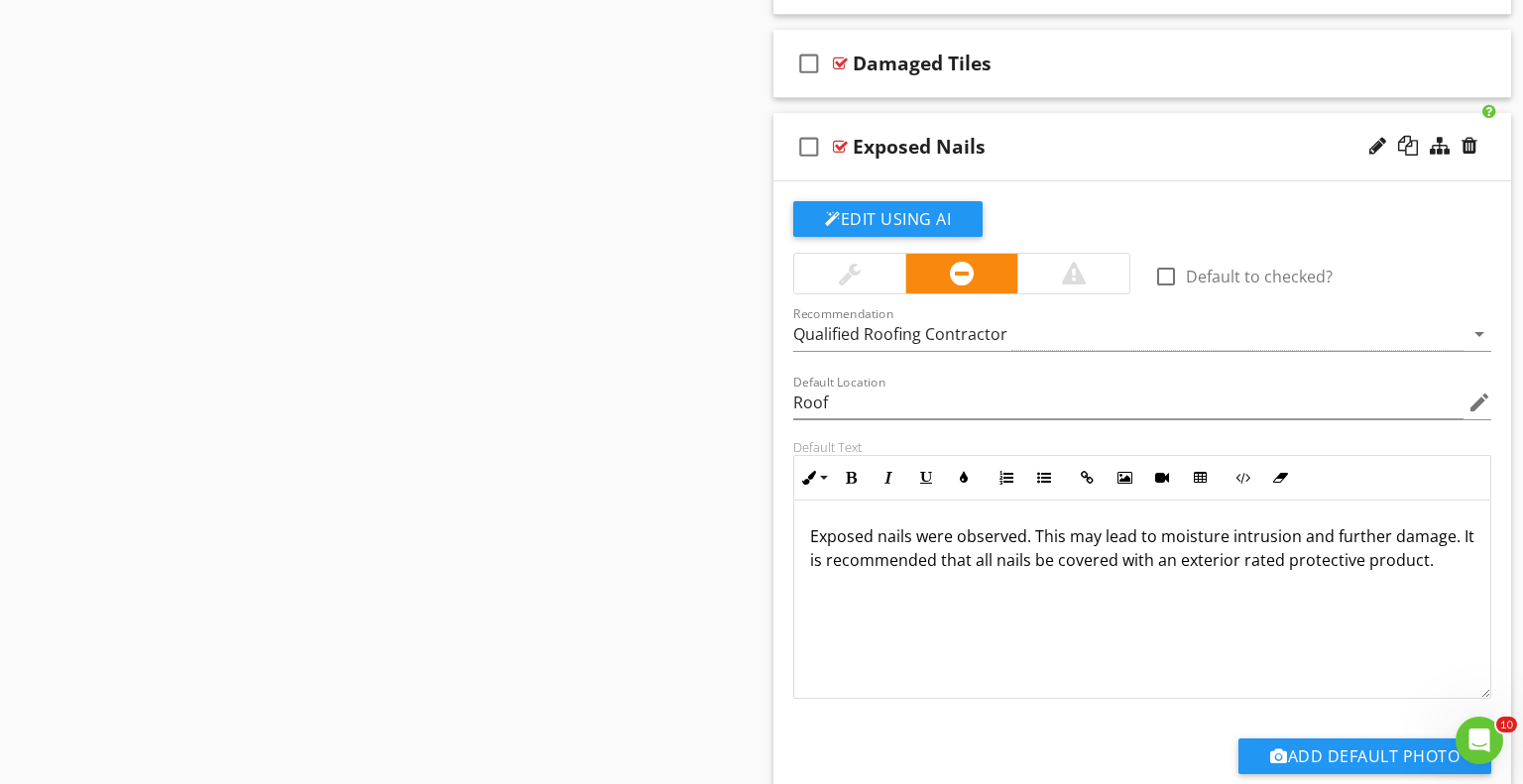 click on "check_box_outline_blank
Exposed Nails" at bounding box center (1142, 147) 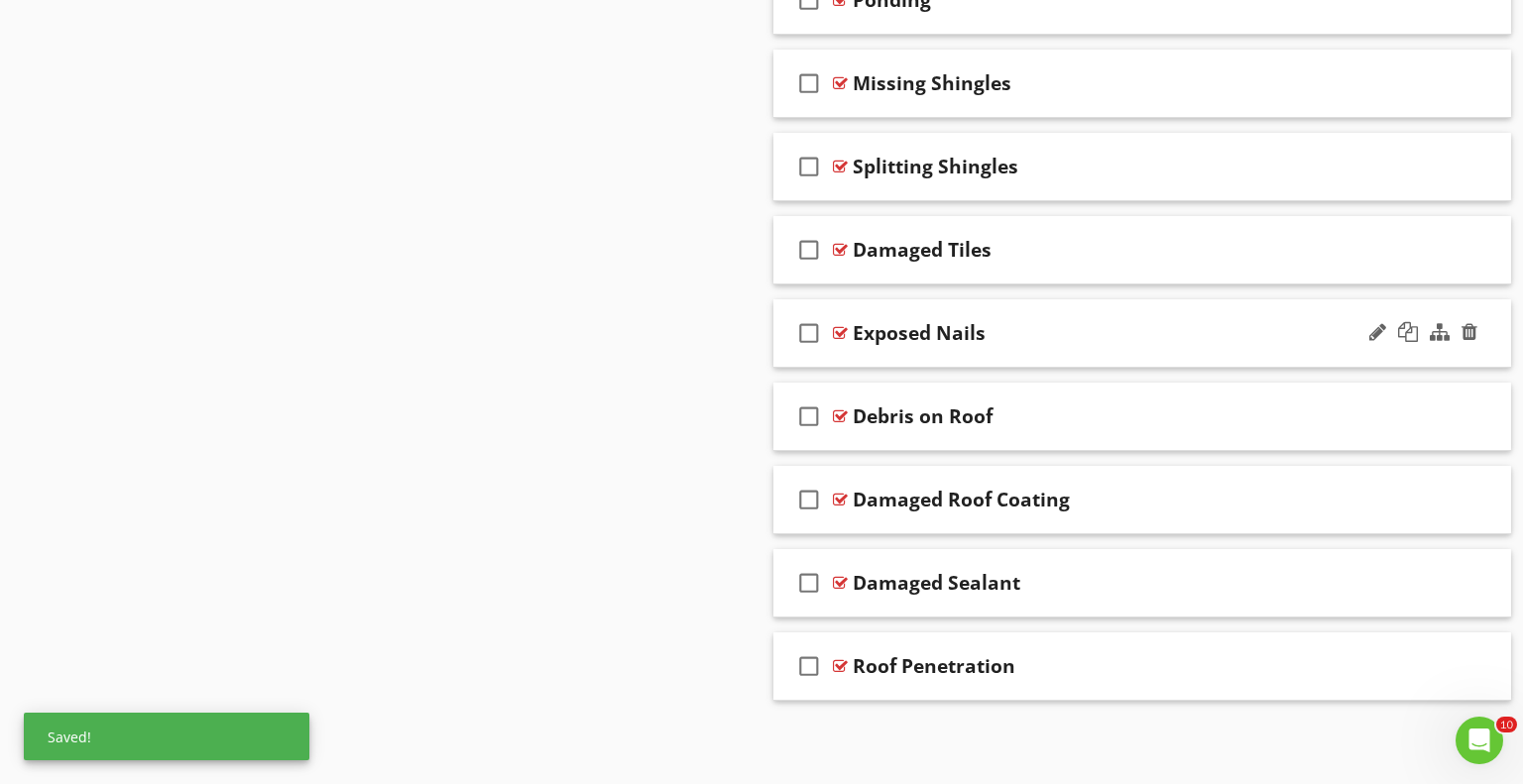 scroll, scrollTop: 1740, scrollLeft: 0, axis: vertical 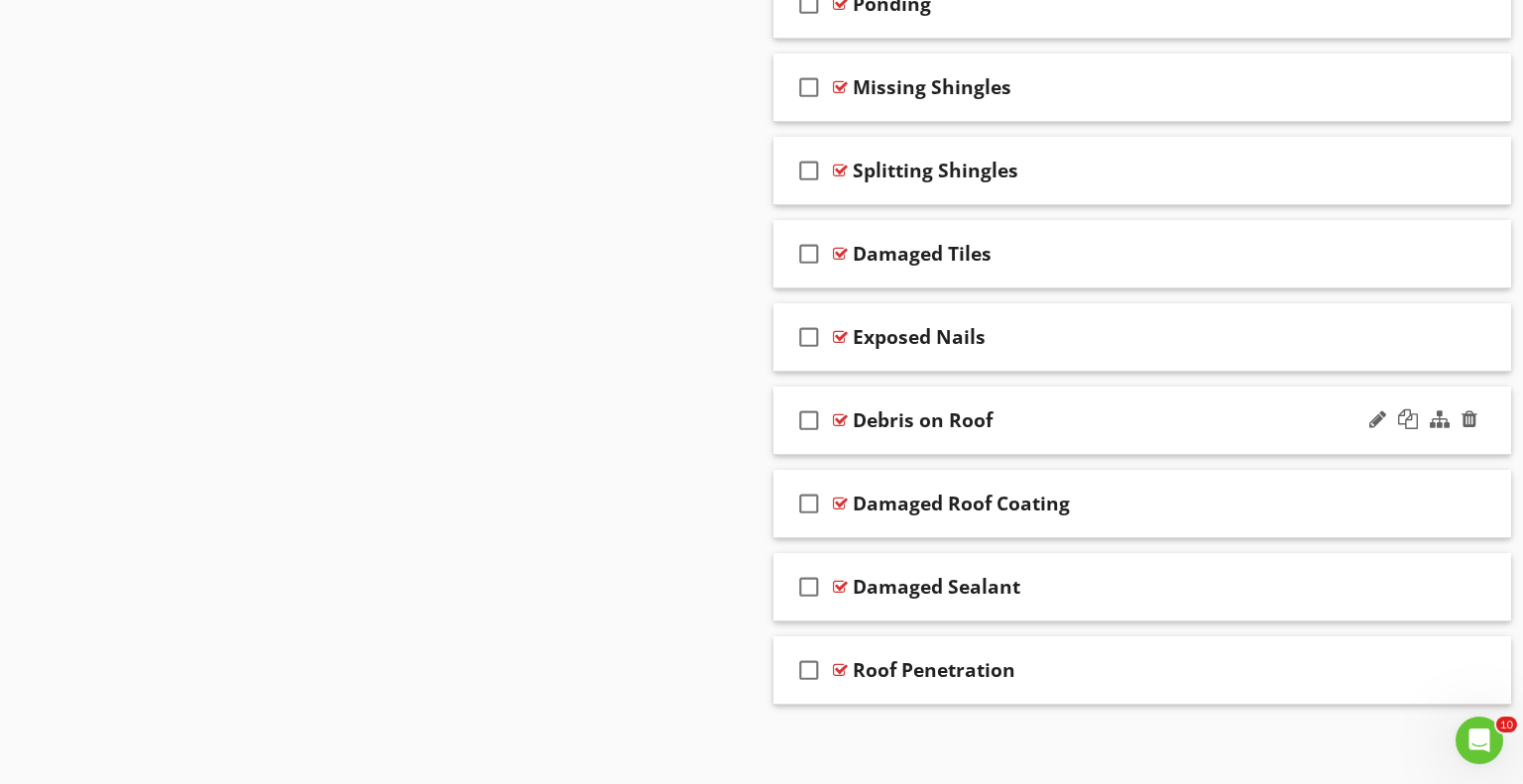 click on "Debris on Roof" at bounding box center [1114, 420] 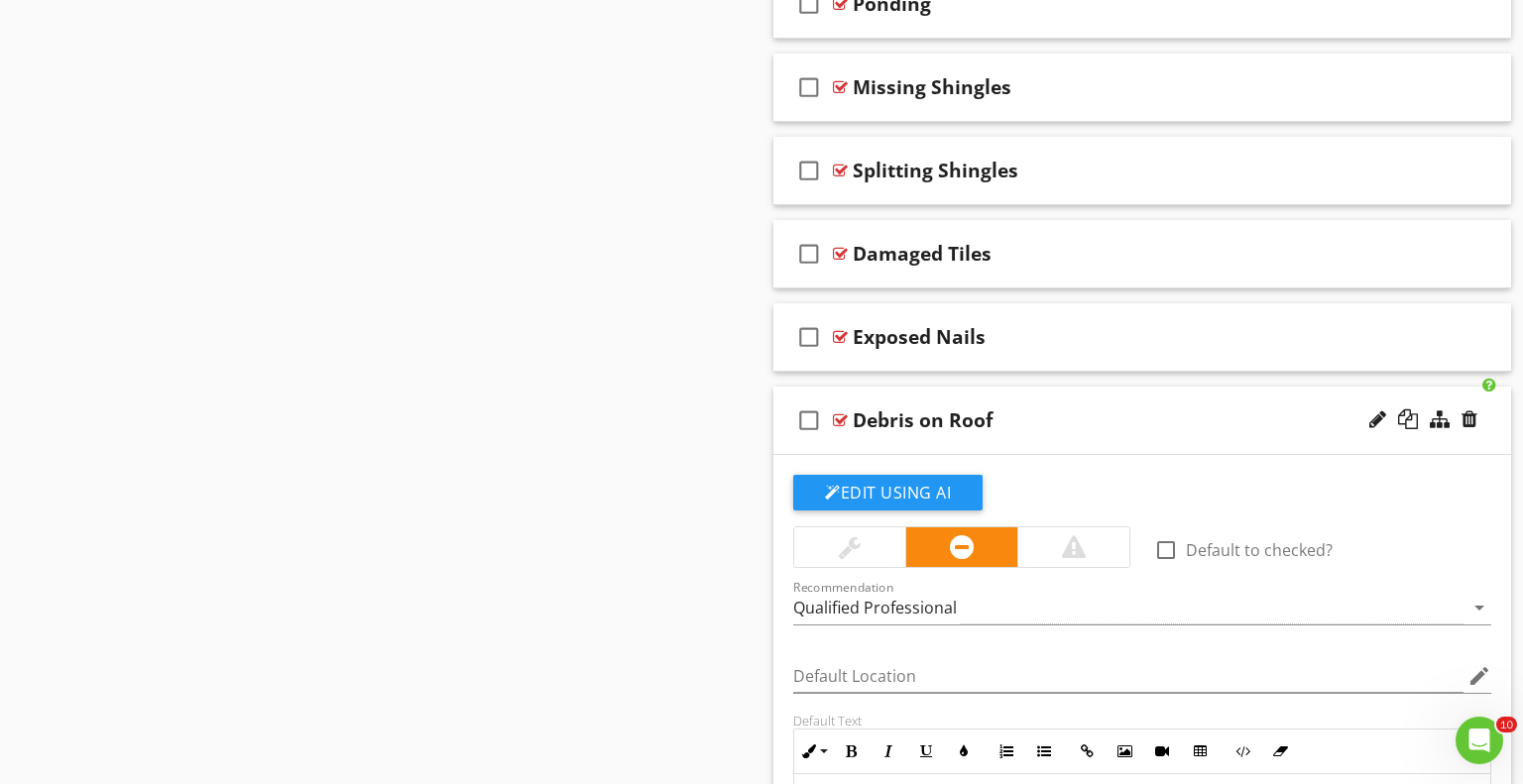 scroll, scrollTop: 1931, scrollLeft: 0, axis: vertical 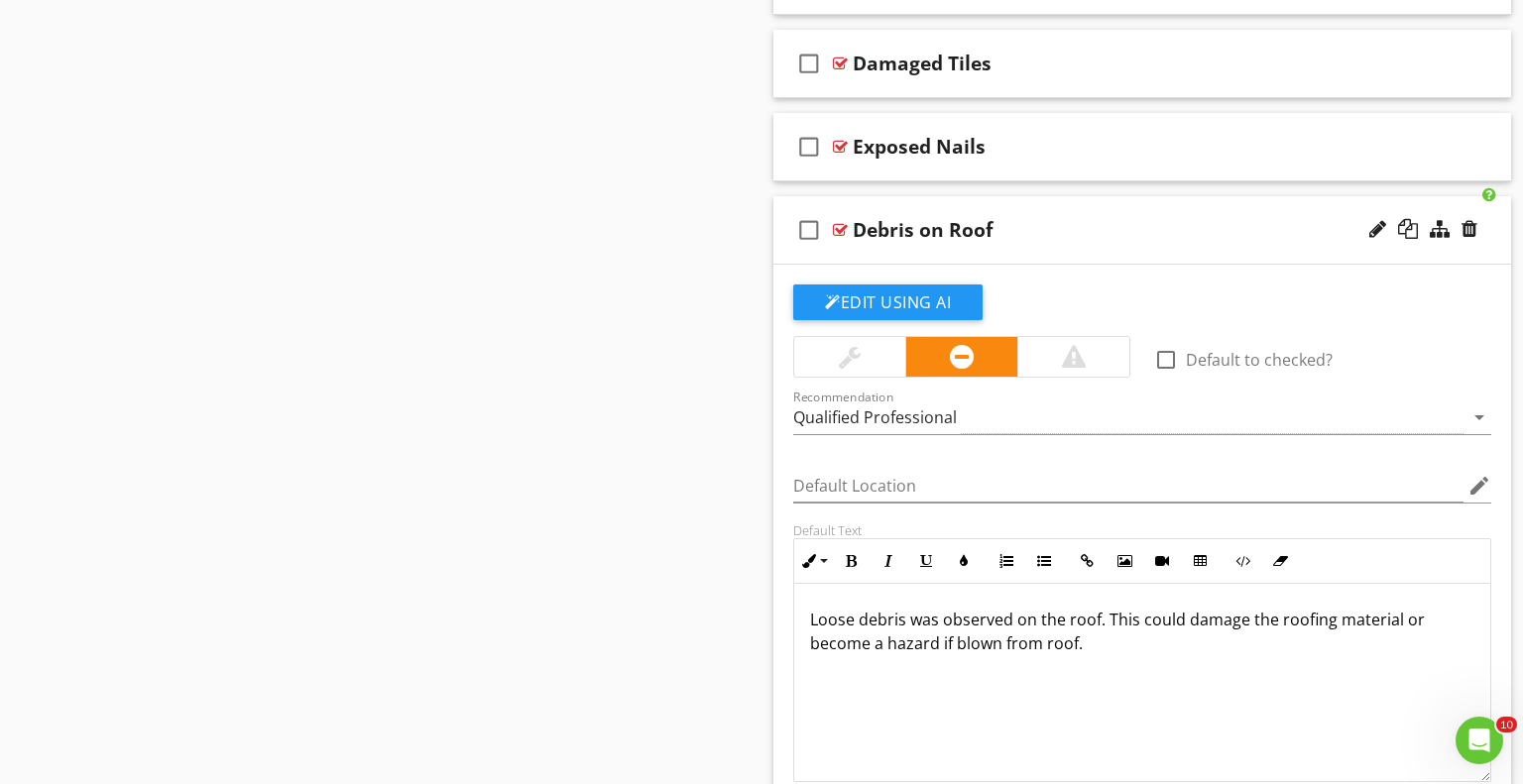 click on "Qualified Professional" at bounding box center (1128, 417) 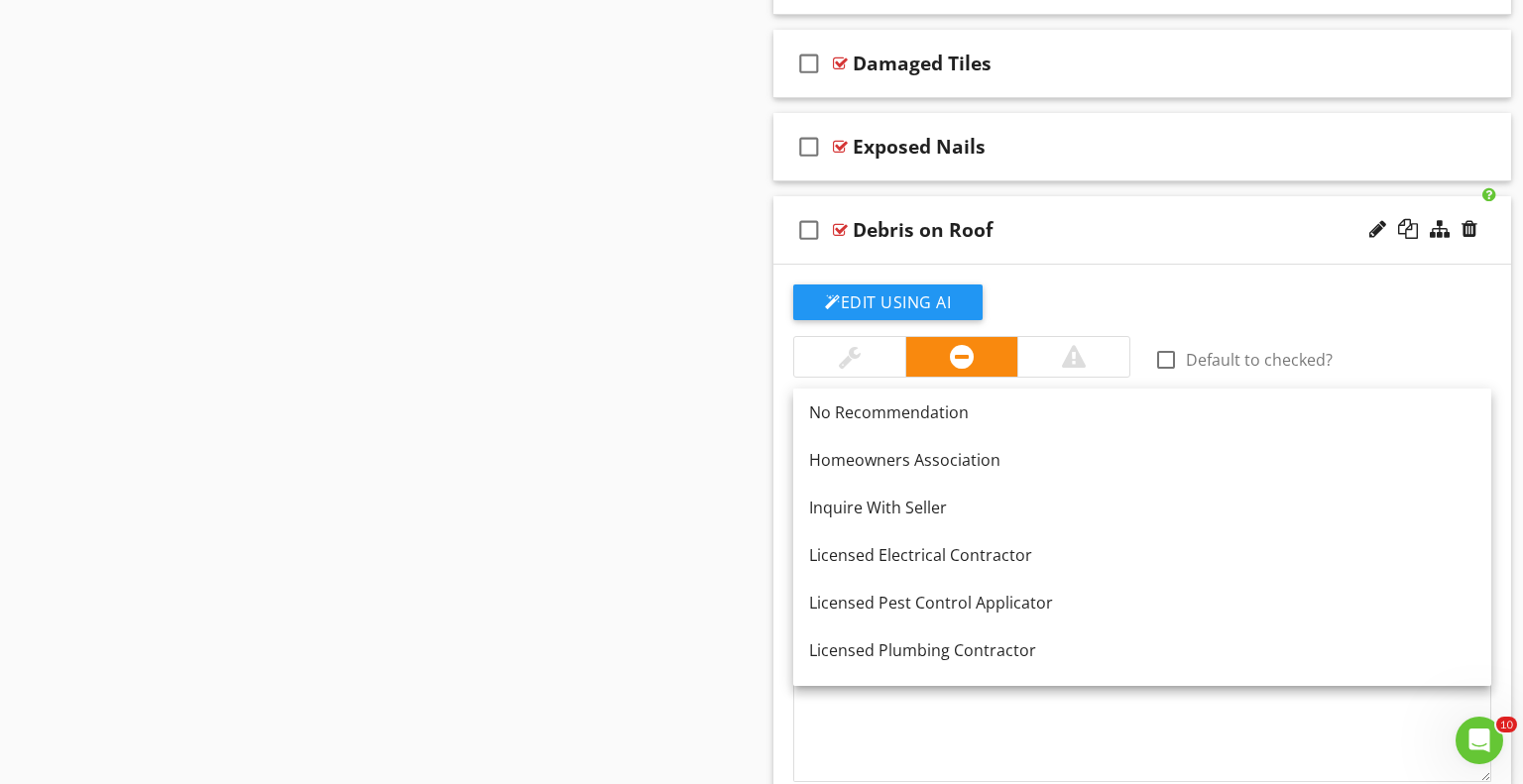 click on "Sections
Inspection Scope and Purpose           Inspection Details           Exterior           Roof           Basement, Foundation, Crawlspace & Structure           Heating           Cooling           Plumbing           Electrical           Fireplace           Insulation & Ventilation           Doors, Windows & Interior           Built-in Appliances           Garage
Section
Attachments     WHO - Radon Handbook   WHO_Radon_Handbook.pdf     EPA - Basic Radon Facts   Basic_Radon_Facts_Factsheet.pdf     EPA - Mold, Moisture, and your Home   EPA_-_Mold__Moisture__and_your_Home.pdf     EPA - Lead in your Home   EPA_-_Lead_in_your_Home.pdf     Standards of Practice   Inspectadelphia_Standards_of_Practice.pdf
Attachment
Items
General           Coverings           Roof Drainage Systems           Flashings           Skylights, Chimneys & Other Roof Penetrations" at bounding box center (762, -244) 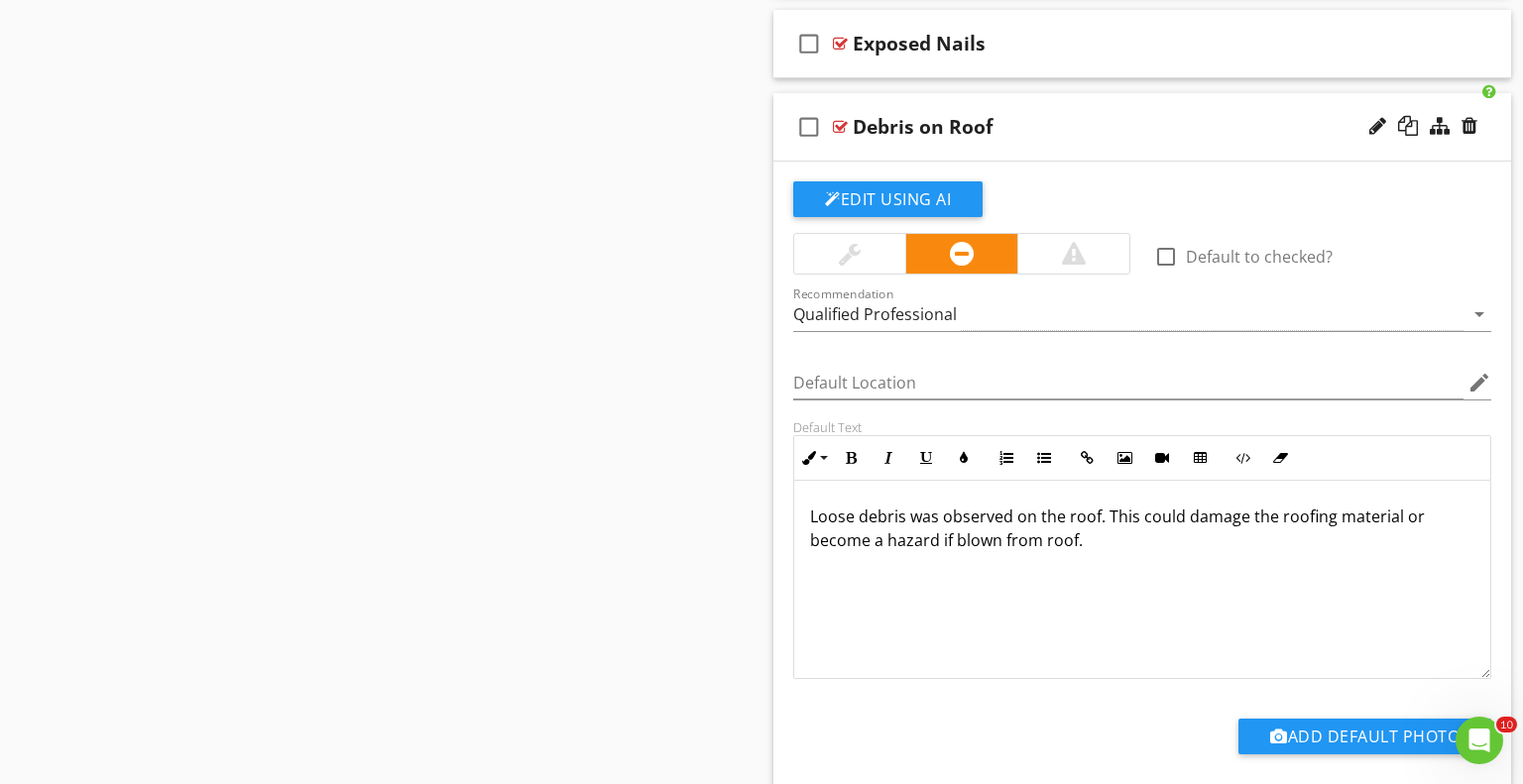 scroll, scrollTop: 2036, scrollLeft: 0, axis: vertical 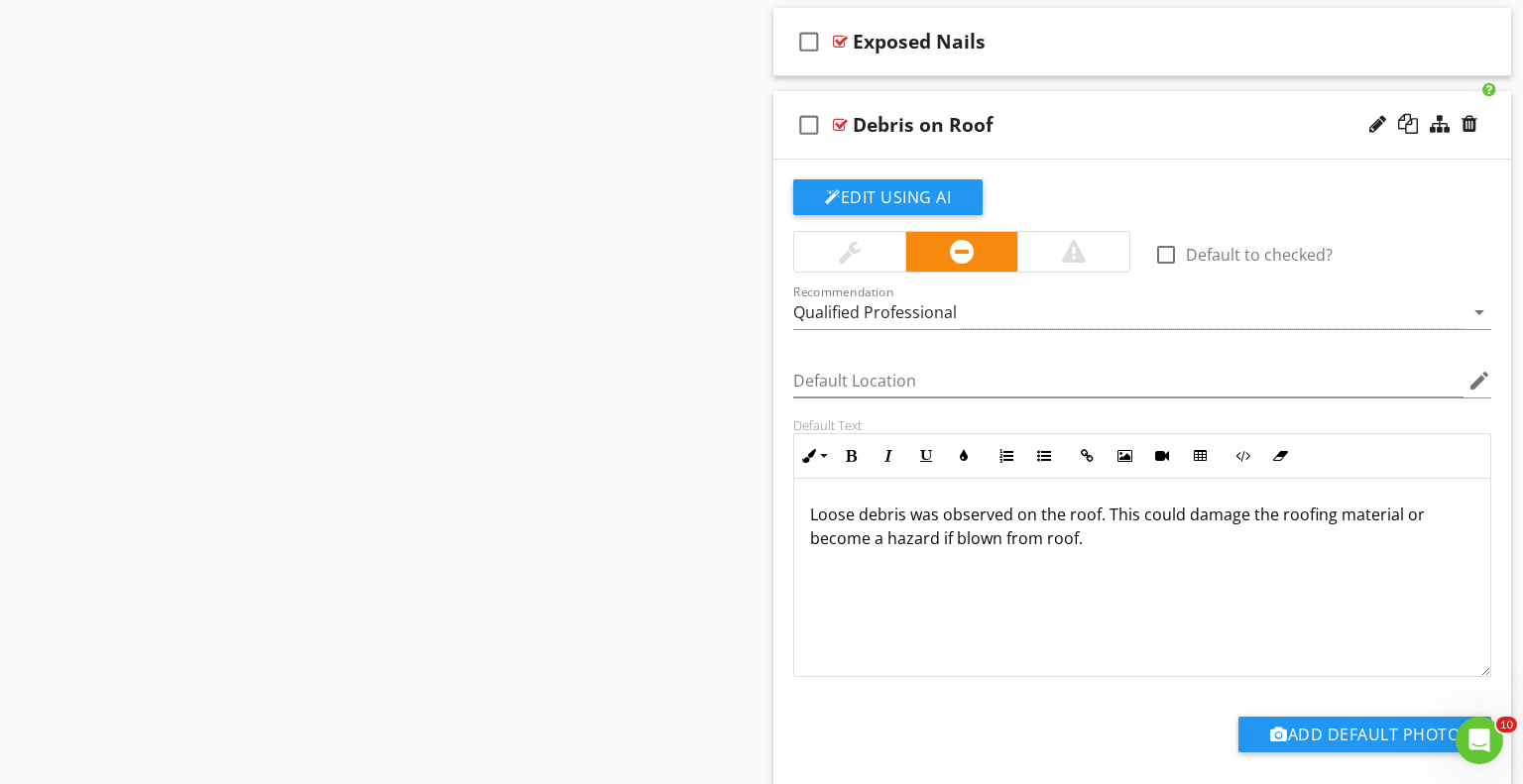 click on "Loose debris was observed on the roof. This could damage the roofing material or become a hazard if blown from roof." at bounding box center (1142, 578) 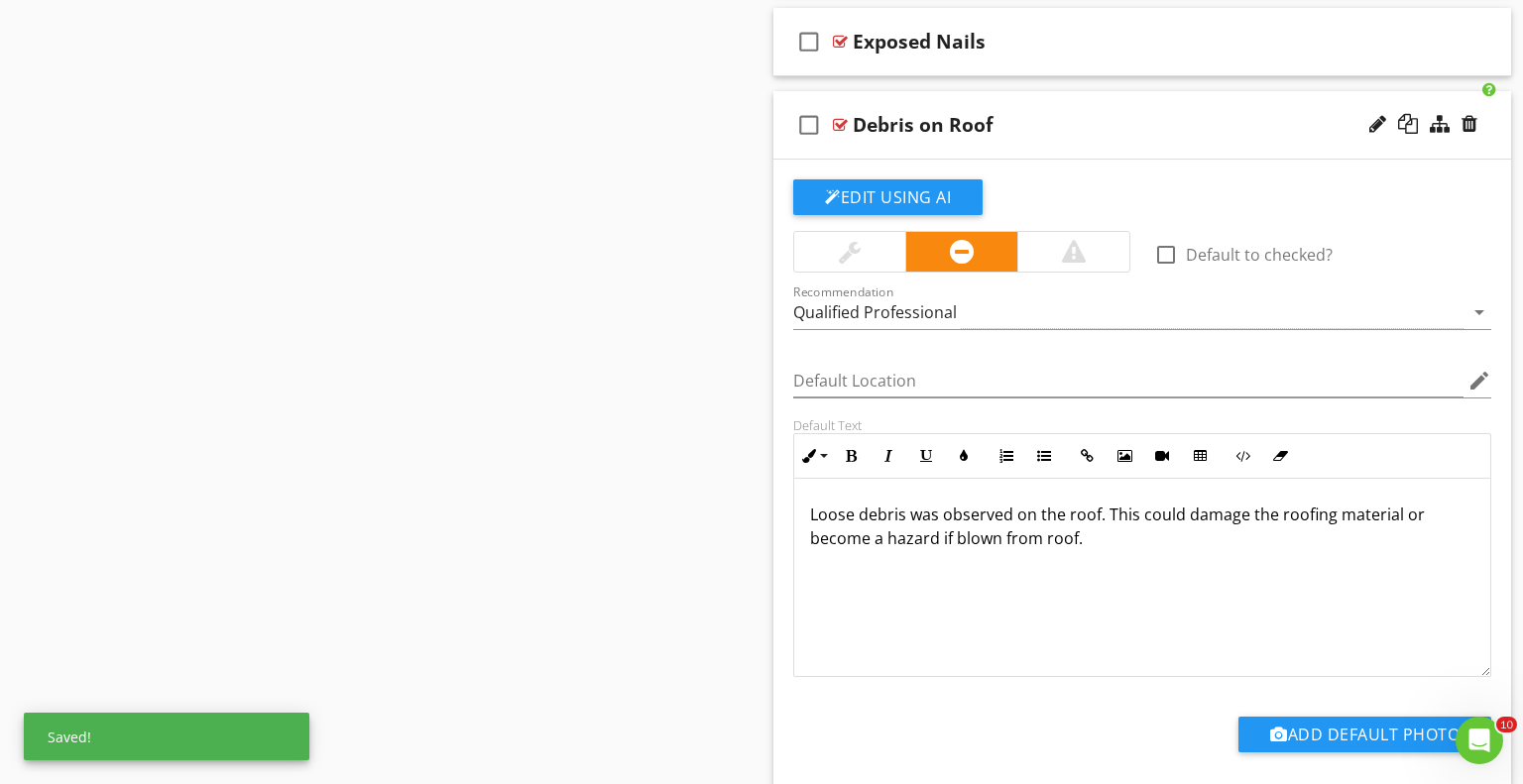 click on "check_box_outline_blank
Debris on Roof" at bounding box center (1142, 125) 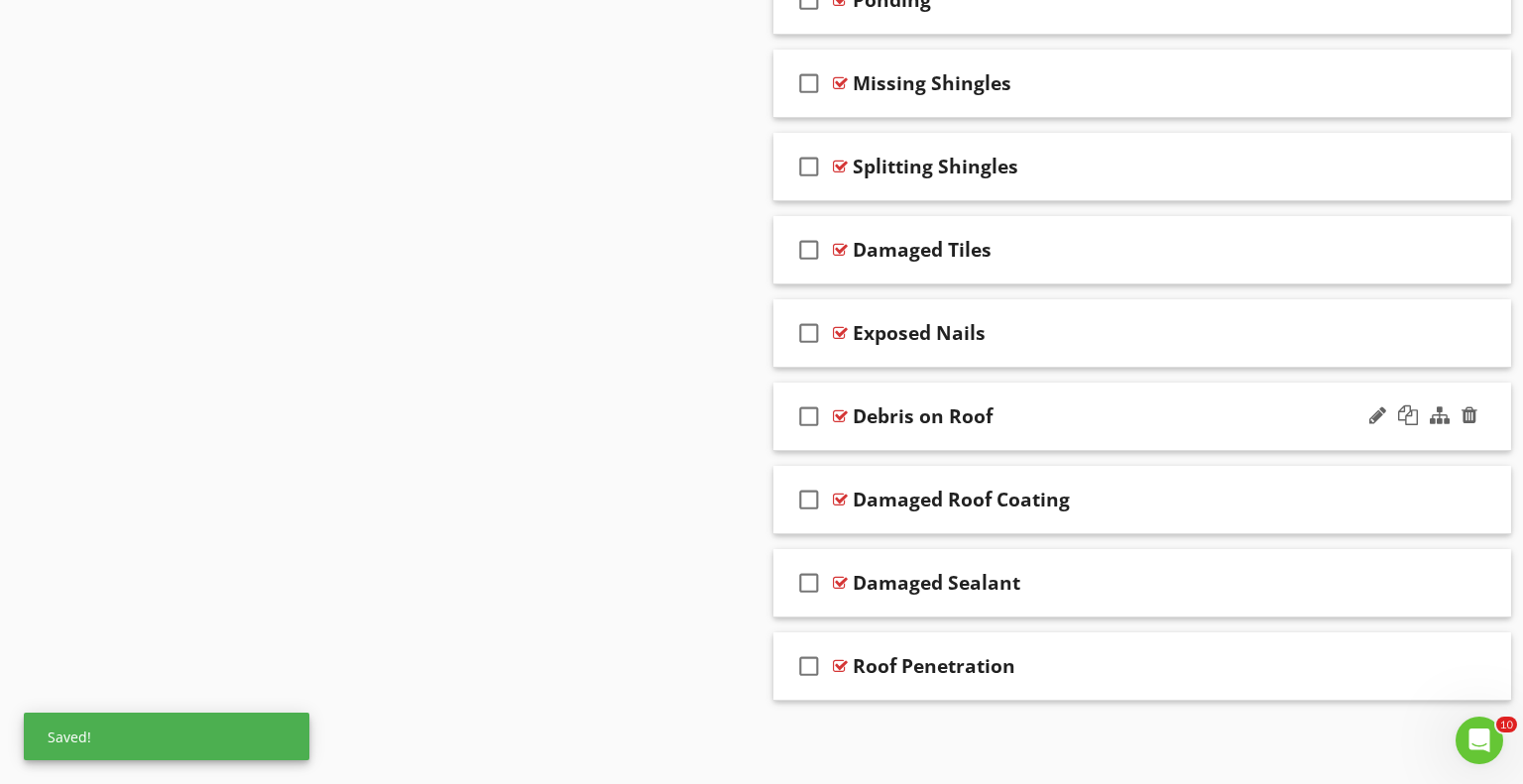scroll, scrollTop: 1740, scrollLeft: 0, axis: vertical 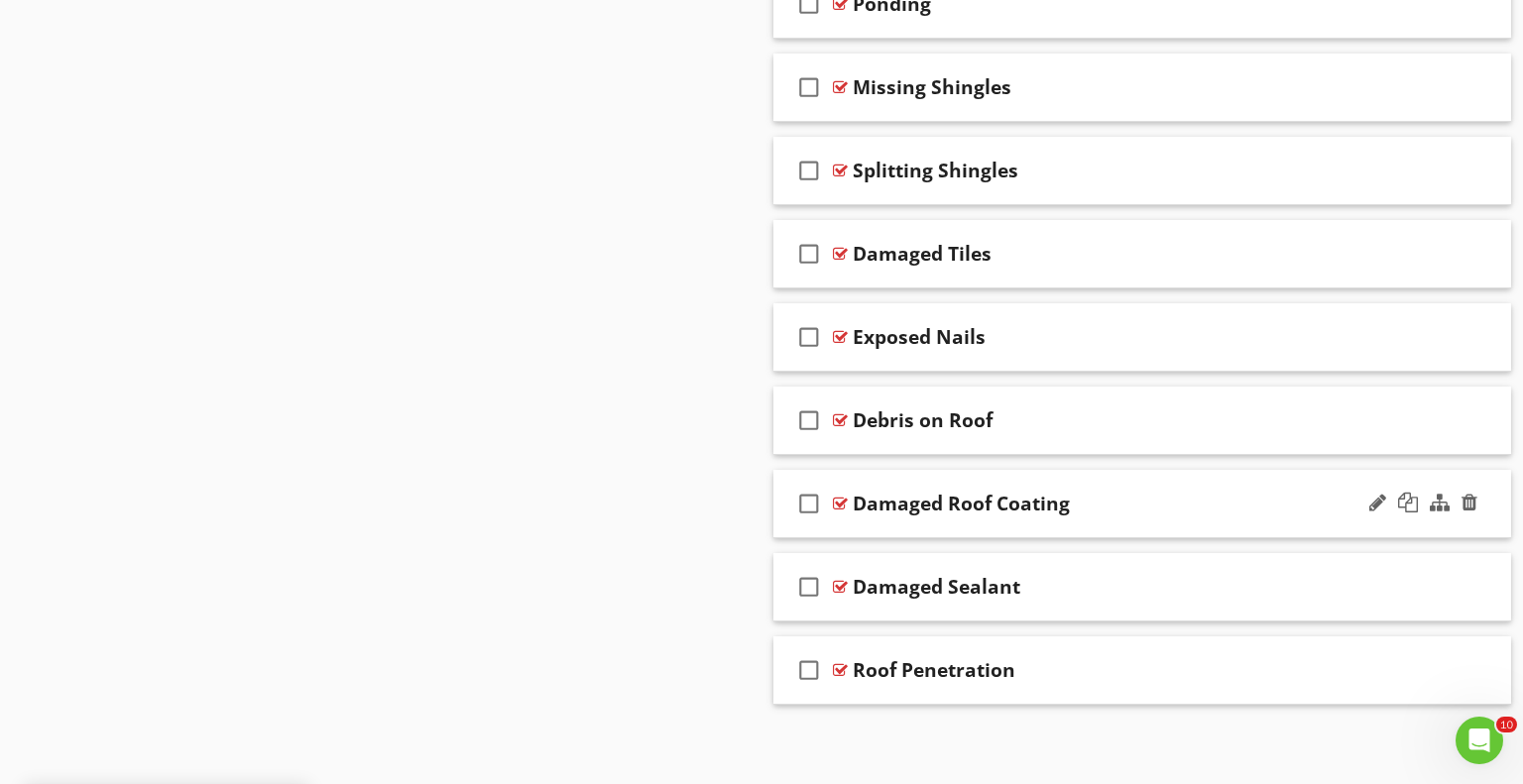 click on "check_box_outline_blank
Damaged Roof Coating" at bounding box center (1142, 504) 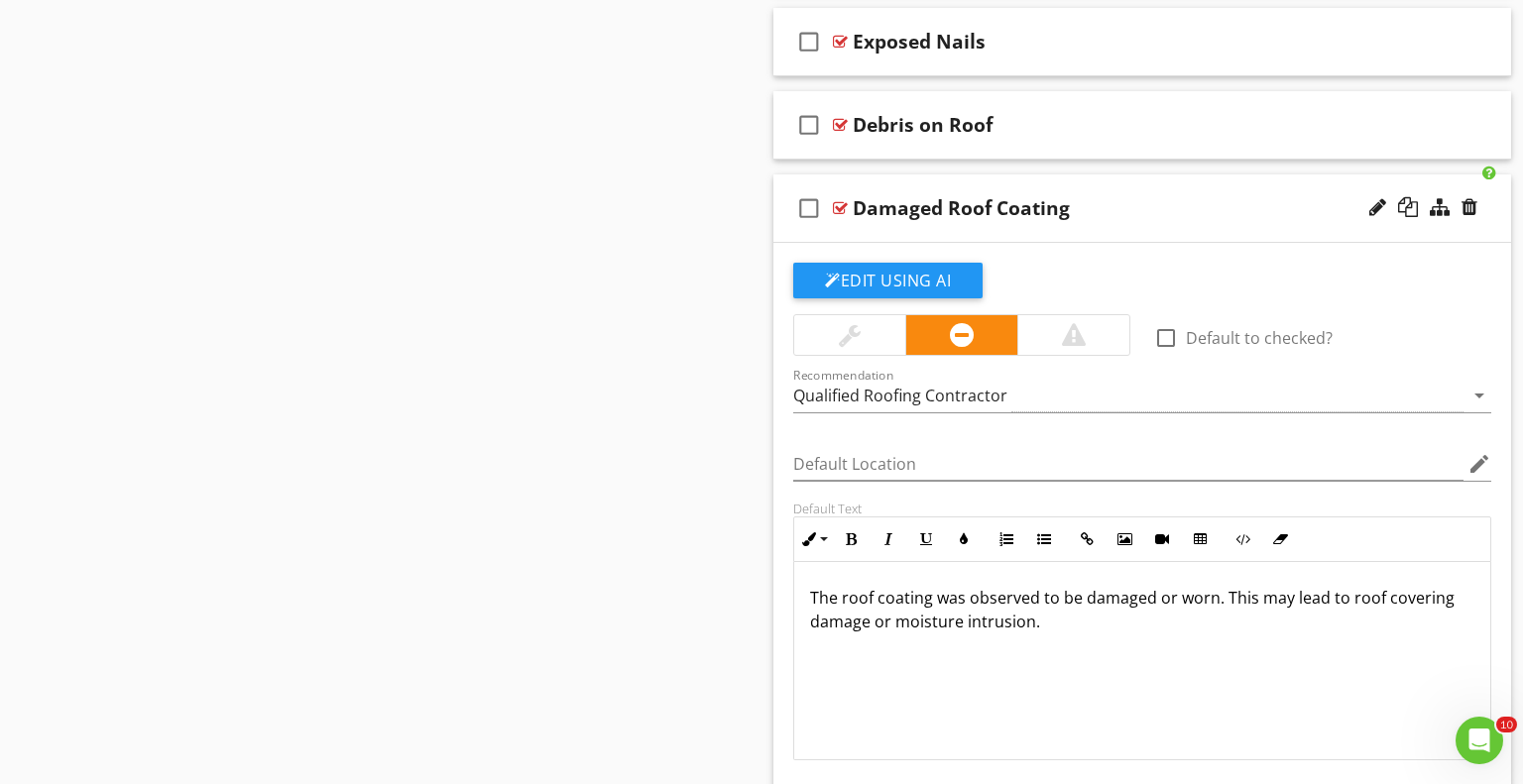 click on "Sections
Inspection Scope and Purpose           Inspection Details           Exterior           Roof           Basement, Foundation, Crawlspace & Structure           Heating           Cooling           Plumbing           Electrical           Fireplace           Insulation & Ventilation           Doors, Windows & Interior           Built-in Appliances           Garage
Section
Attachments     WHO - Radon Handbook   WHO_Radon_Handbook.pdf     EPA - Basic Radon Facts   Basic_Radon_Facts_Factsheet.pdf     EPA - Mold, Moisture, and your Home   EPA_-_Mold__Moisture__and_your_Home.pdf     EPA - Lead in your Home   EPA_-_Lead_in_your_Home.pdf     Standards of Practice   Inspectadelphia_Standards_of_Practice.pdf
Attachment
Items
General           Coverings           Roof Drainage Systems           Flashings           Skylights, Chimneys & Other Roof Penetrations" at bounding box center [762, -349] 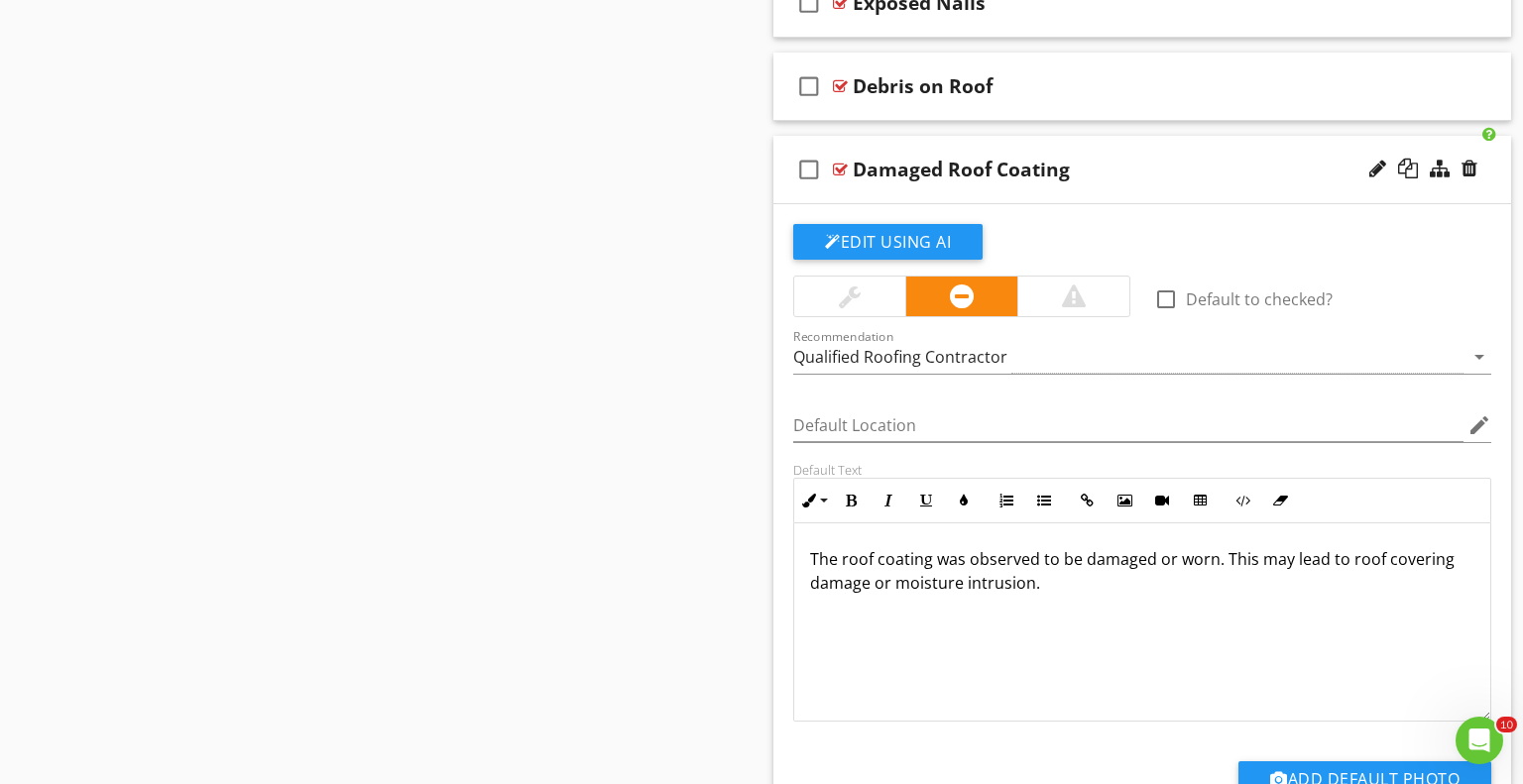 scroll, scrollTop: 2077, scrollLeft: 0, axis: vertical 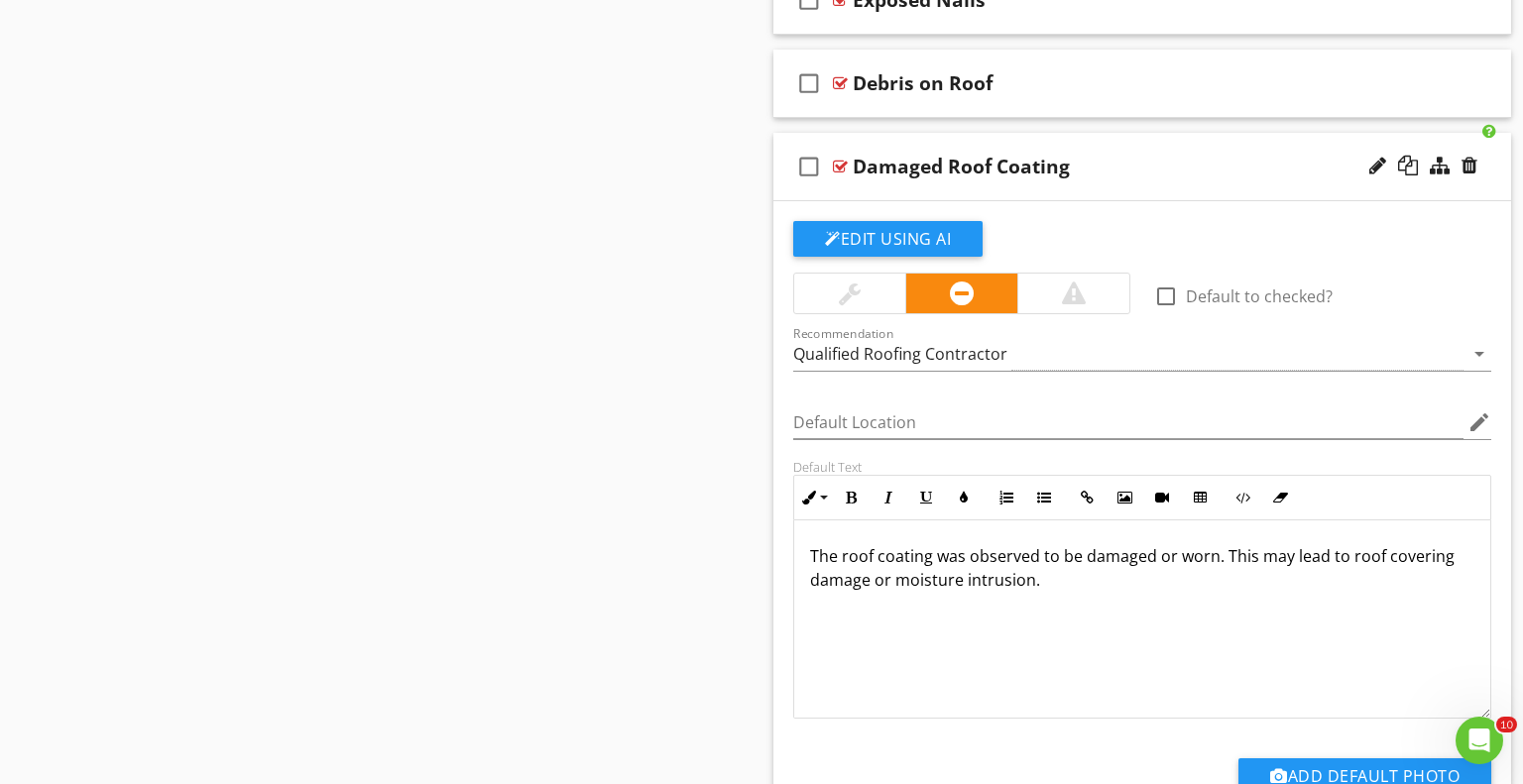 click on "The roof coating was observed to be damaged or worn. This may lead to roof covering damage or moisture intrusion." at bounding box center (1142, 568) 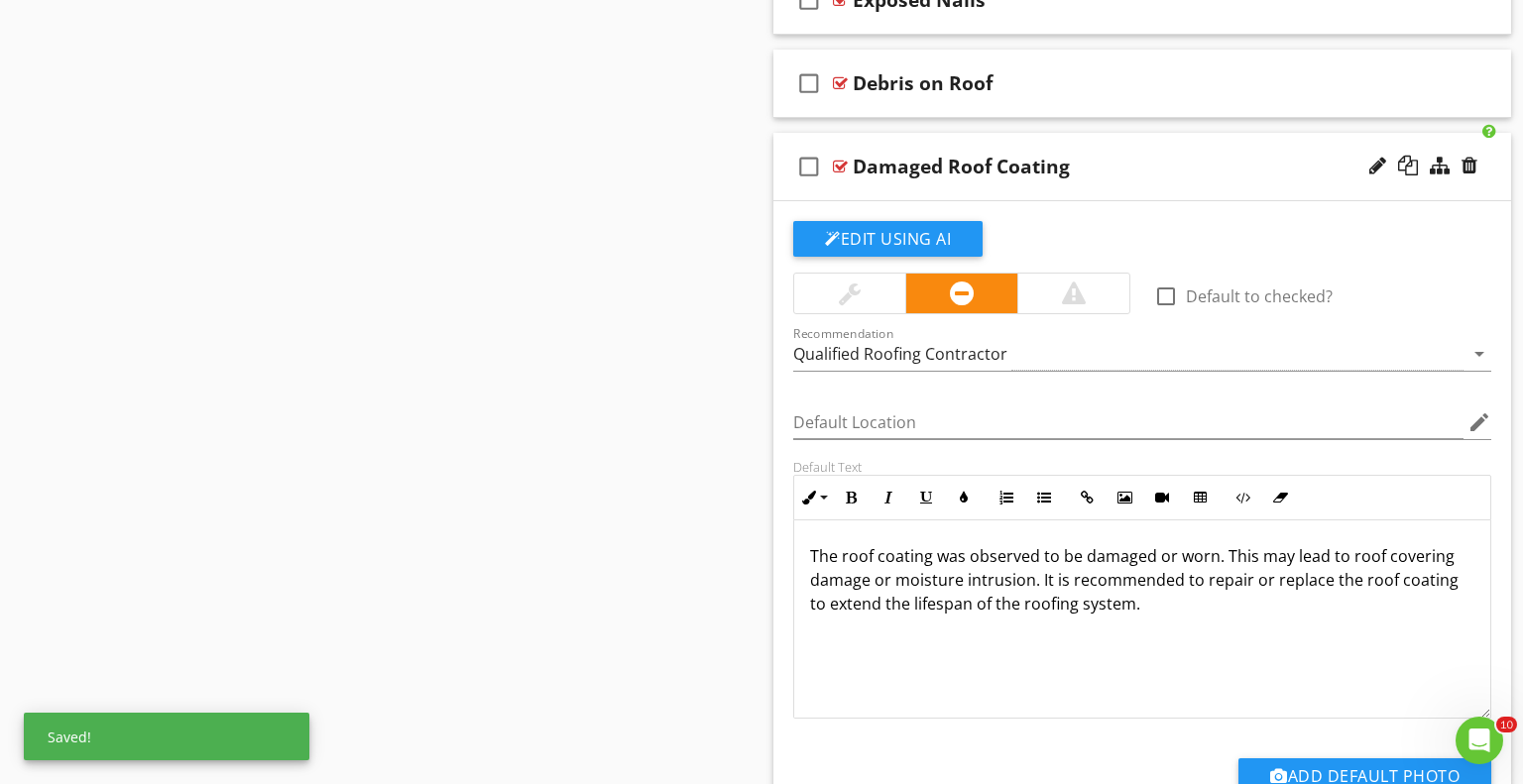 click on "check_box_outline_blank
Damaged Roof Coating" at bounding box center [1142, 167] 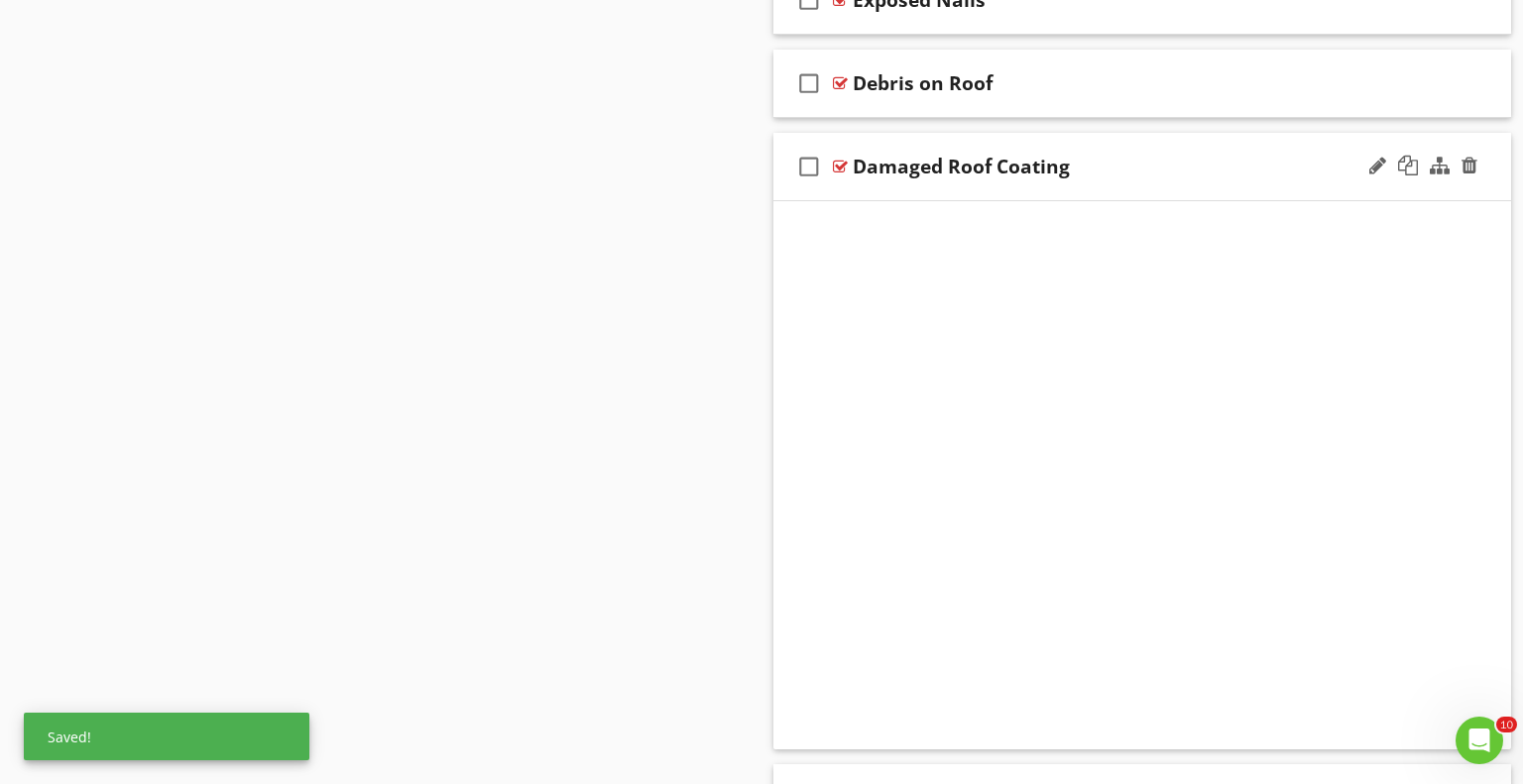 scroll, scrollTop: 1740, scrollLeft: 0, axis: vertical 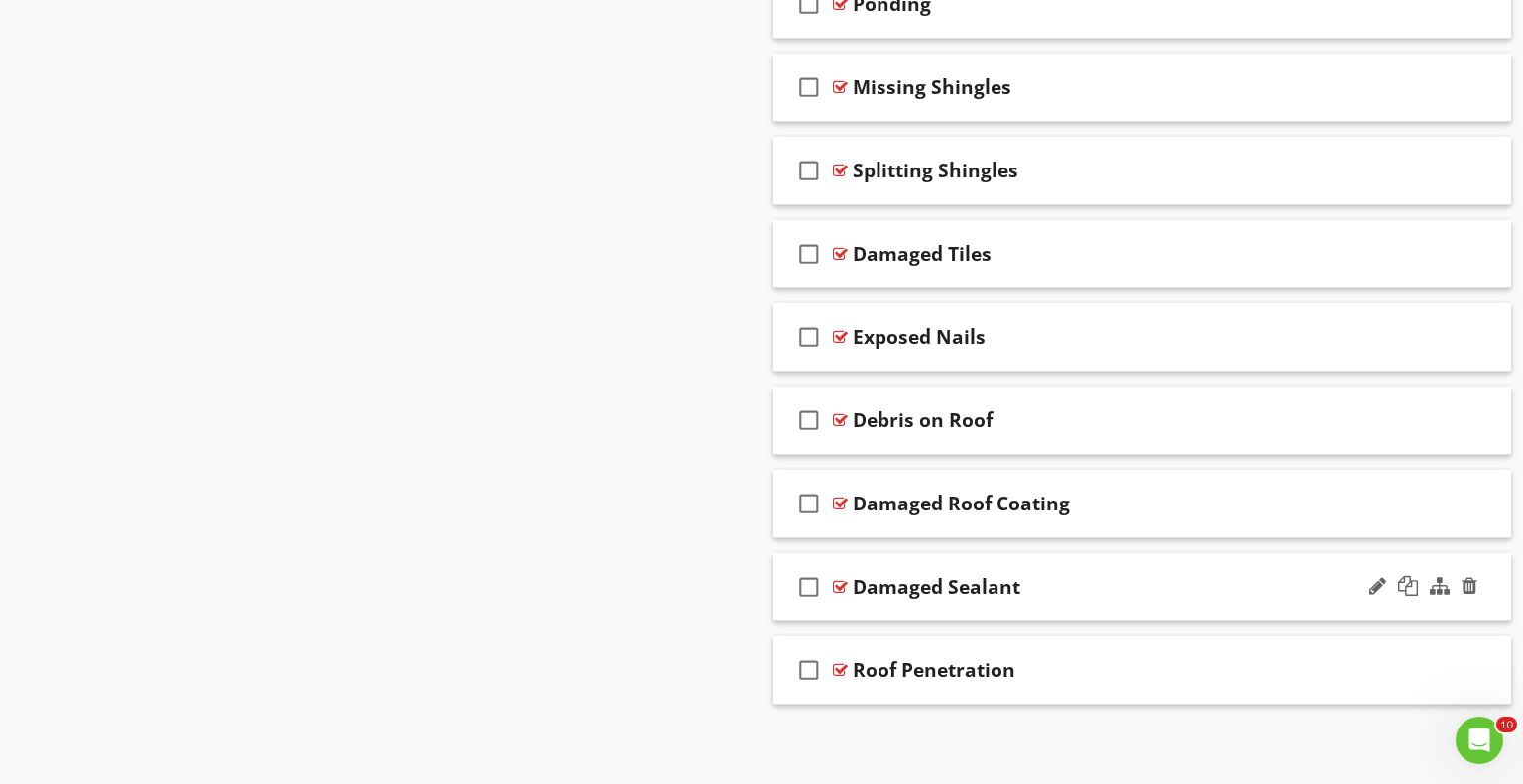 click on "Damaged Sealant" at bounding box center [1114, 587] 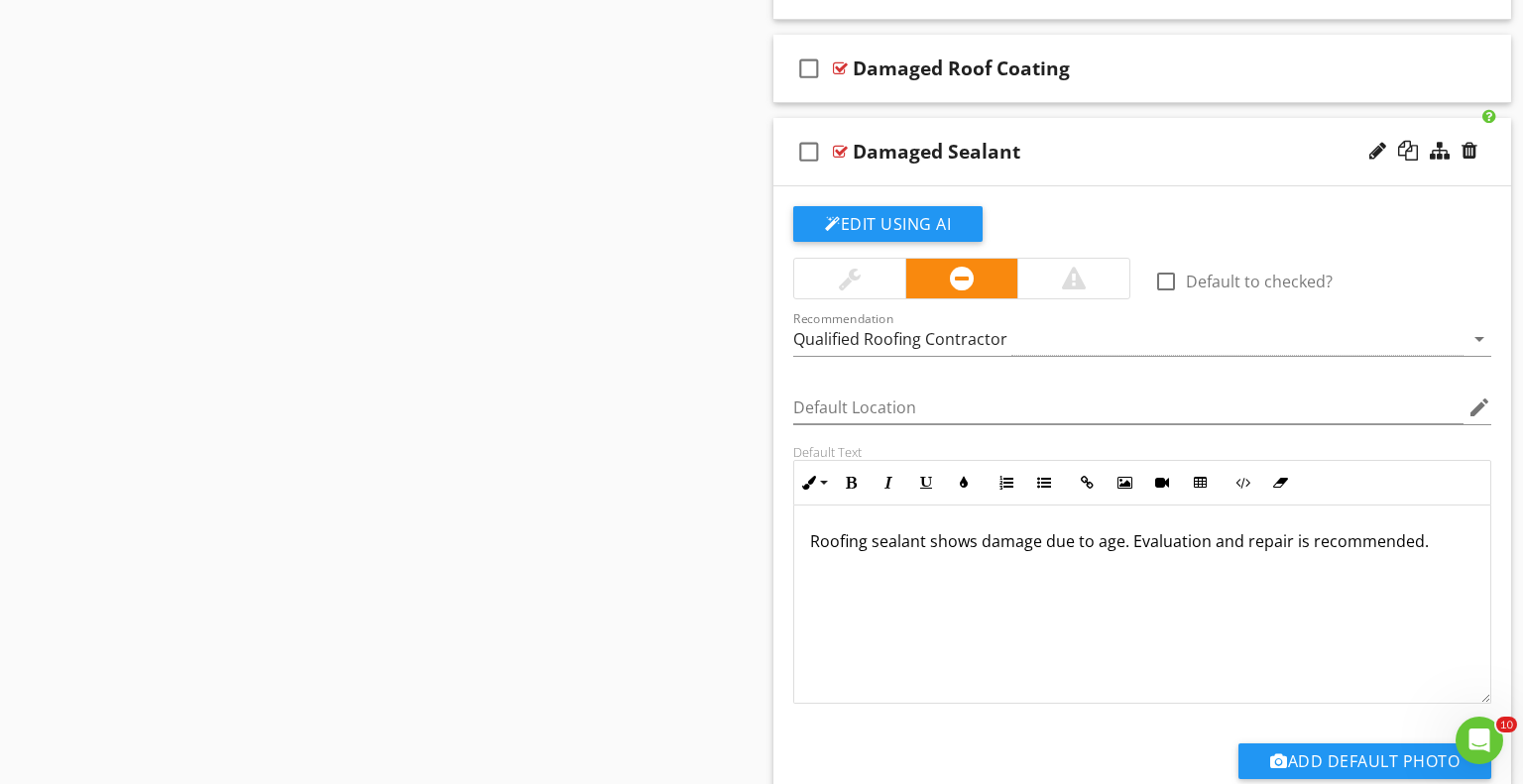 scroll, scrollTop: 2173, scrollLeft: 0, axis: vertical 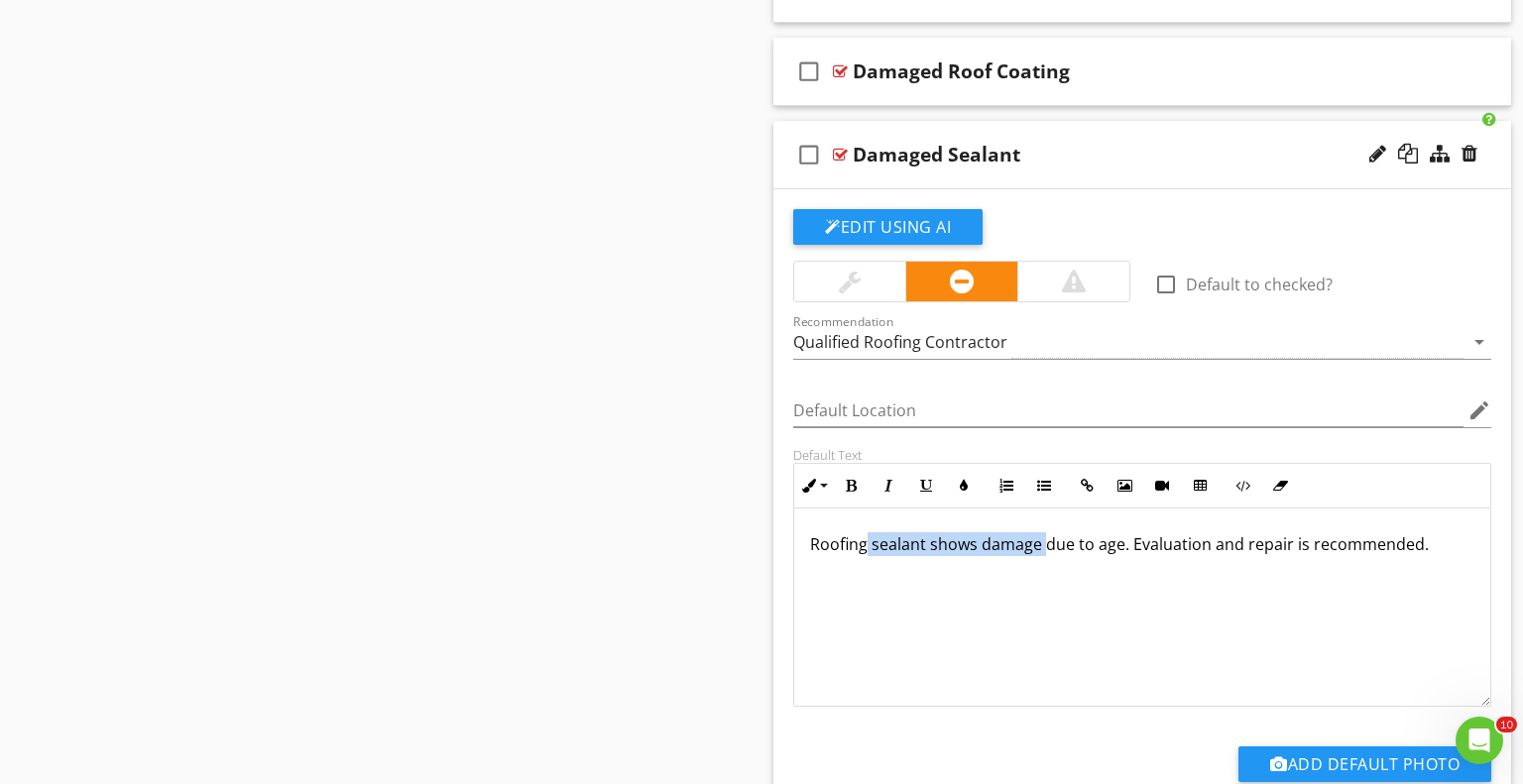 drag, startPoint x: 1042, startPoint y: 547, endPoint x: 865, endPoint y: 561, distance: 177.55281 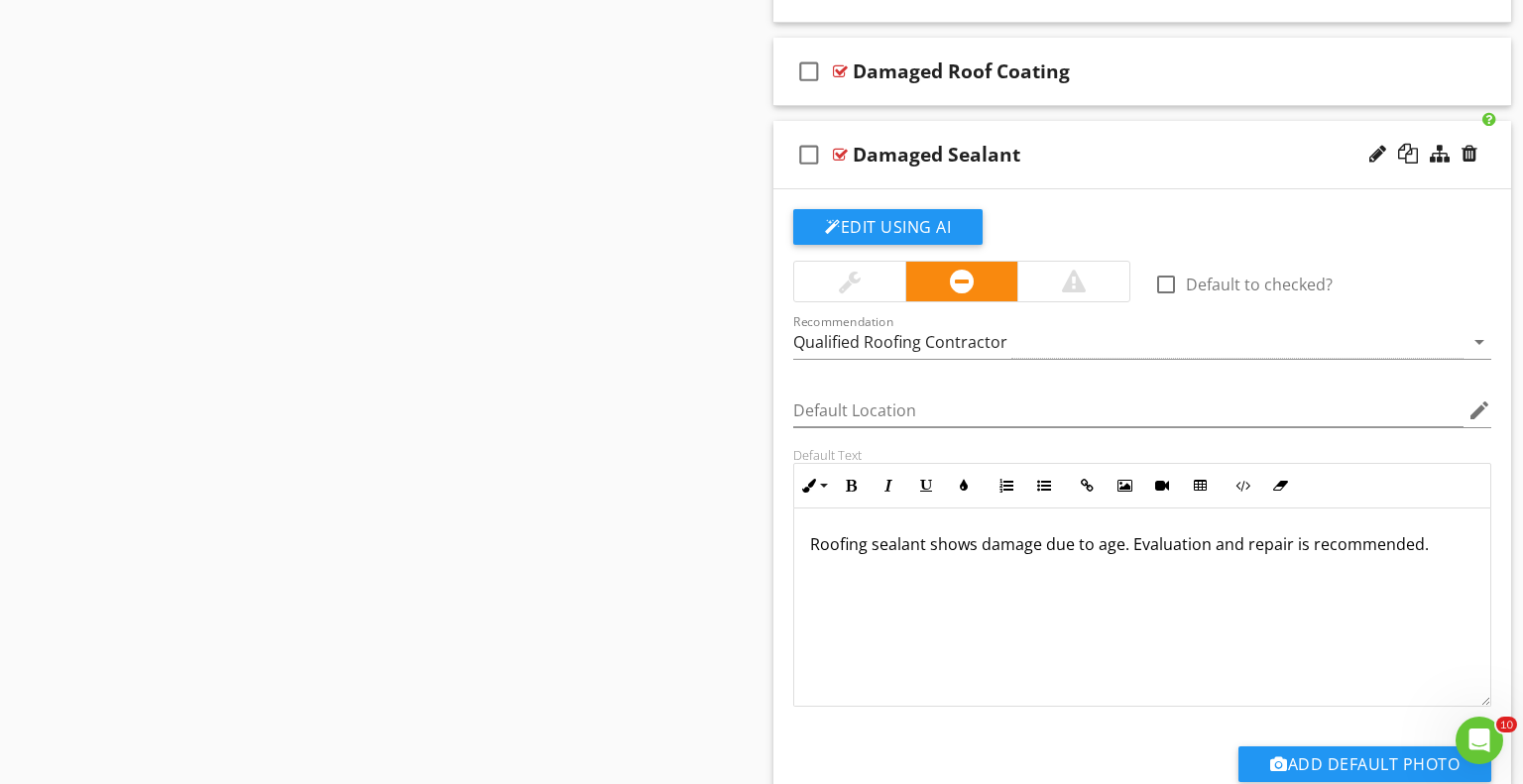 click on "Roofing sealant shows damage due to age. Evaluation and repair is recommended." at bounding box center (1142, 608) 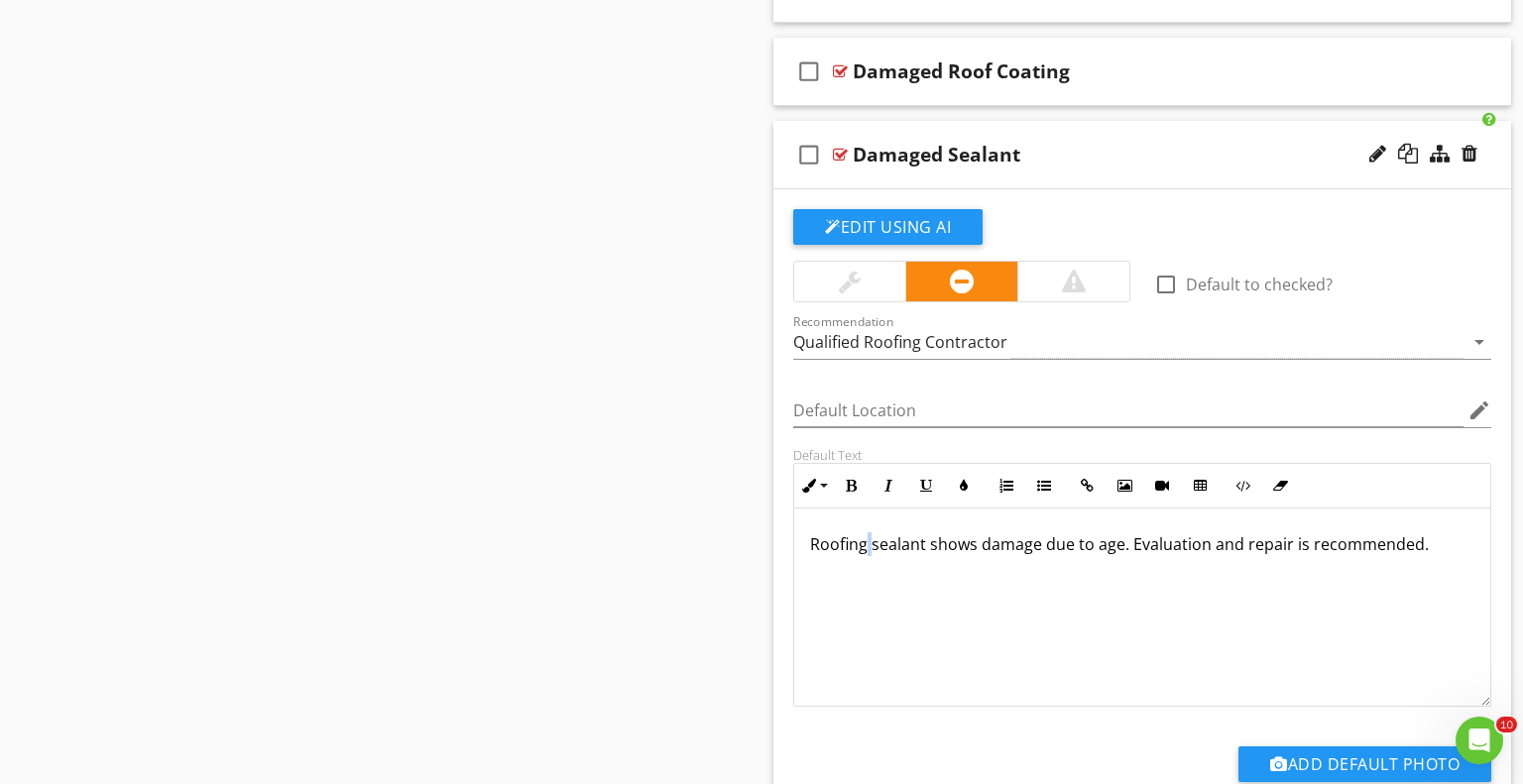 click on "Roofing sealant shows damage due to age. Evaluation and repair is recommended." at bounding box center (1142, 544) 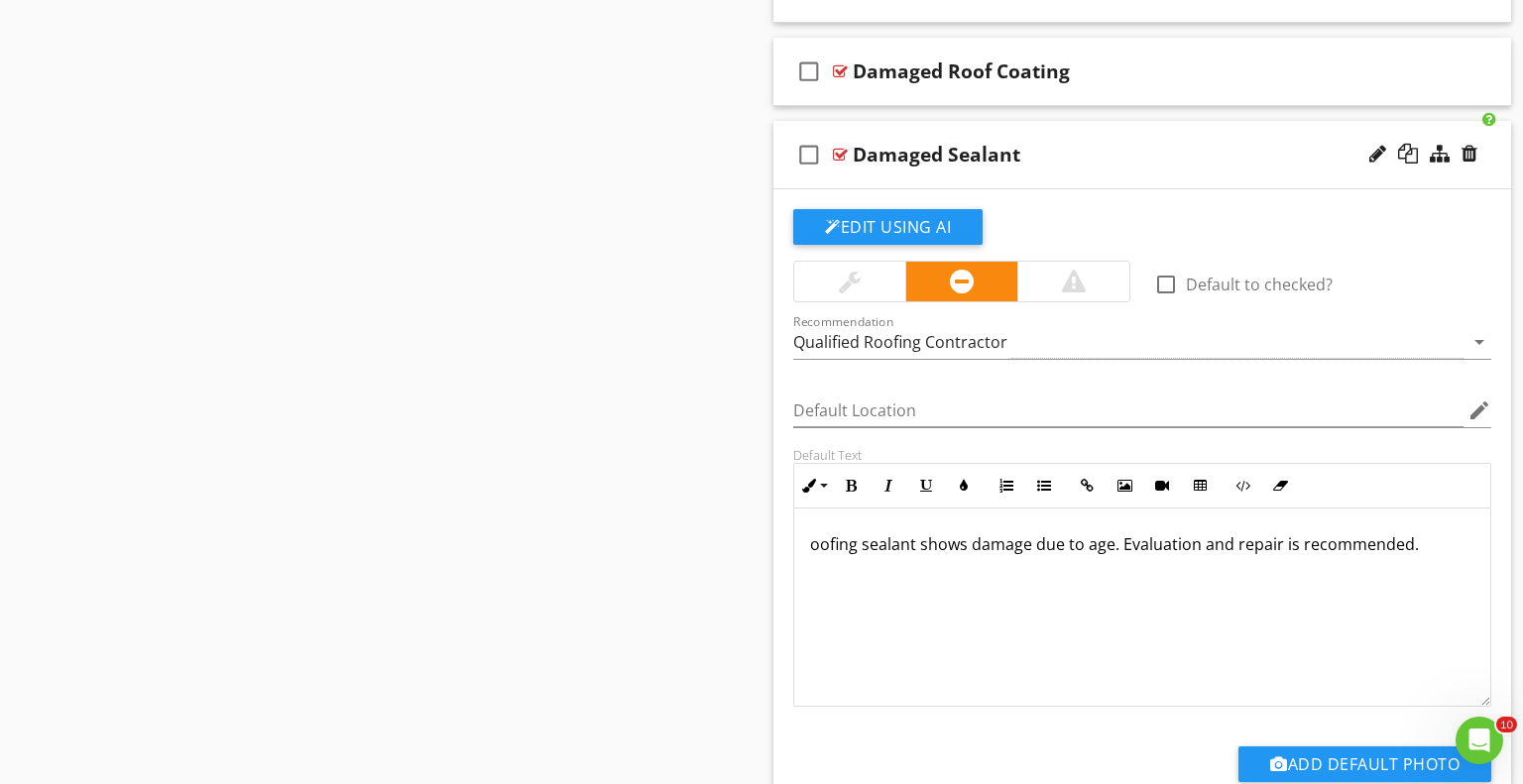 type 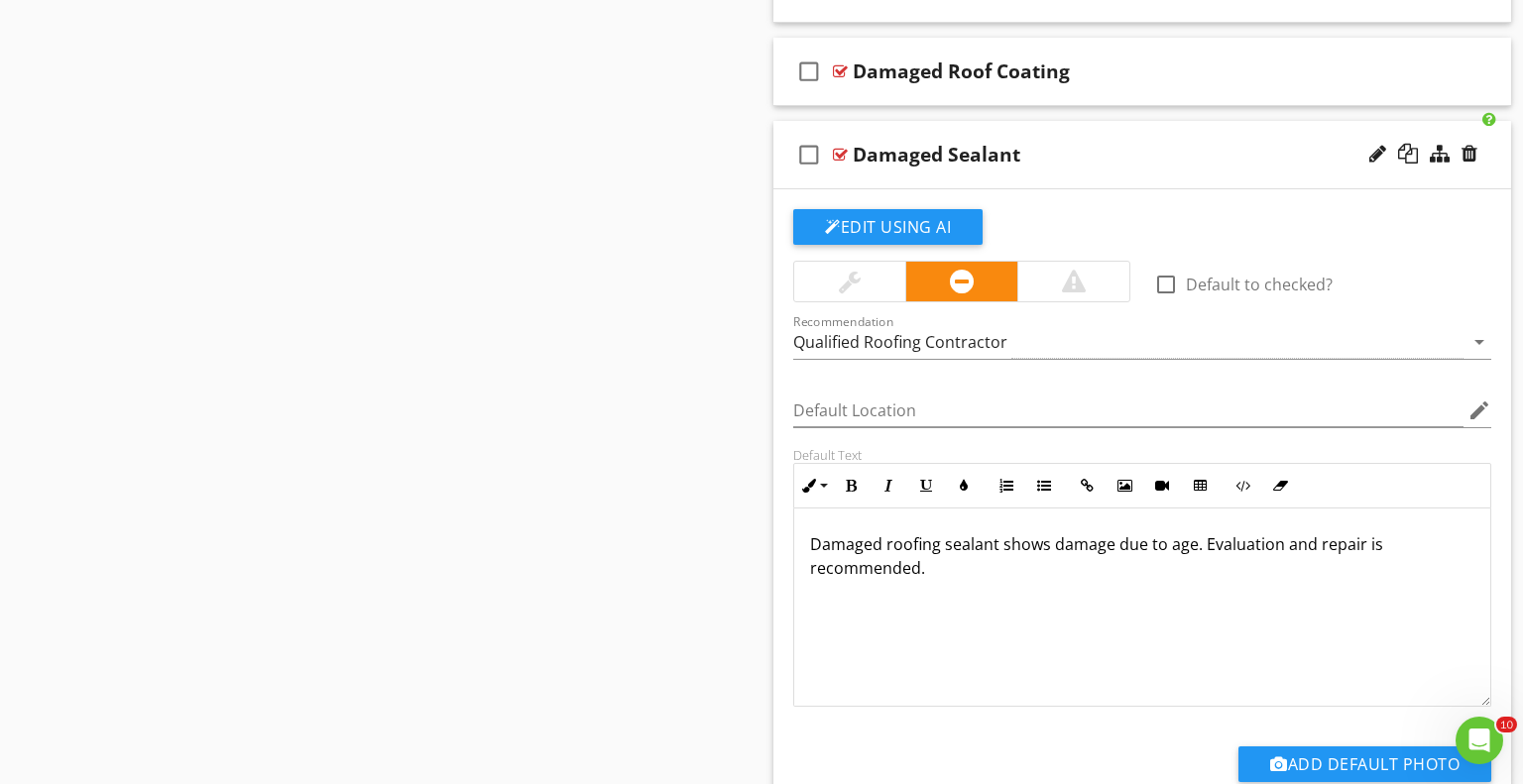 click on "Damaged roofing sealant shows damage due to age. Evaluation and repair is recommended." at bounding box center [1142, 556] 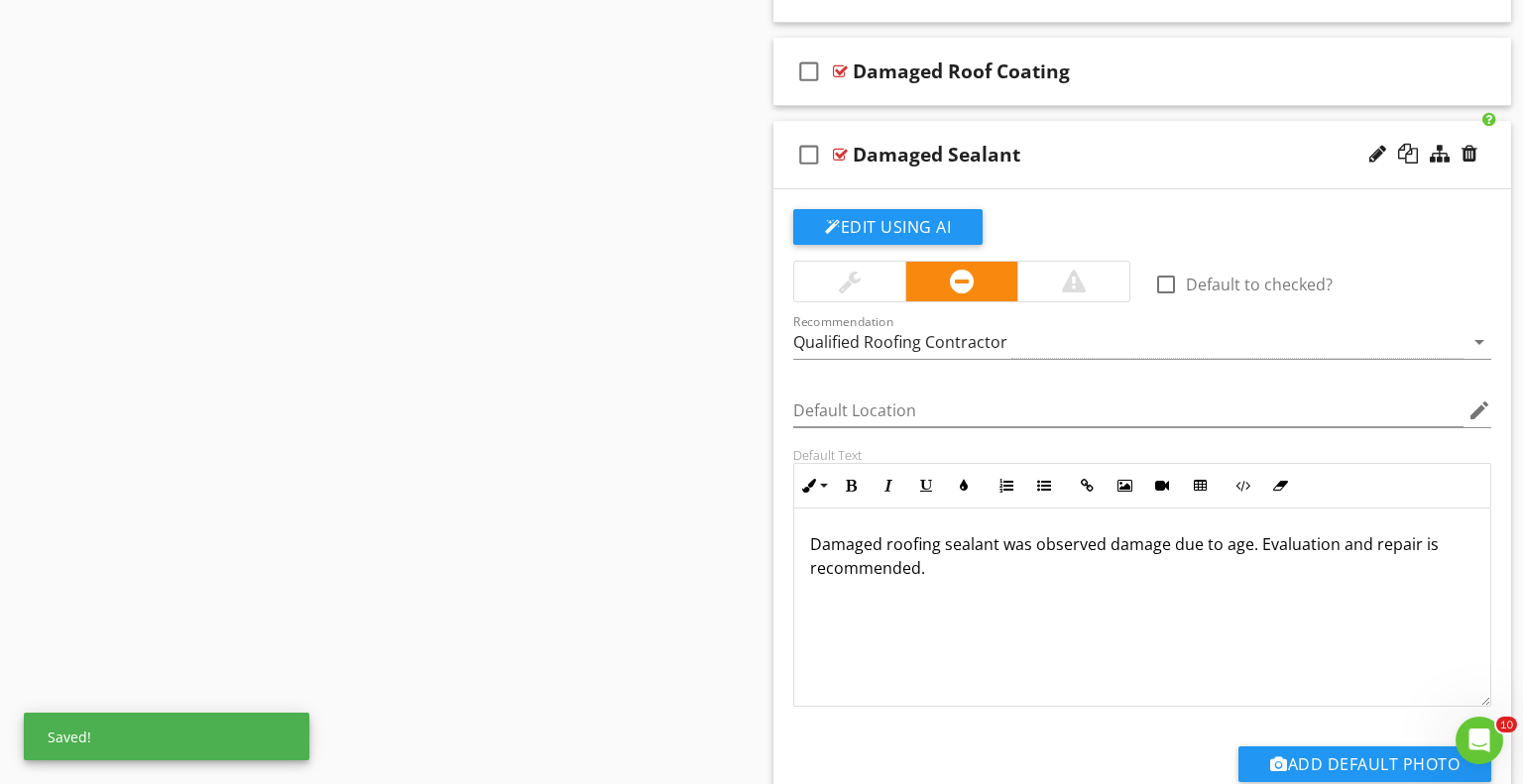 click on "Damaged roofing sealant was observed damage due to age. Evaluation and repair is recommended." at bounding box center [1142, 556] 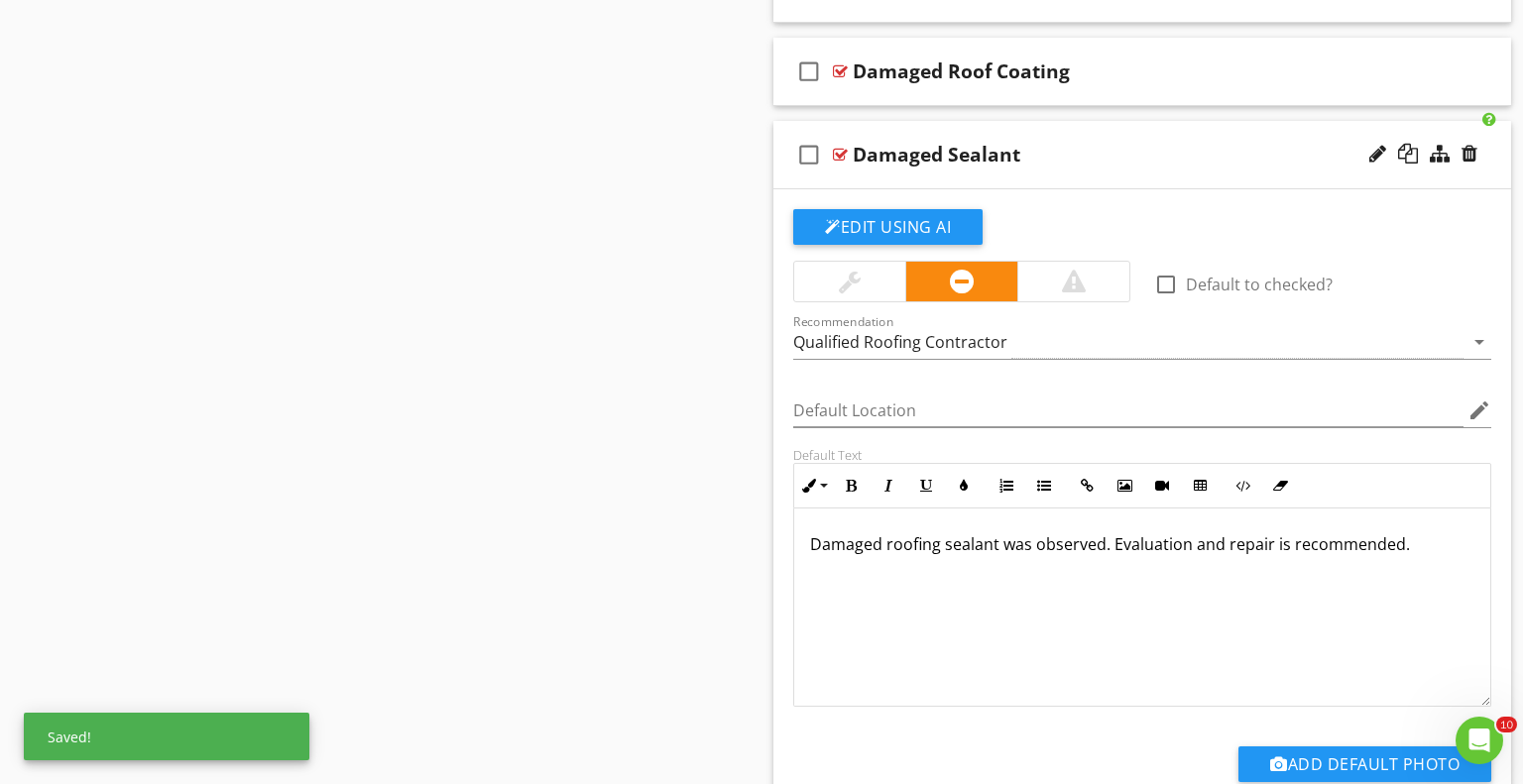 click on "Damaged roofing sealant was observed. Evaluation and repair is recommended." at bounding box center [1142, 544] 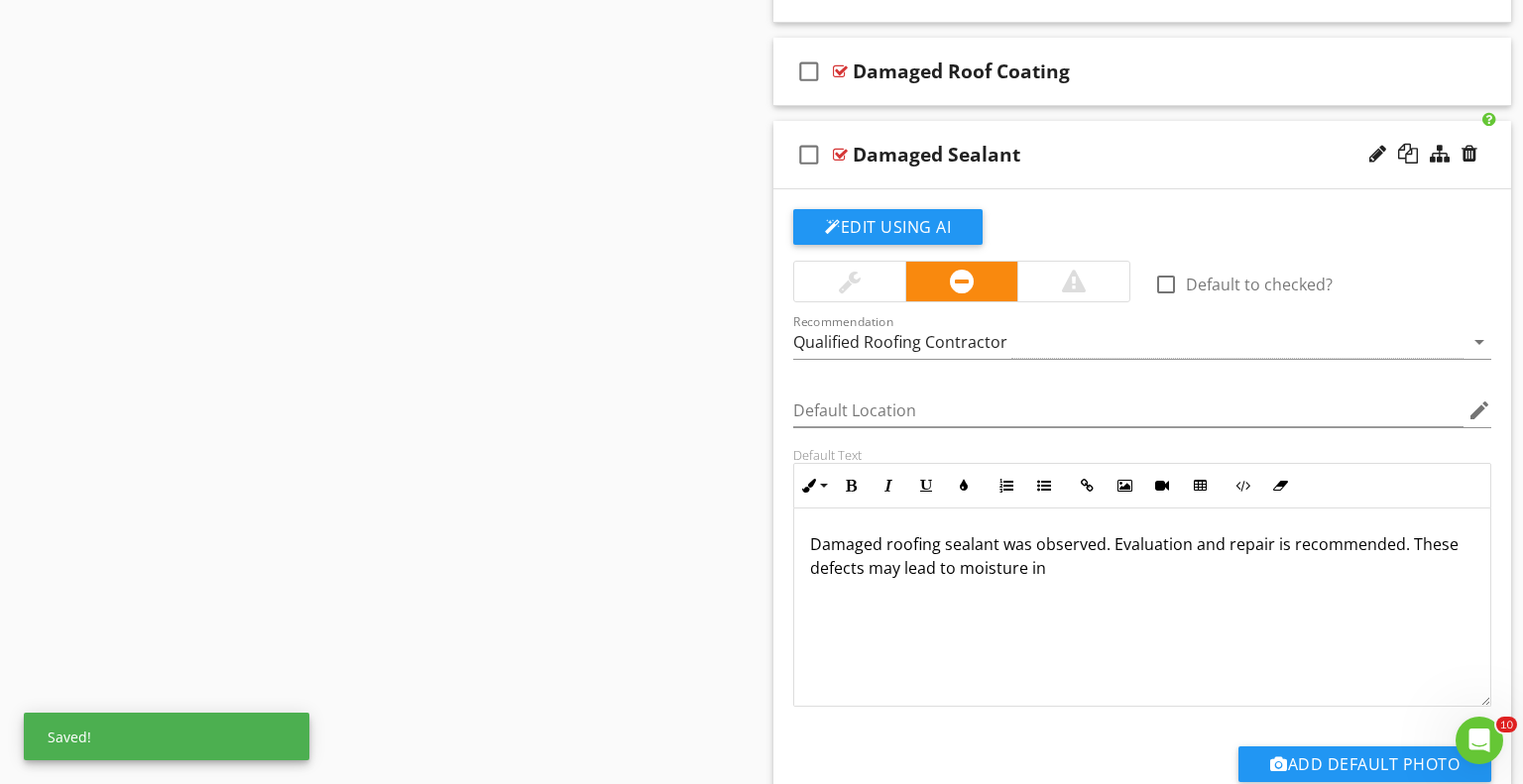 click on "Damaged roofing sealant was observed. Evaluation and repair is recommended. These defects may lead to moisture in" at bounding box center (1142, 556) 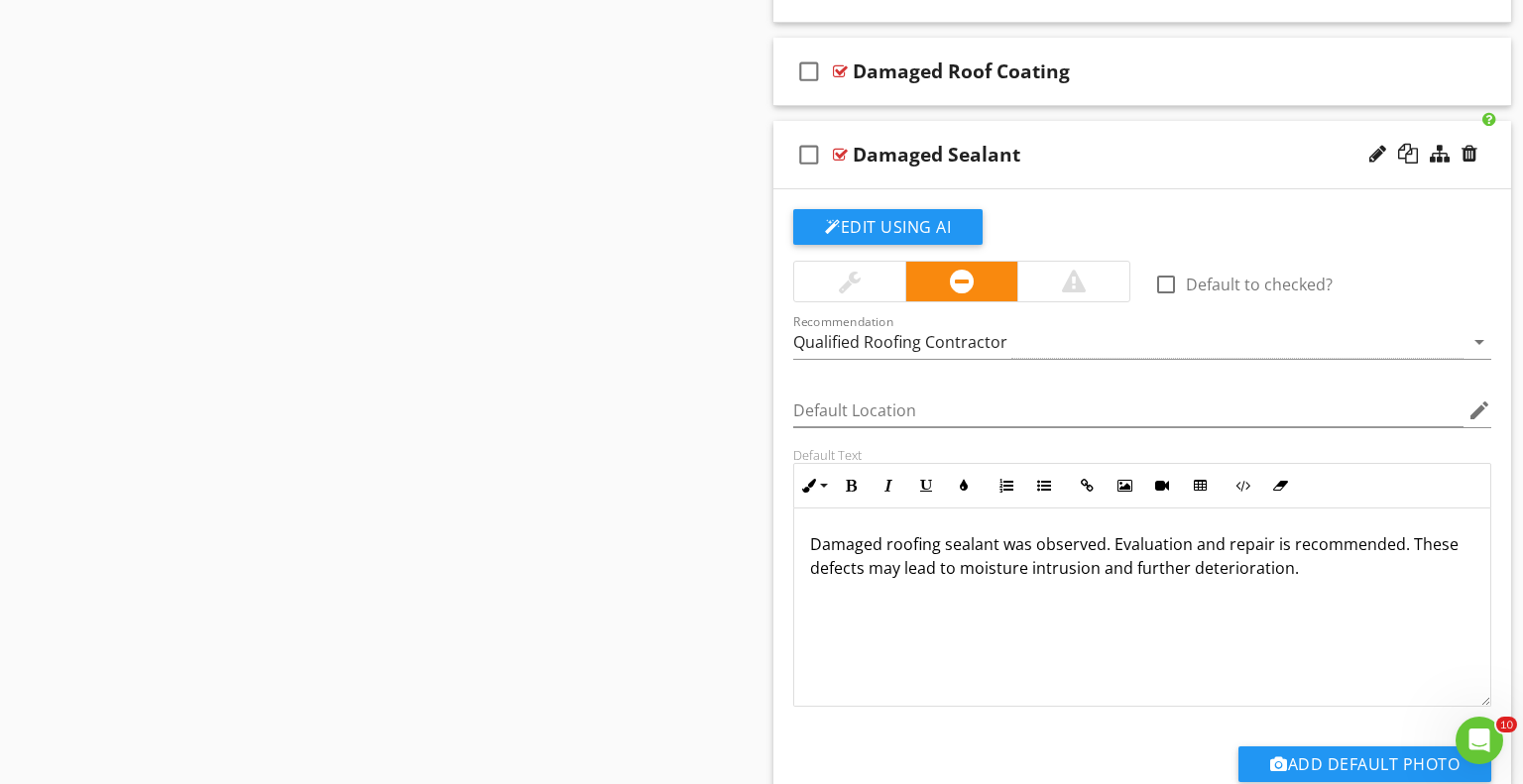 drag, startPoint x: 1390, startPoint y: 599, endPoint x: 1294, endPoint y: 633, distance: 101.843016 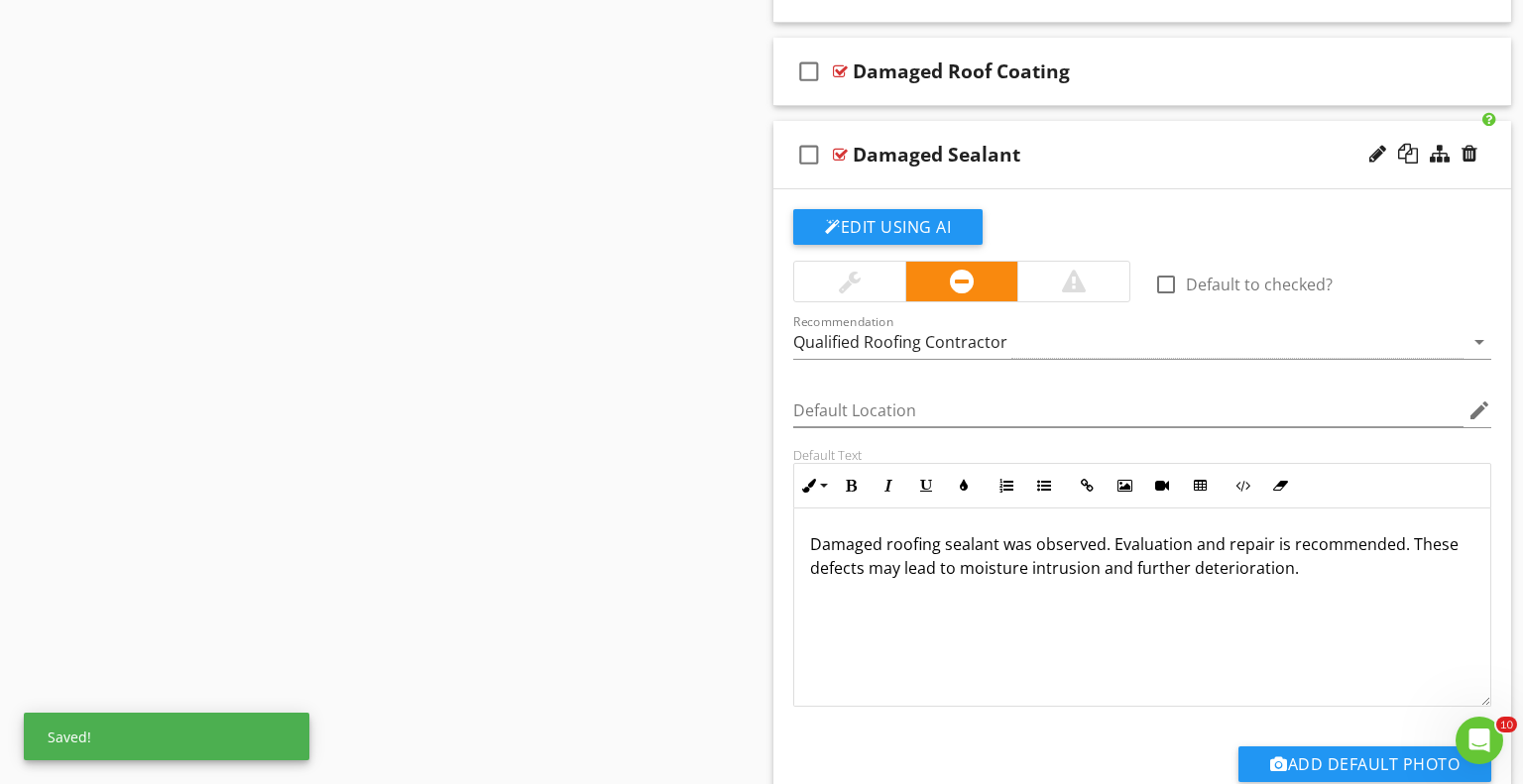click on "Damaged roofing sealant was observed. Evaluation and repair is recommended. These defects may lead to moisture intrusion and further deterioration." at bounding box center [1142, 608] 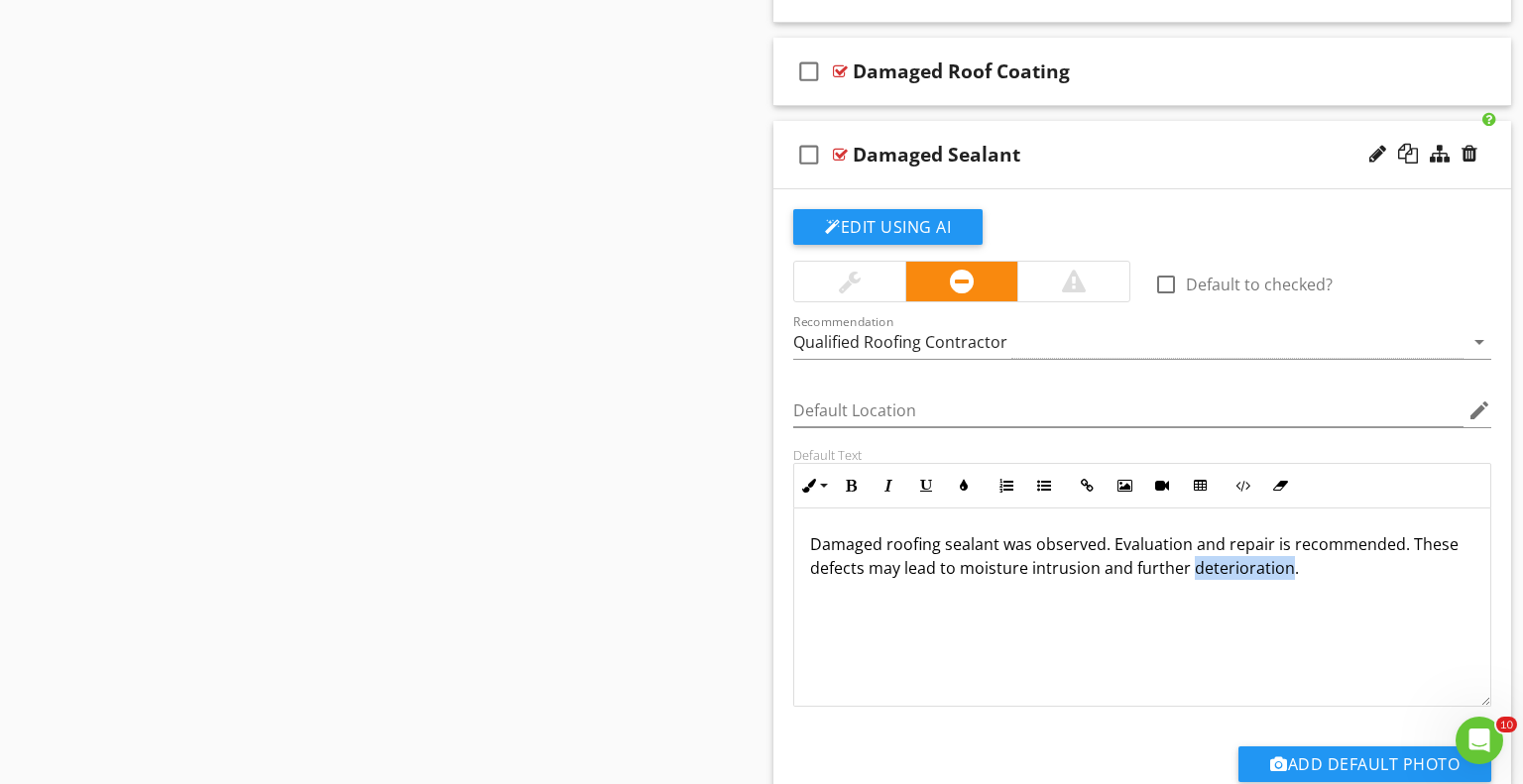 drag, startPoint x: 1189, startPoint y: 612, endPoint x: 1286, endPoint y: 600, distance: 97.73945 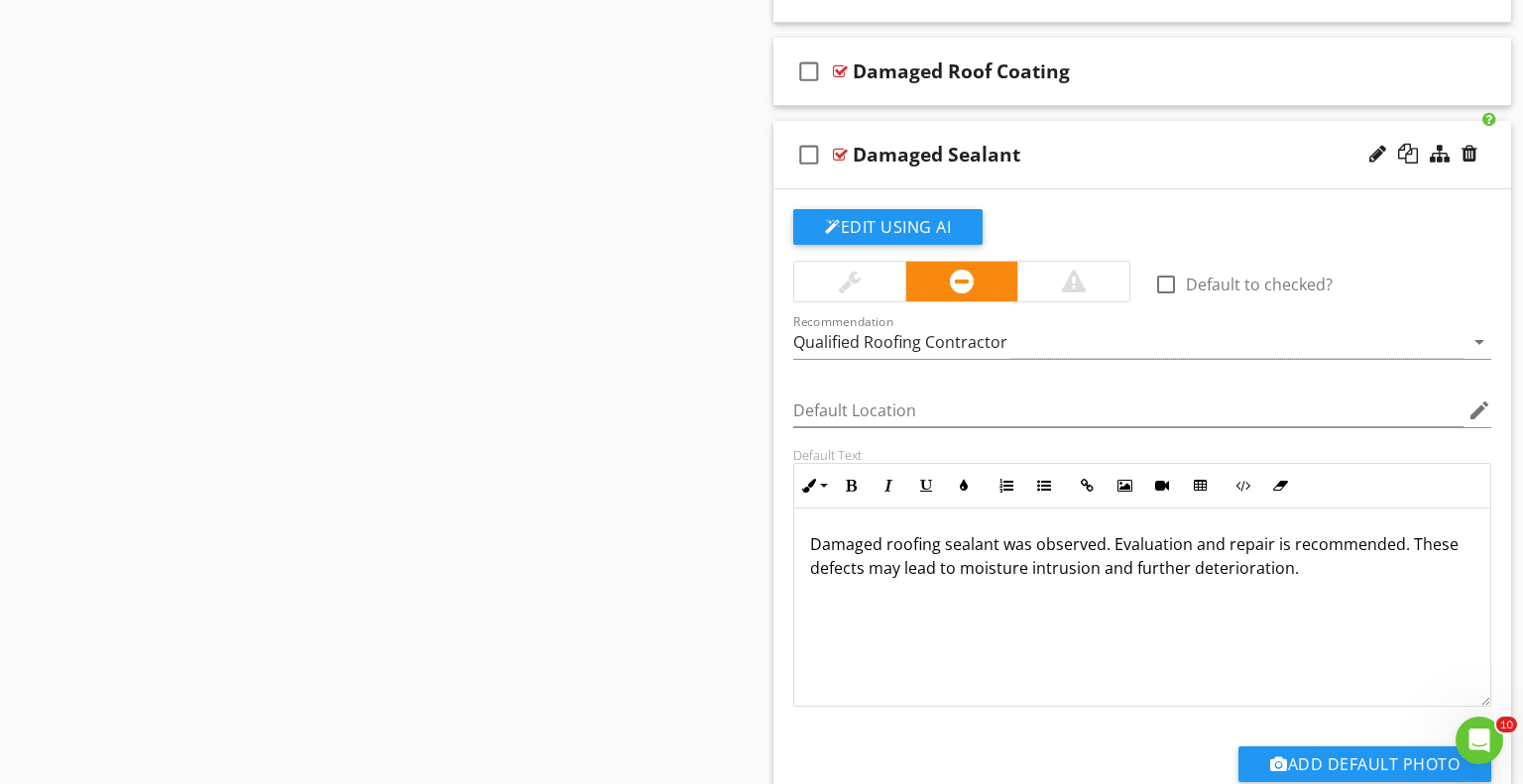 click on "Damaged roofing sealant was observed. Evaluation and repair is recommended. These defects may lead to moisture intrusion and further deterioration." at bounding box center [1142, 608] 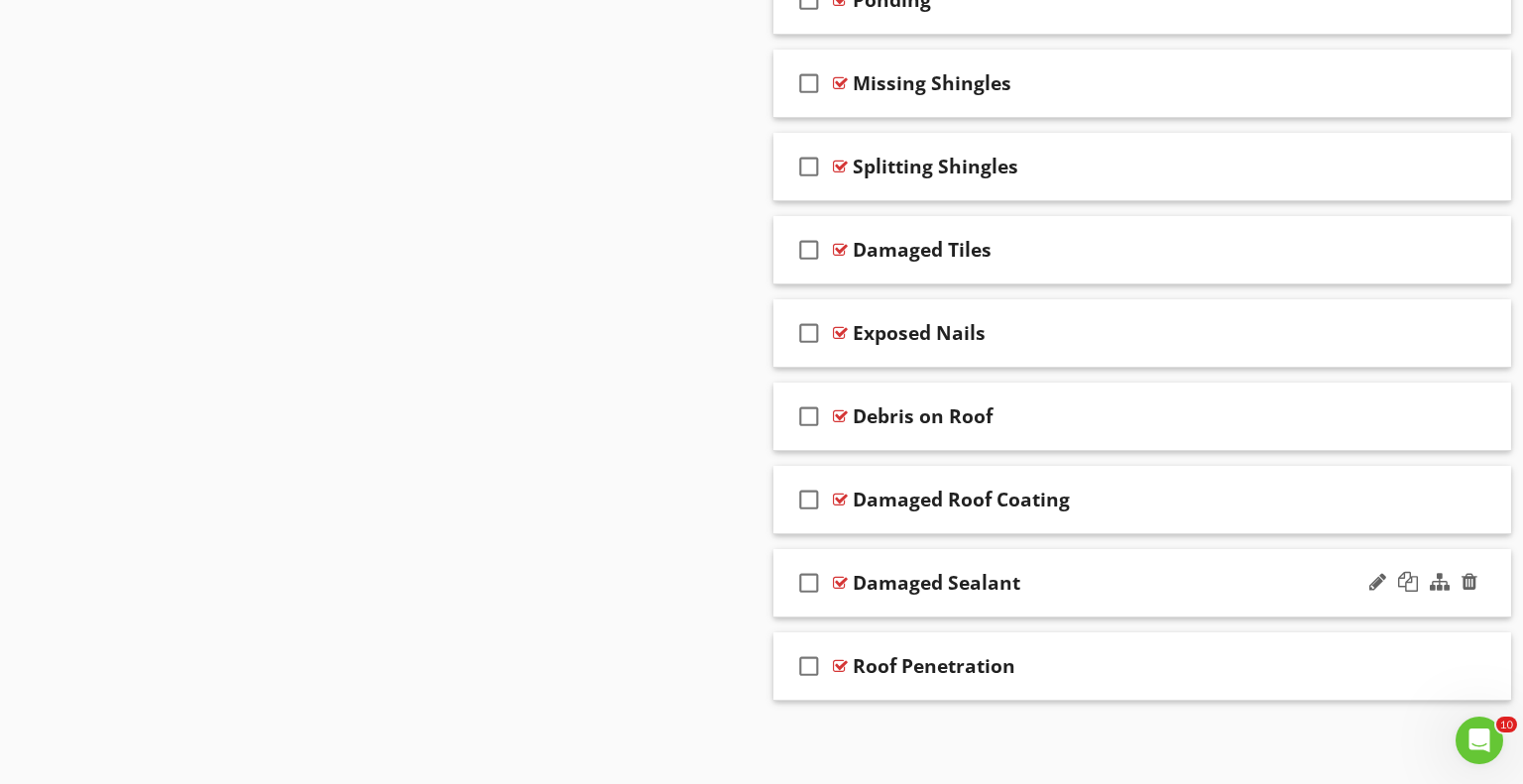 scroll, scrollTop: 1740, scrollLeft: 0, axis: vertical 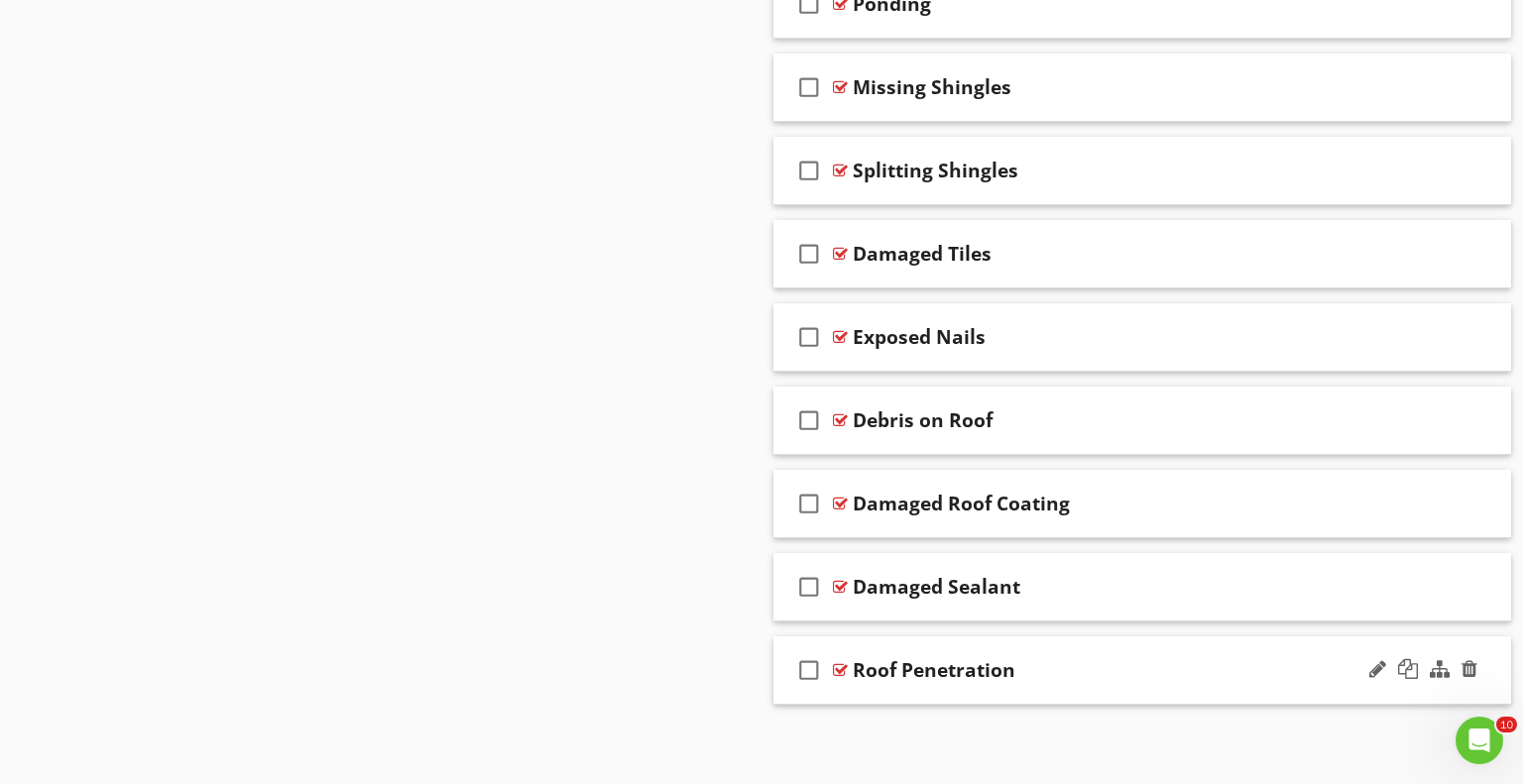 click on "check_box_outline_blank
Roof Penetration" at bounding box center [1142, 670] 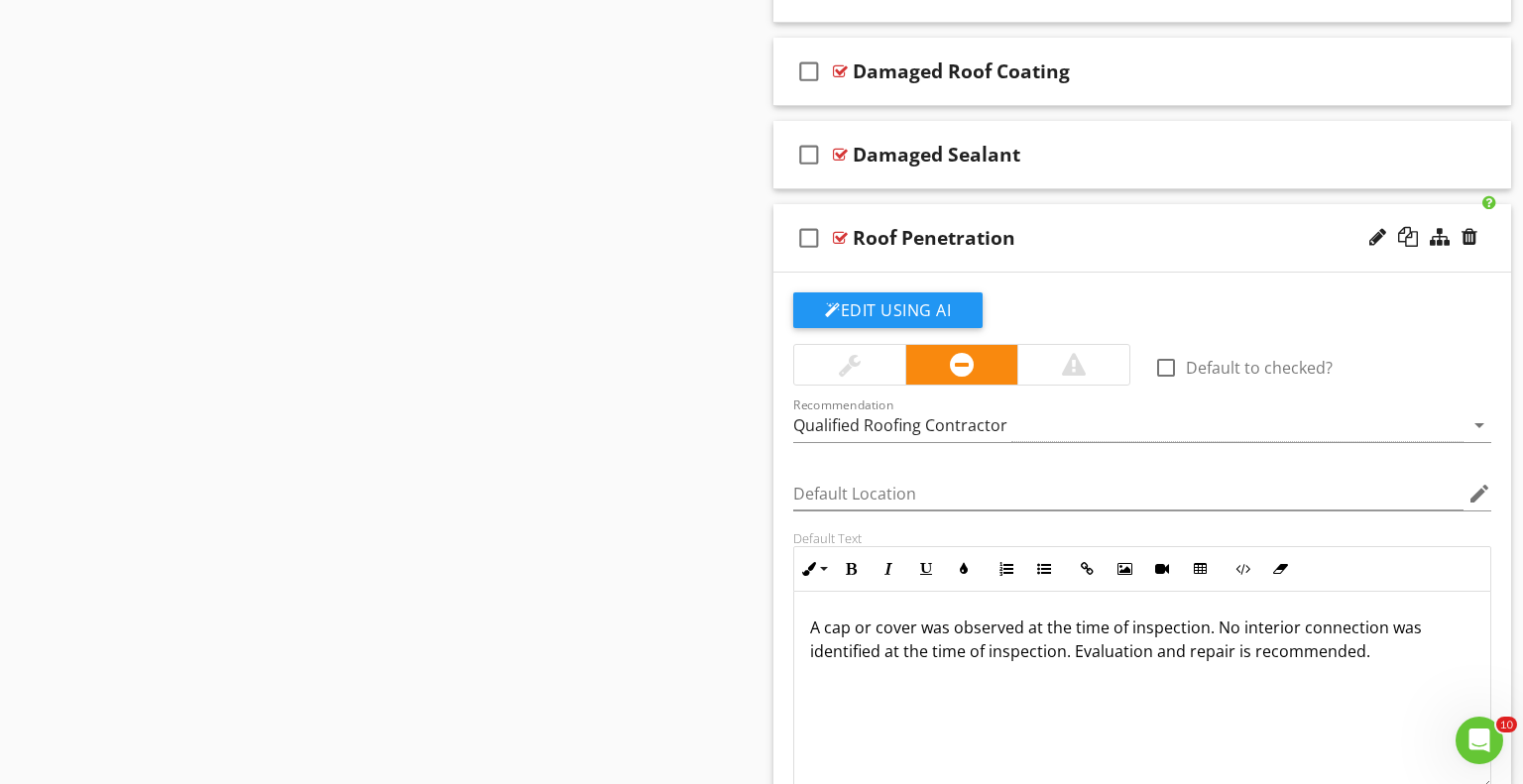 scroll, scrollTop: 2234, scrollLeft: 0, axis: vertical 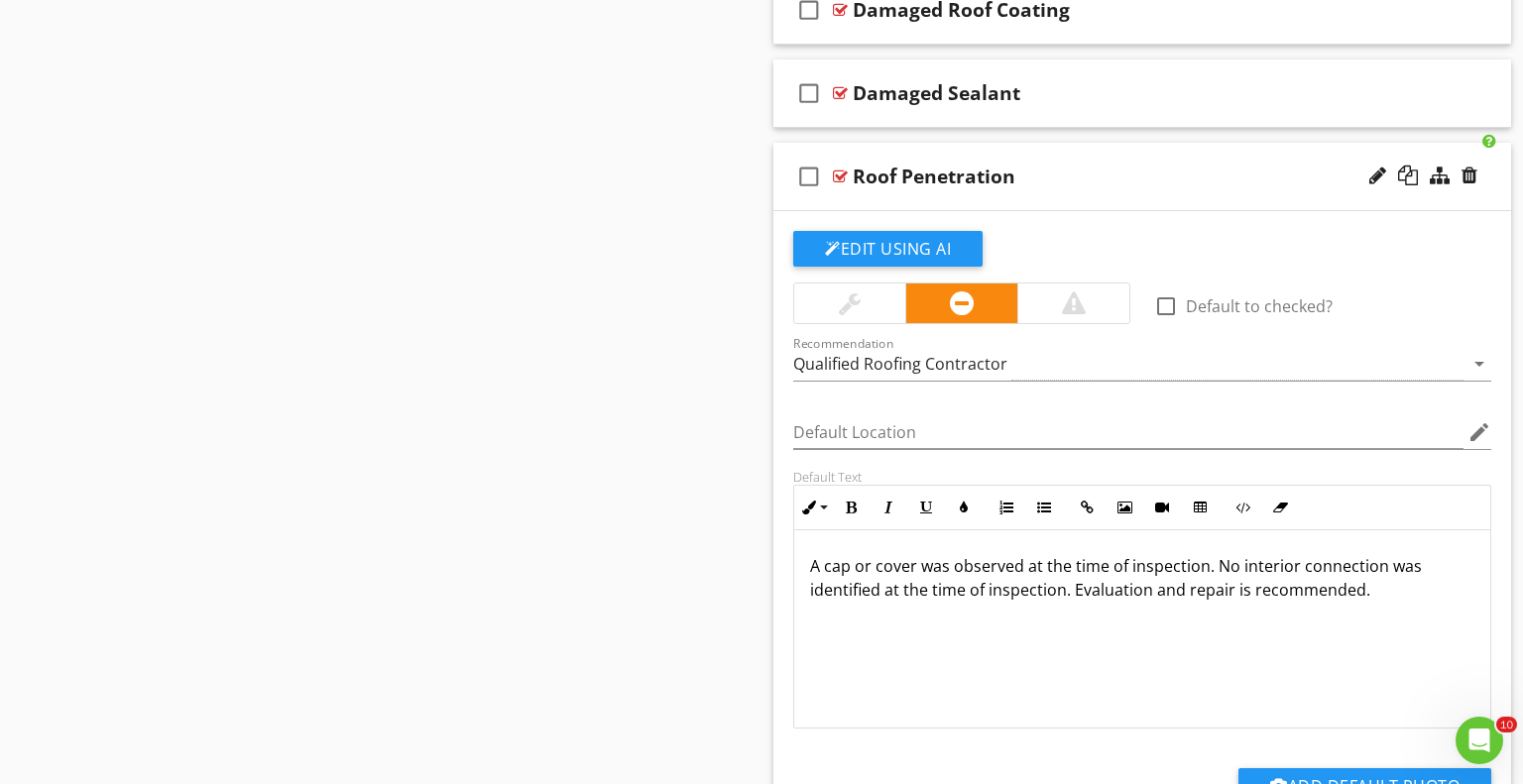 click on "check_box_outline_blank Default to checked?           Recommendation Qualified Roofing Contractor arrow_drop_down   Default Location edit       Default Text   Inline Style XLarge Large Normal Small Light Small/Light Bold Italic Underline Colors Ordered List Unordered List Insert Link Insert Image Insert Video Insert Table Code View Clear Formatting A cap or cover was observed at the time of inspection. No interior connection was identified at the time of inspection. Evaluation and repair is recommended. Enter text here <p>A cap or cover was observed at the time of inspection. No interior connection was identified at the time of inspection. Evaluation and repair is recommended.</p>
Add Default Photo" at bounding box center (1142, 534) 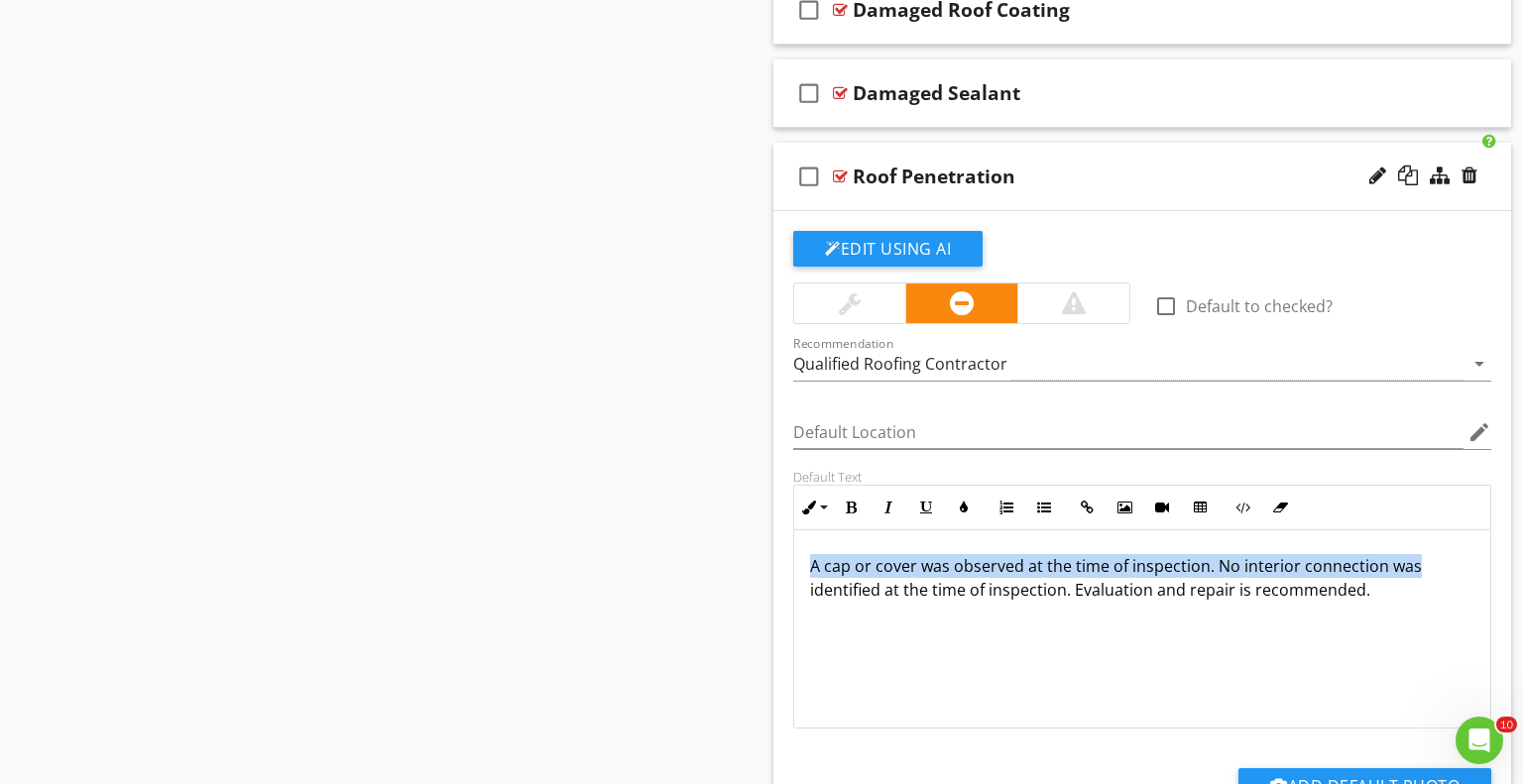 drag, startPoint x: 809, startPoint y: 567, endPoint x: 1441, endPoint y: 564, distance: 632.0071 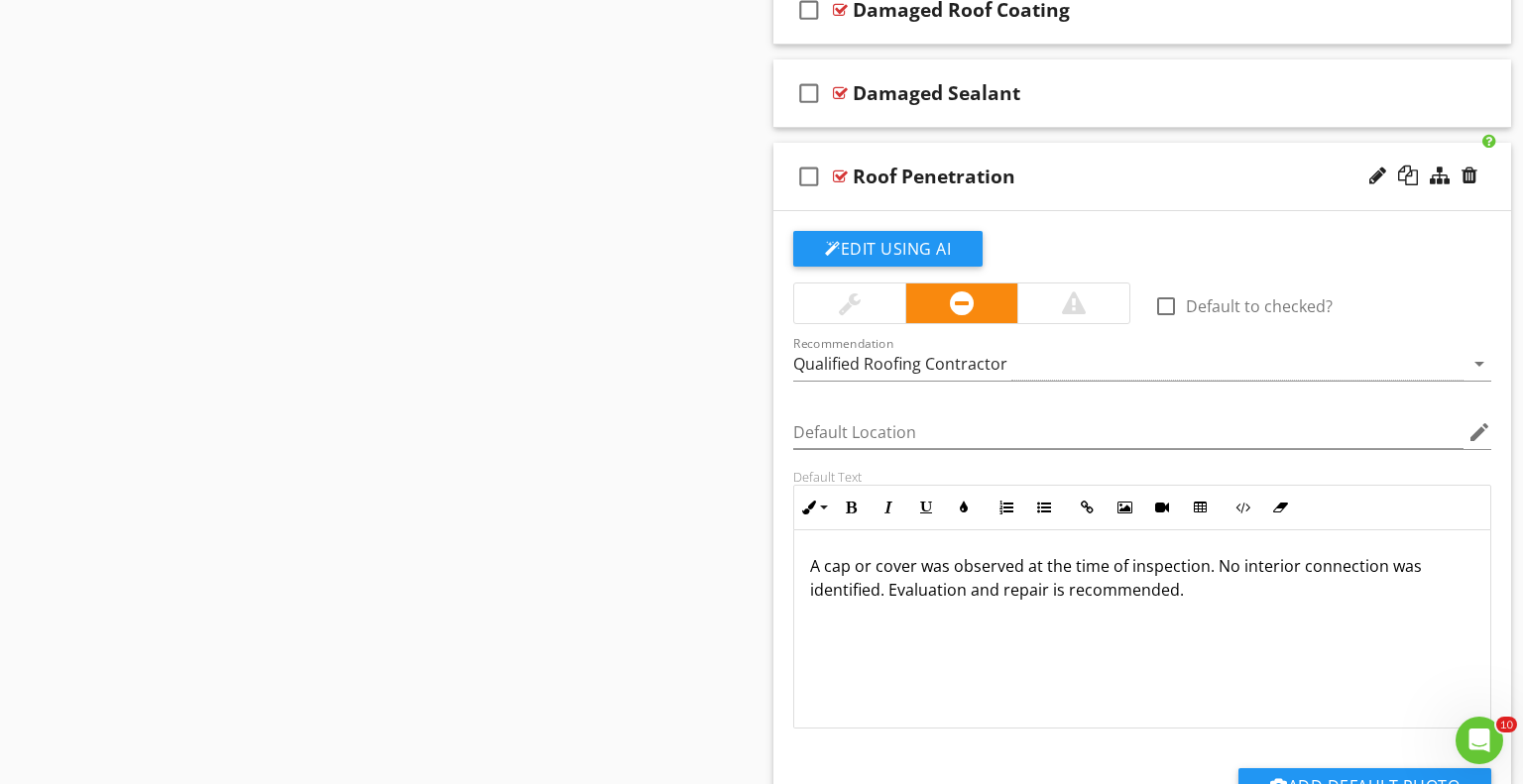 drag, startPoint x: 1064, startPoint y: 589, endPoint x: 881, endPoint y: 616, distance: 184.98108 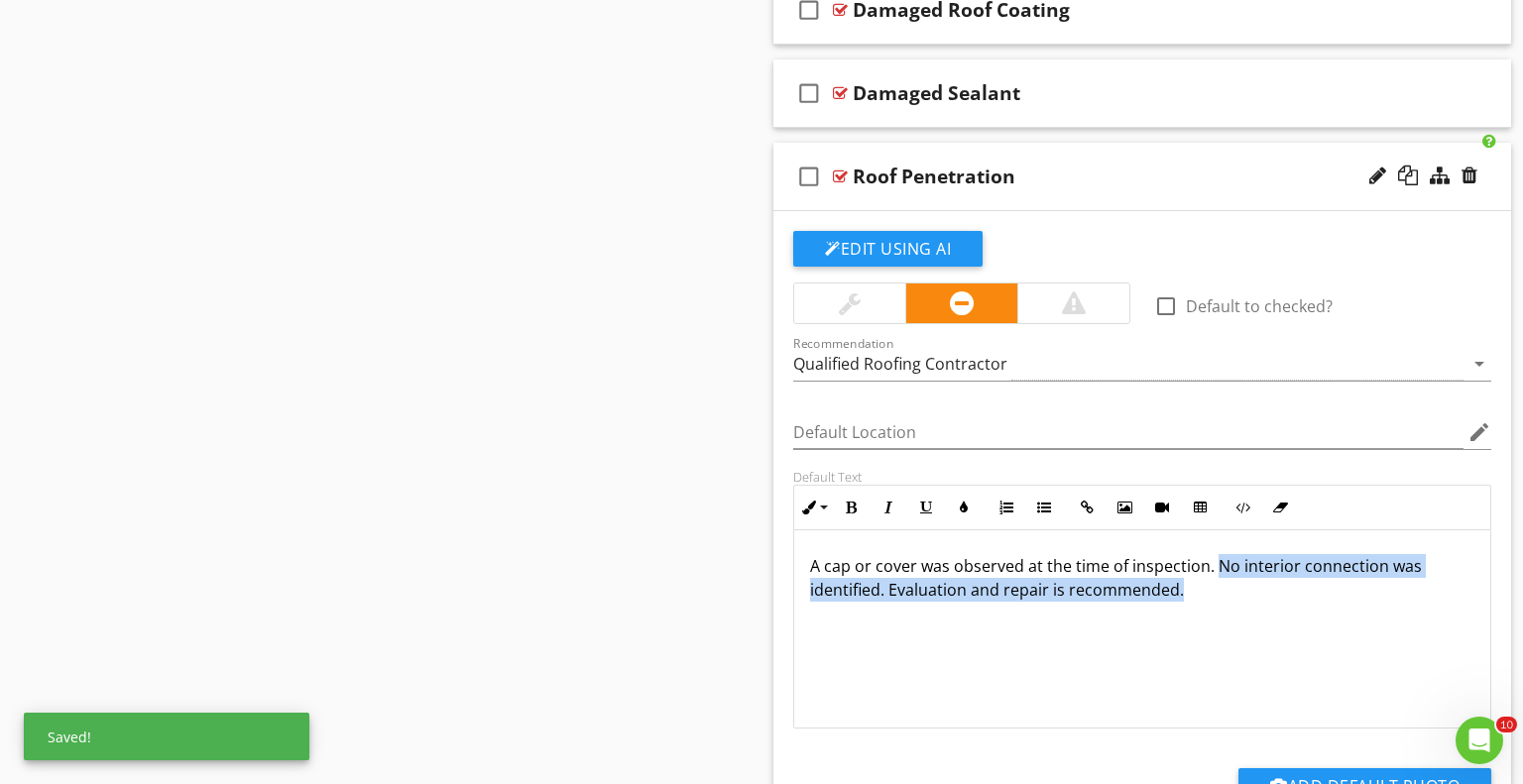 drag, startPoint x: 1241, startPoint y: 603, endPoint x: 1214, endPoint y: 555, distance: 55.072679 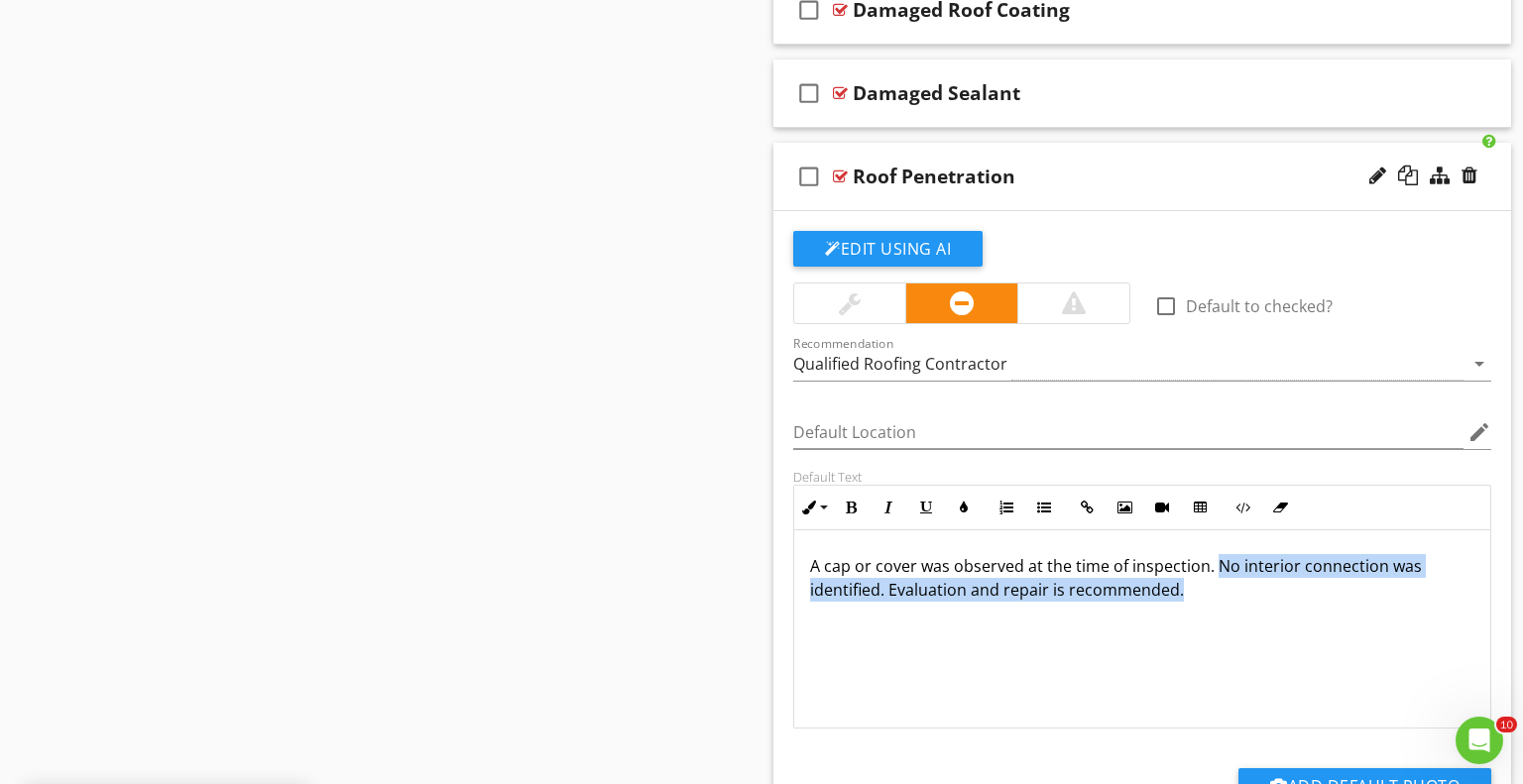 click on "A cap or cover was observed at the time of inspection. No interior connection was identified. Evaluation and repair is recommended." at bounding box center (1142, 629) 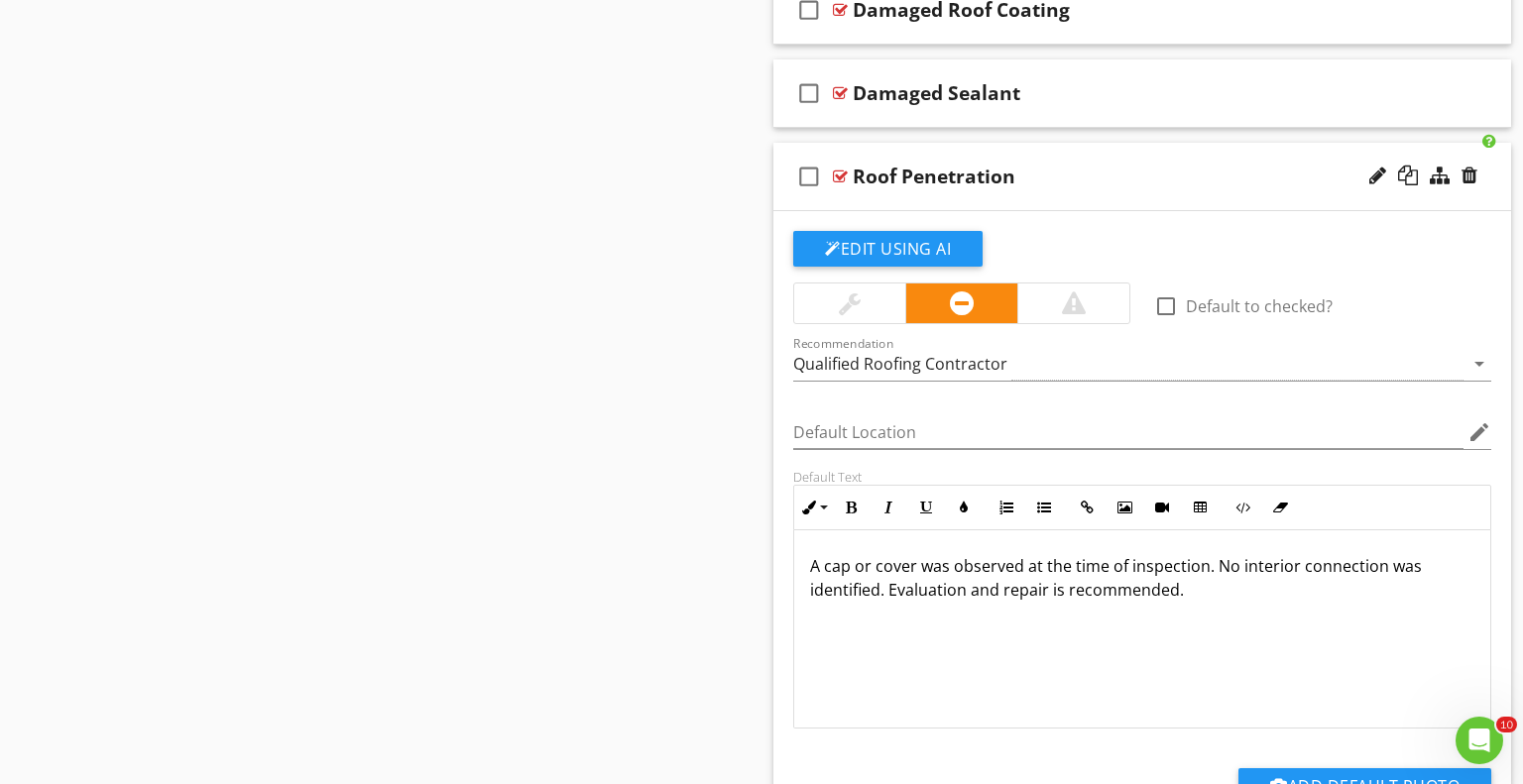 click on "check_box_outline_blank
Roof Penetration" at bounding box center [1142, 176] 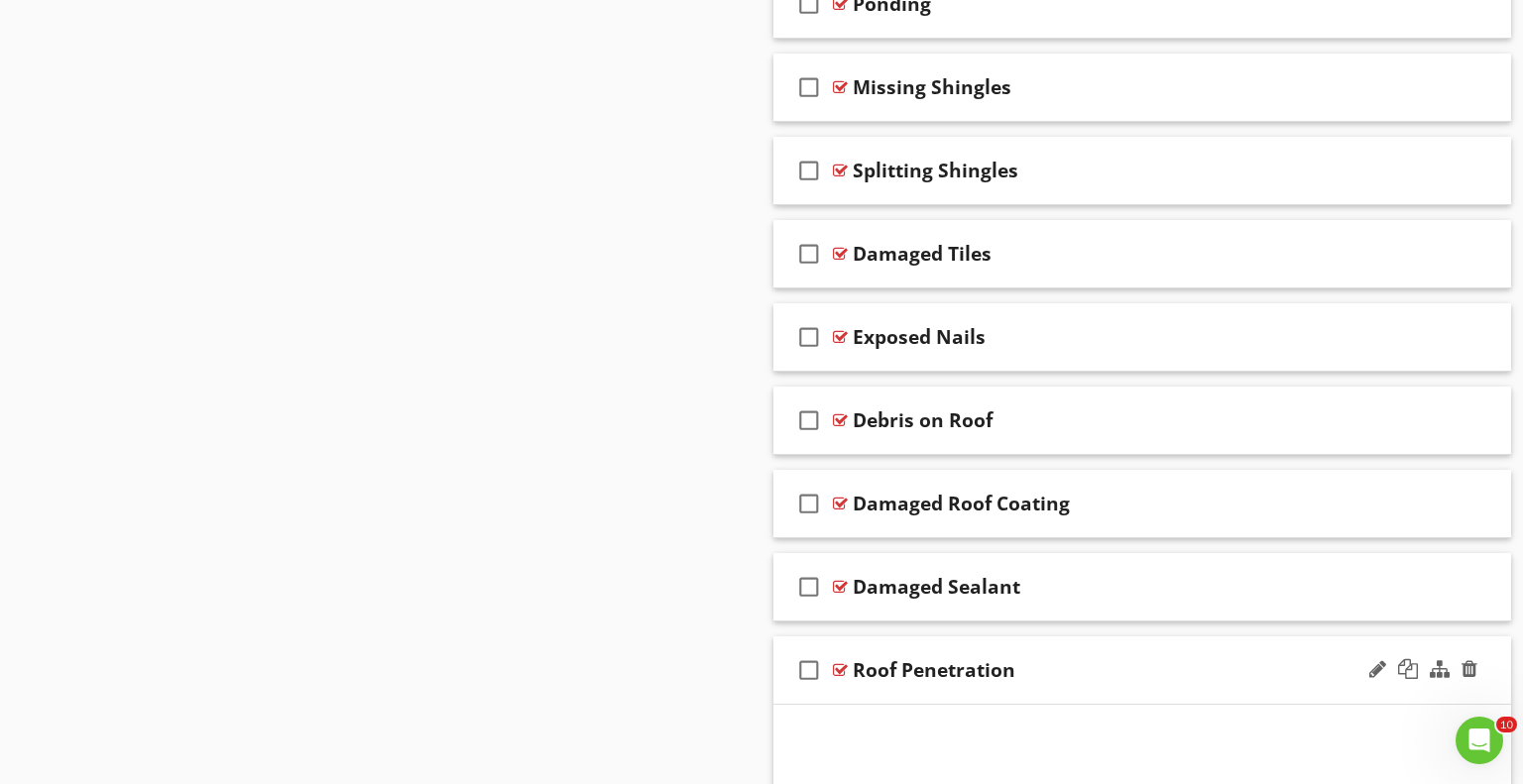 click on "check_box_outline_blank
Splitting Shingles" at bounding box center [1142, 170] 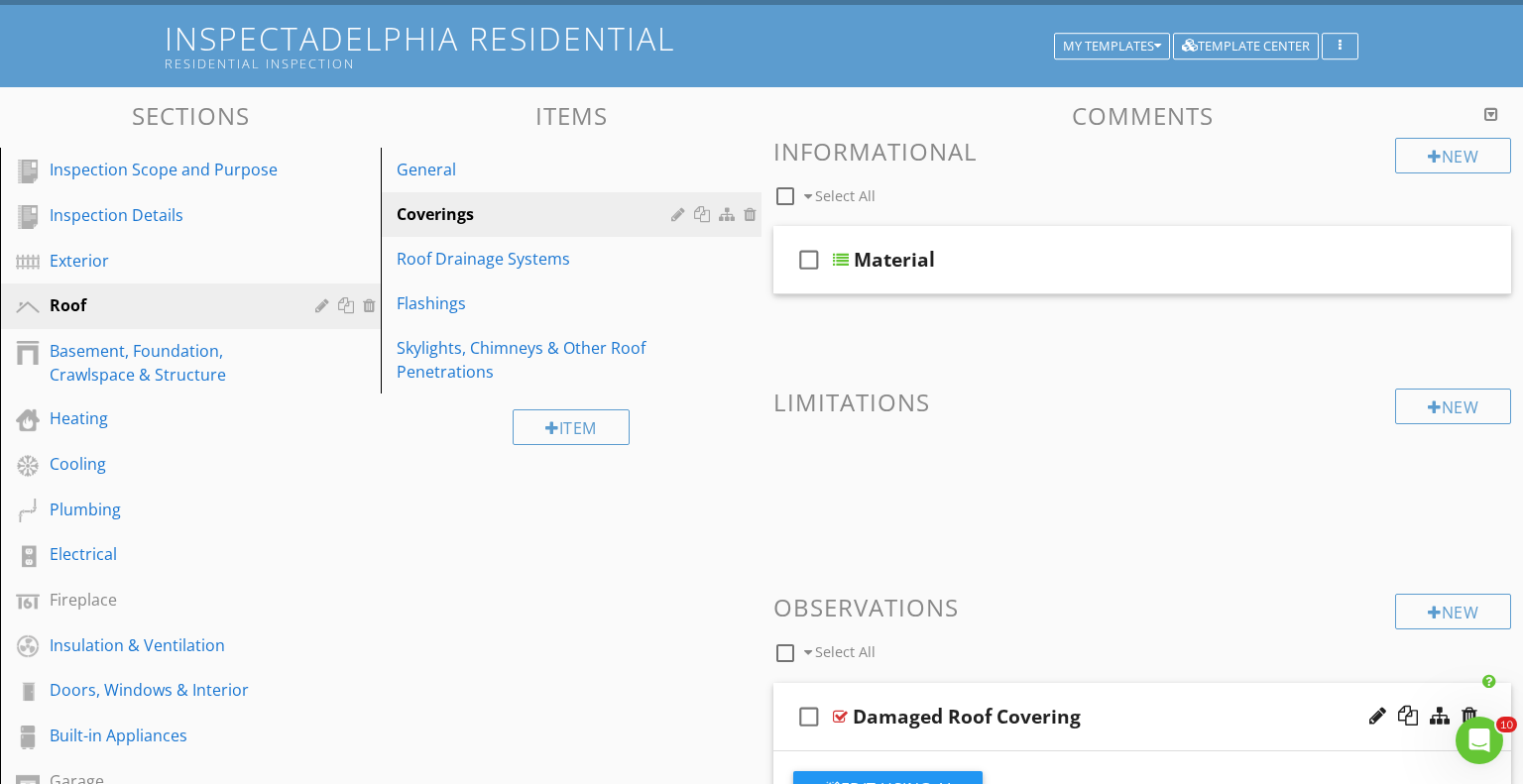 scroll, scrollTop: 0, scrollLeft: 0, axis: both 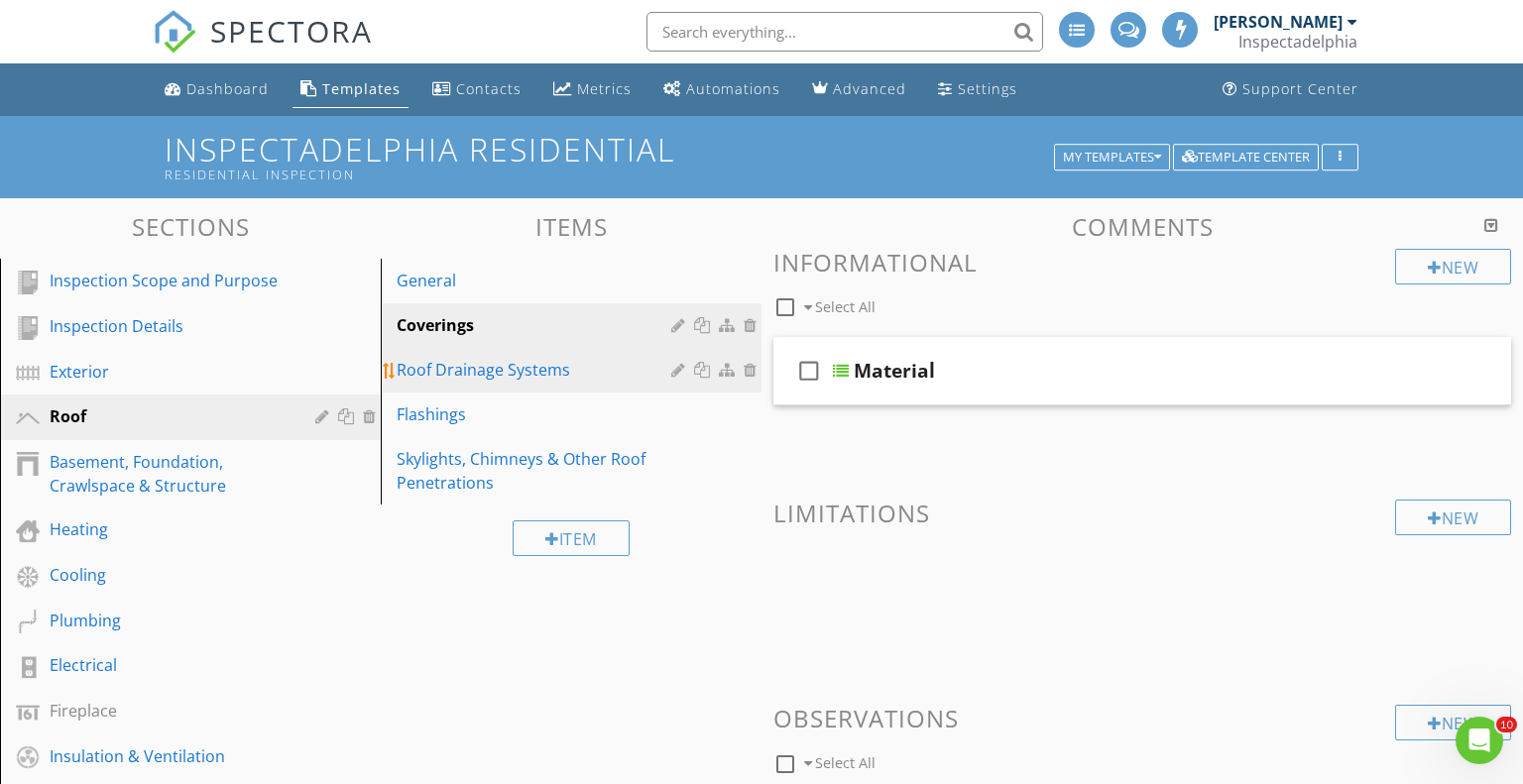 click on "Roof Drainage Systems" at bounding box center (574, 370) 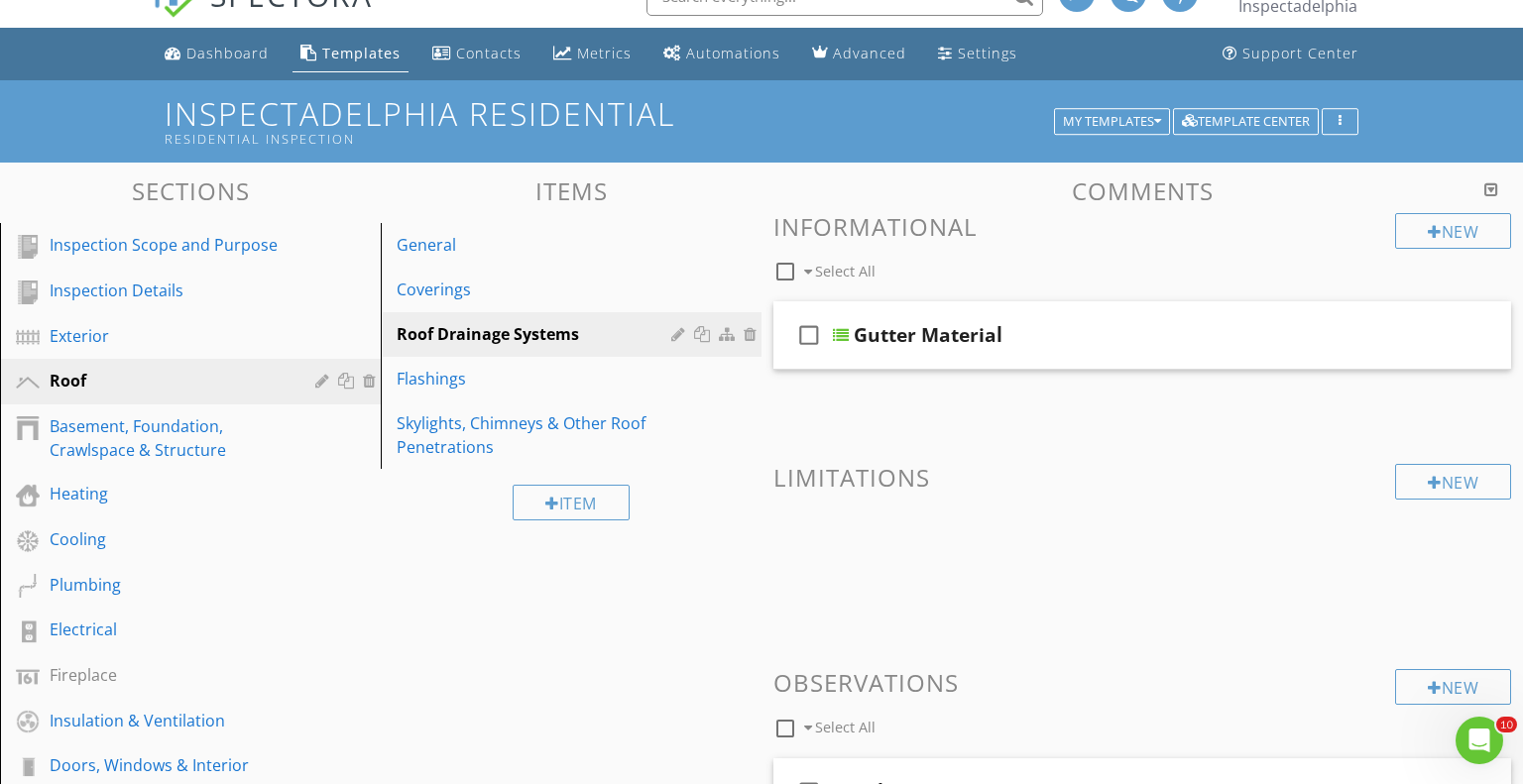 scroll, scrollTop: 35, scrollLeft: 0, axis: vertical 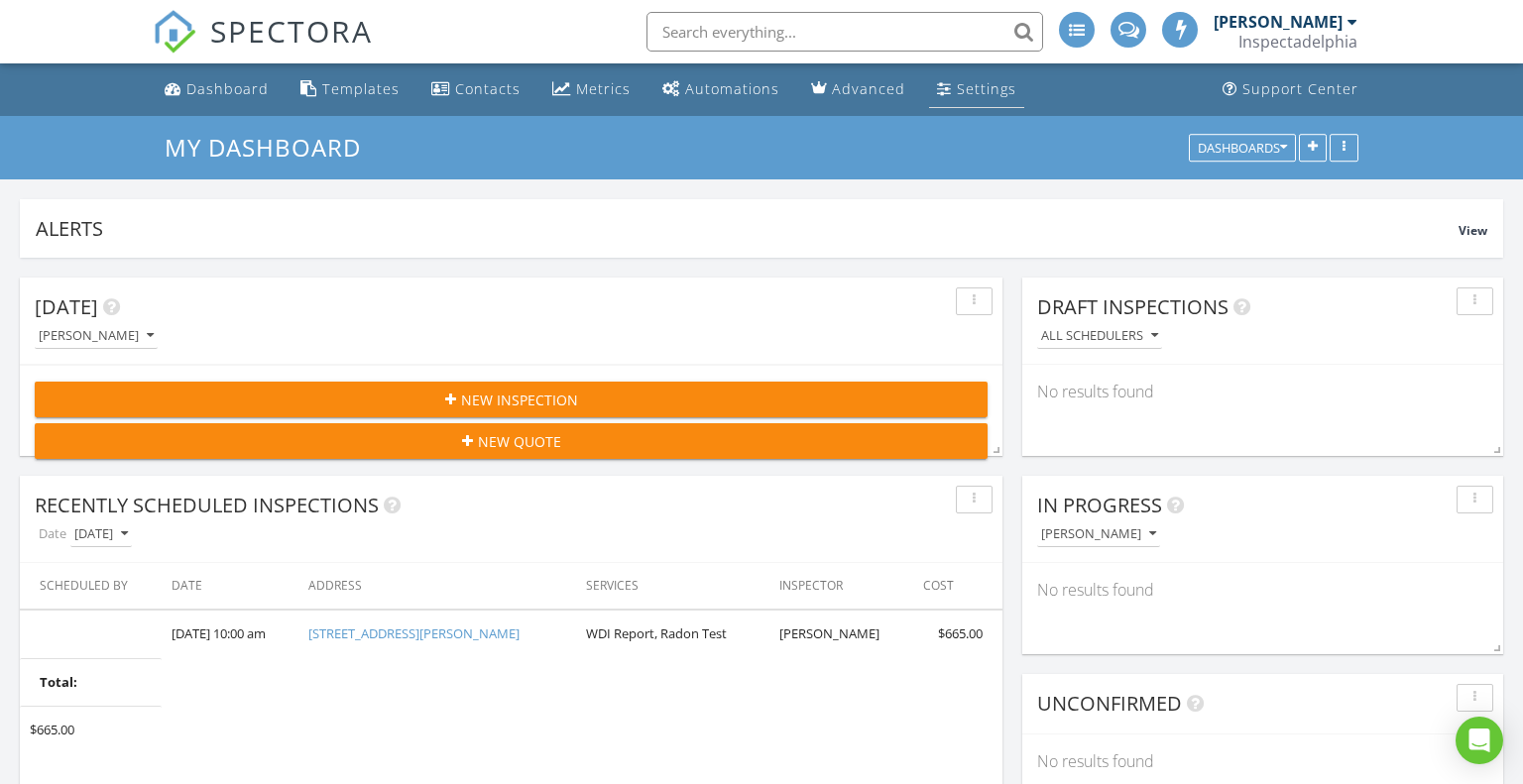 click at bounding box center (944, 88) 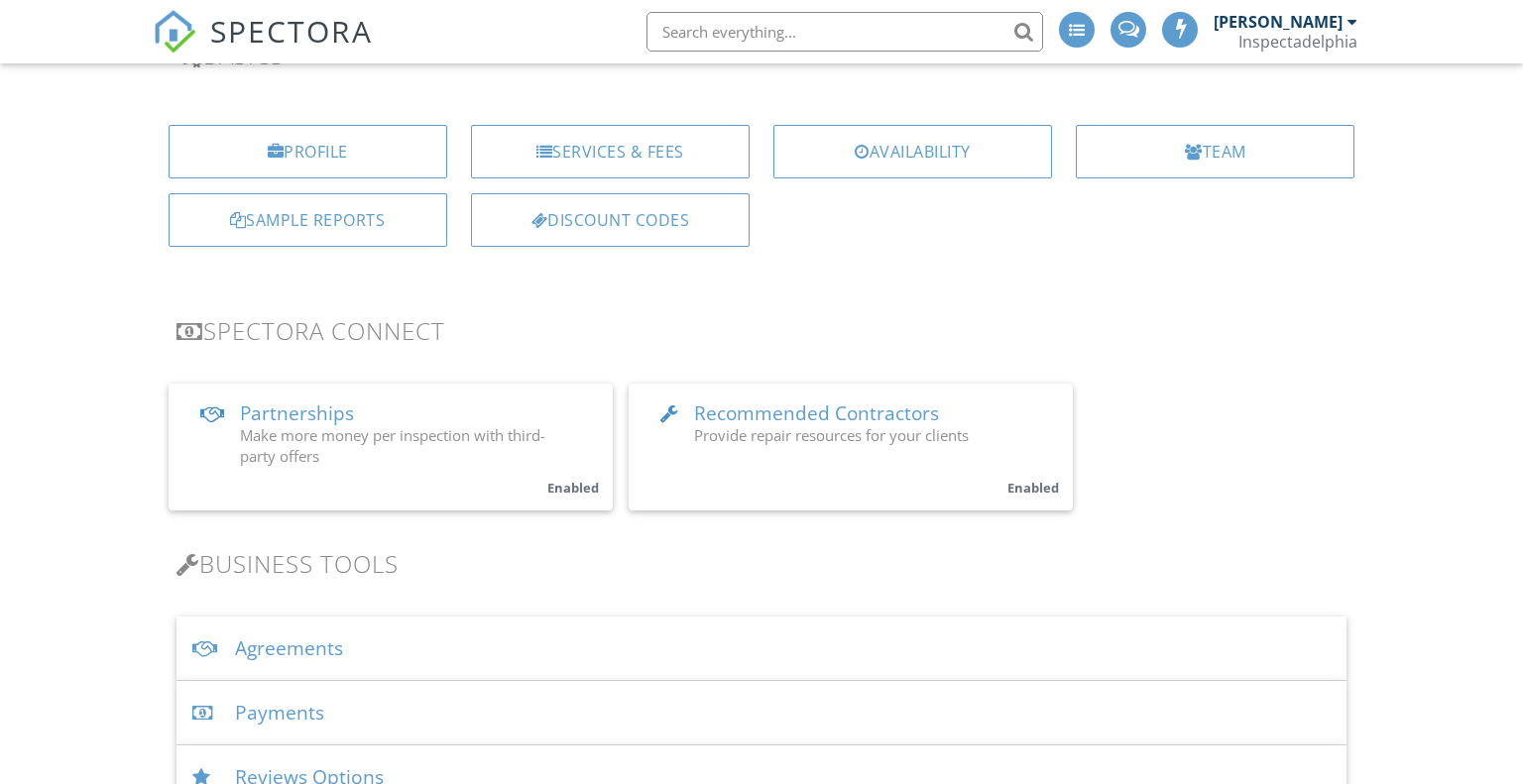scroll, scrollTop: 180, scrollLeft: 0, axis: vertical 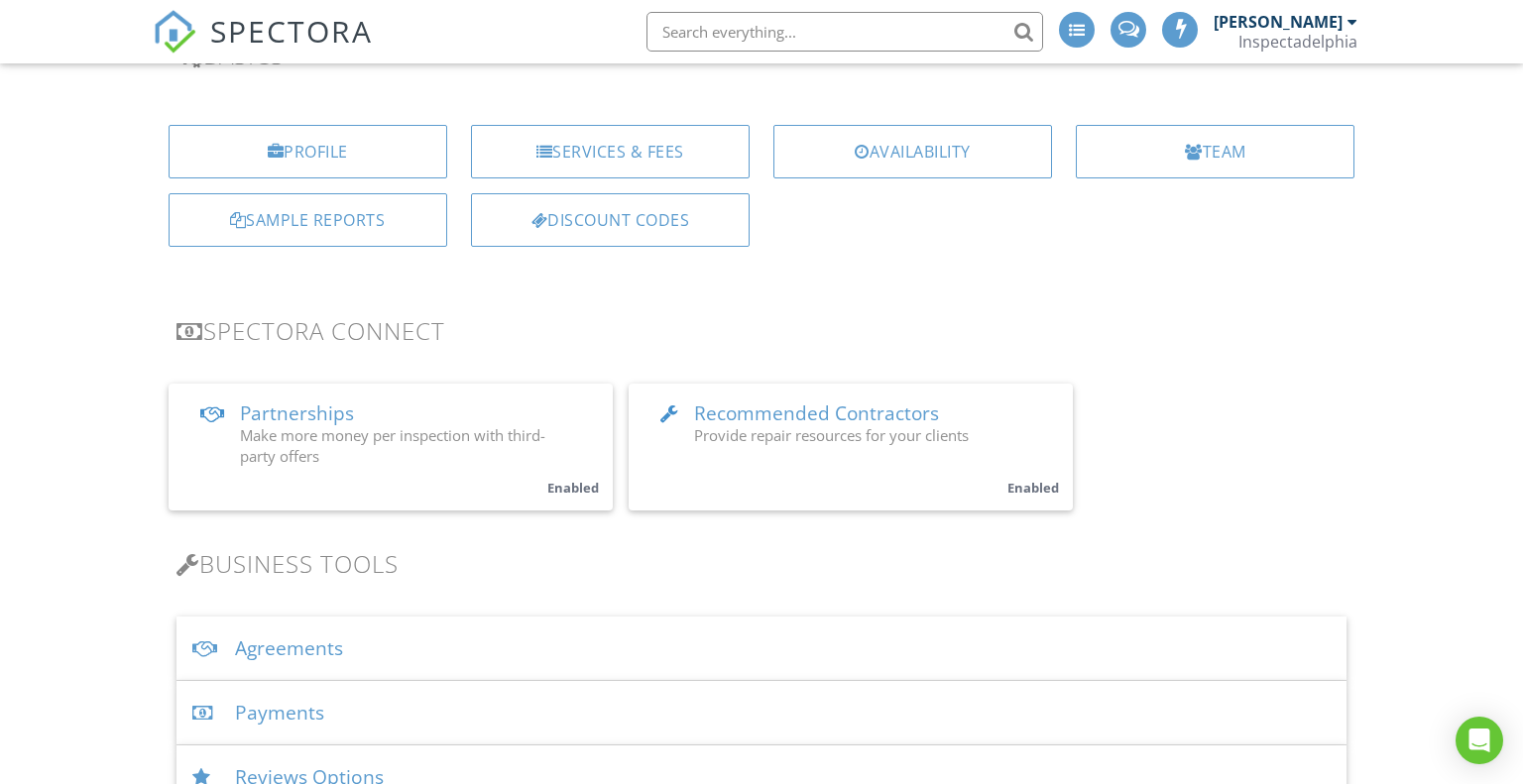 click on "Partnerships" at bounding box center (296, 413) 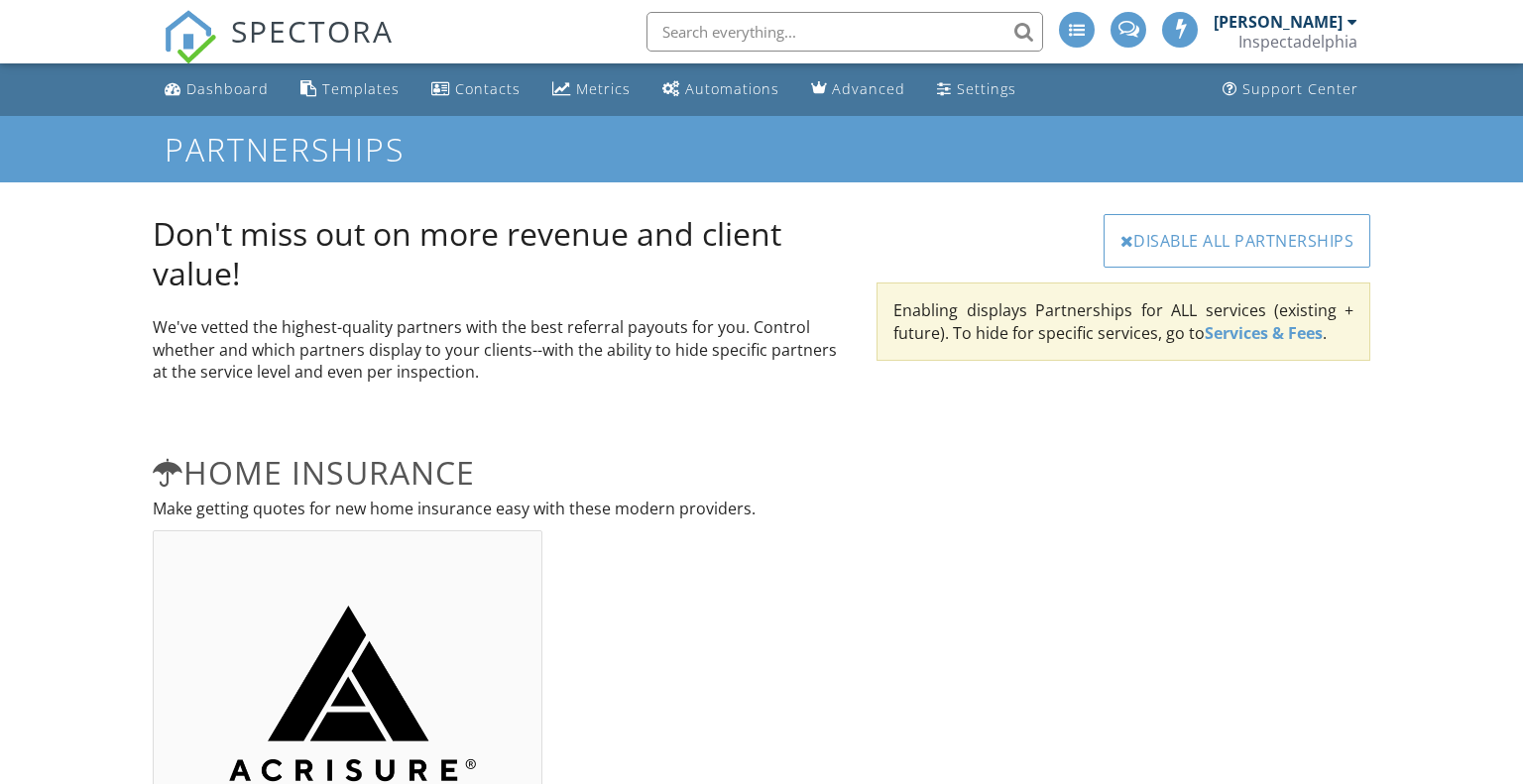 scroll, scrollTop: 0, scrollLeft: 0, axis: both 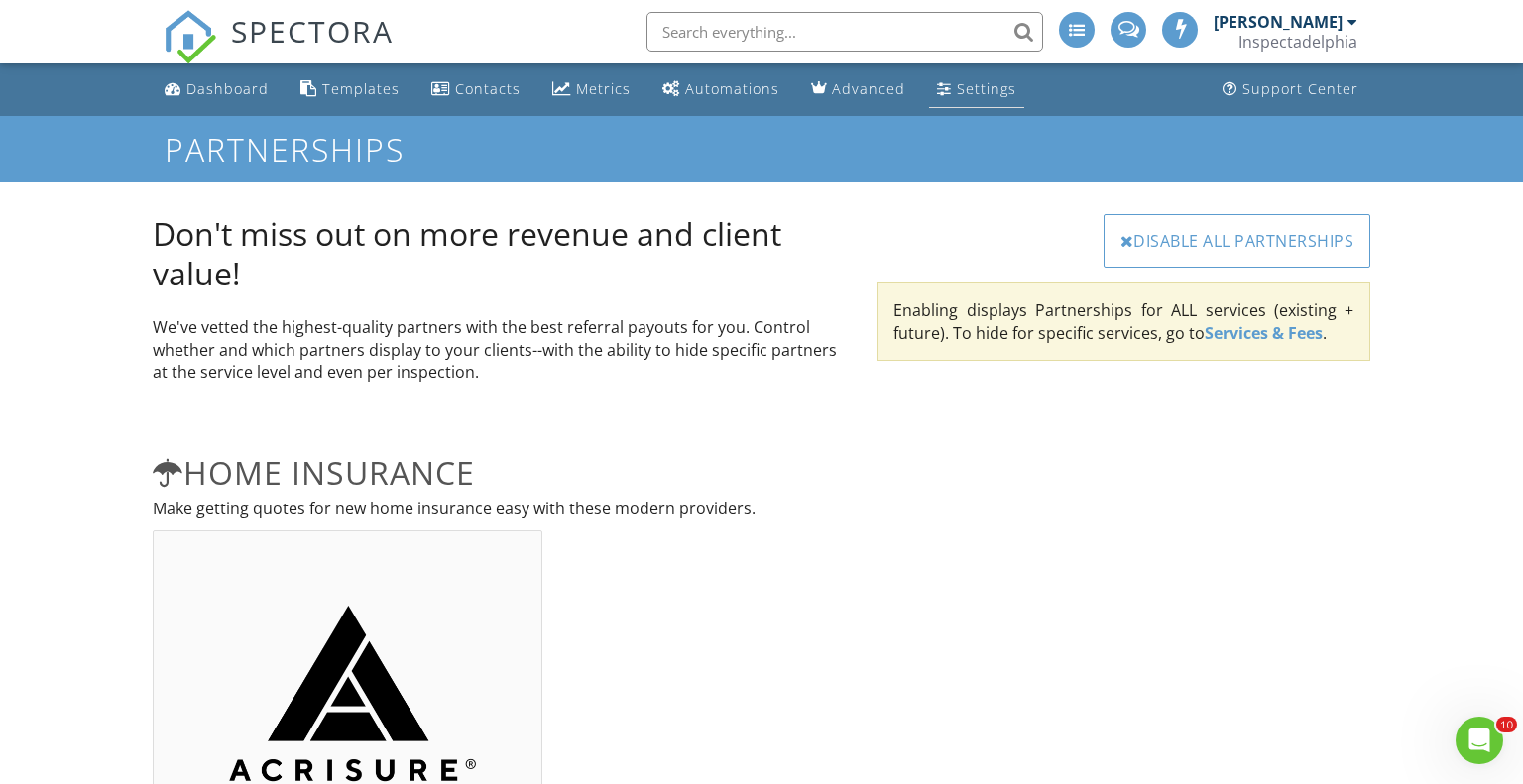 click on "Settings" at bounding box center (977, 89) 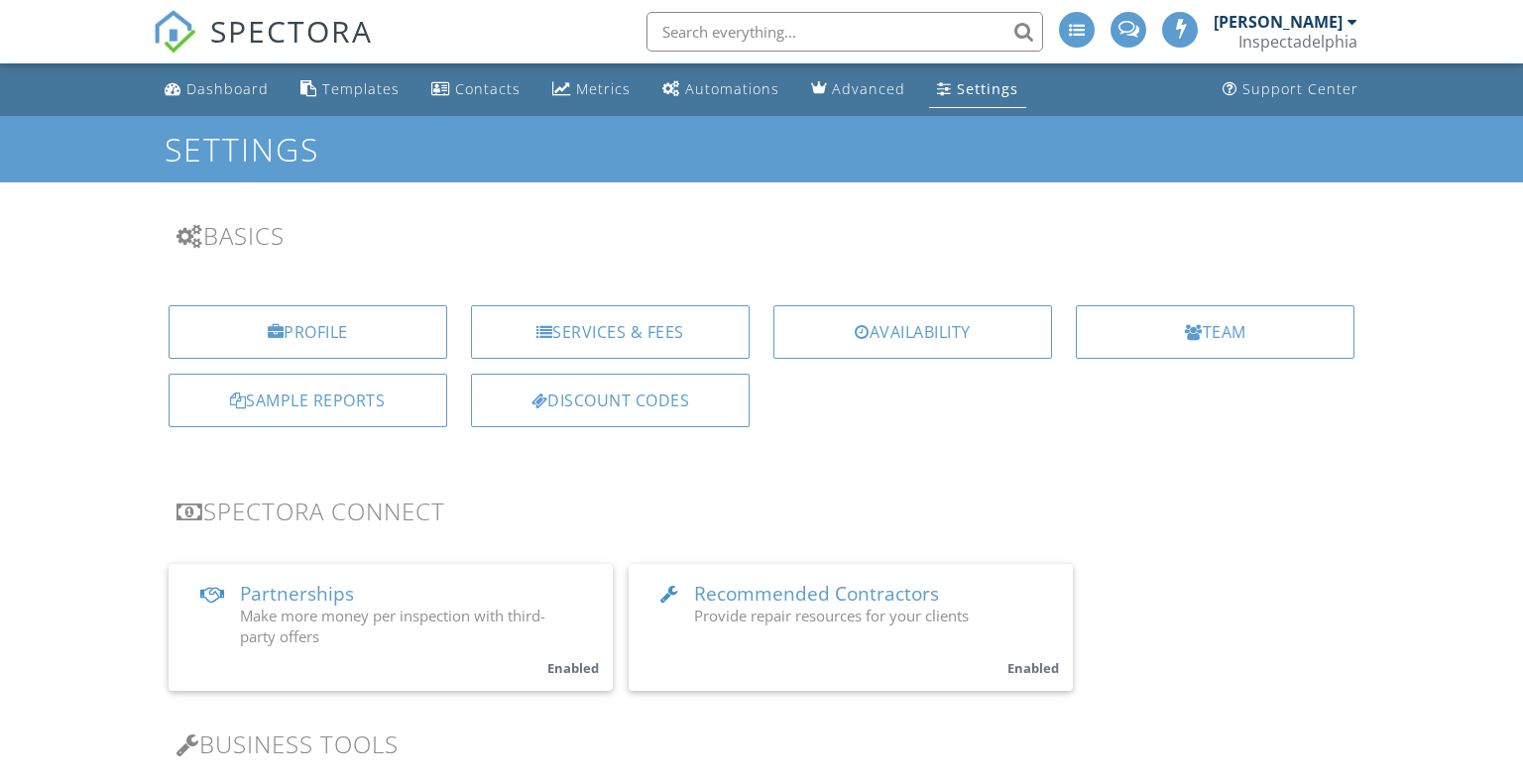 scroll, scrollTop: 0, scrollLeft: 0, axis: both 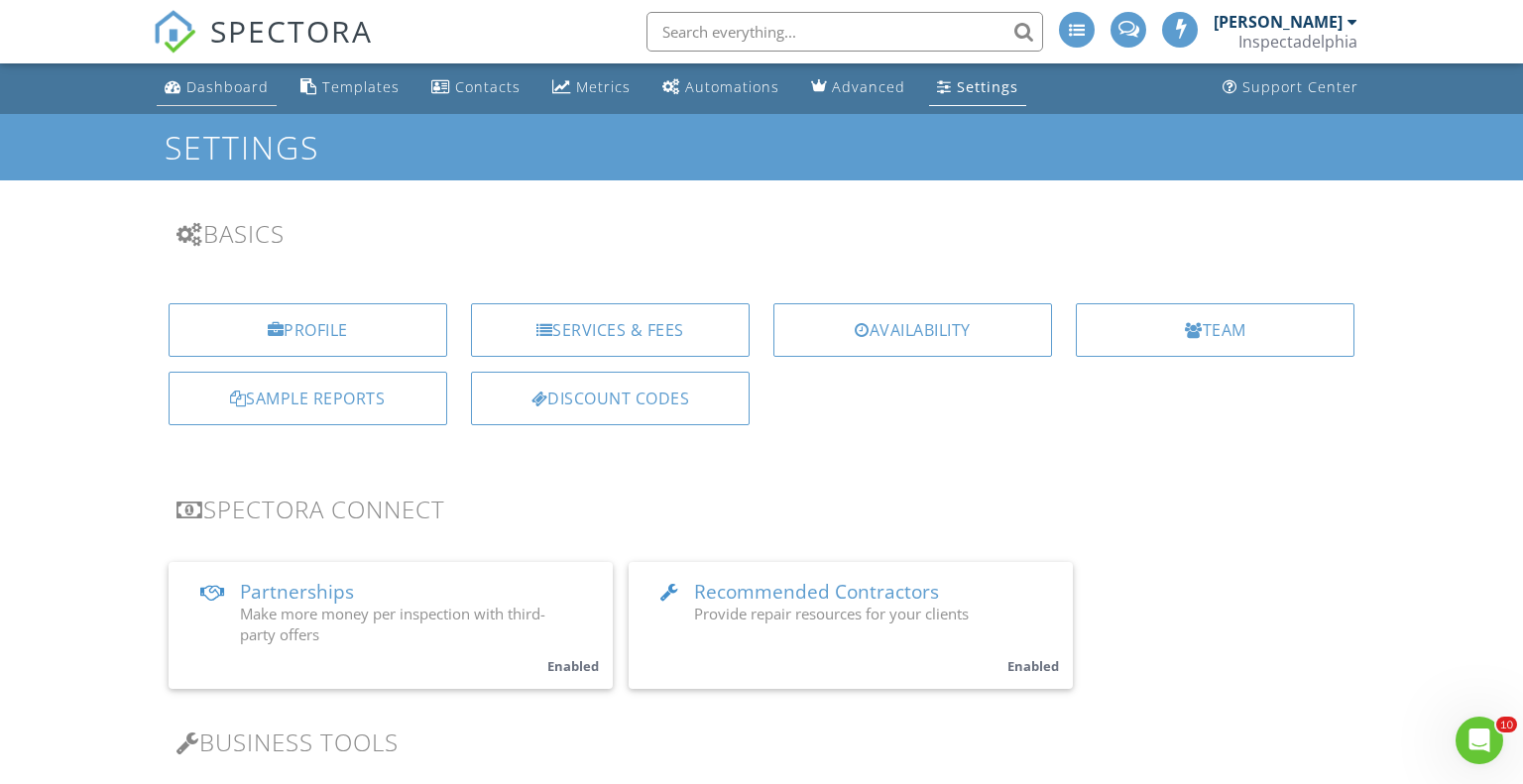 click on "Dashboard" at bounding box center (216, 87) 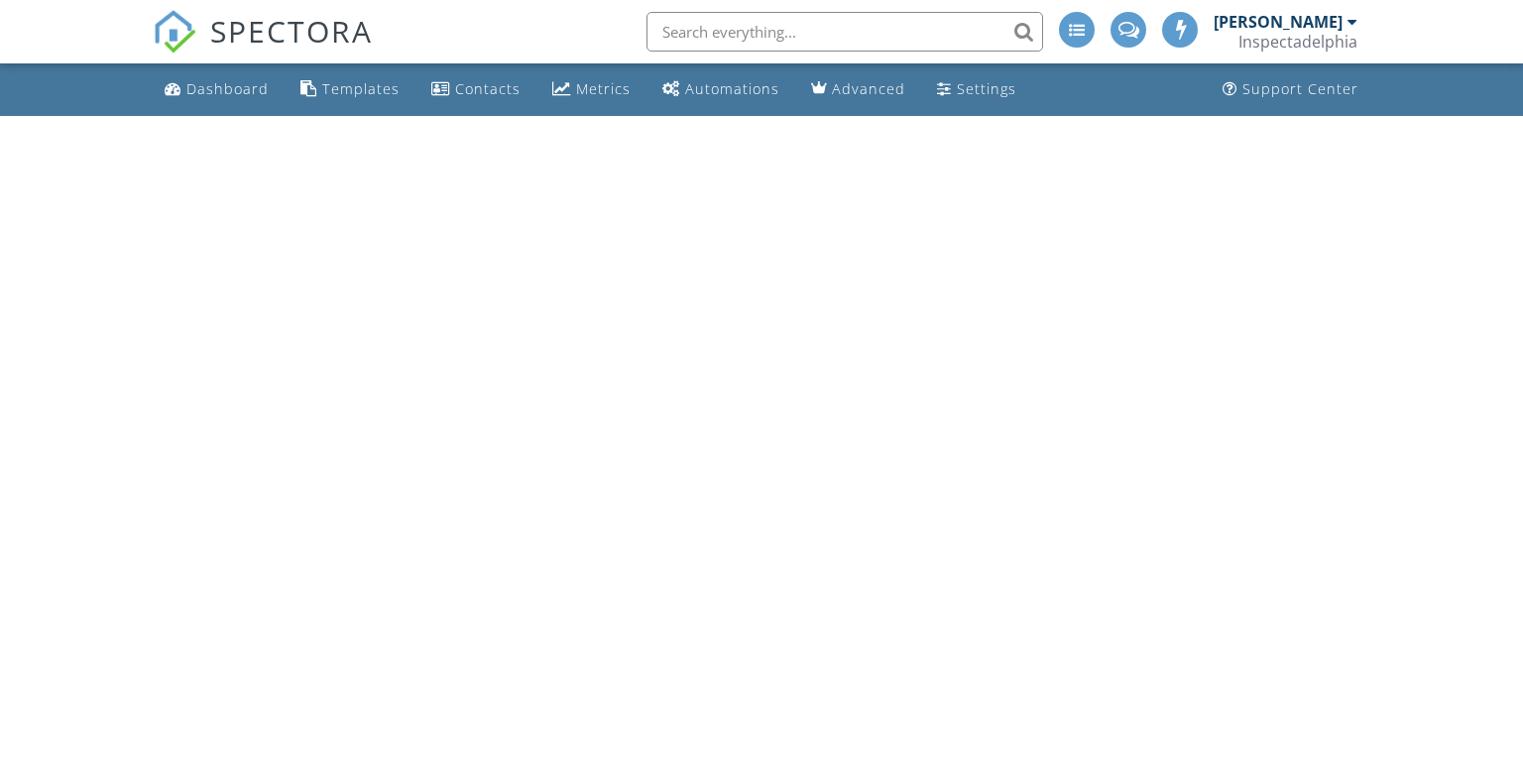 scroll, scrollTop: 0, scrollLeft: 0, axis: both 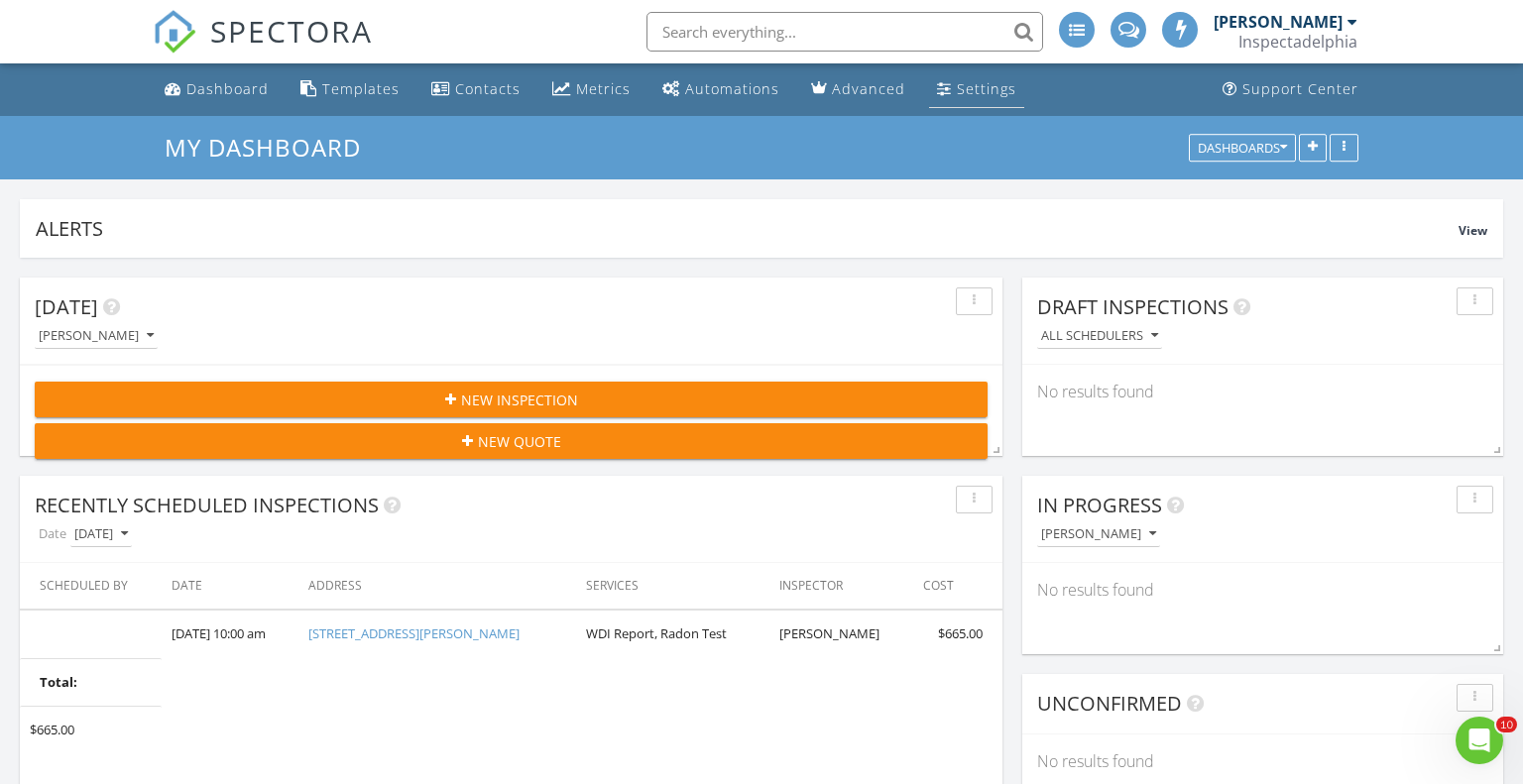 click on "Settings" at bounding box center (987, 88) 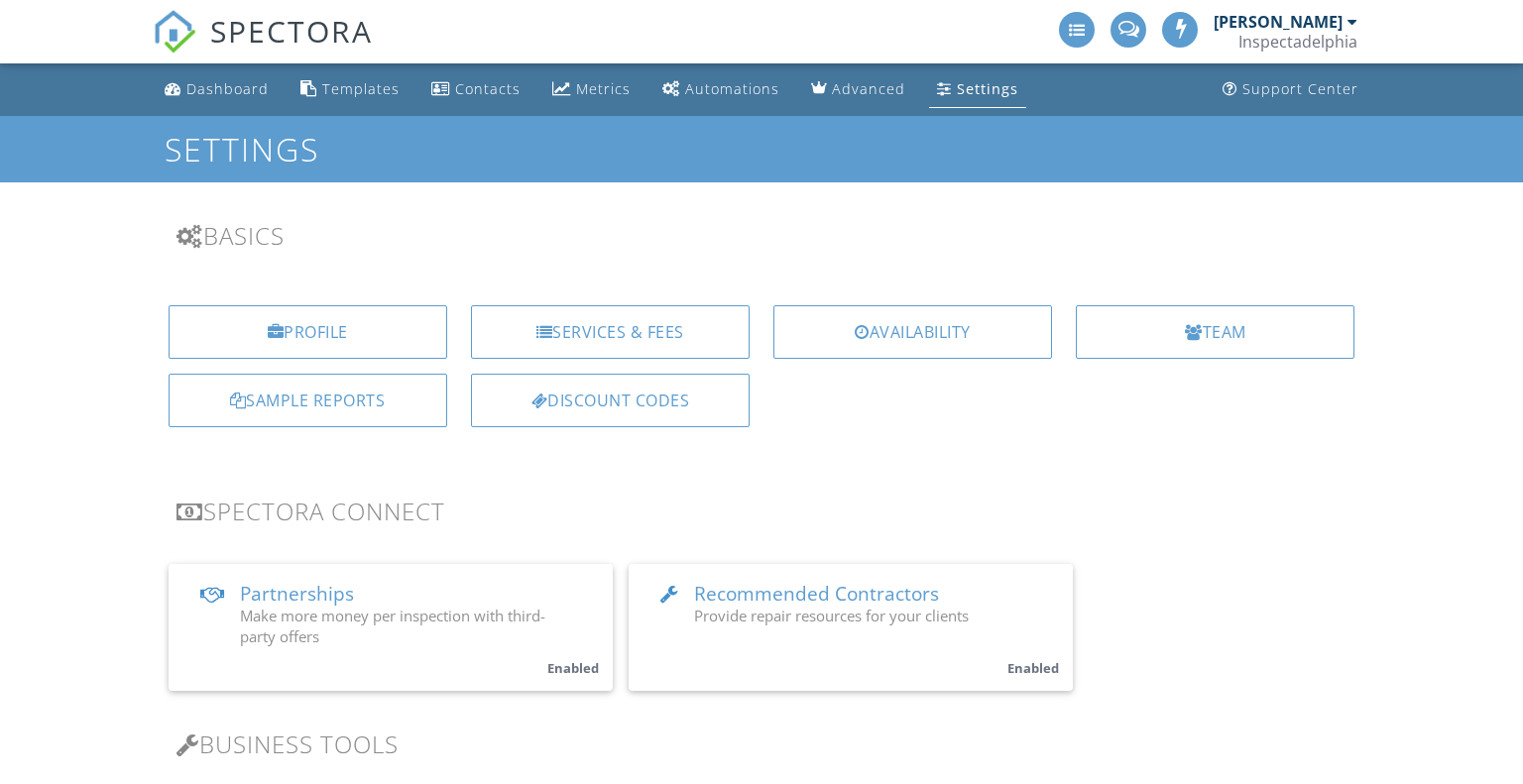 scroll, scrollTop: 0, scrollLeft: 0, axis: both 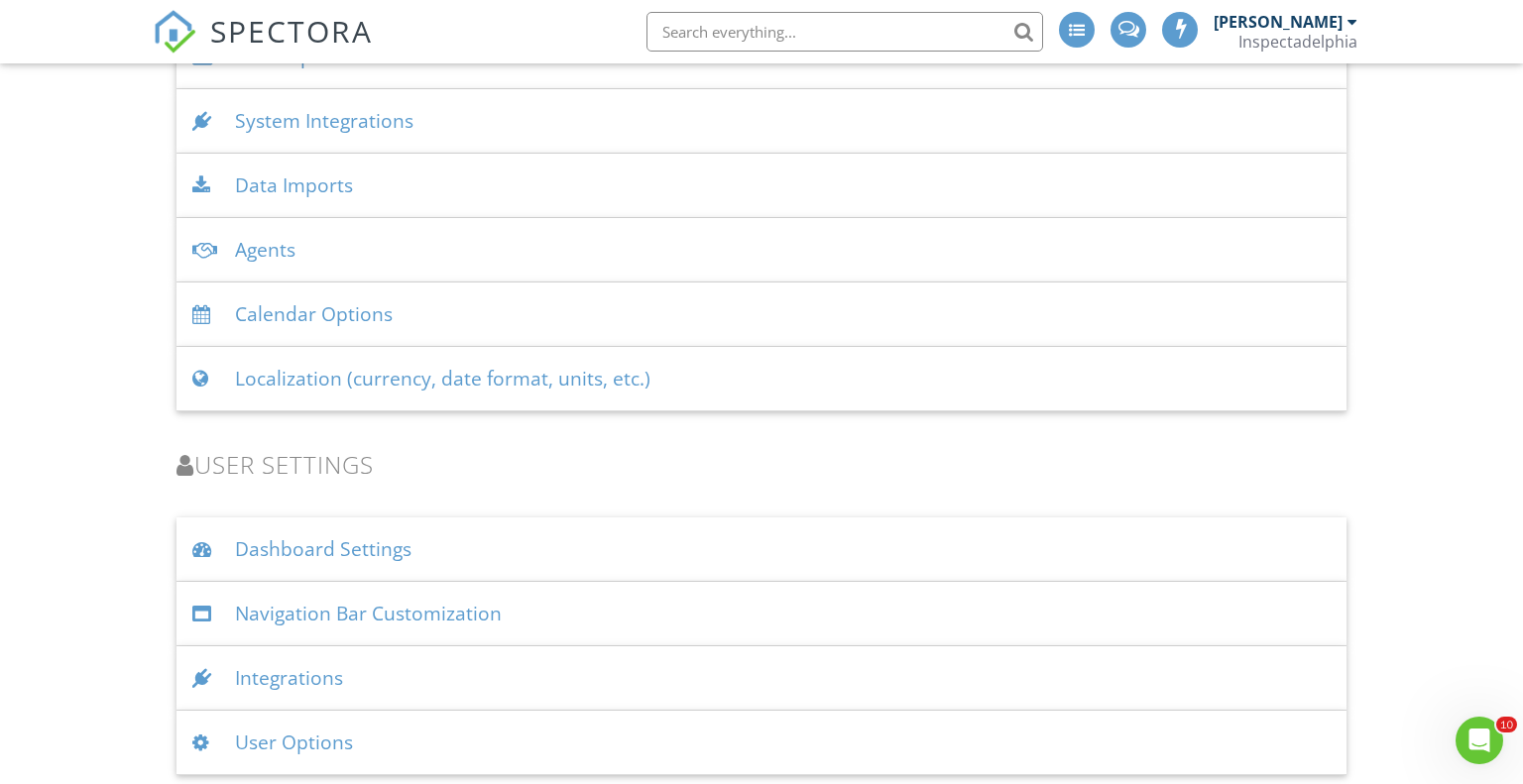 click on "Integrations" at bounding box center [762, 678] 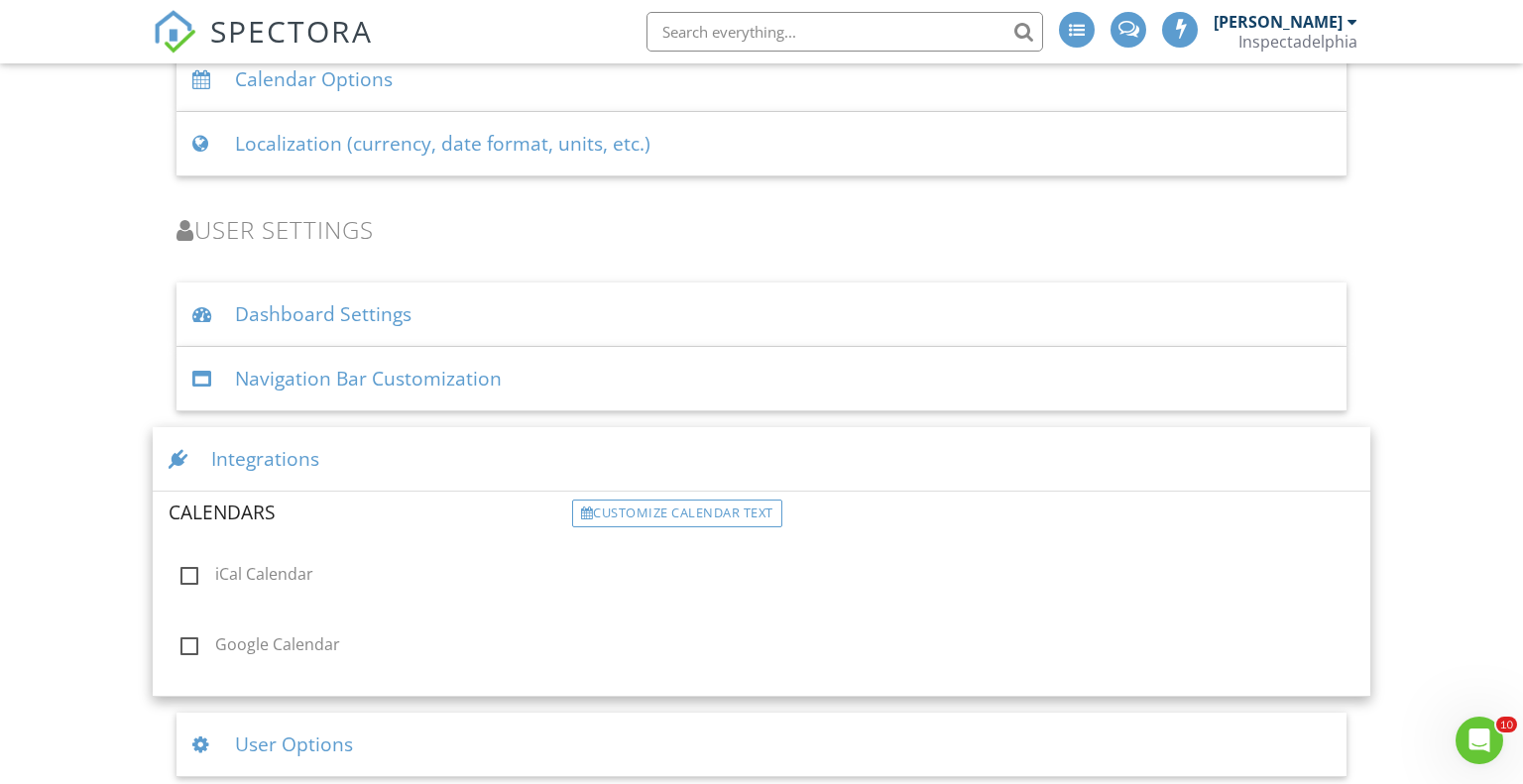 scroll, scrollTop: 2657, scrollLeft: 0, axis: vertical 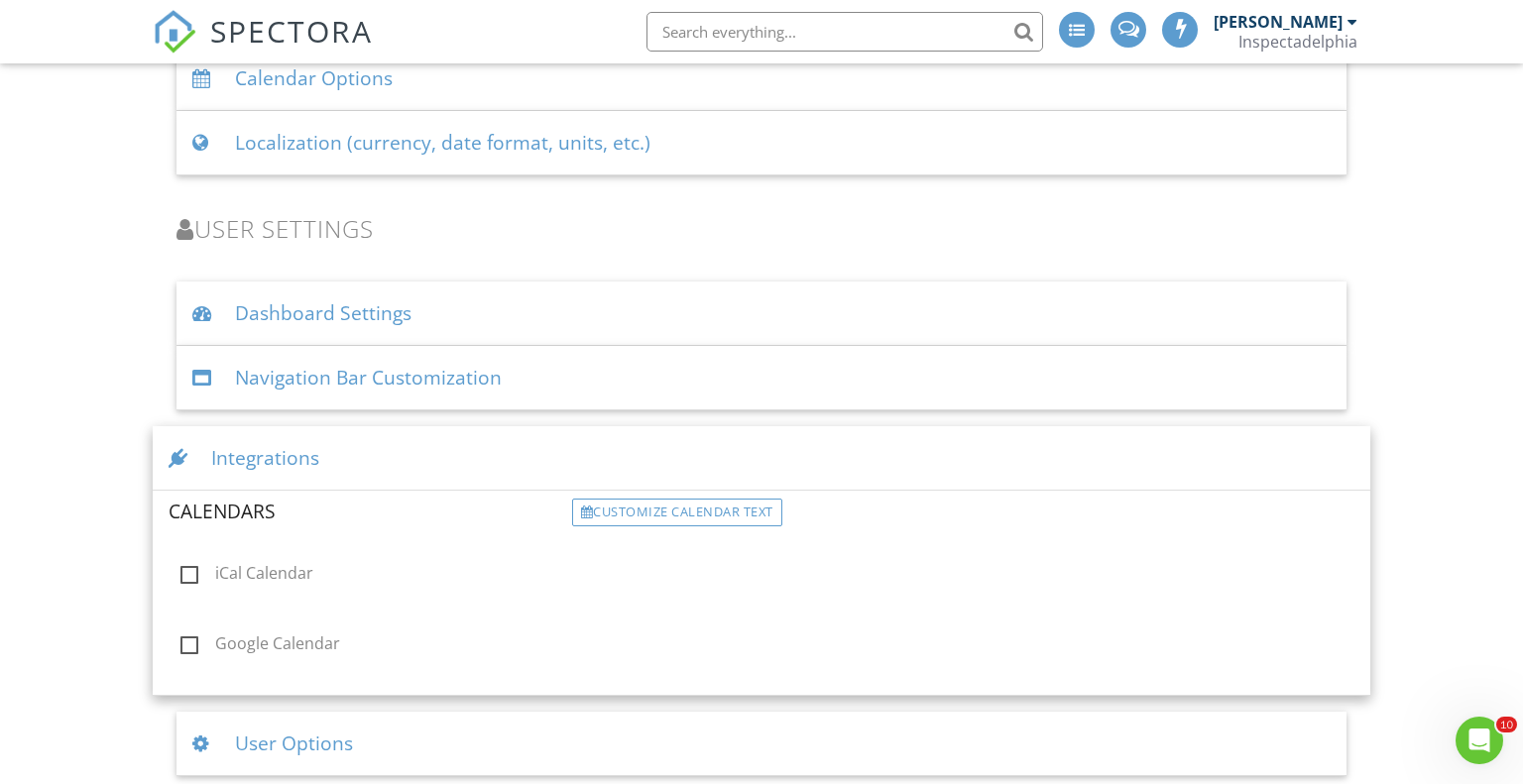 click on "Integrations" at bounding box center (762, 458) 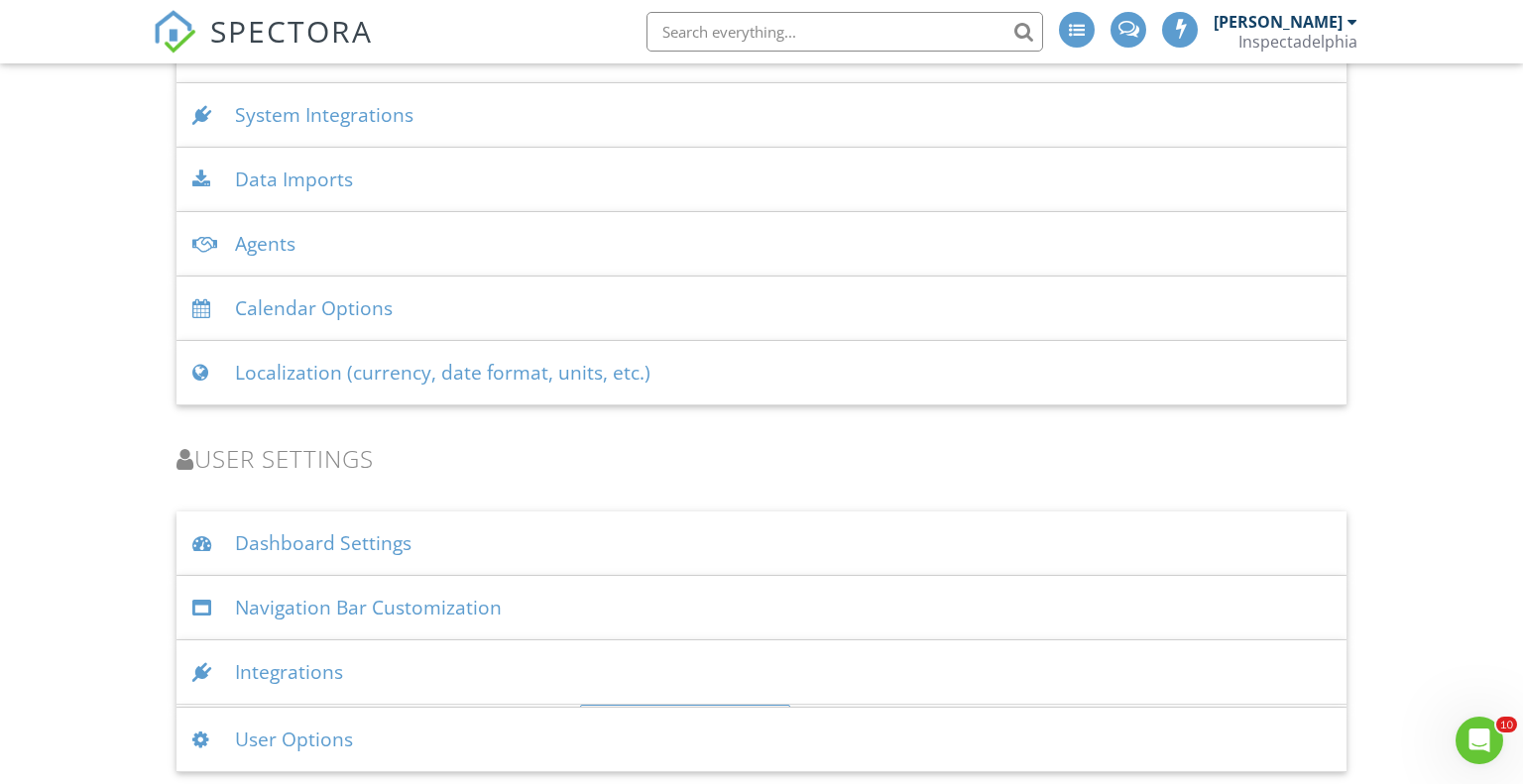 scroll, scrollTop: 2422, scrollLeft: 0, axis: vertical 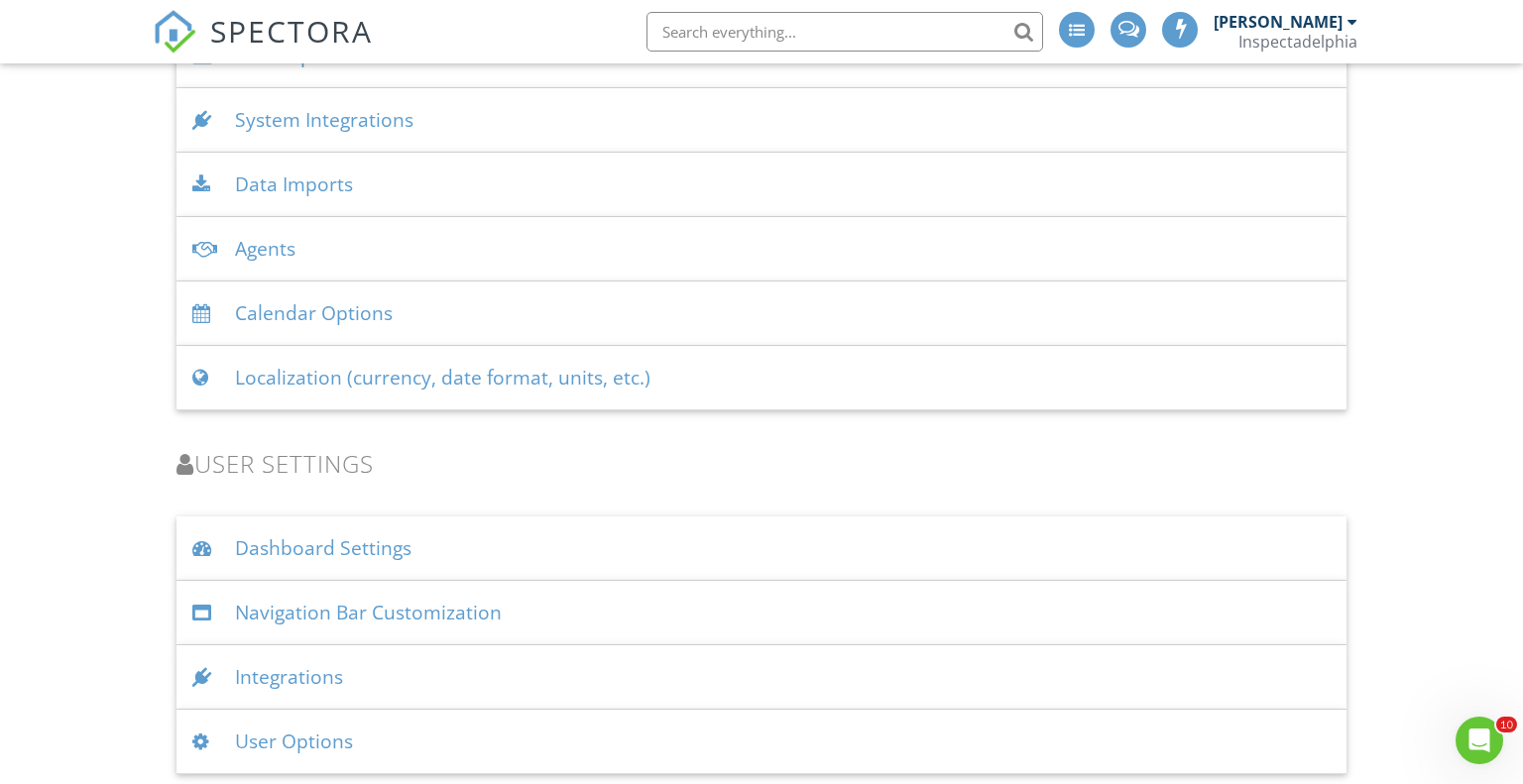 click on "Dashboard Settings" at bounding box center [762, 548] 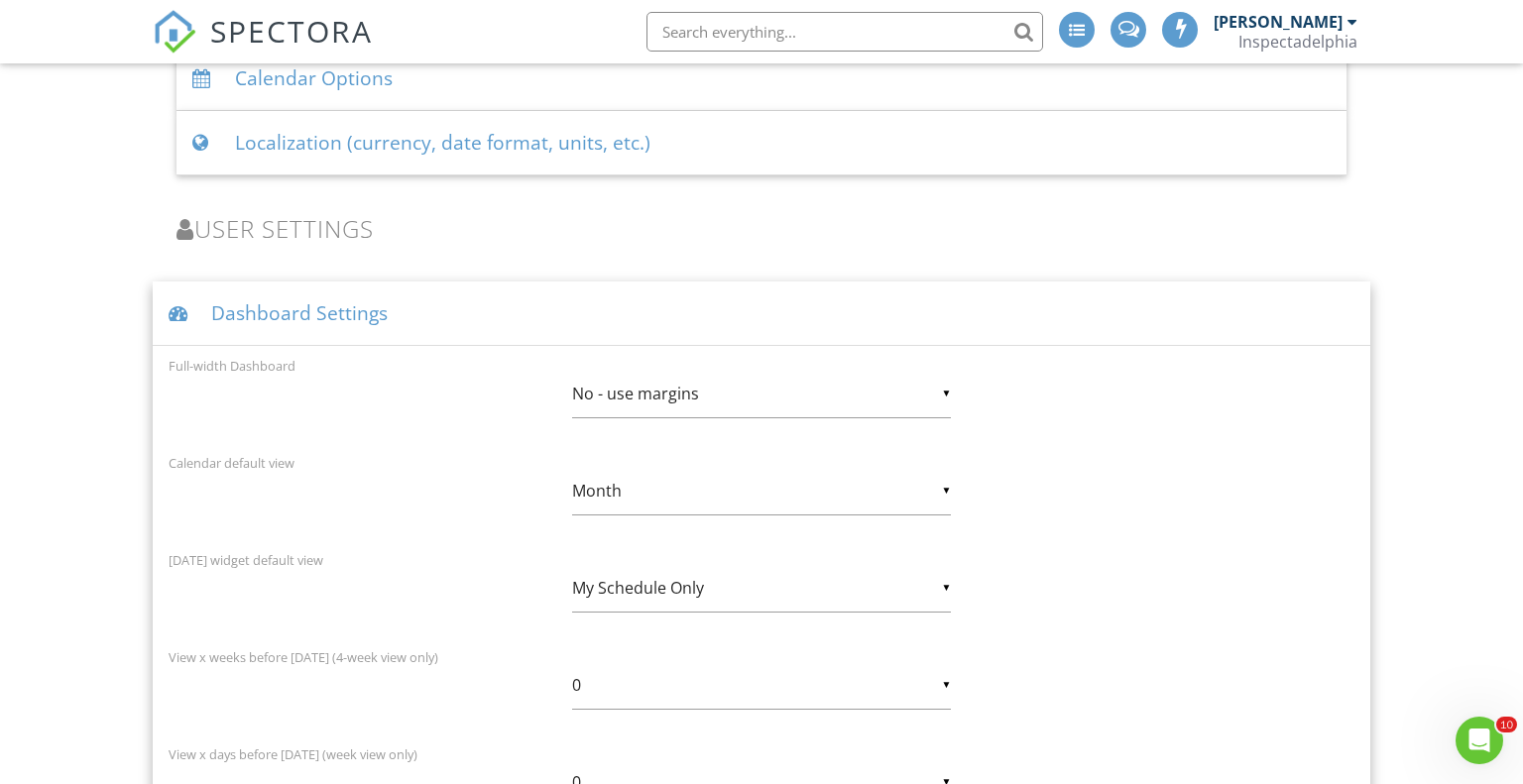 click on "Dashboard Settings" at bounding box center [762, 313] 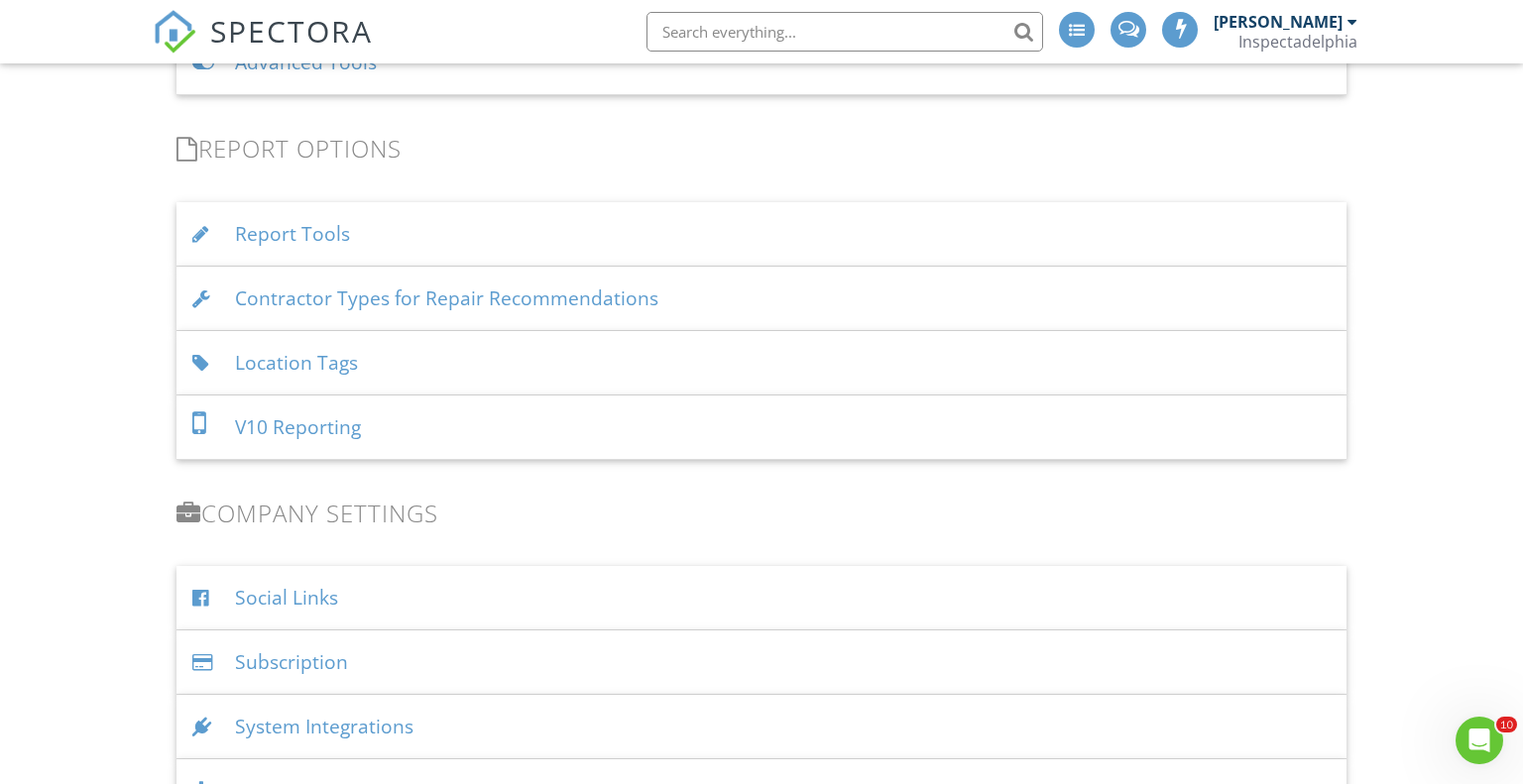 scroll, scrollTop: 1816, scrollLeft: 0, axis: vertical 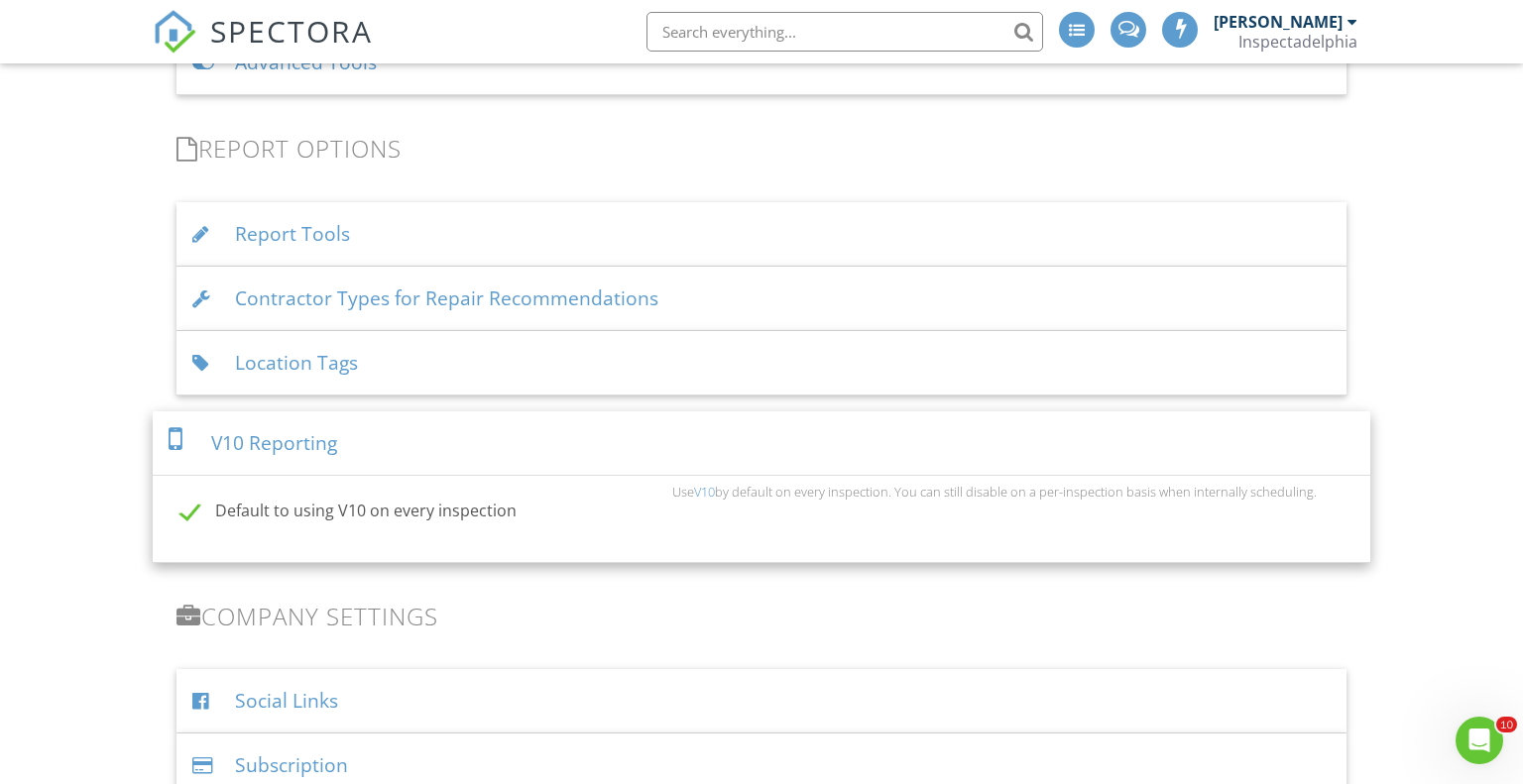 click on "V10 Reporting" at bounding box center (762, 443) 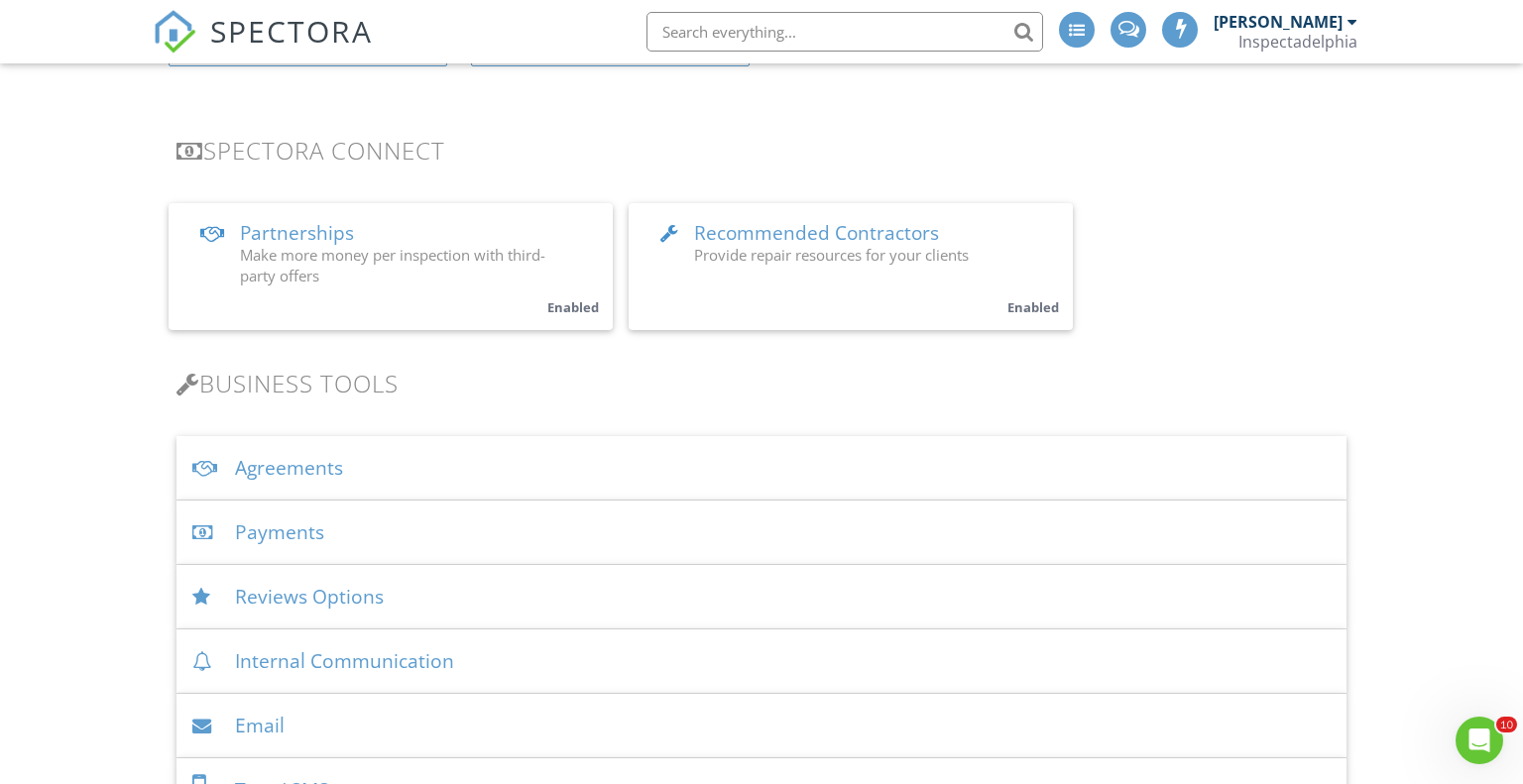 scroll, scrollTop: 0, scrollLeft: 0, axis: both 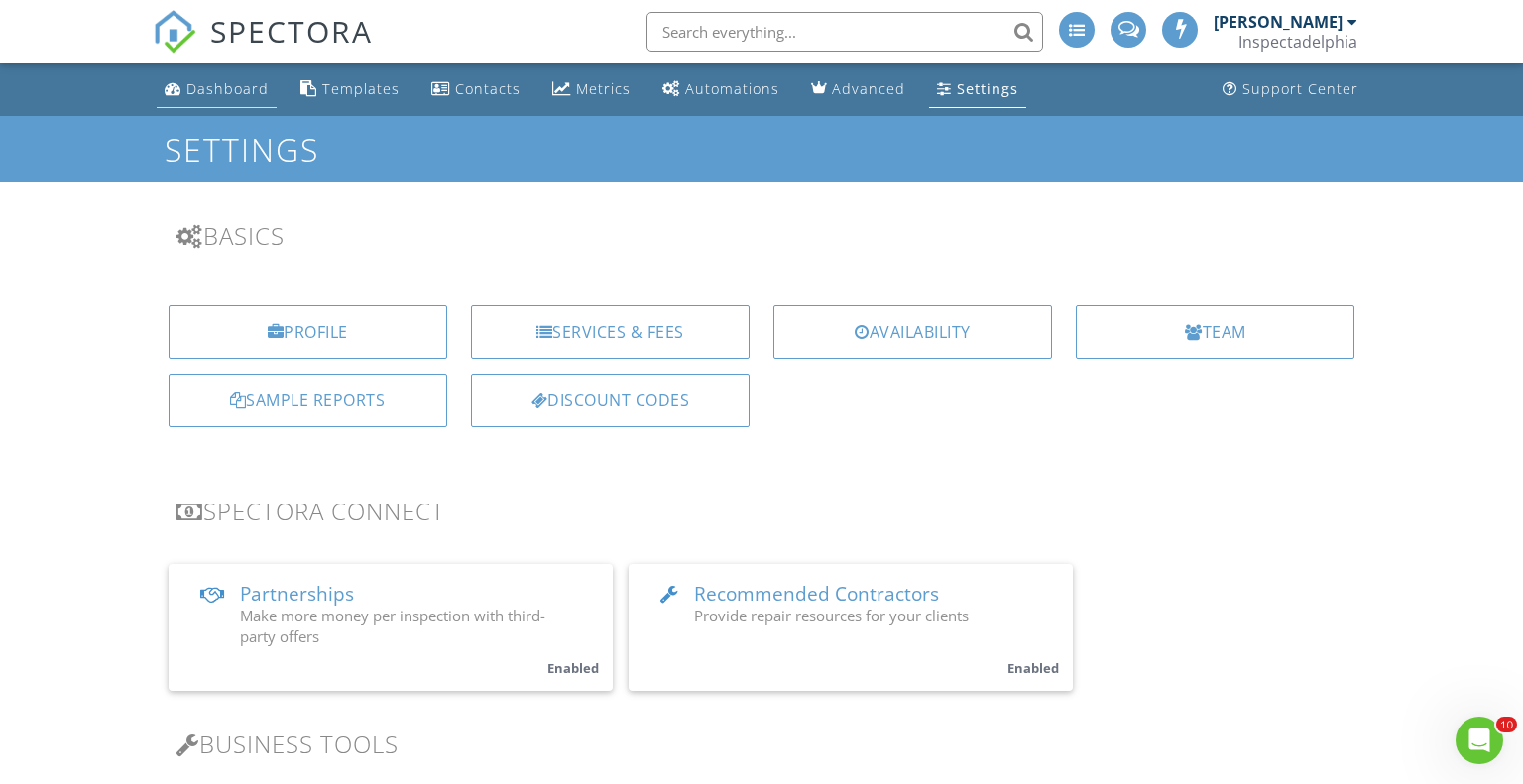 click on "Dashboard" at bounding box center (227, 88) 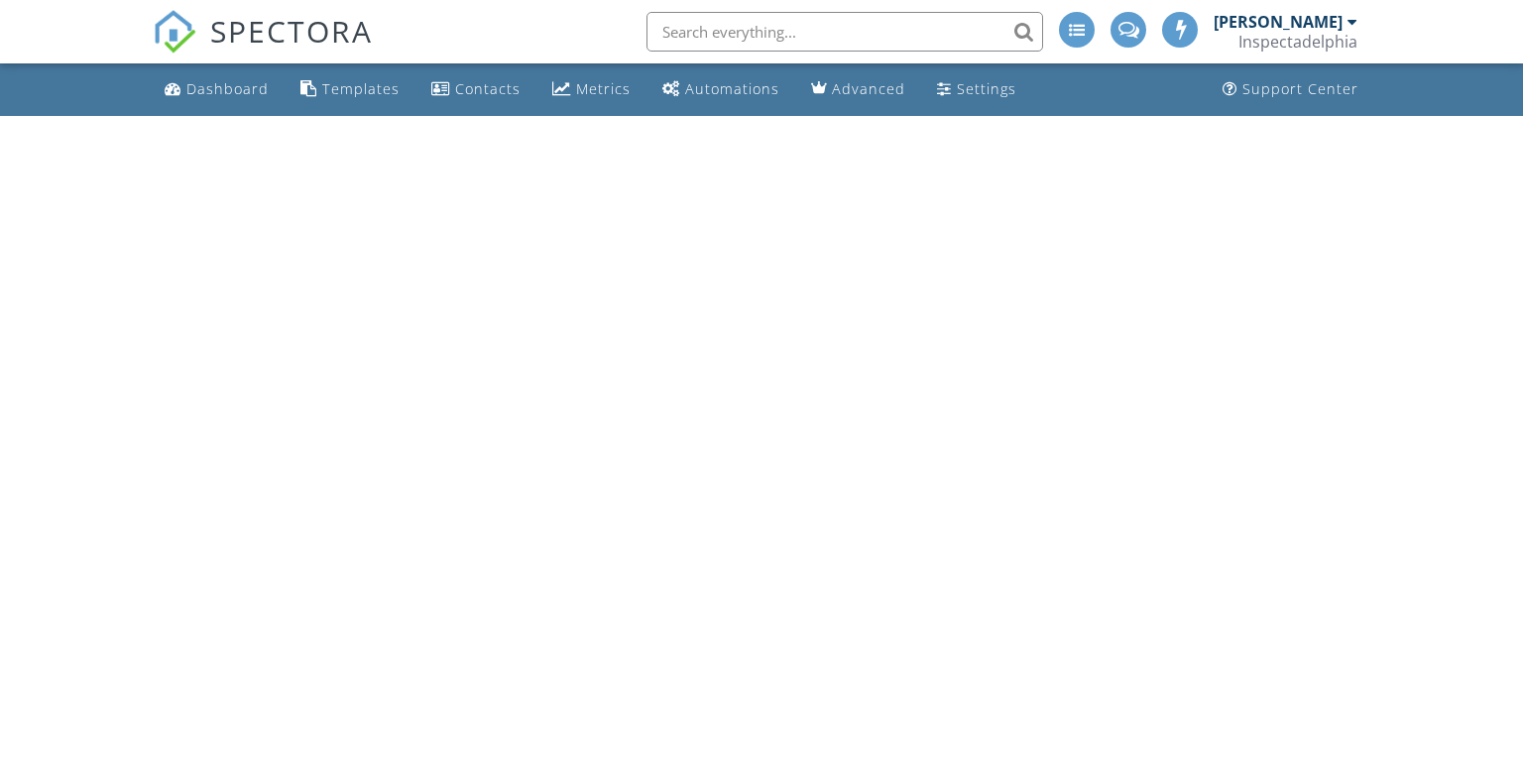 scroll, scrollTop: 0, scrollLeft: 0, axis: both 